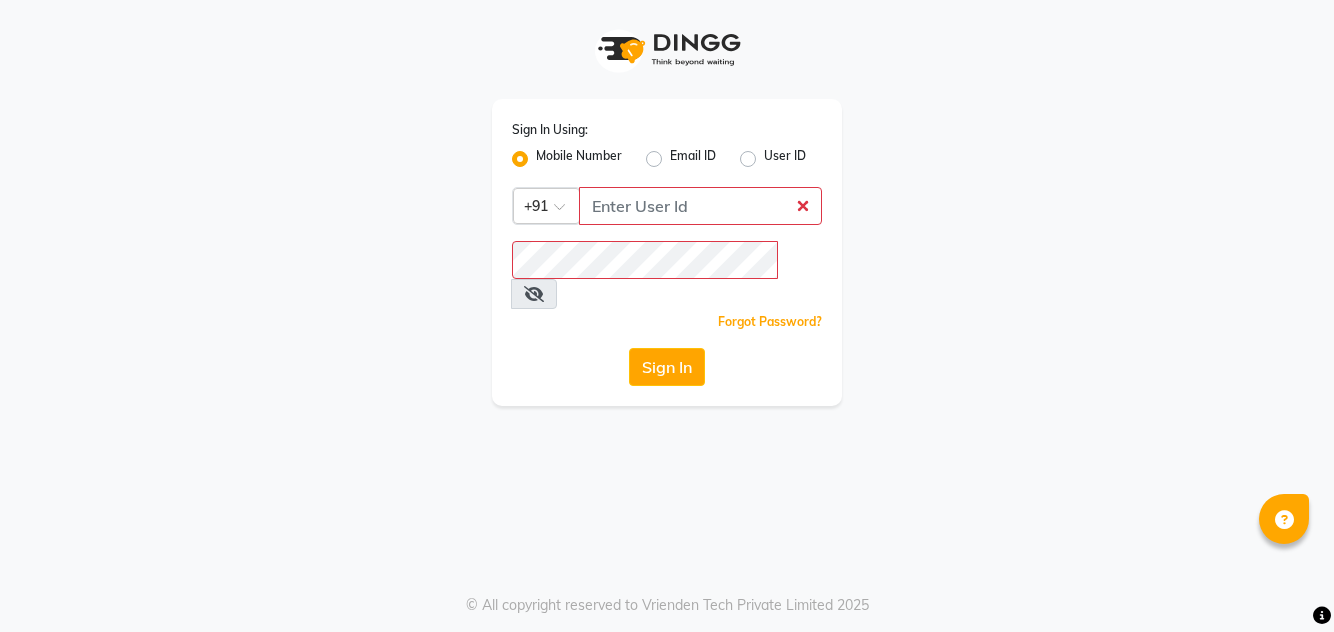 scroll, scrollTop: 0, scrollLeft: 0, axis: both 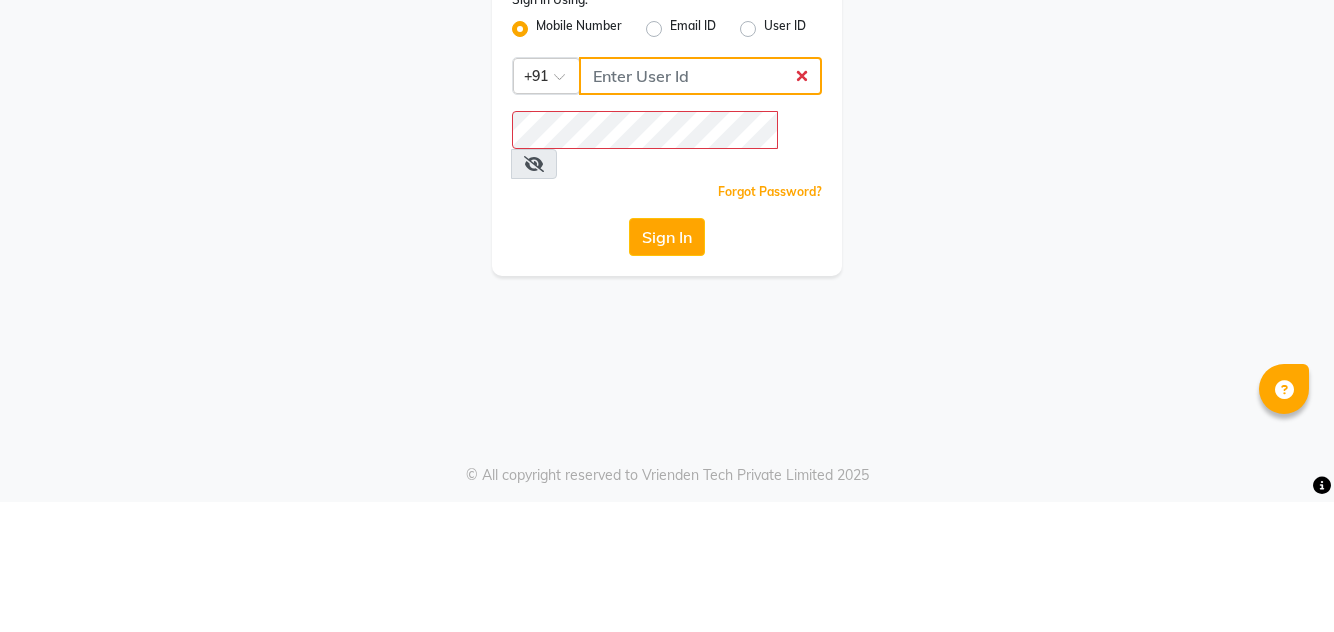 type on "8669900705" 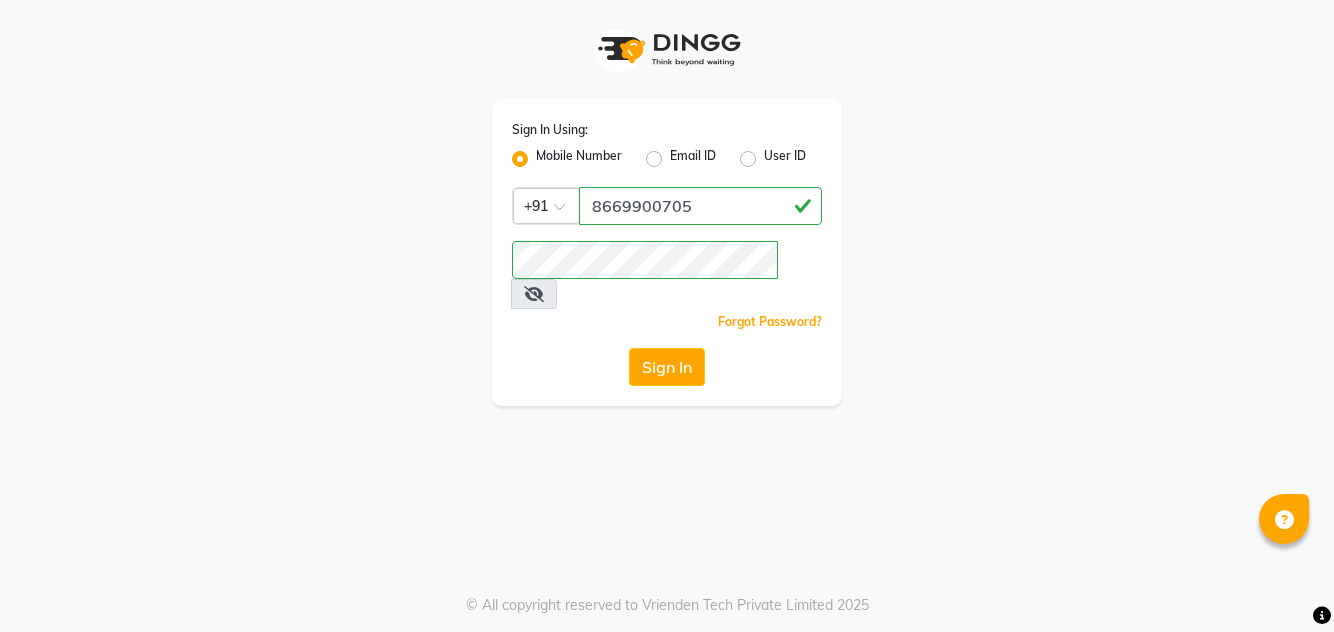 click on "Sign In" 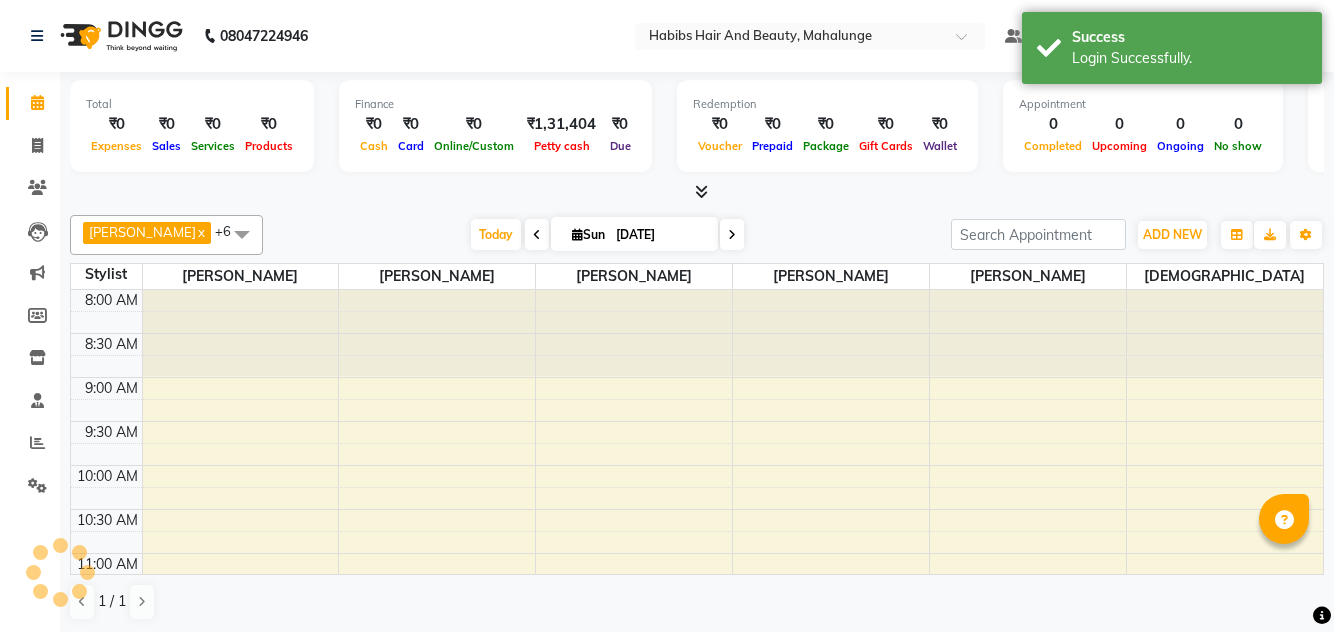 select on "en" 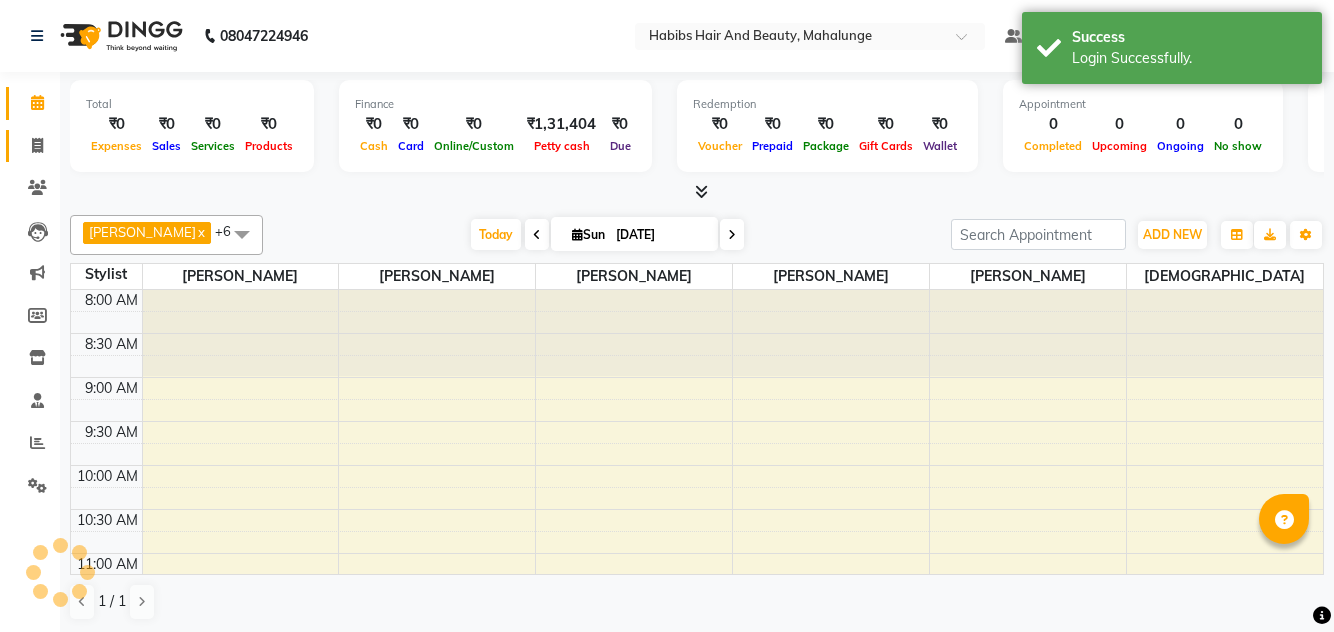 click 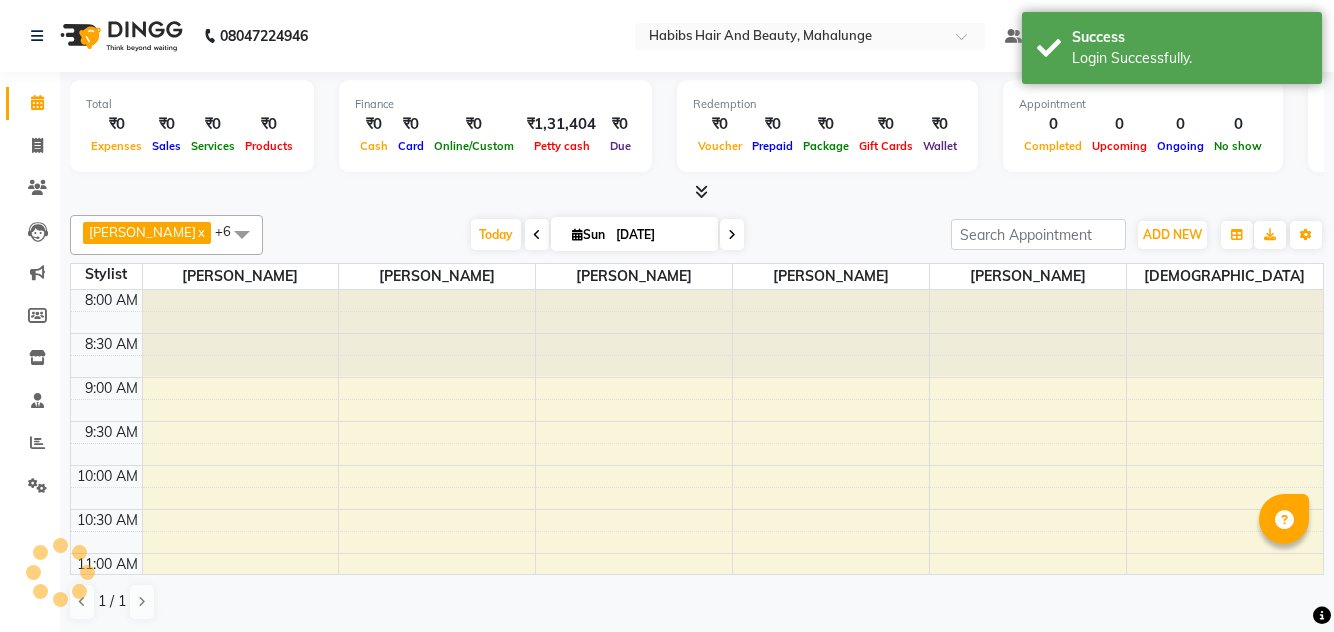 select on "service" 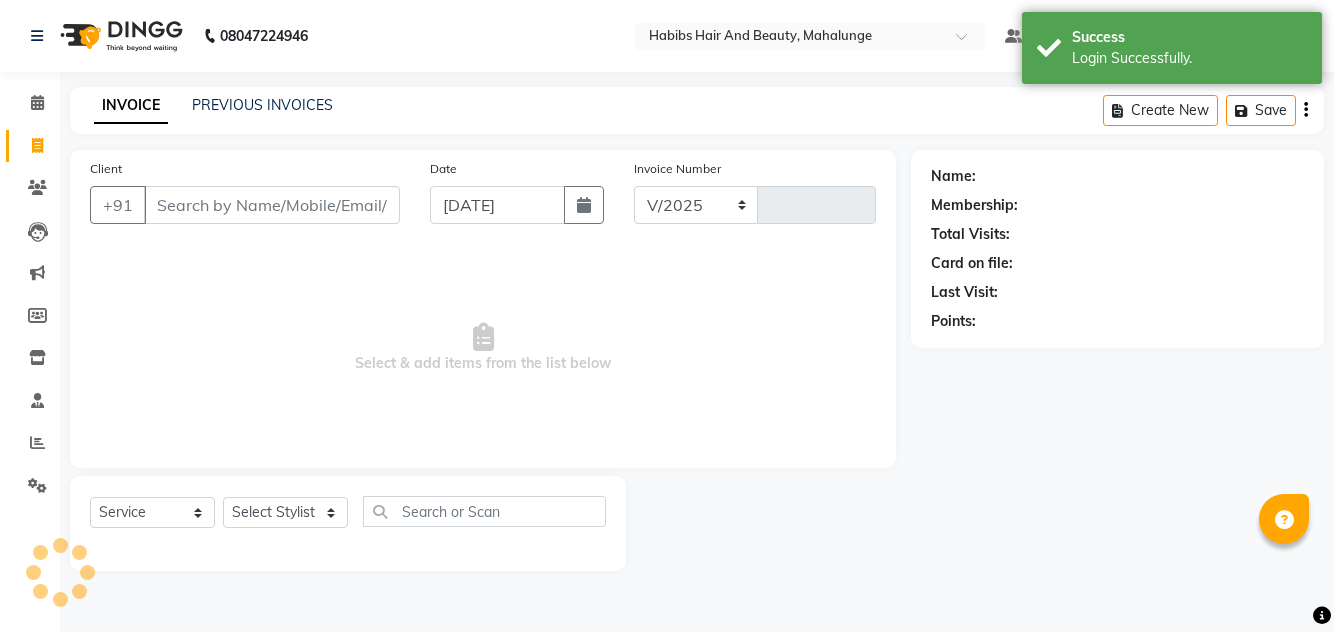 select on "6328" 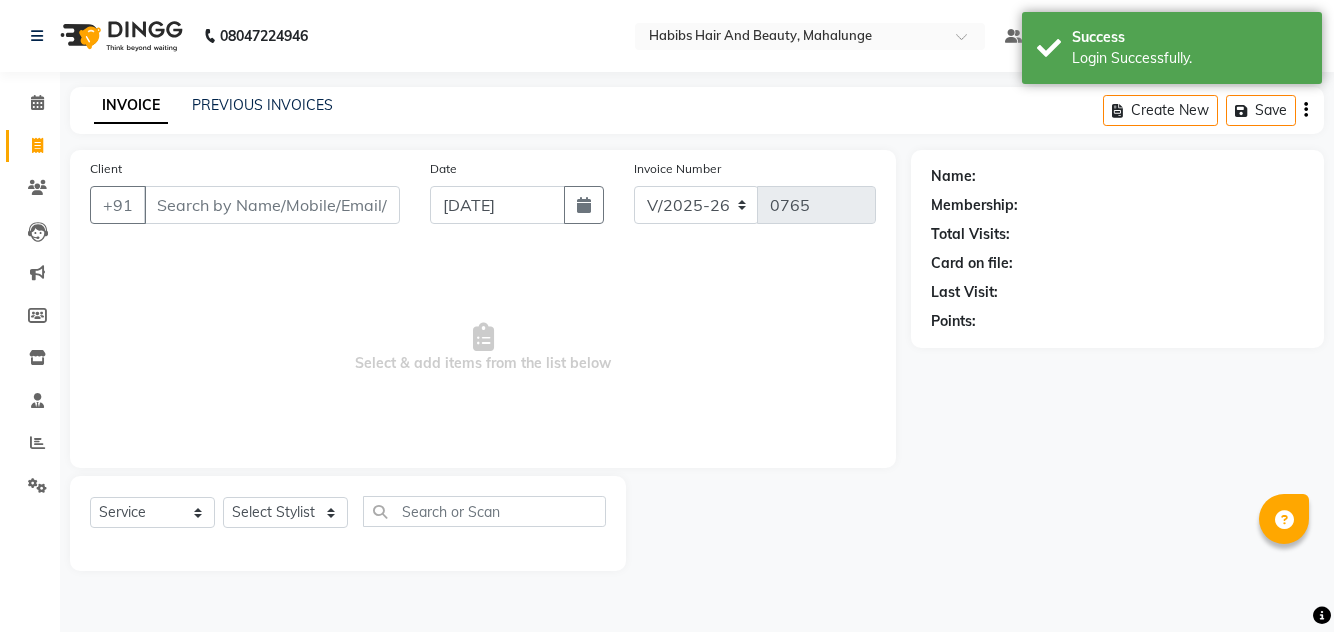 click on "Client" at bounding box center (272, 205) 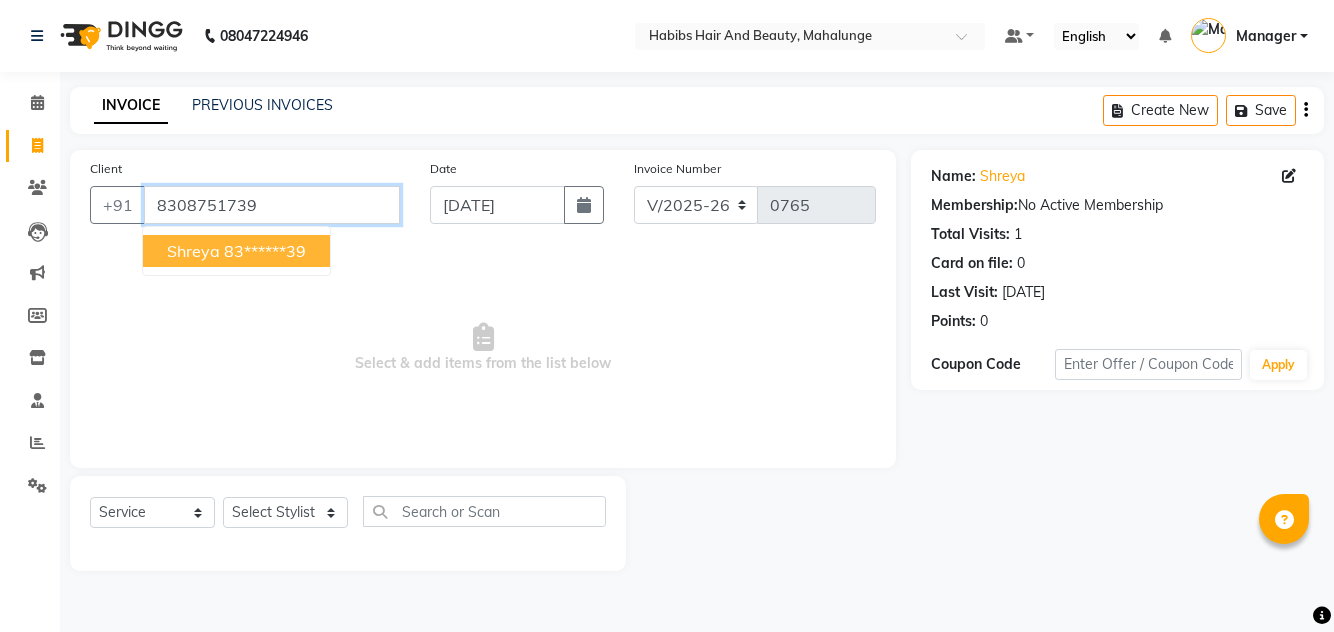 click on "8308751739" at bounding box center (272, 205) 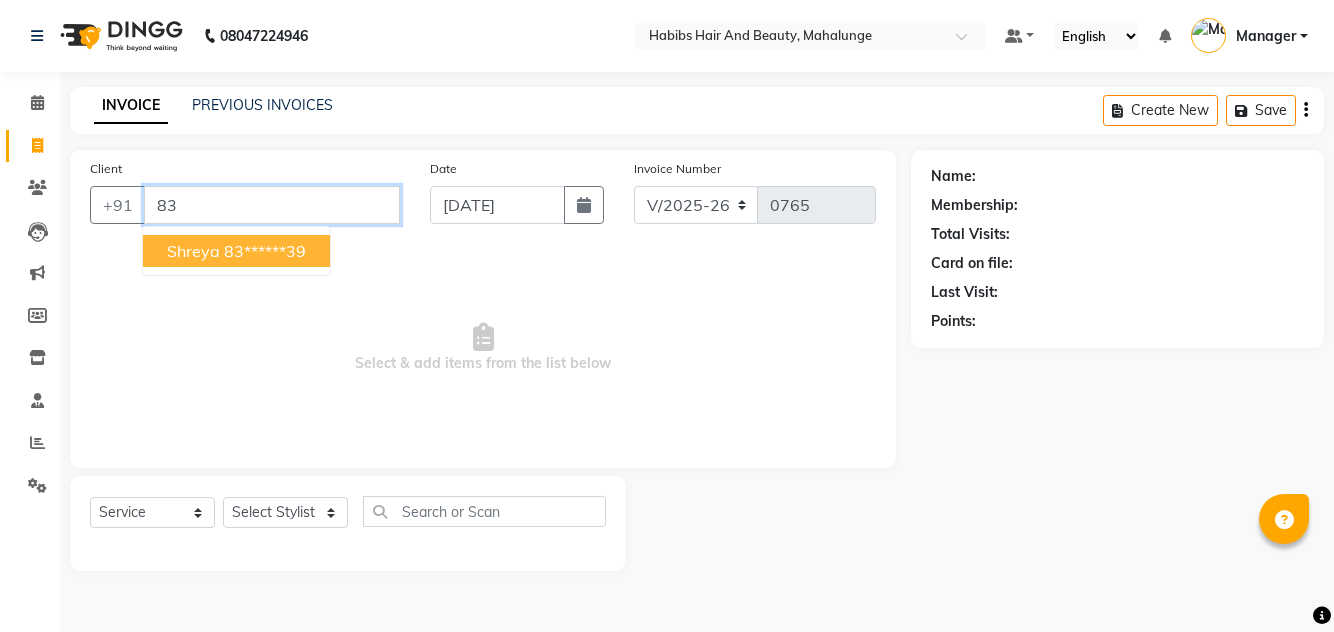 type on "8" 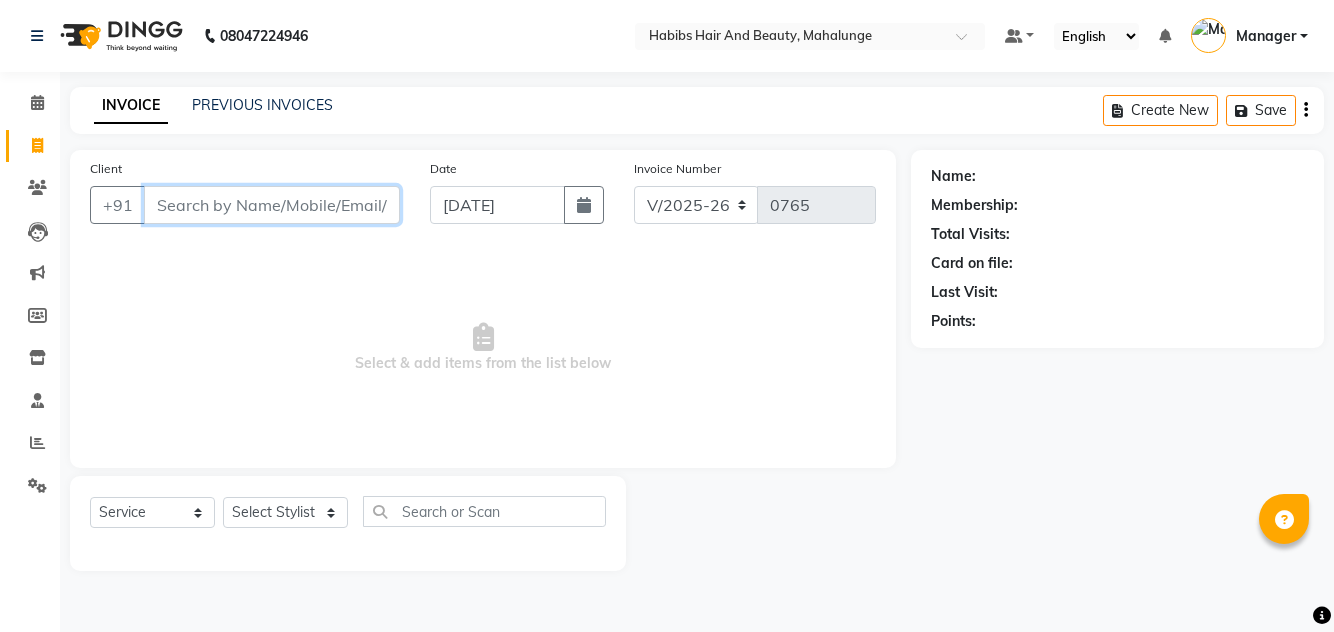 click on "Client" at bounding box center (272, 205) 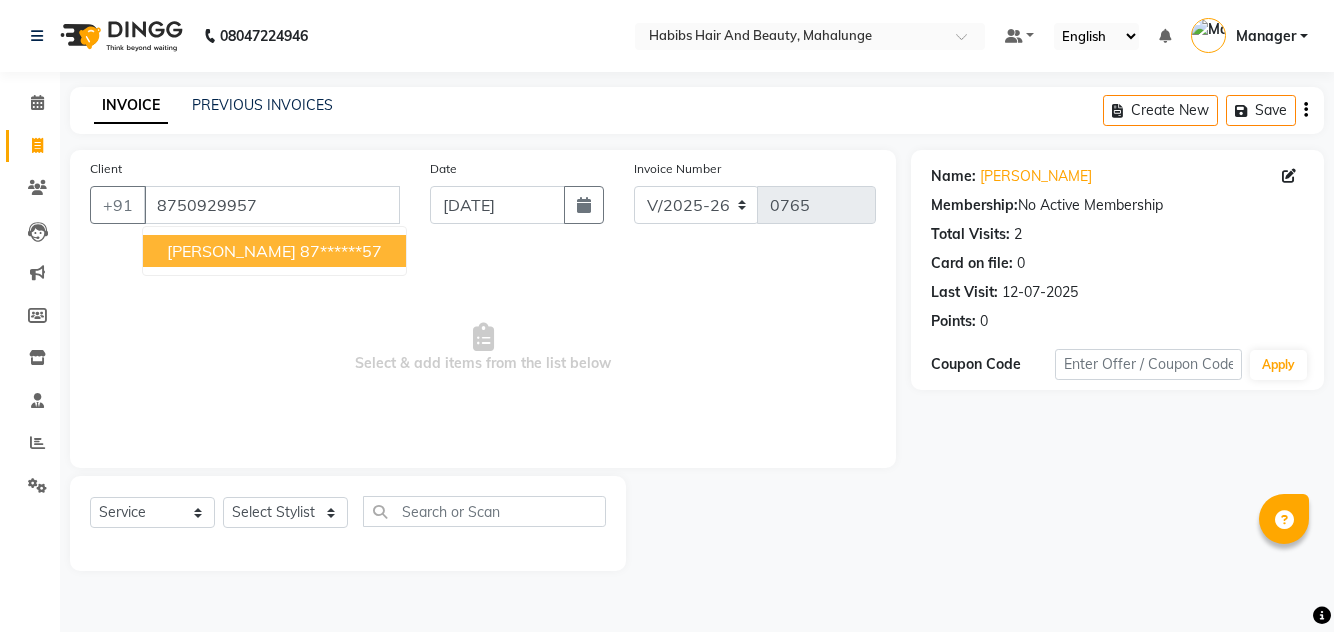 click on "[PERSON_NAME]  87******57" at bounding box center (274, 251) 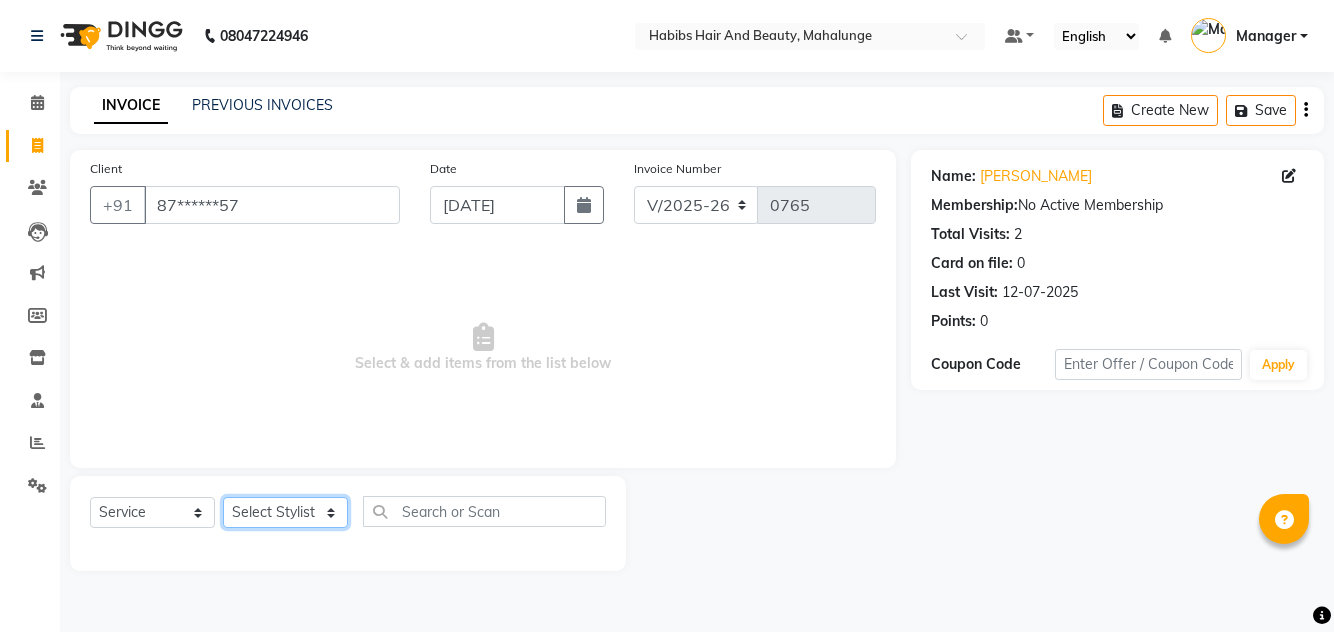 click on "Select Stylist [PERSON_NAME] [PERSON_NAME] [PERSON_NAME] [PERSON_NAME] [PERSON_NAME] mahi  Manager [PERSON_NAME] [PERSON_NAME] Mane [PERSON_NAME] [PERSON_NAME] [PERSON_NAME] sumit [PERSON_NAME]" 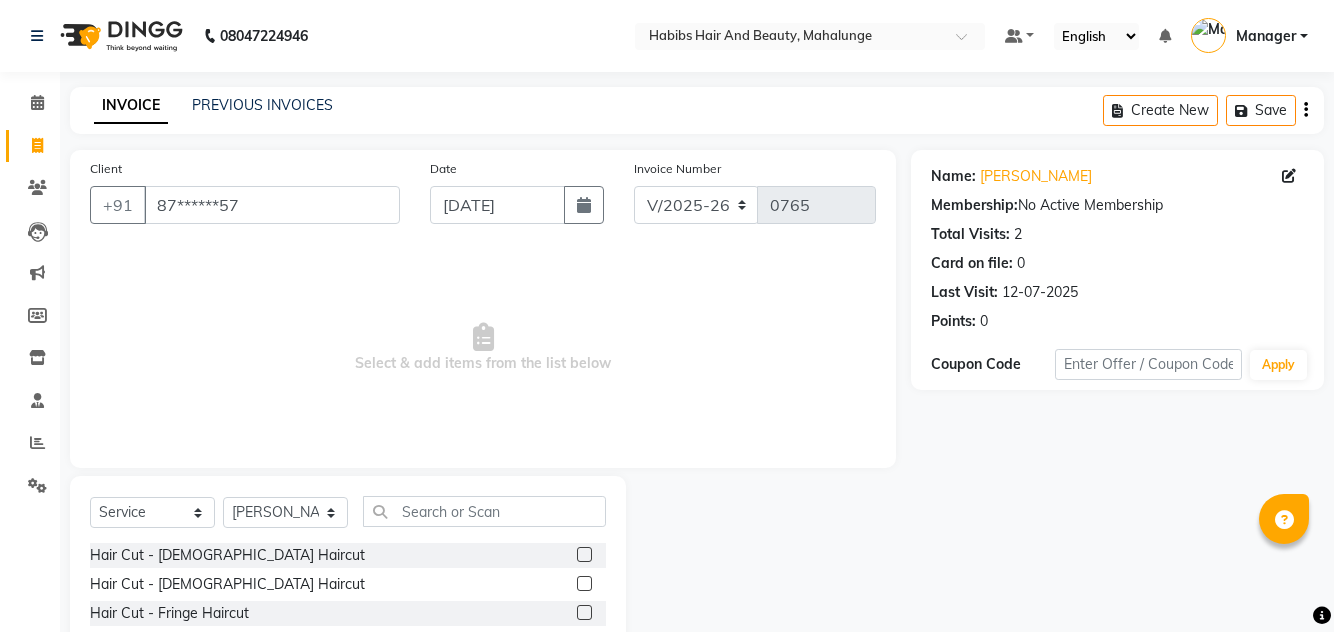 click 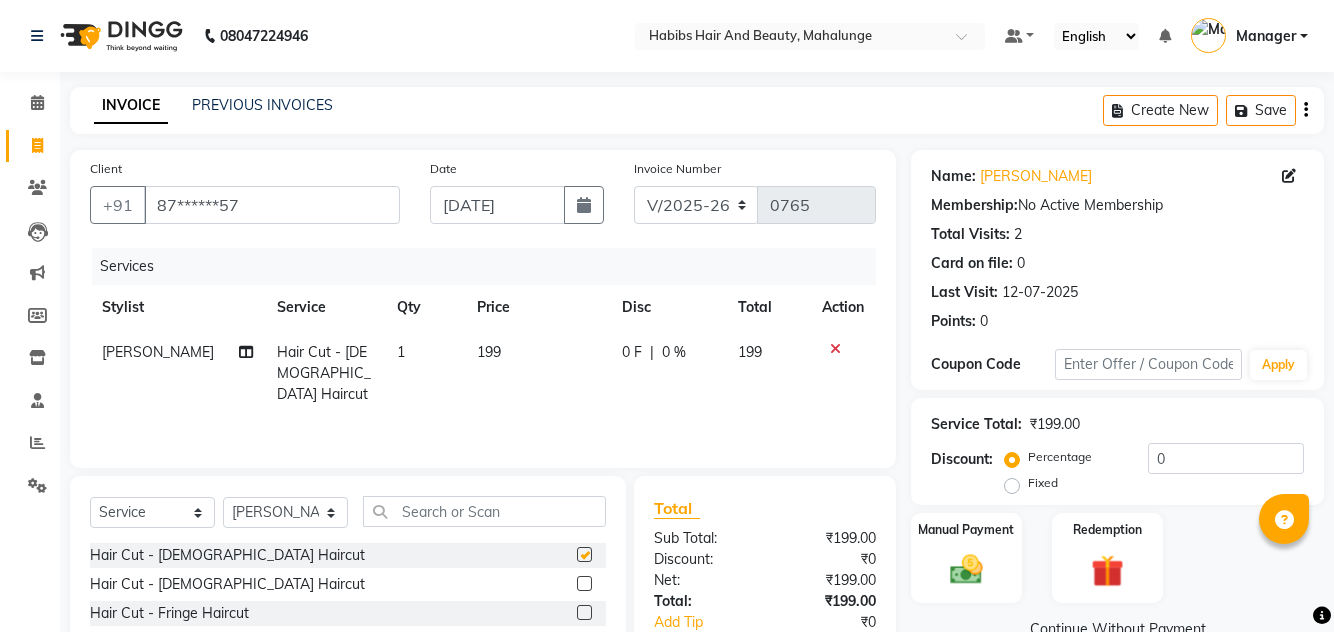 checkbox on "false" 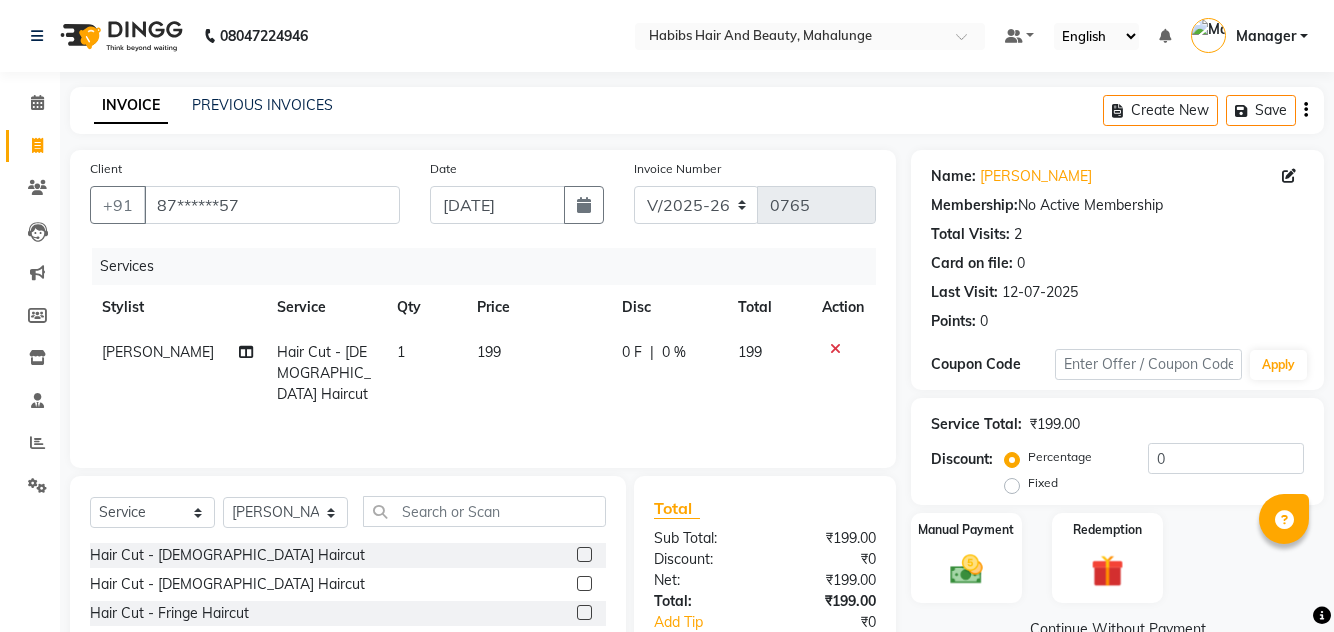 click on "199" 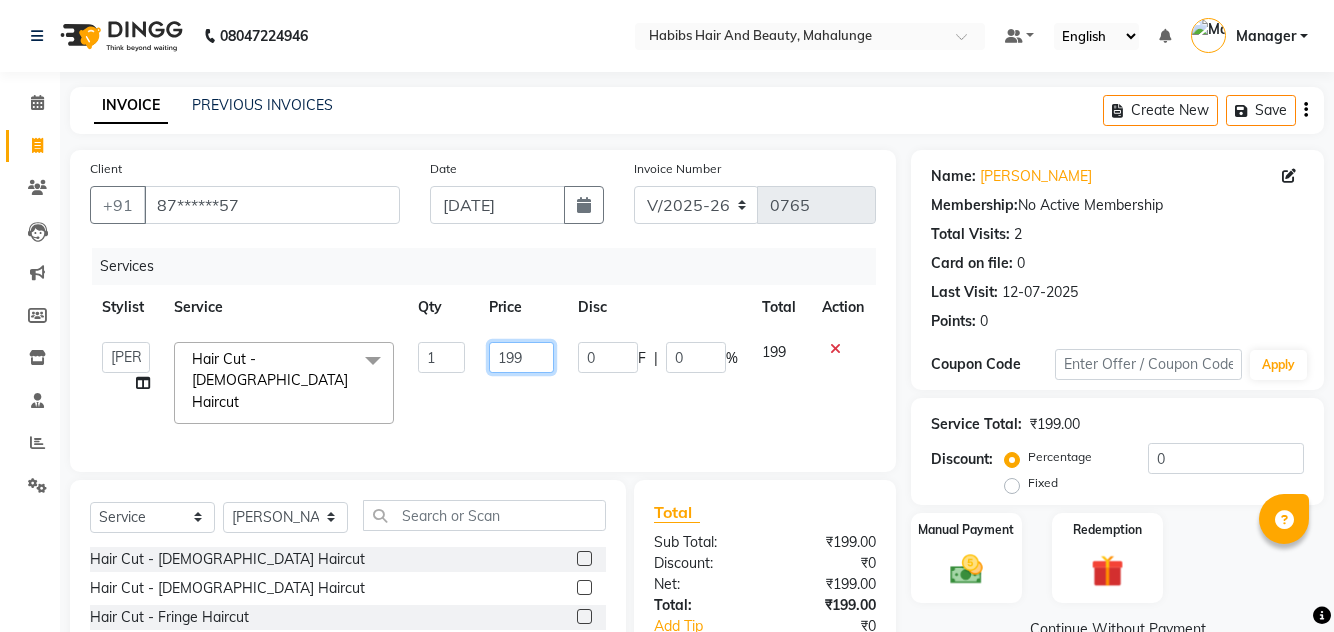 click on "199" 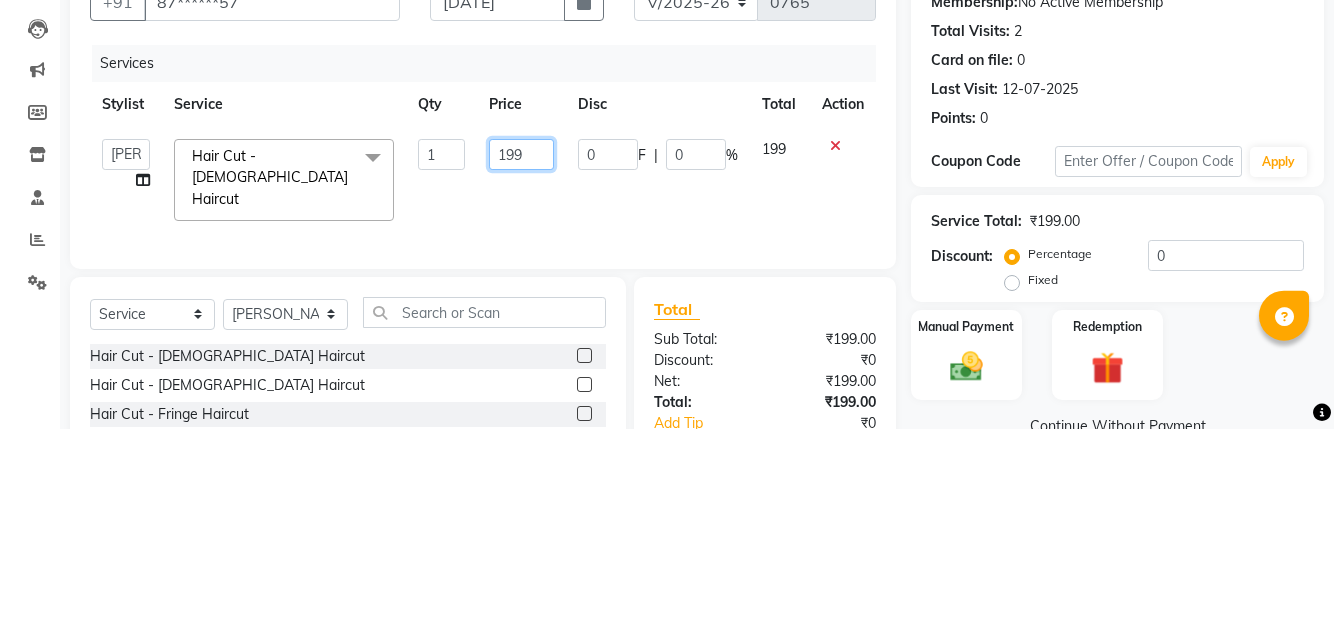 click on "199" 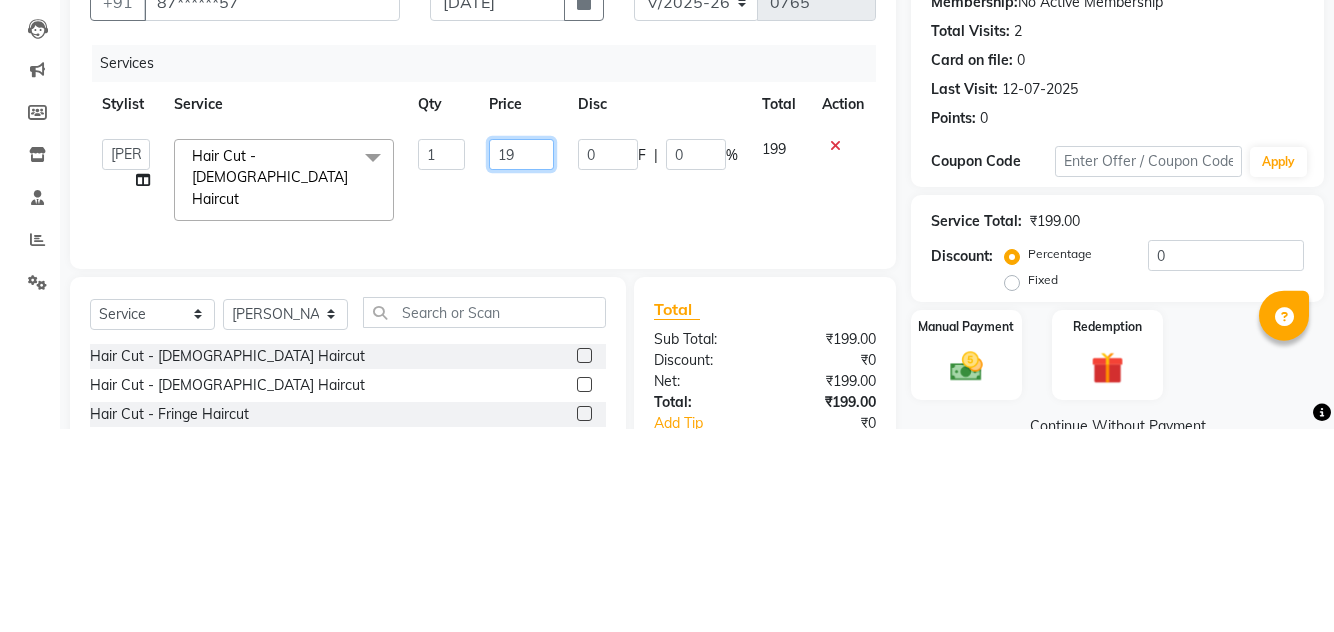 type on "1" 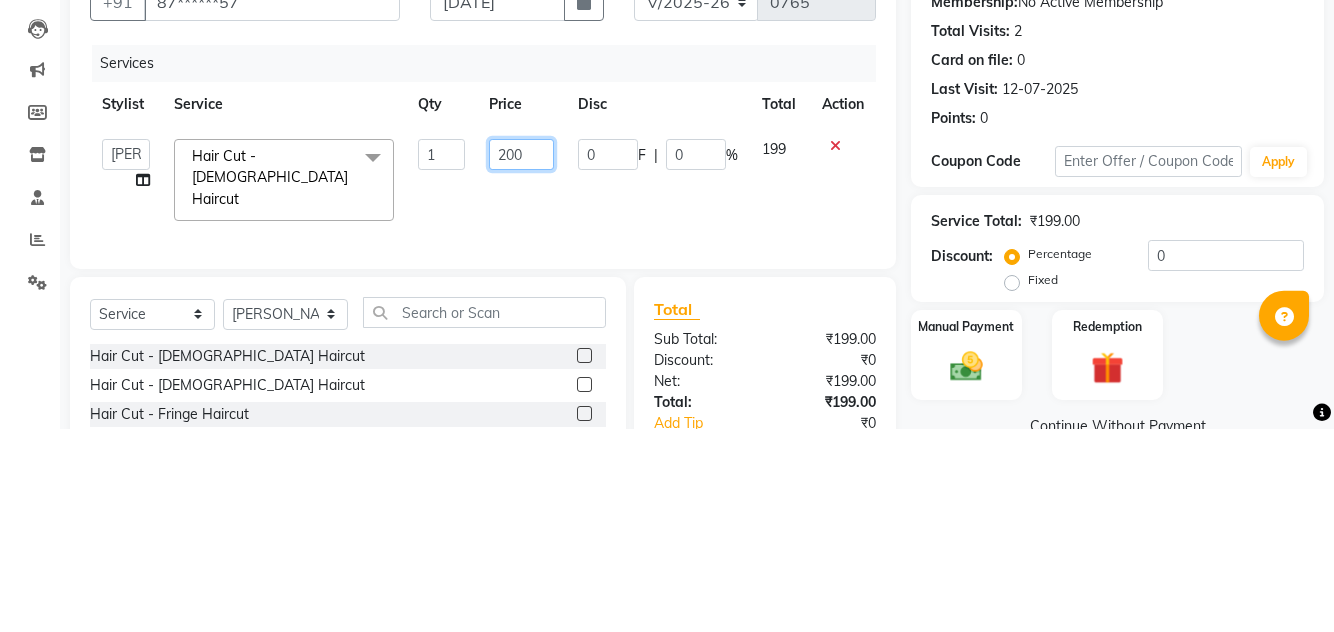type on "2000" 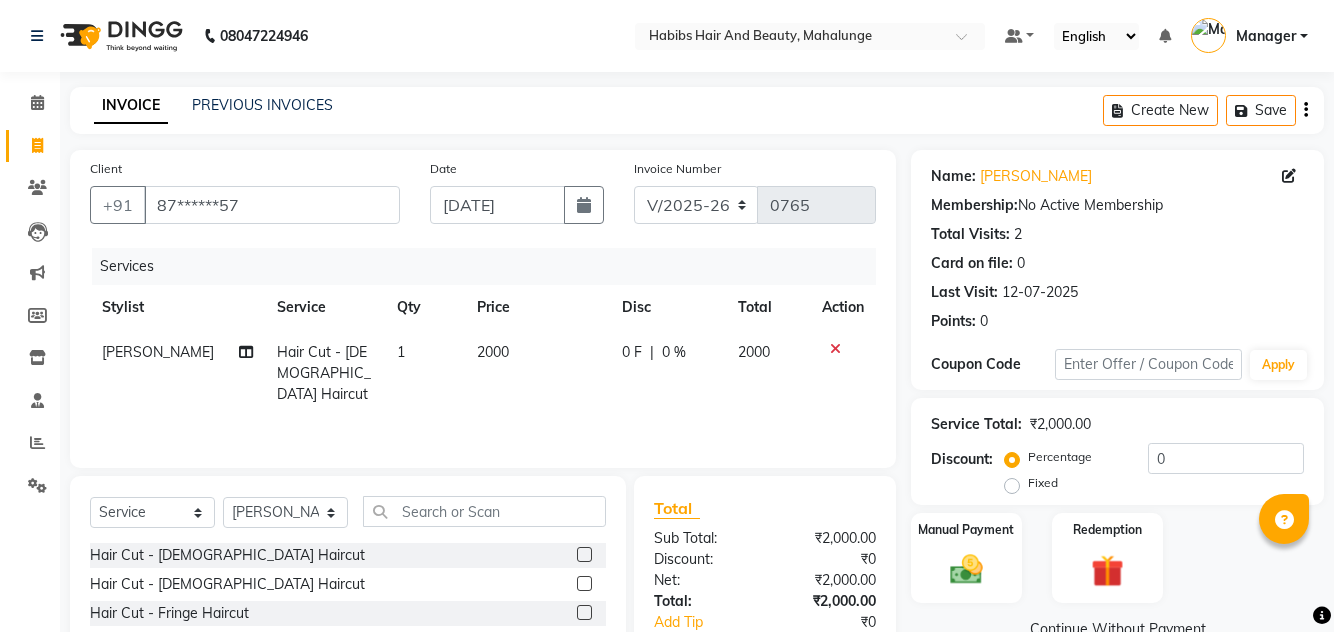 click on "2000" 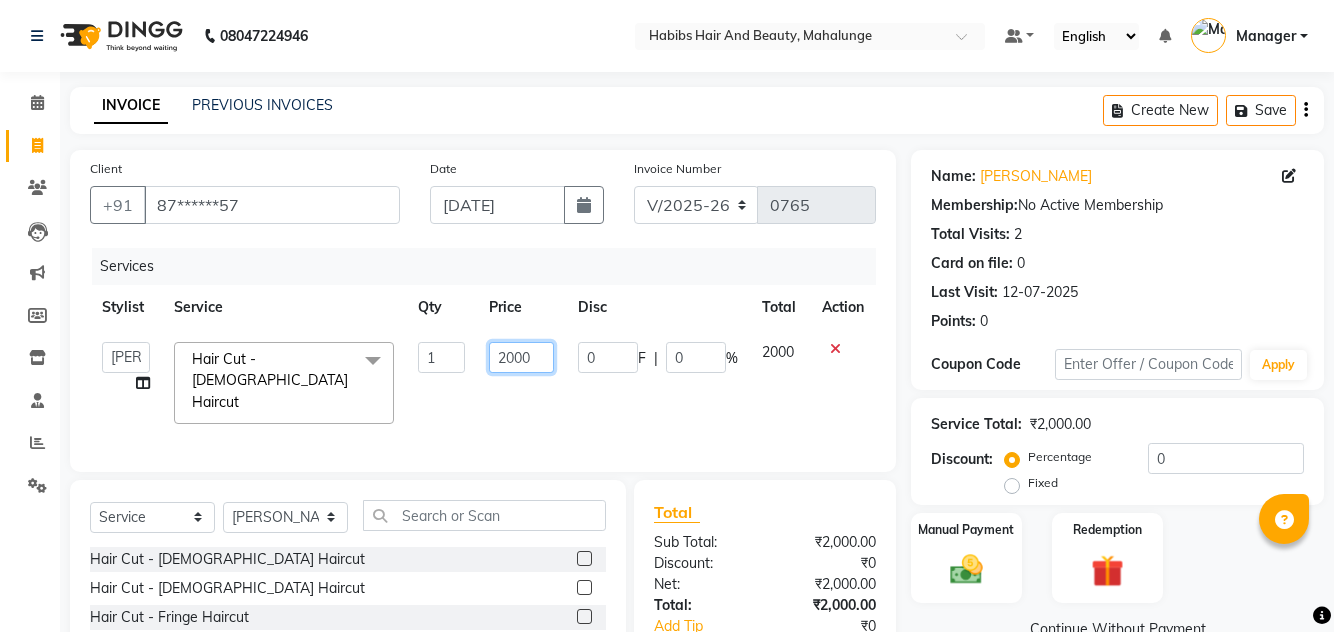 click on "2000" 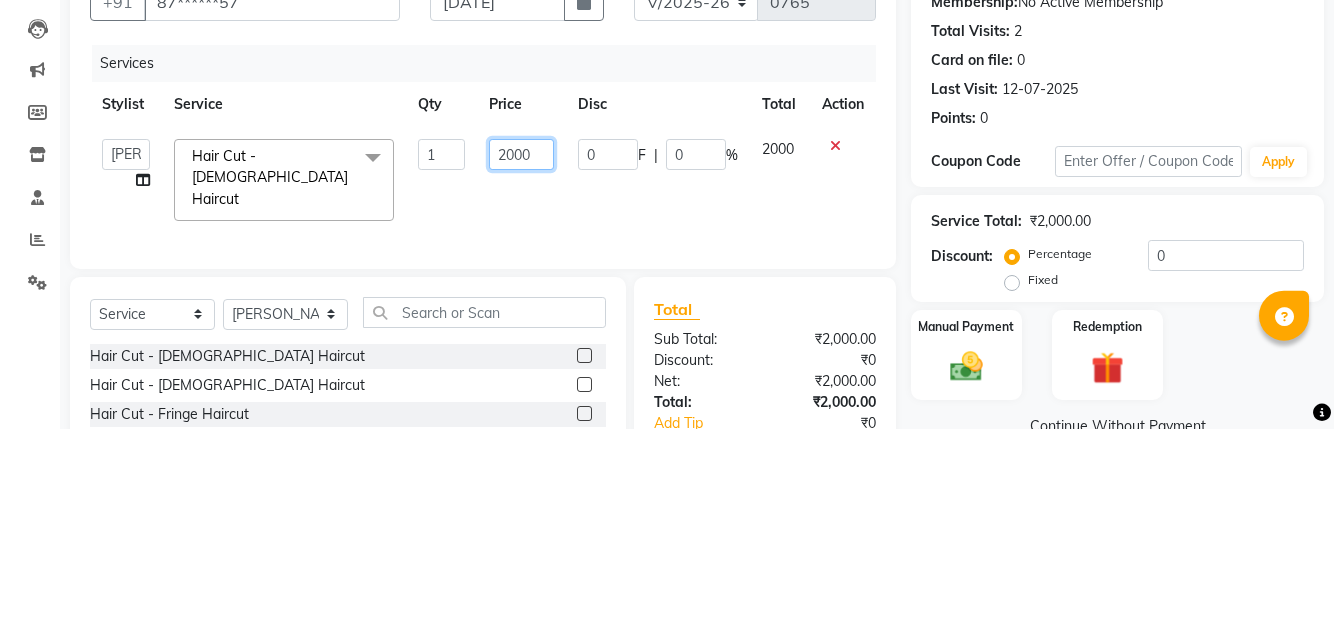 click on "2000" 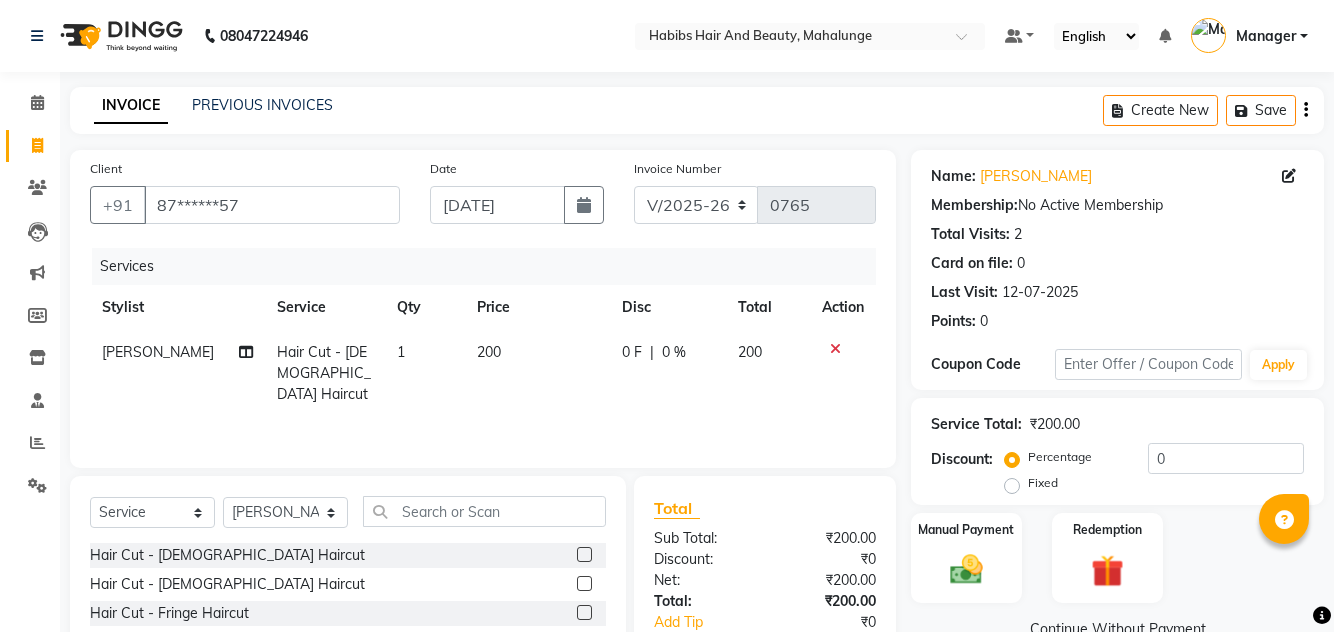 scroll, scrollTop: 72, scrollLeft: 0, axis: vertical 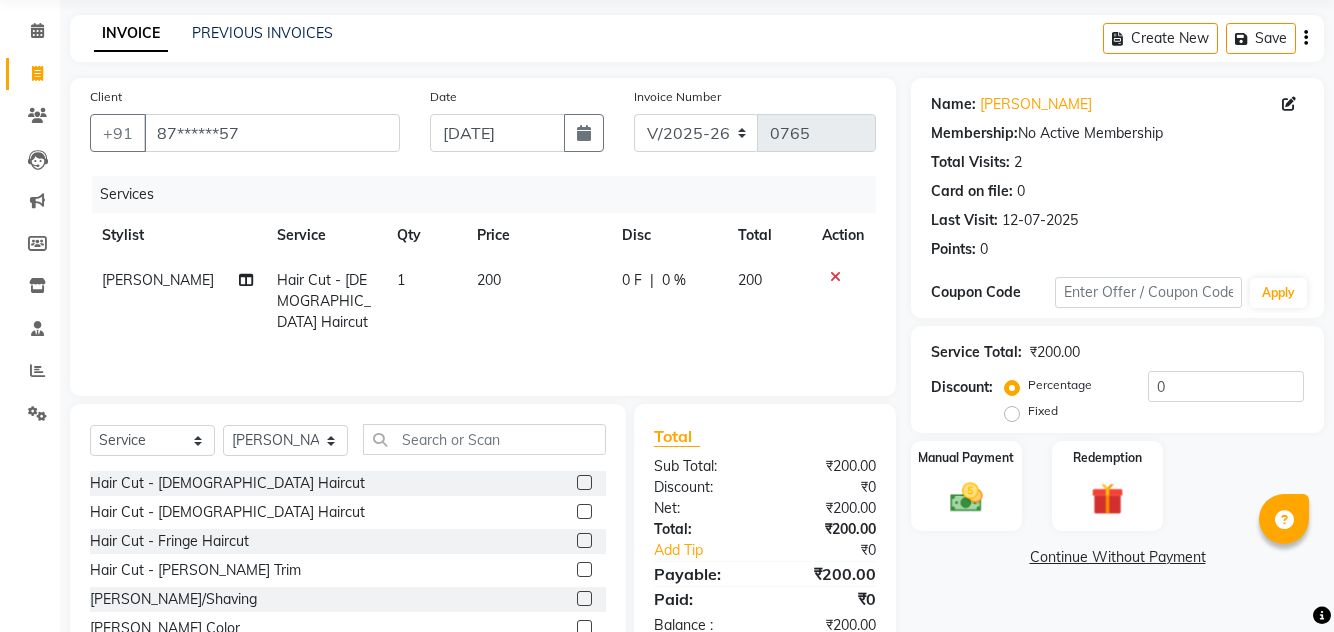 click 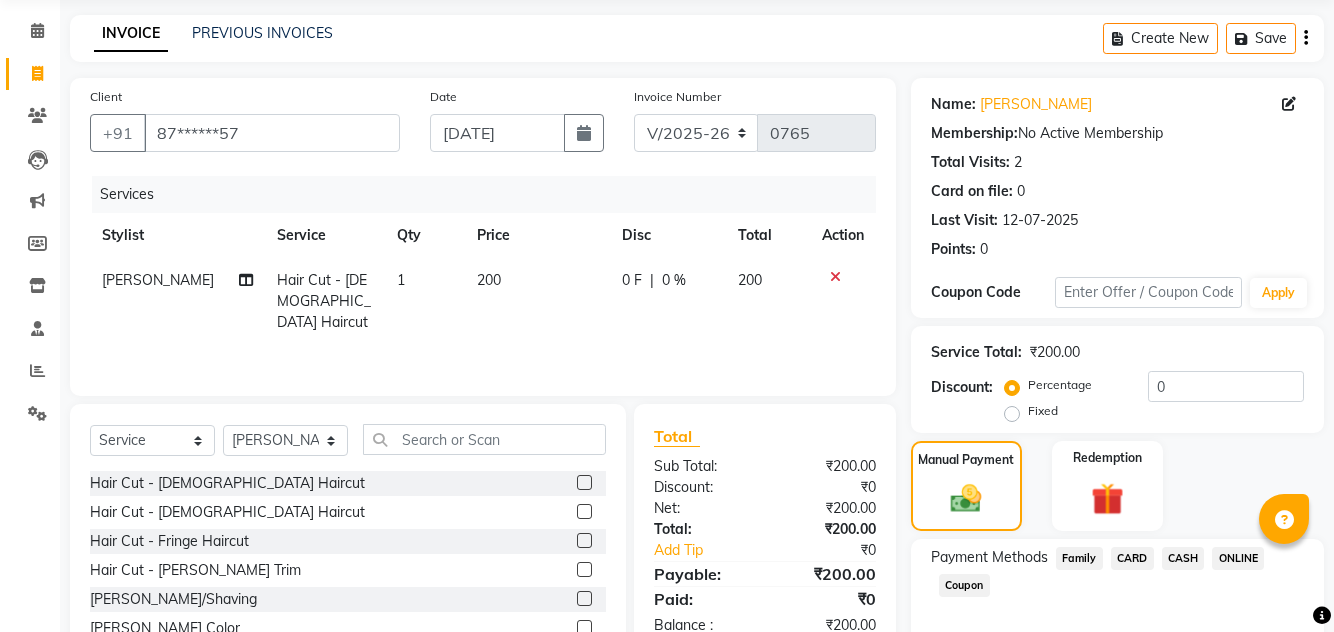 click on "ONLINE" 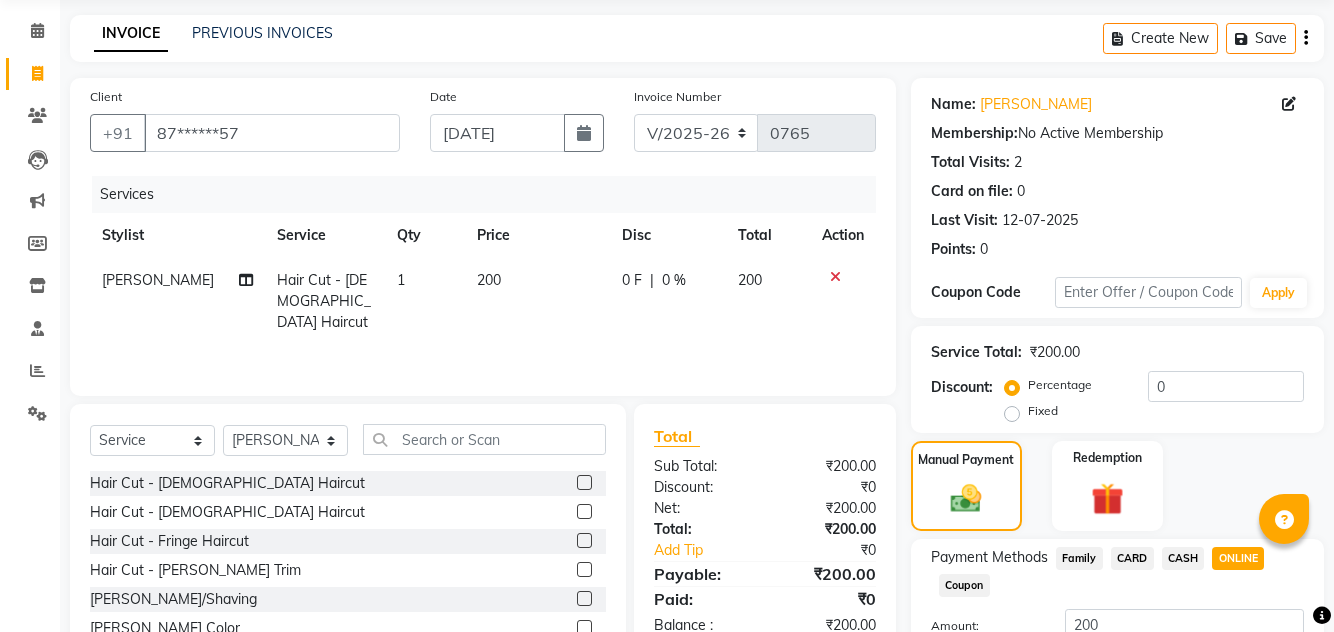 click on "Add Payment" 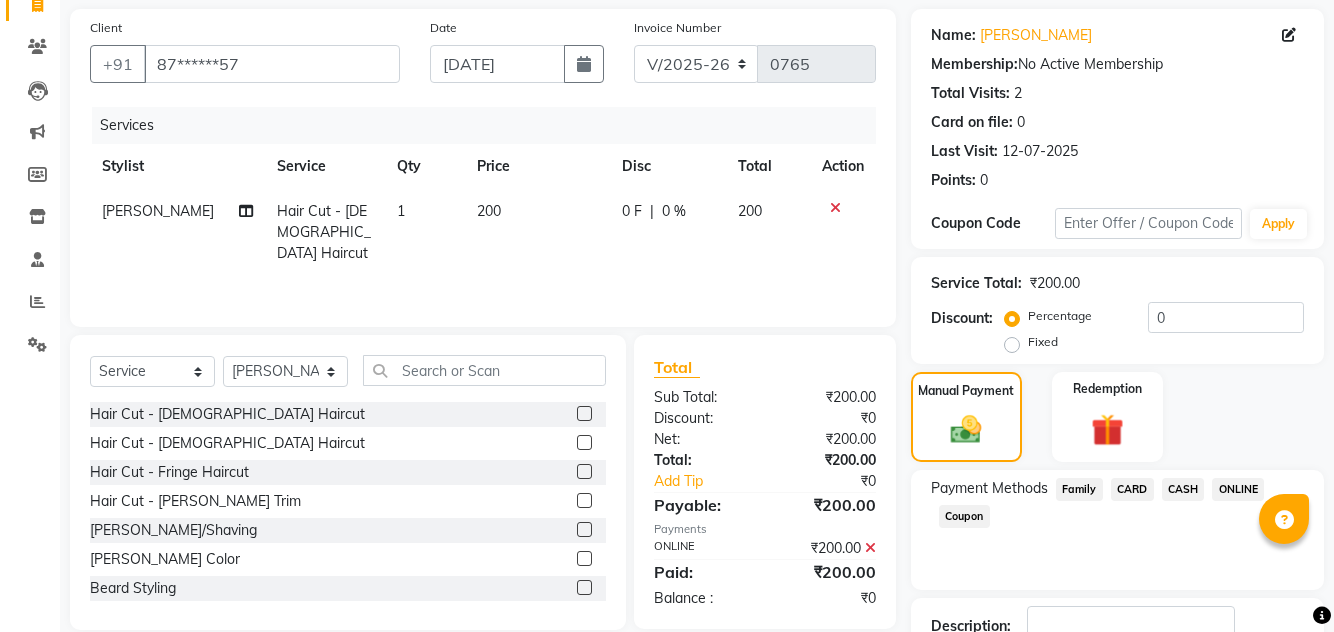 scroll, scrollTop: 186, scrollLeft: 0, axis: vertical 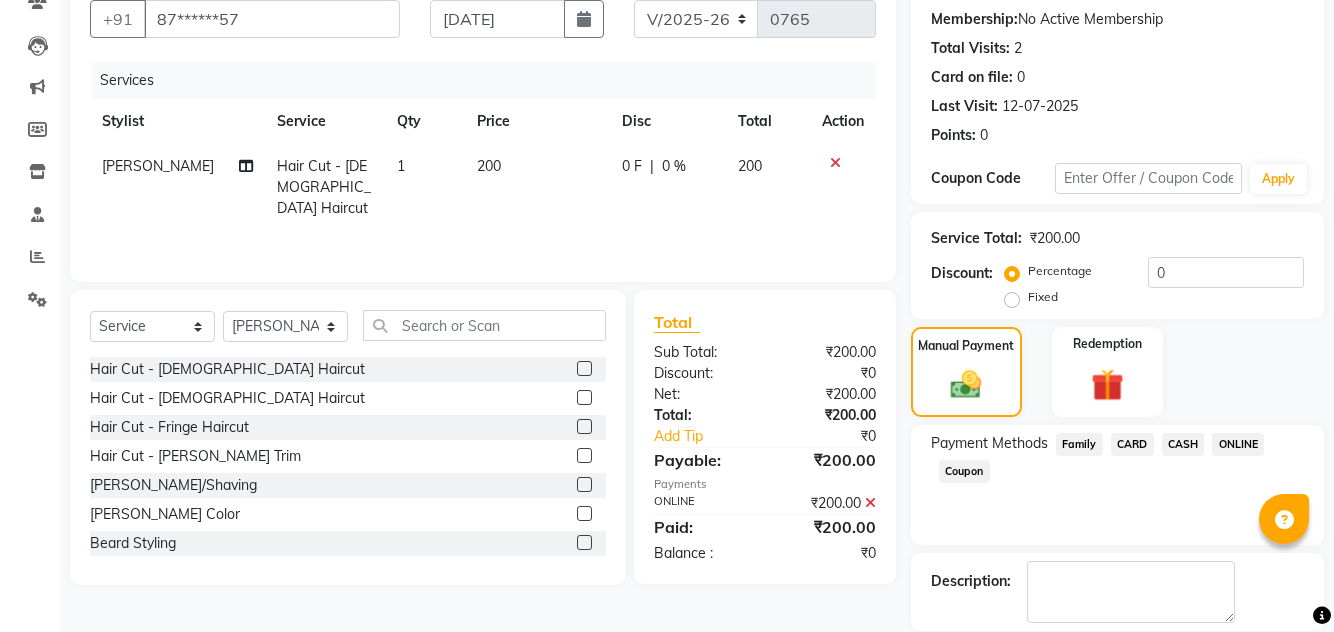 click 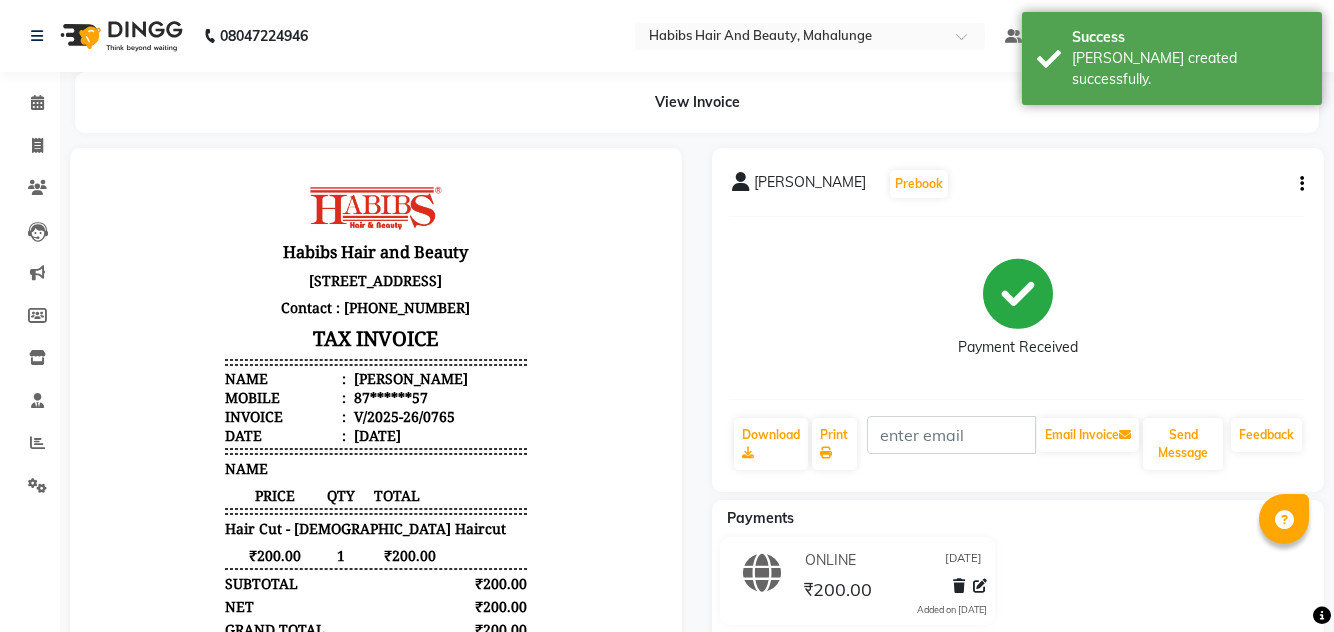 scroll, scrollTop: 0, scrollLeft: 0, axis: both 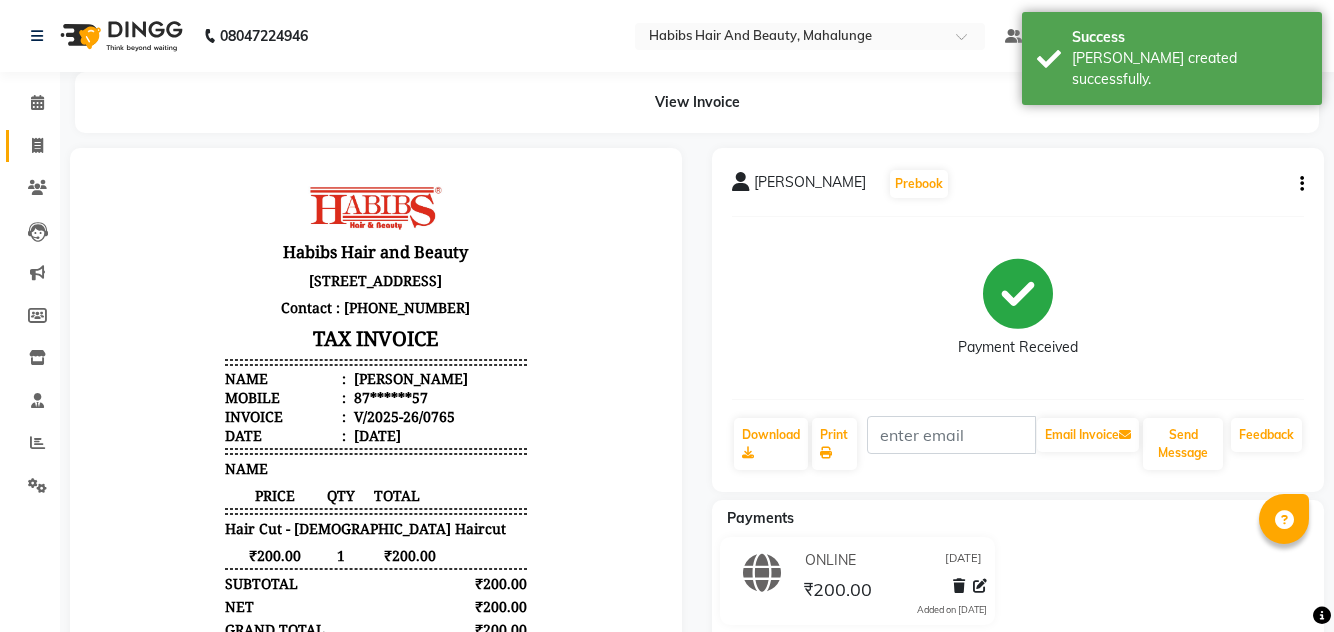 click 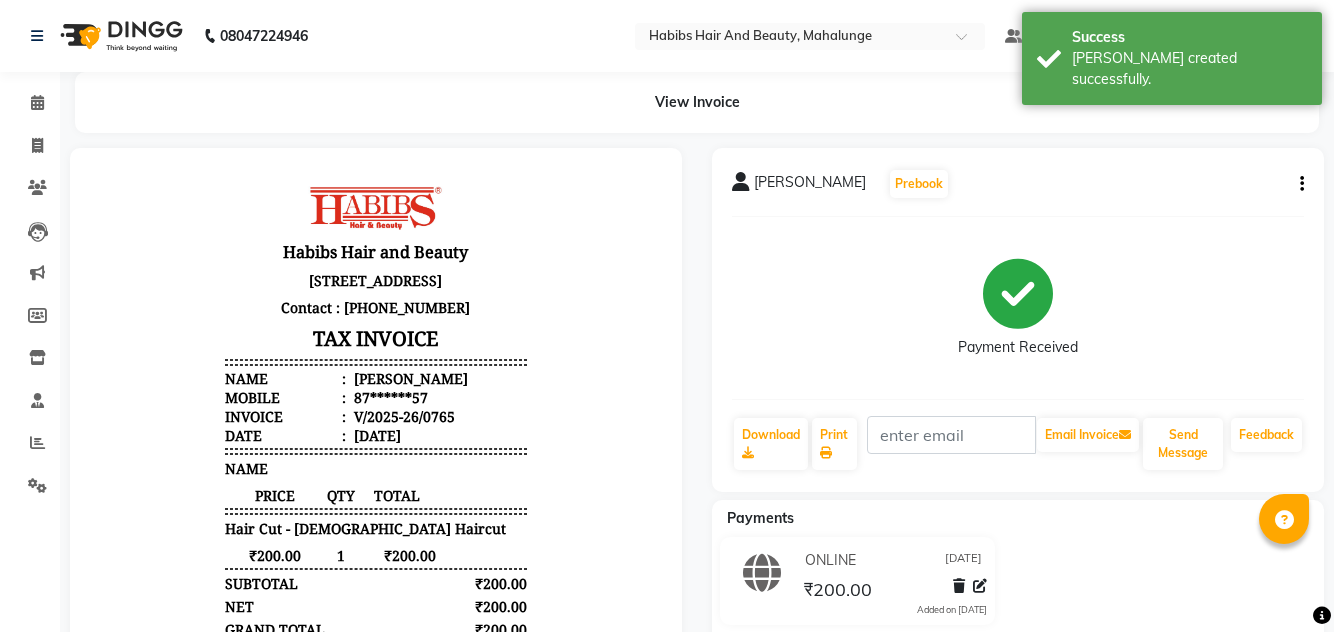 select on "service" 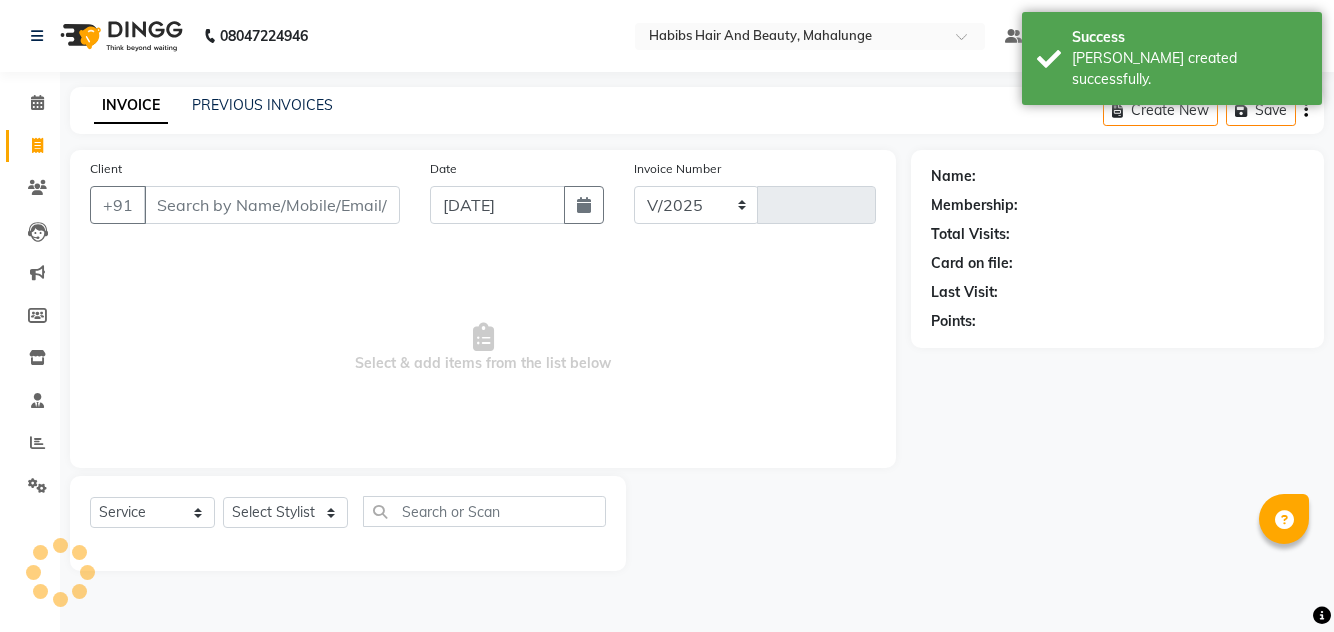 select on "6328" 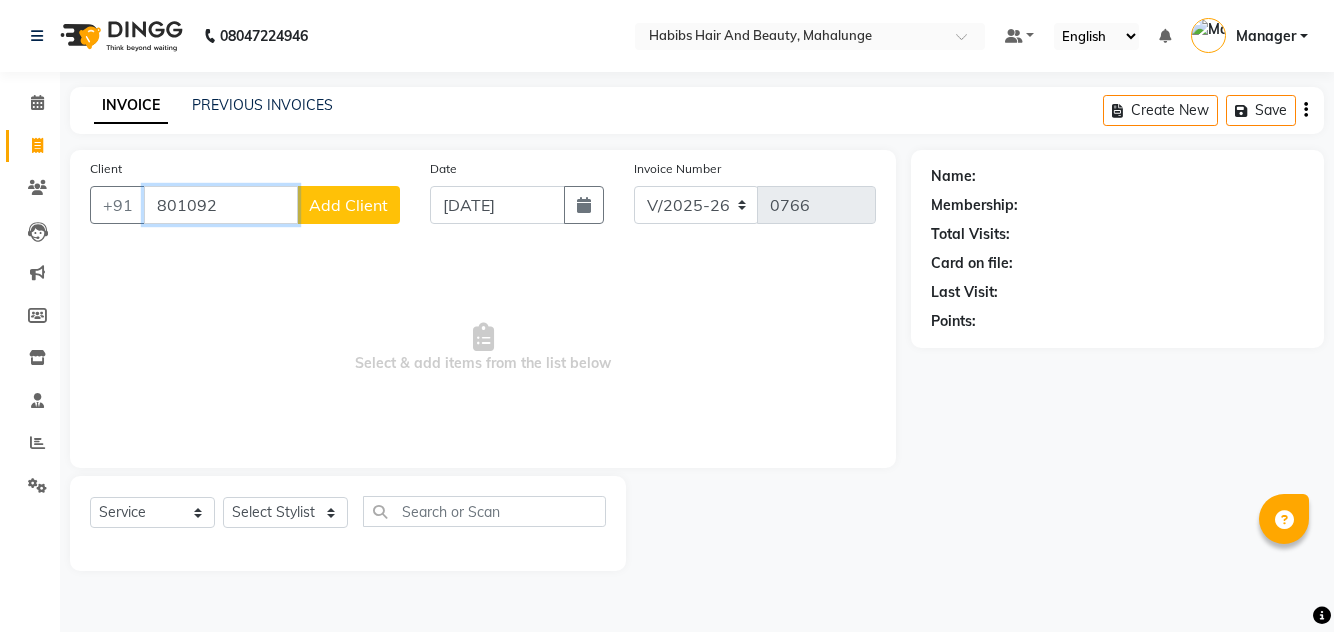 click on "801092" at bounding box center (221, 205) 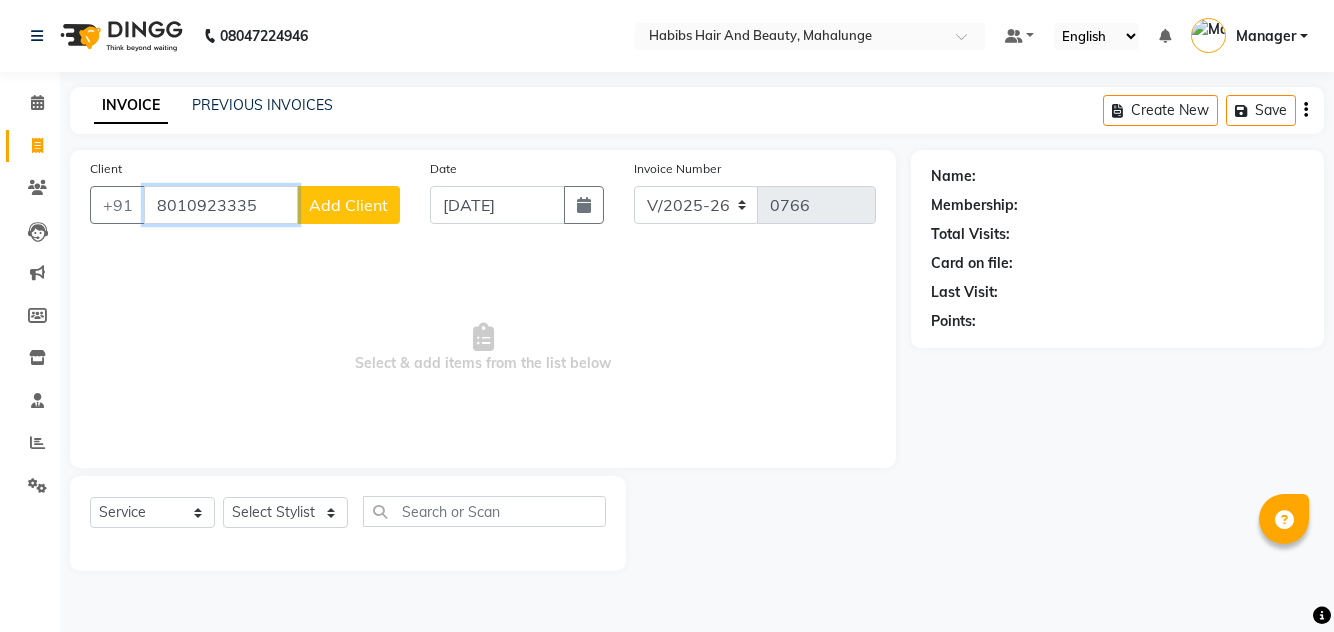 type on "8010923335" 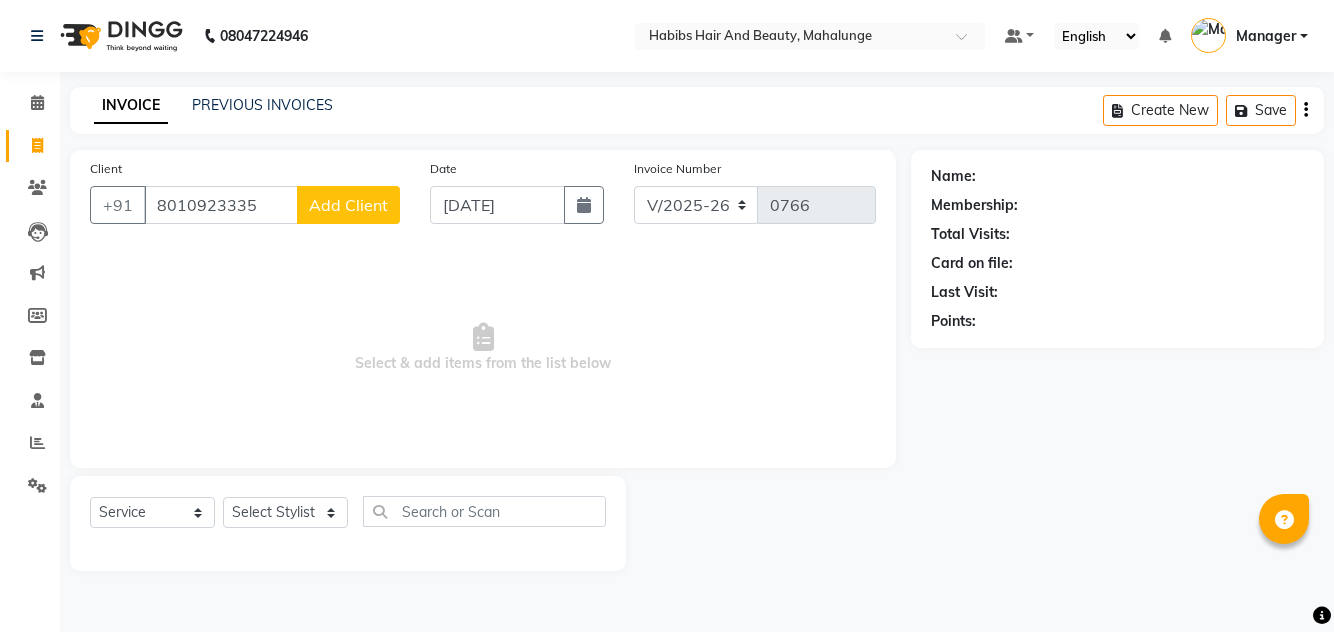 click on "Add Client" 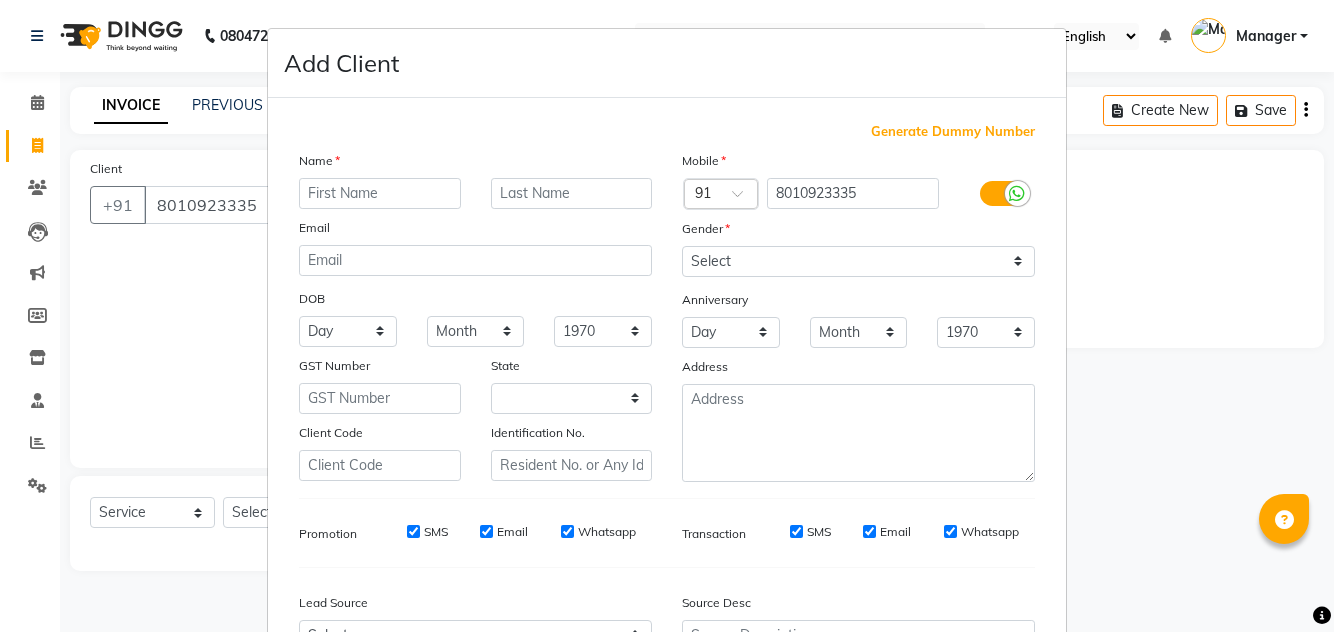 select on "22" 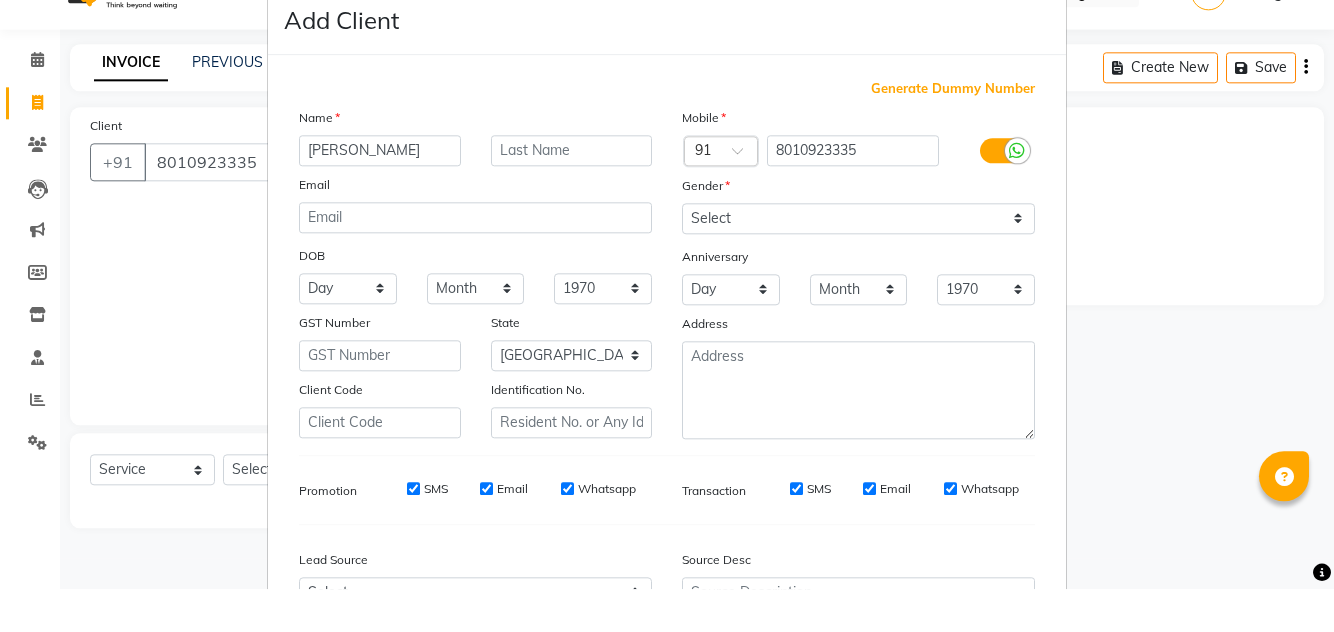 type on "[PERSON_NAME]" 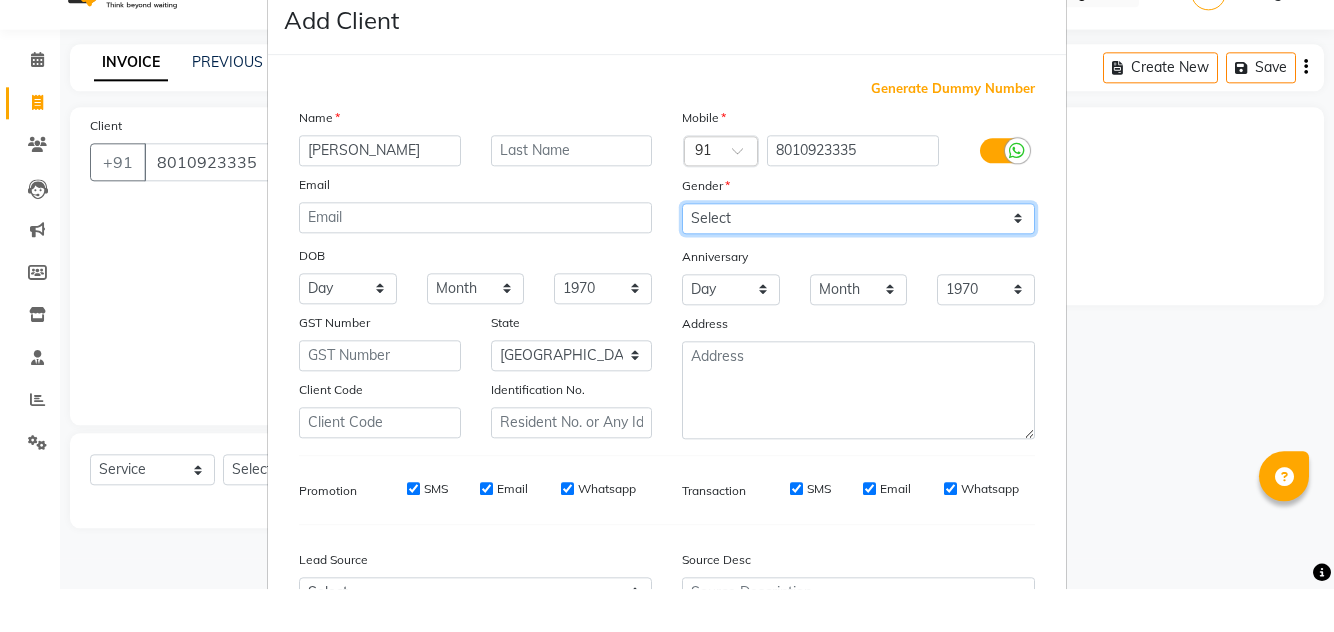 click on "Select [DEMOGRAPHIC_DATA] [DEMOGRAPHIC_DATA] Other Prefer Not To Say" at bounding box center [858, 261] 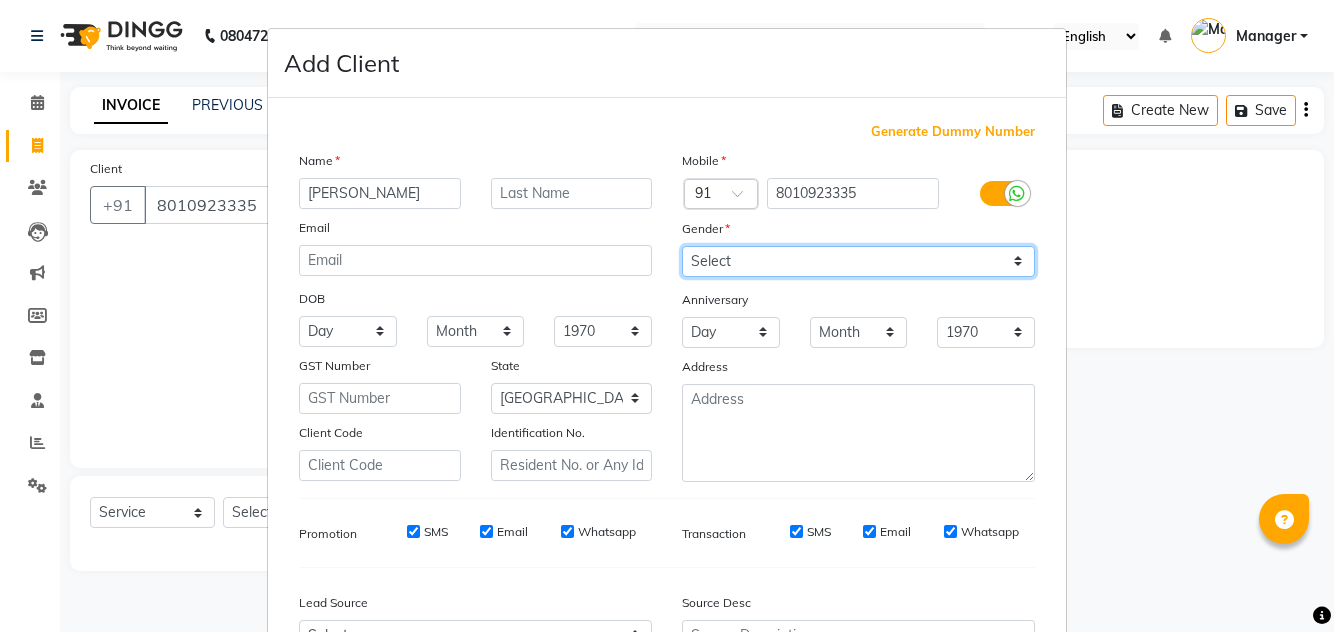 select on "[DEMOGRAPHIC_DATA]" 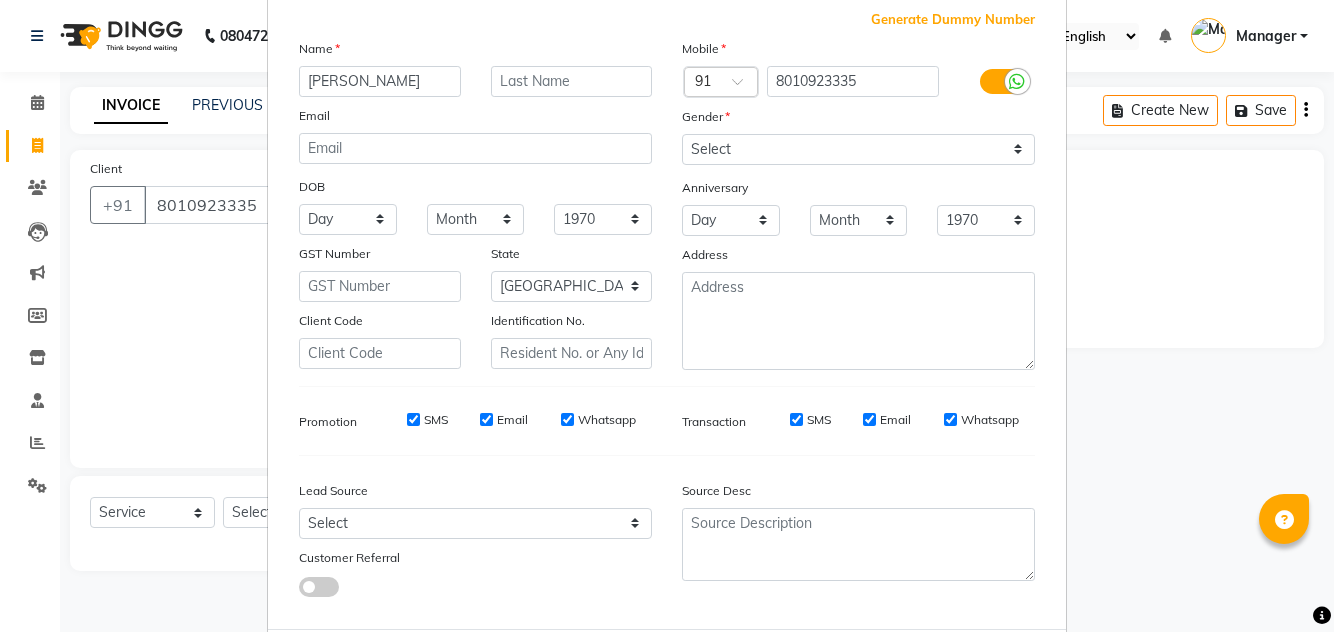 click on "Add" at bounding box center (933, 669) 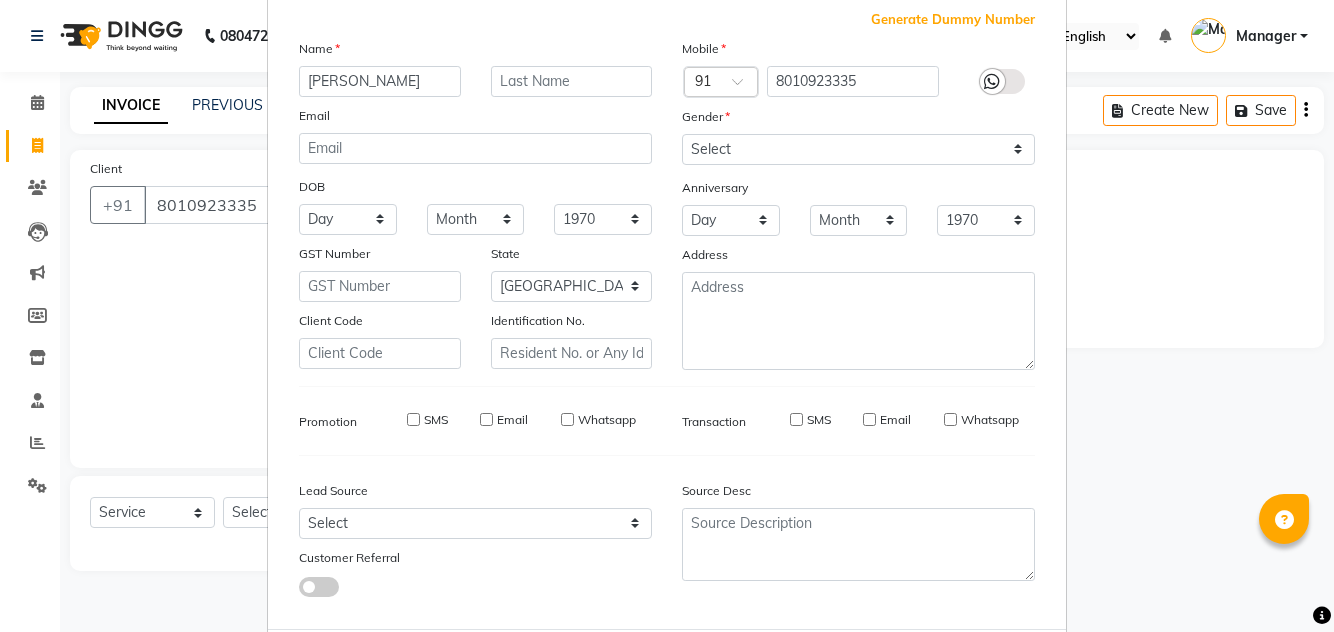type on "80******35" 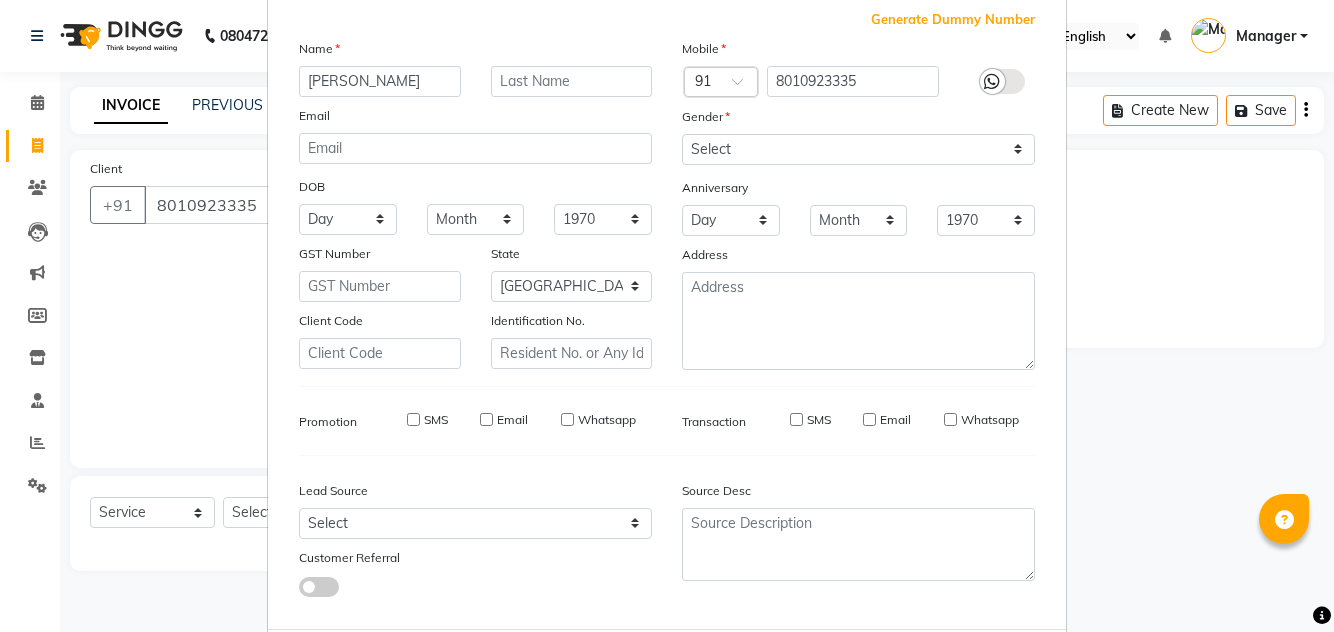type 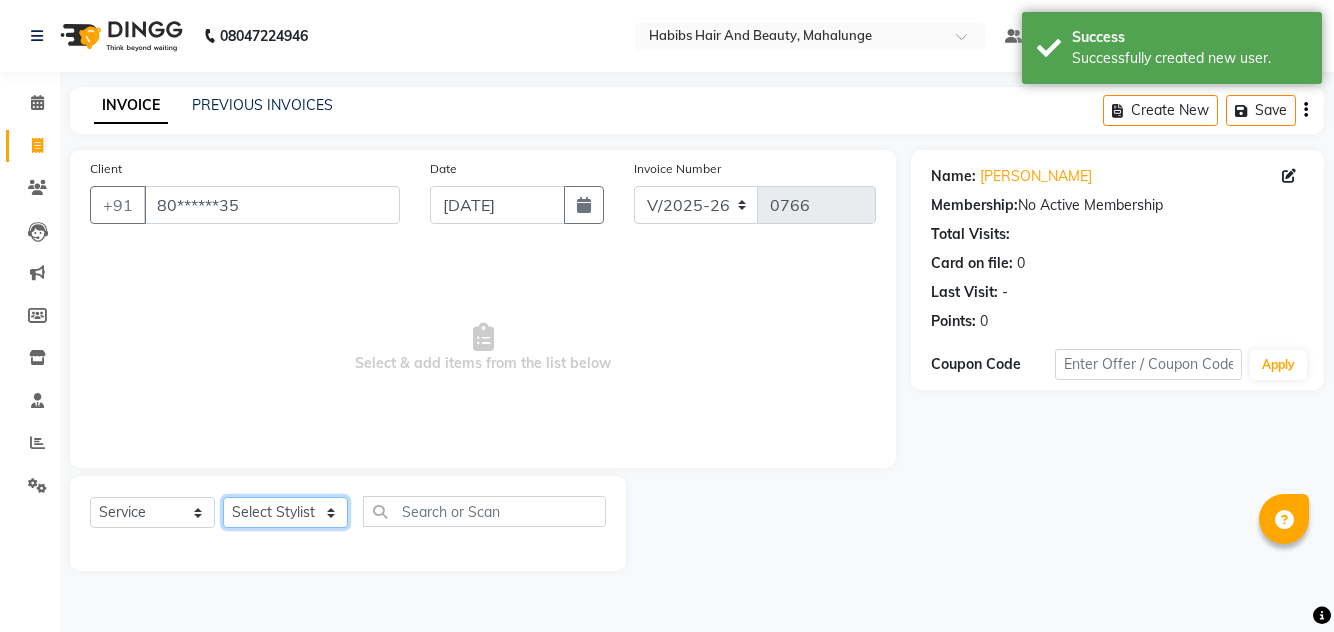 click on "Select Stylist [PERSON_NAME] [PERSON_NAME] [PERSON_NAME] [PERSON_NAME] [PERSON_NAME] mahi  Manager [PERSON_NAME] [PERSON_NAME] Mane [PERSON_NAME] [PERSON_NAME] [PERSON_NAME] sumit [PERSON_NAME]" 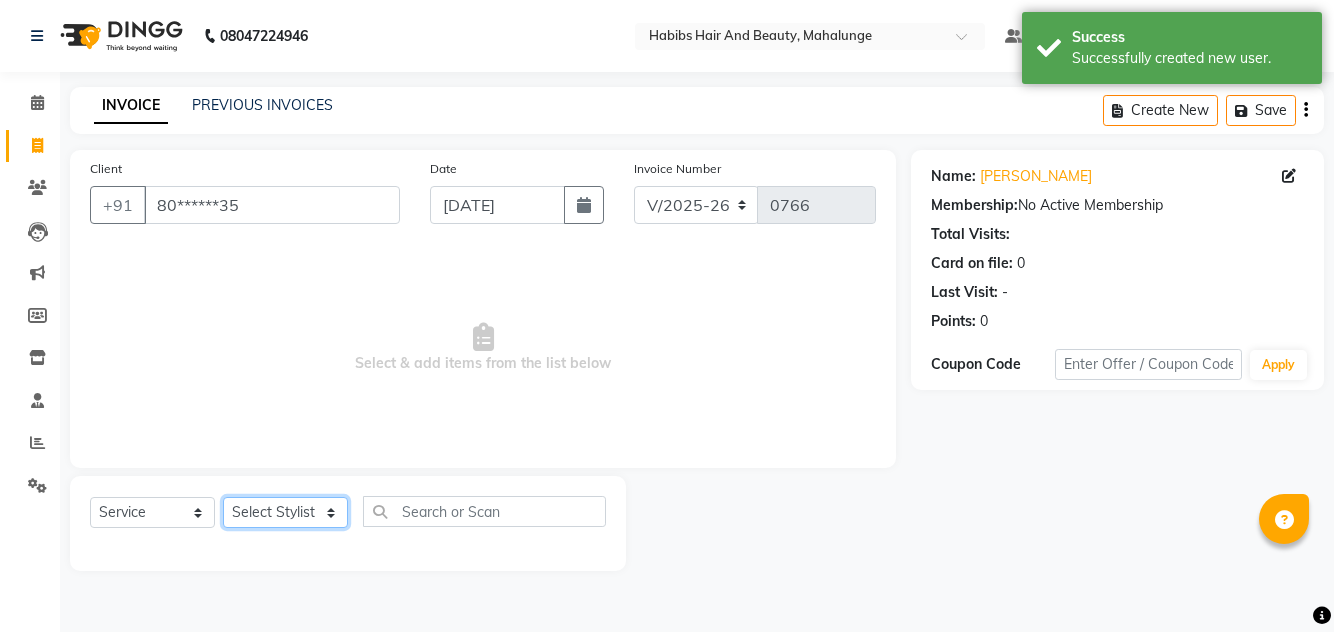 select on "84485" 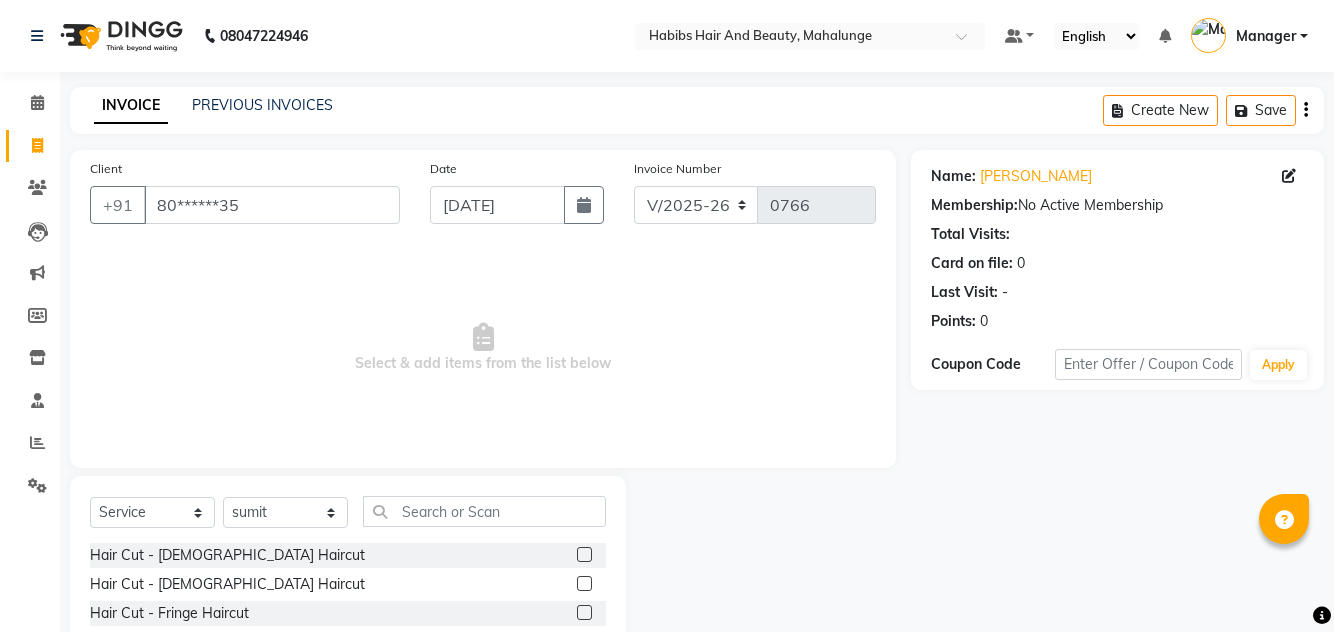 click 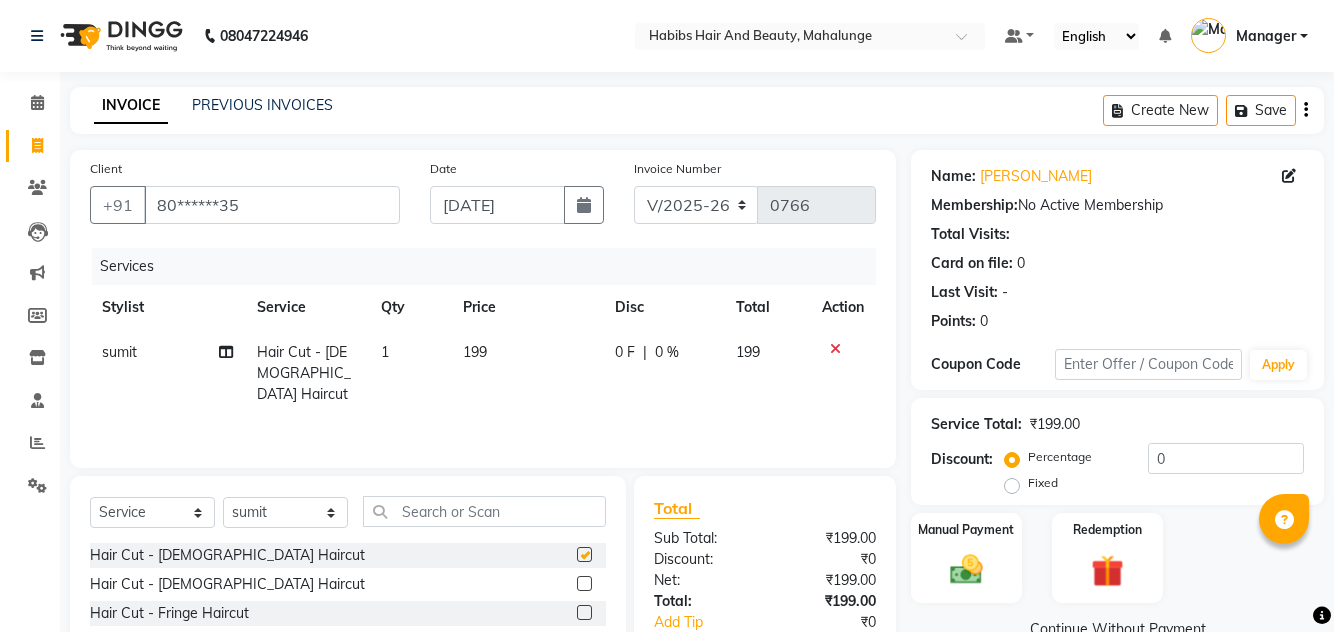 checkbox on "false" 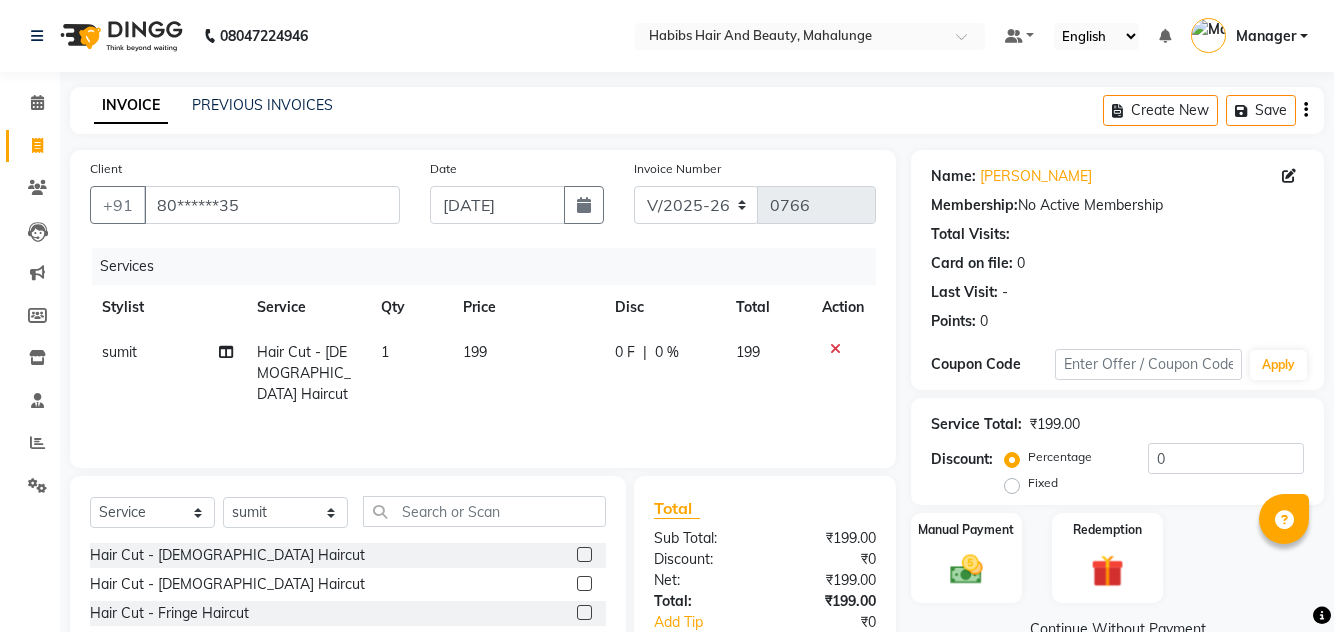 click 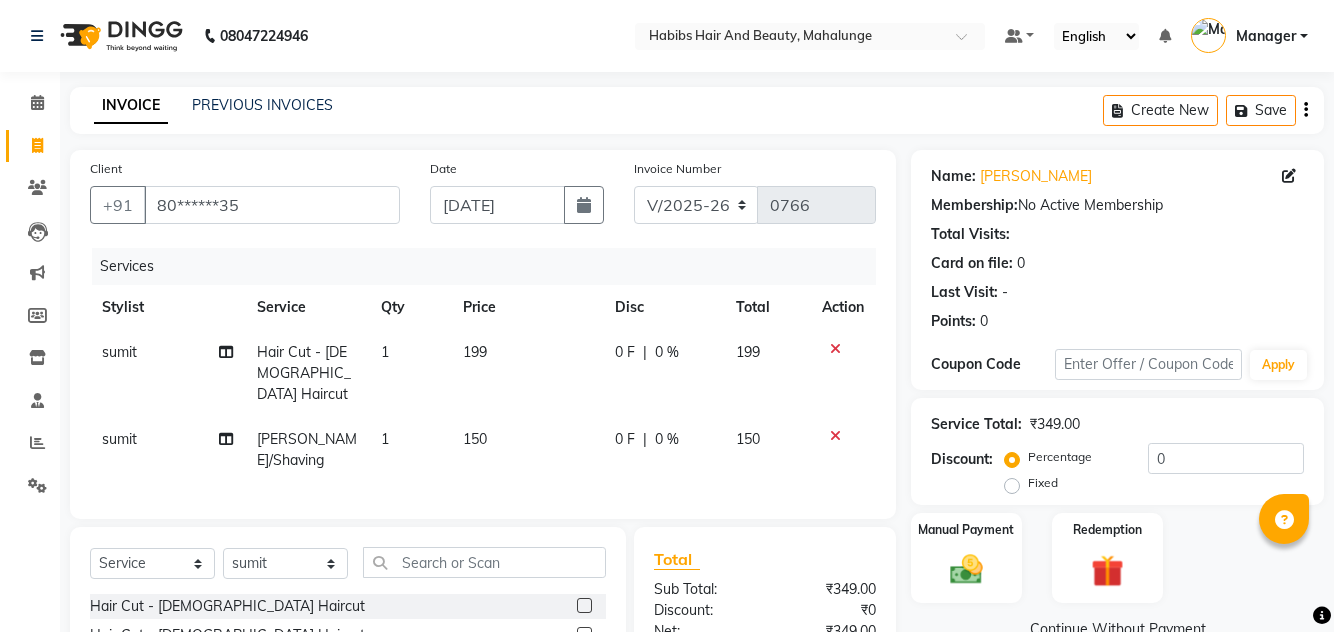 checkbox on "false" 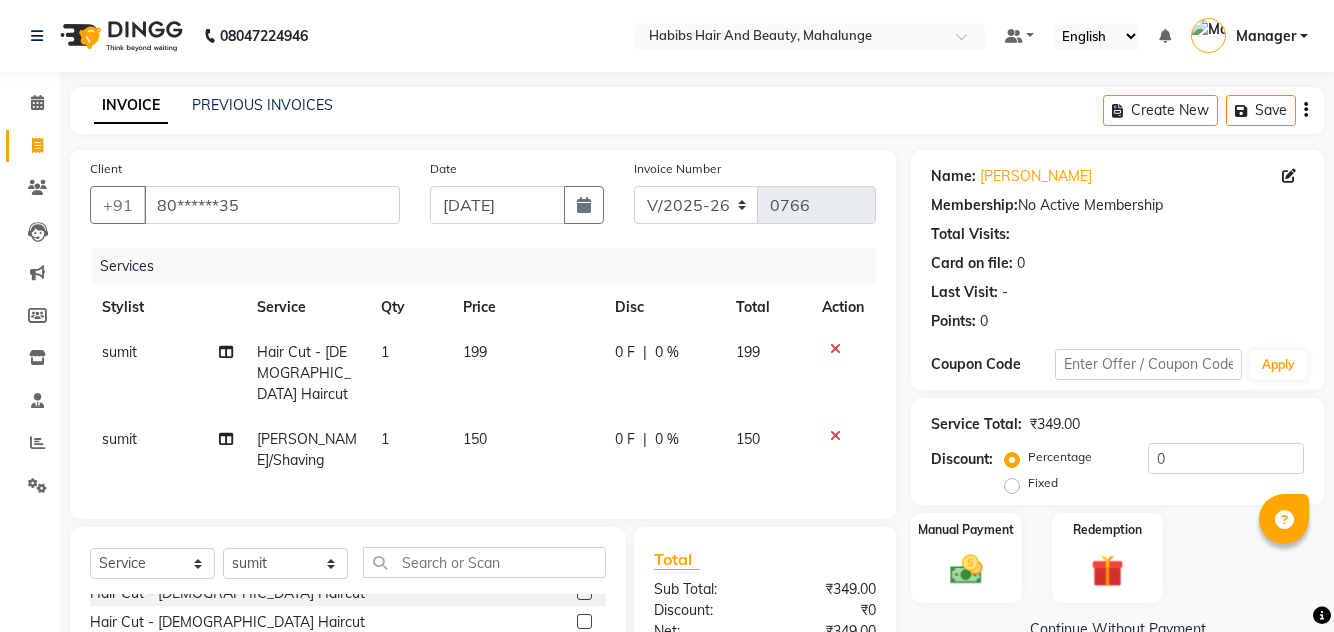 scroll, scrollTop: 0, scrollLeft: 0, axis: both 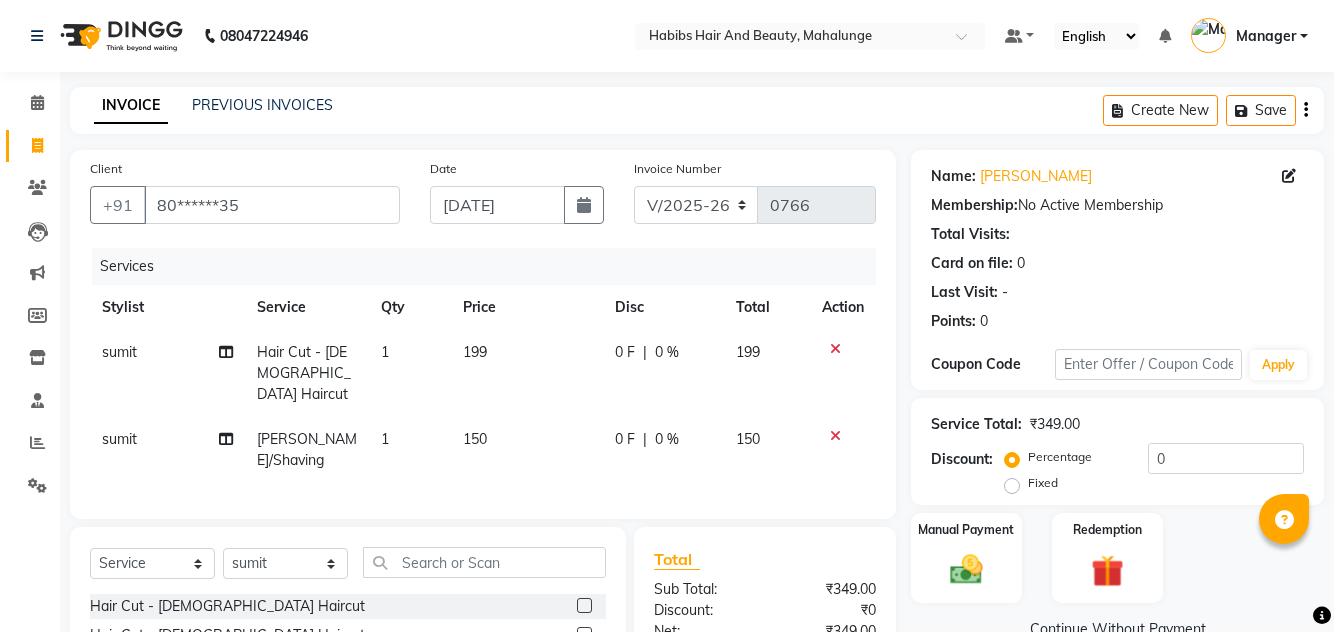 click on "199" 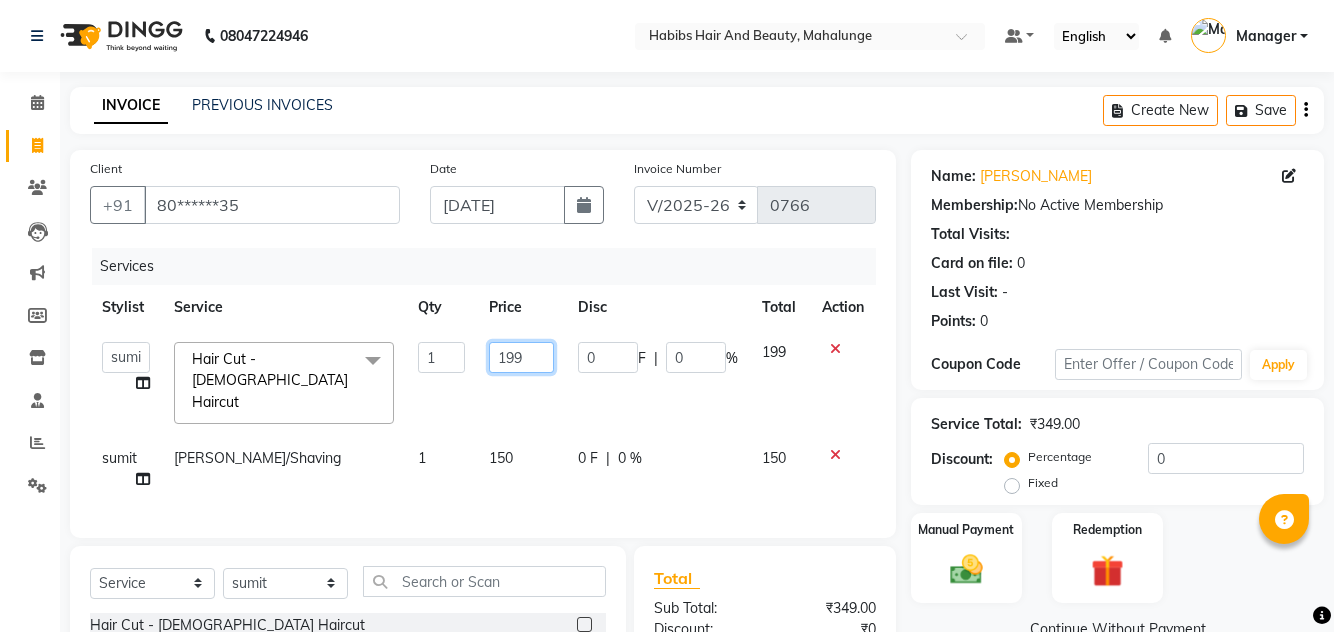 click on "199" 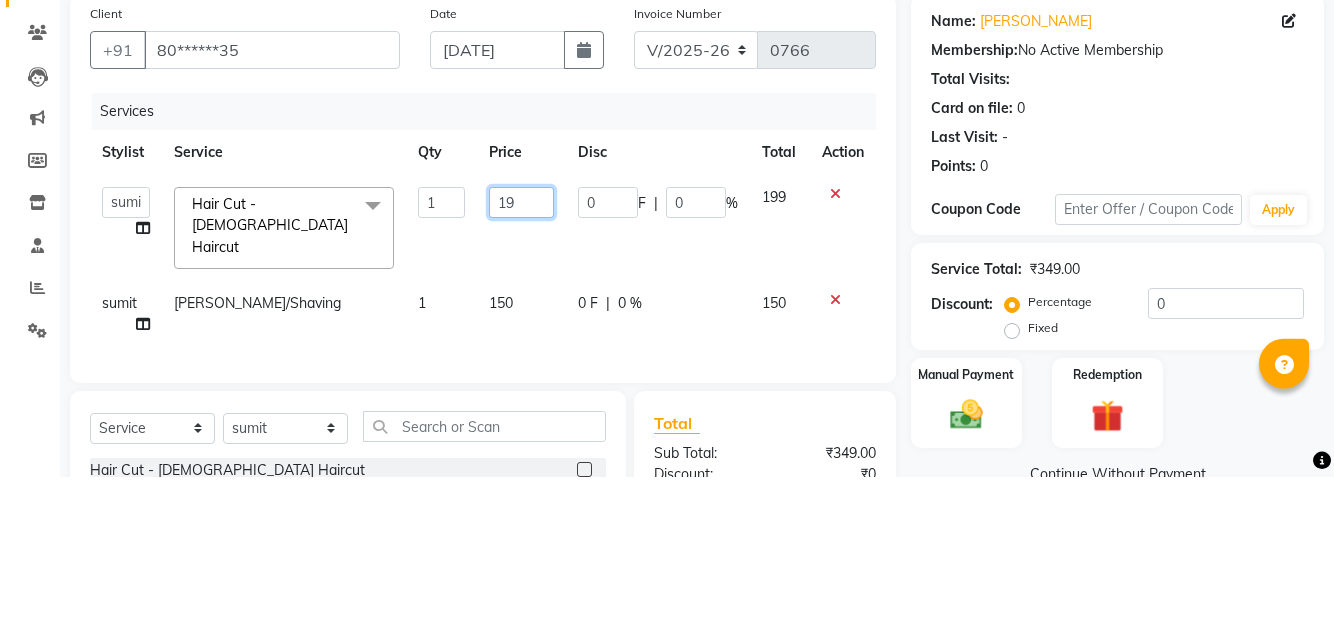 type on "1" 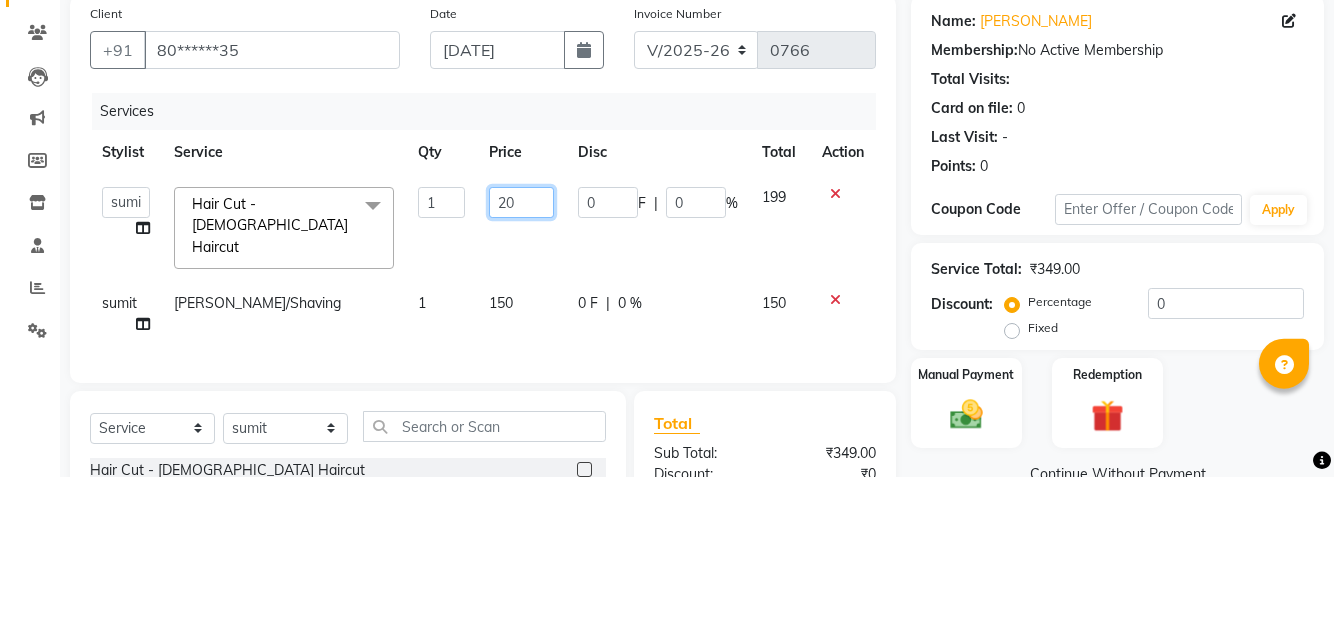 type on "200" 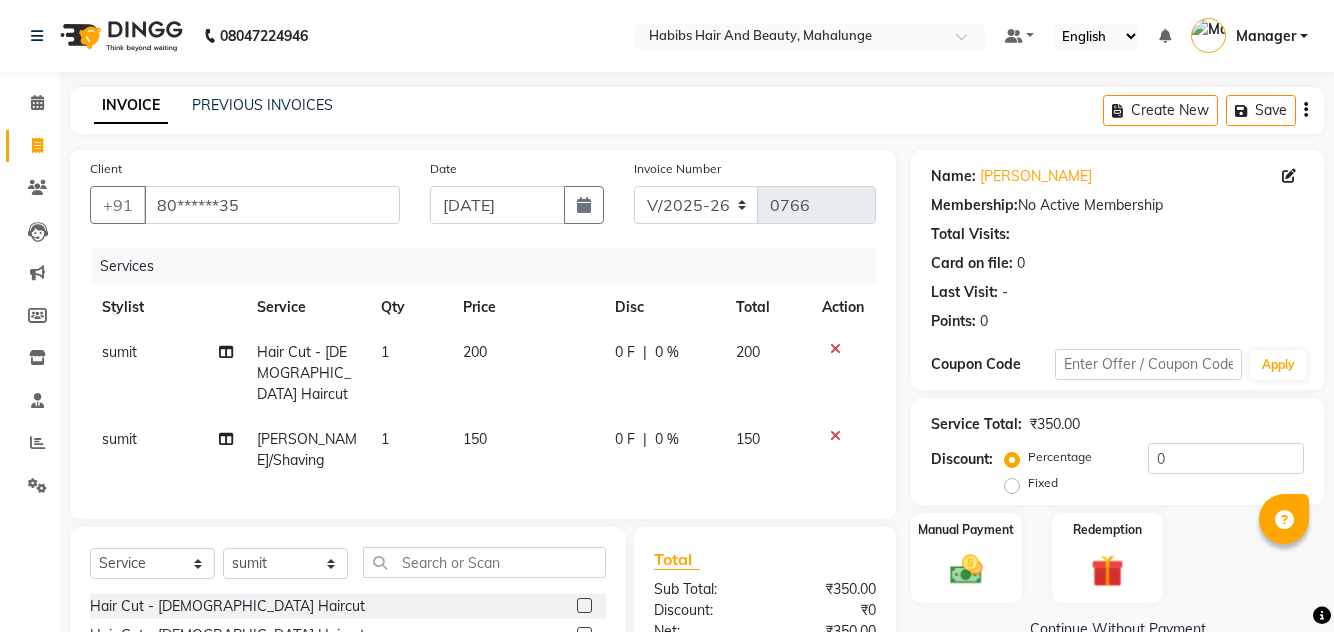 scroll, scrollTop: 80, scrollLeft: 0, axis: vertical 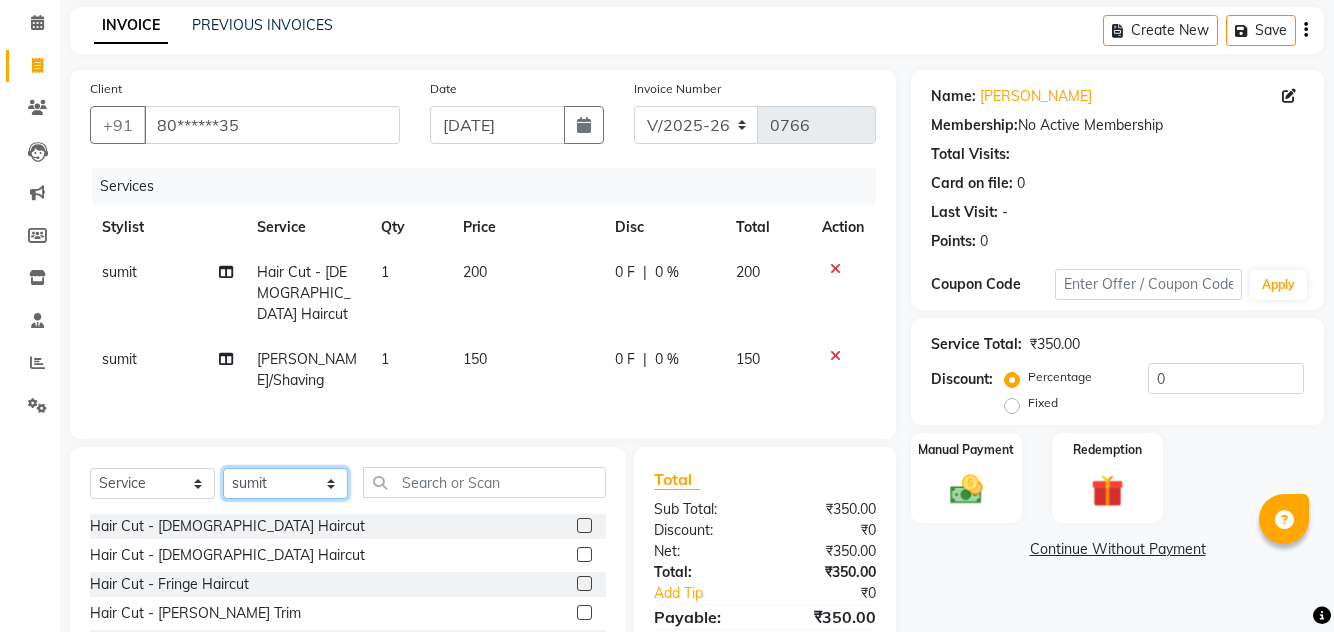 click on "Select Stylist [PERSON_NAME] [PERSON_NAME] [PERSON_NAME] [PERSON_NAME] [PERSON_NAME] mahi  Manager [PERSON_NAME] [PERSON_NAME] Mane [PERSON_NAME] [PERSON_NAME] [PERSON_NAME] sumit [PERSON_NAME]" 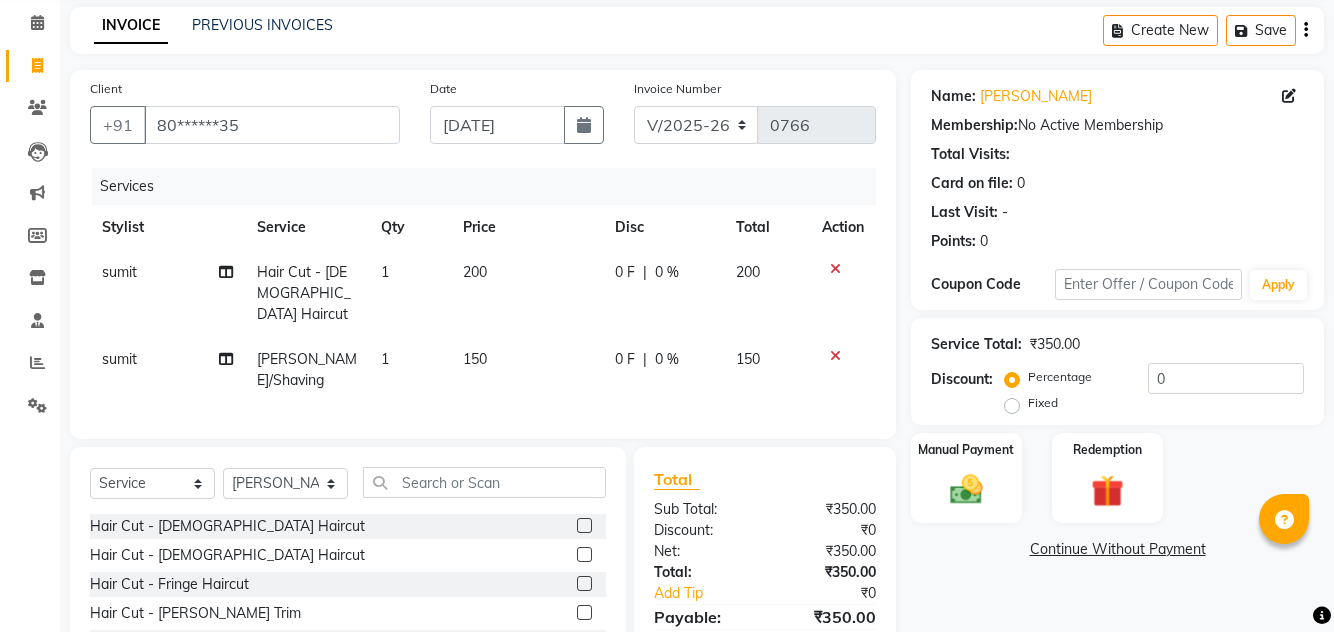 click 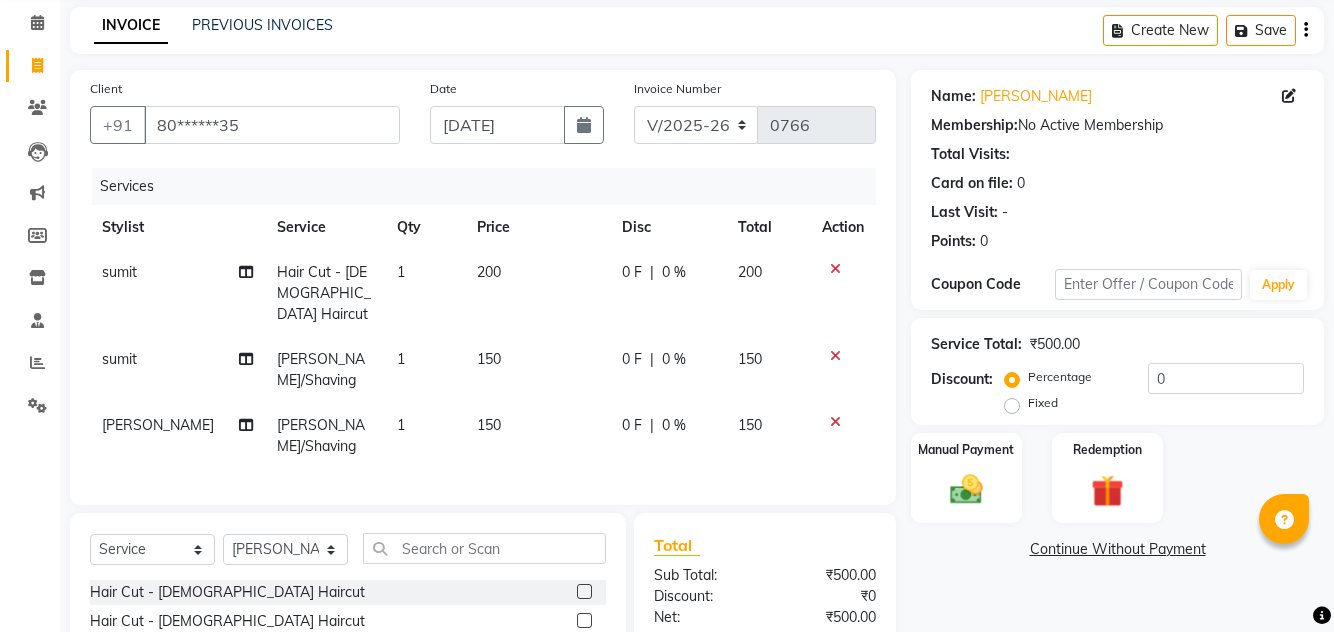 checkbox on "false" 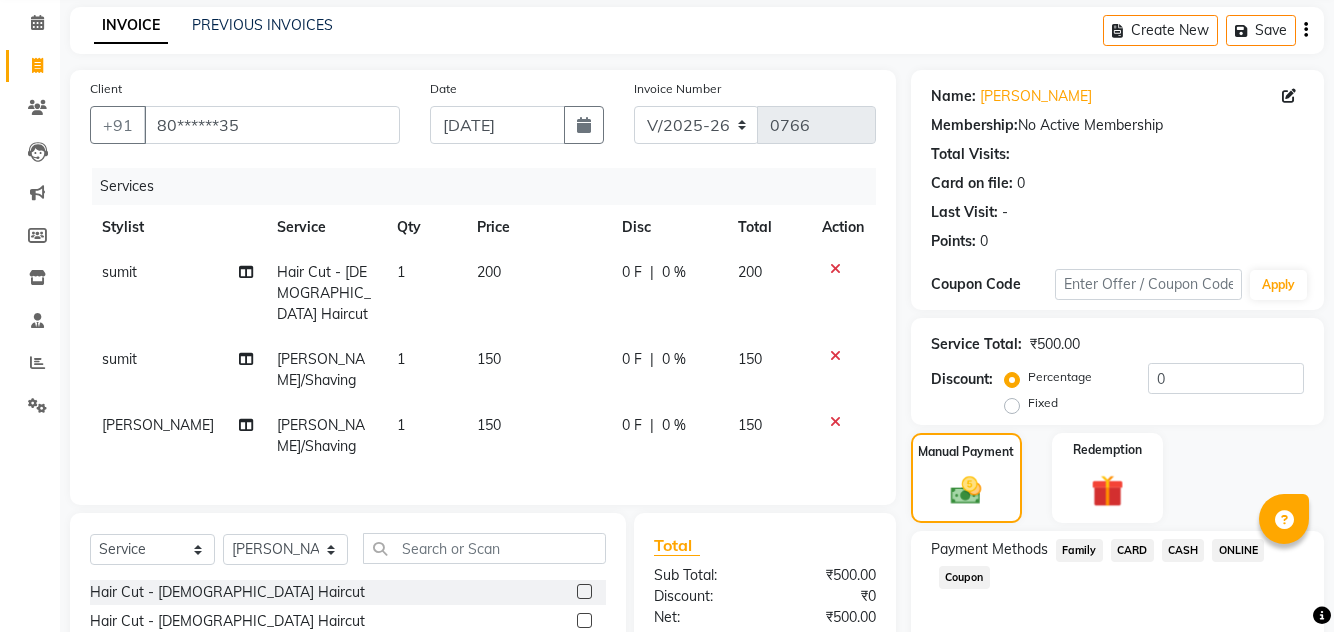click on "ONLINE" 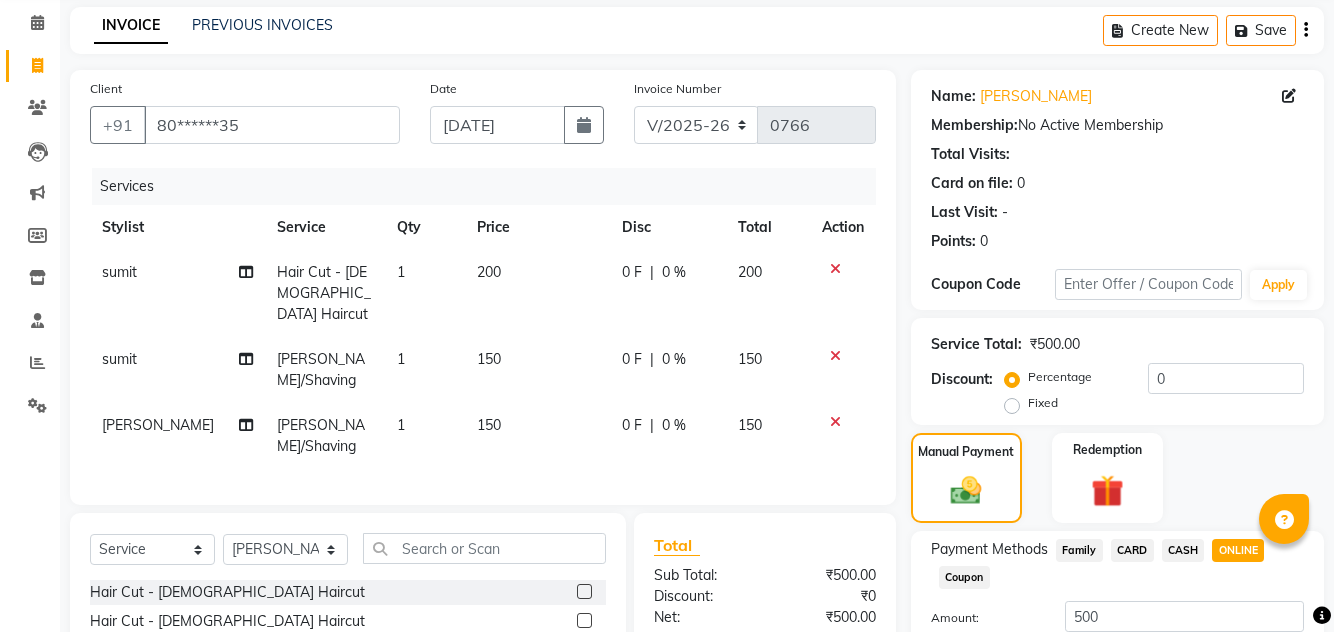 click on "Add Payment" 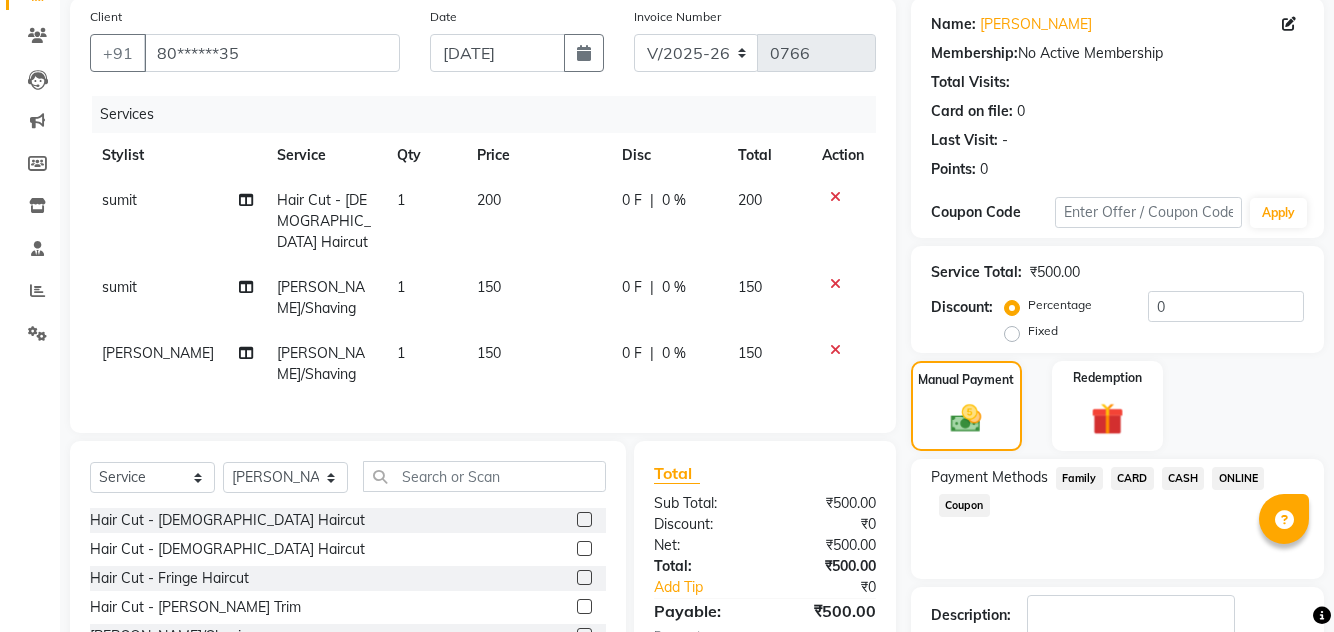 scroll, scrollTop: 186, scrollLeft: 0, axis: vertical 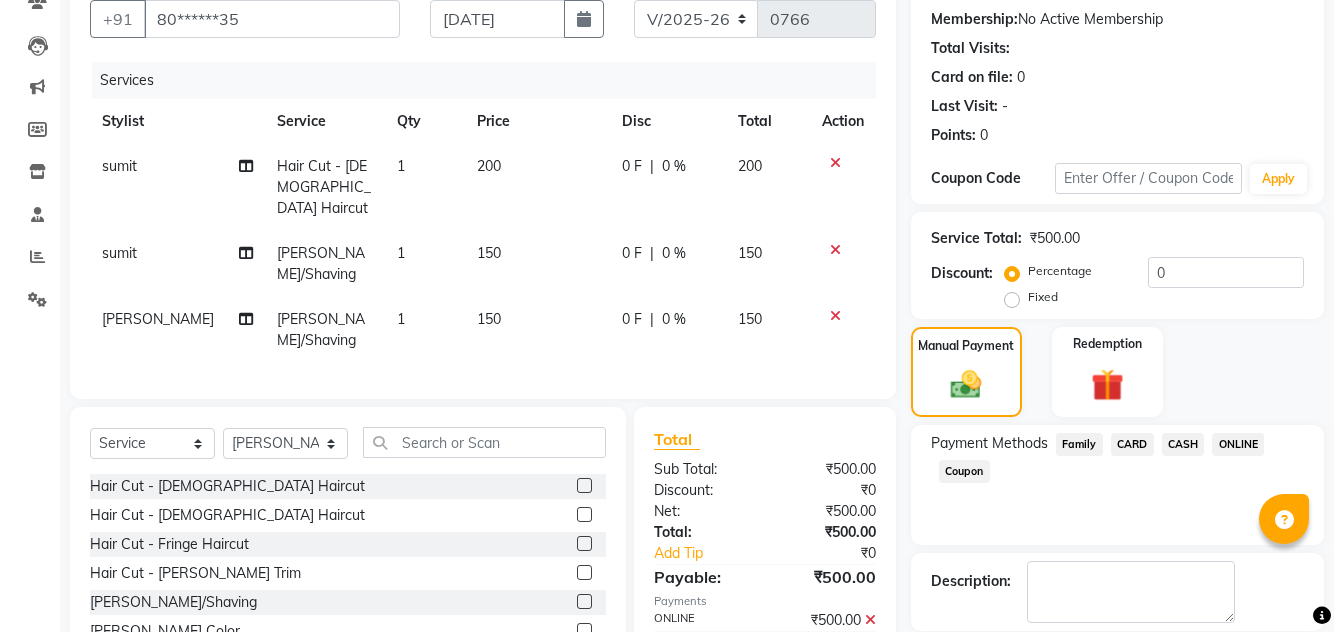 click 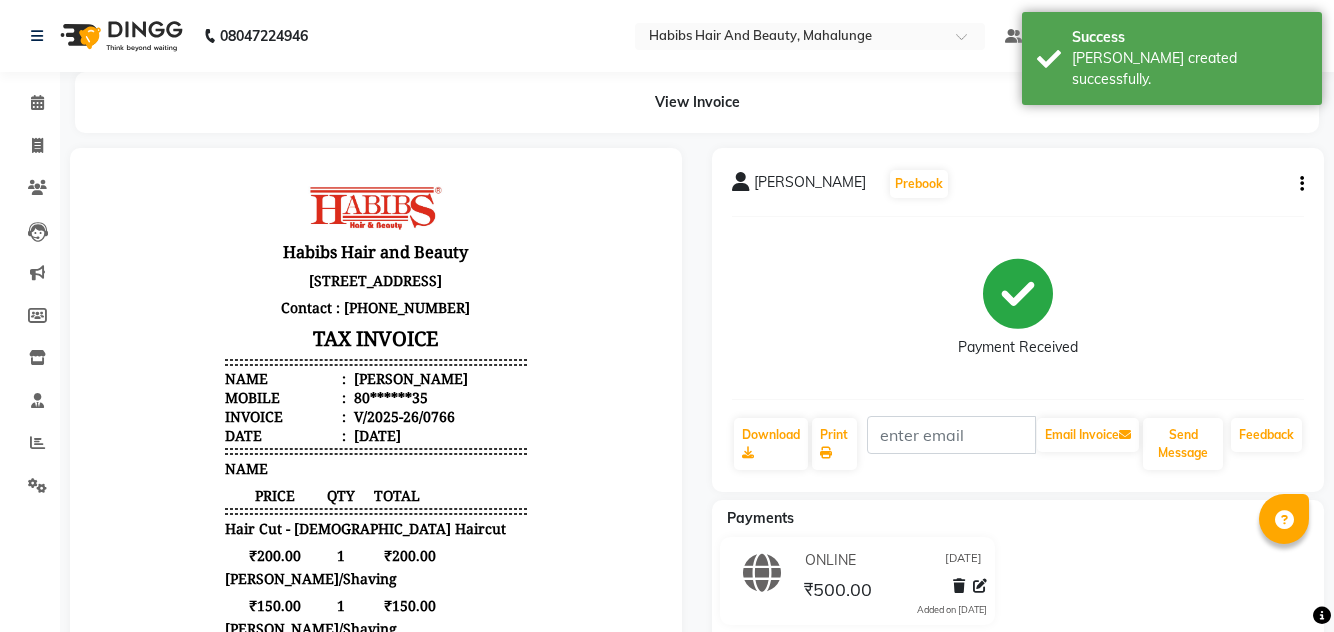 scroll, scrollTop: 0, scrollLeft: 0, axis: both 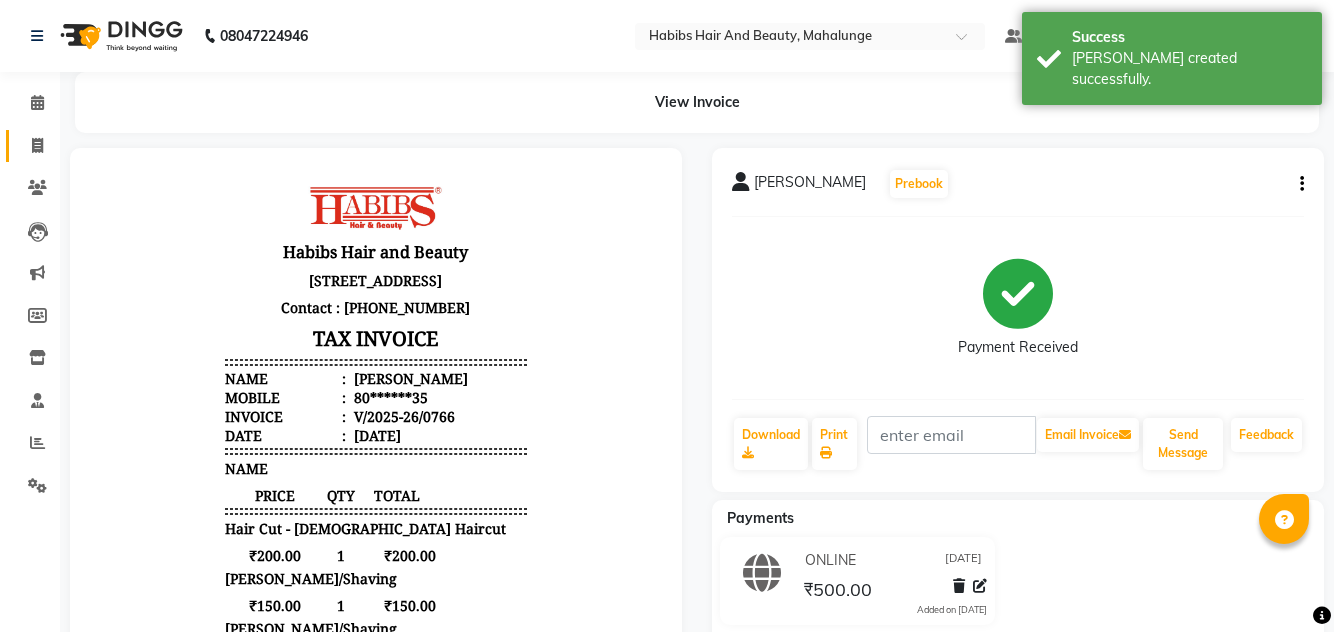 click 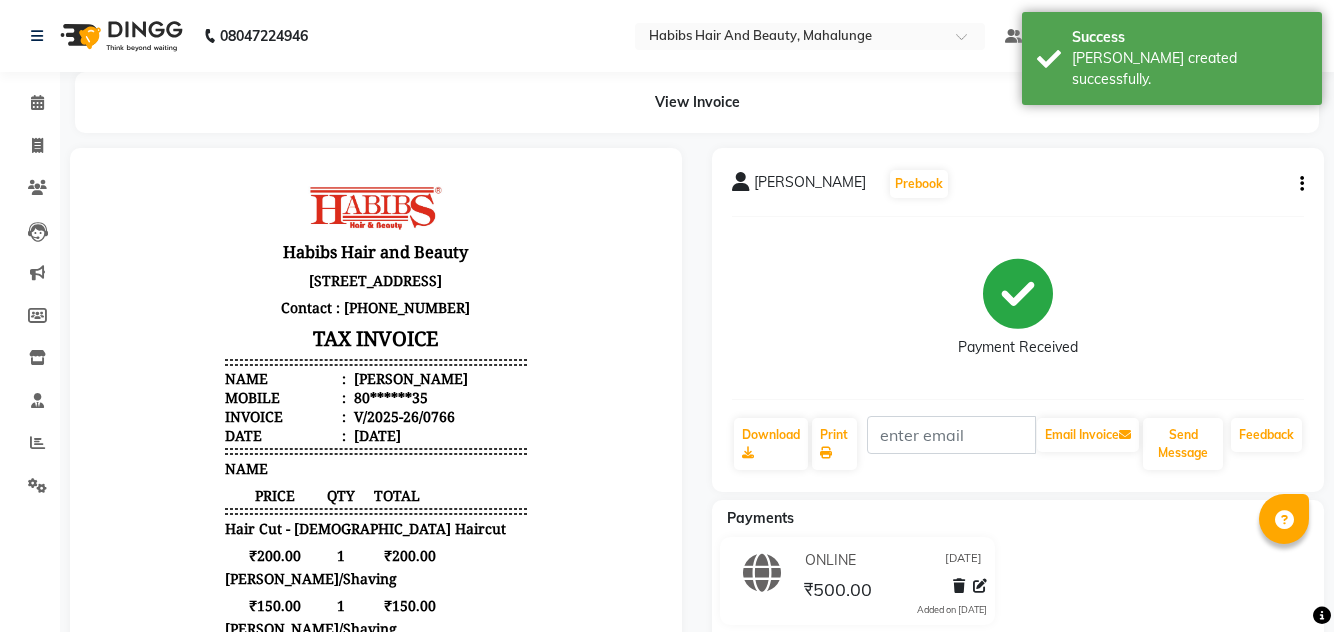 select on "service" 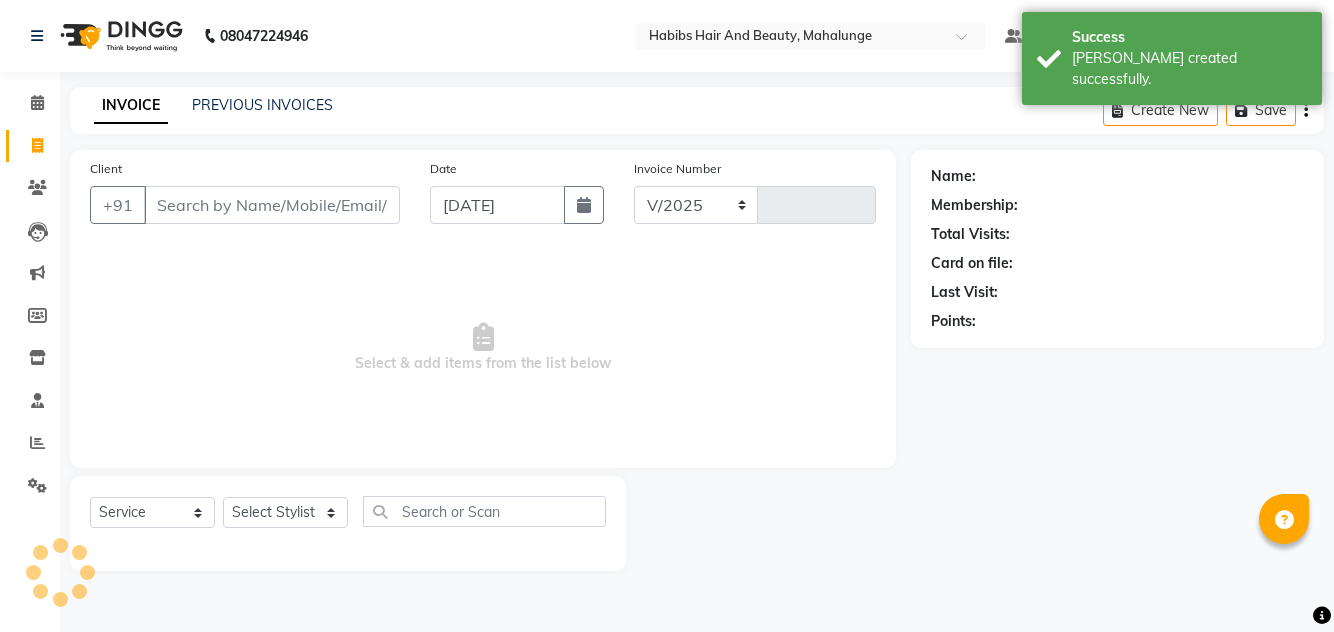select on "6328" 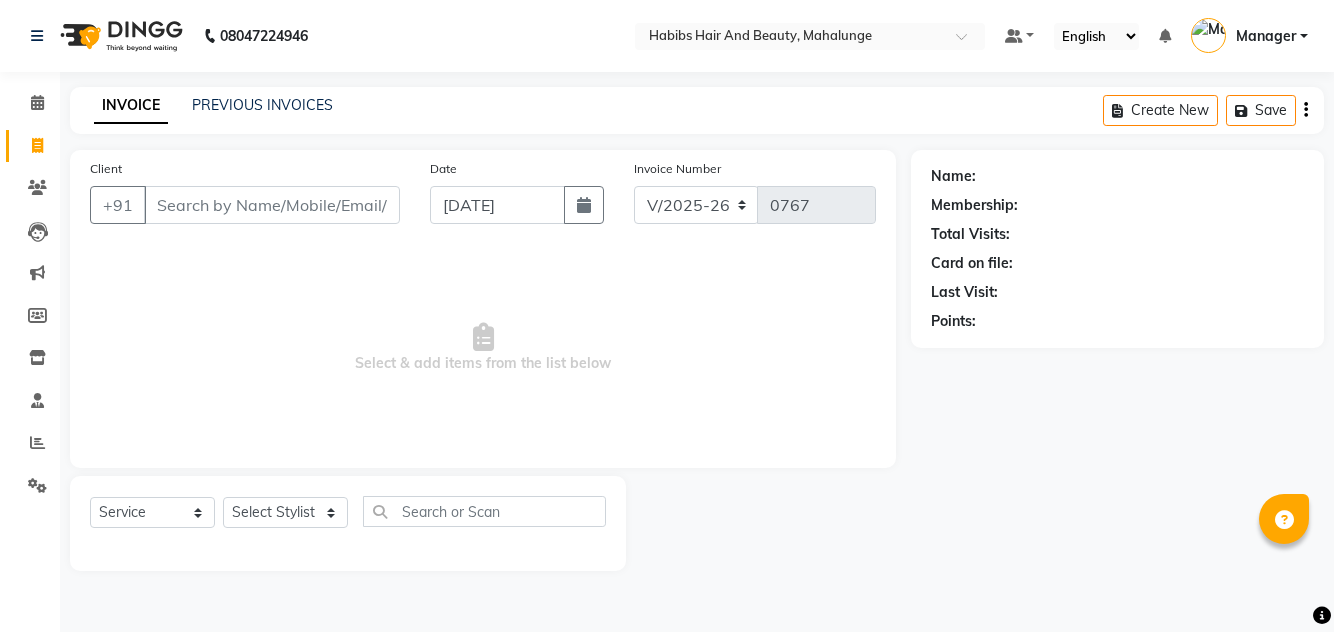 type on ")" 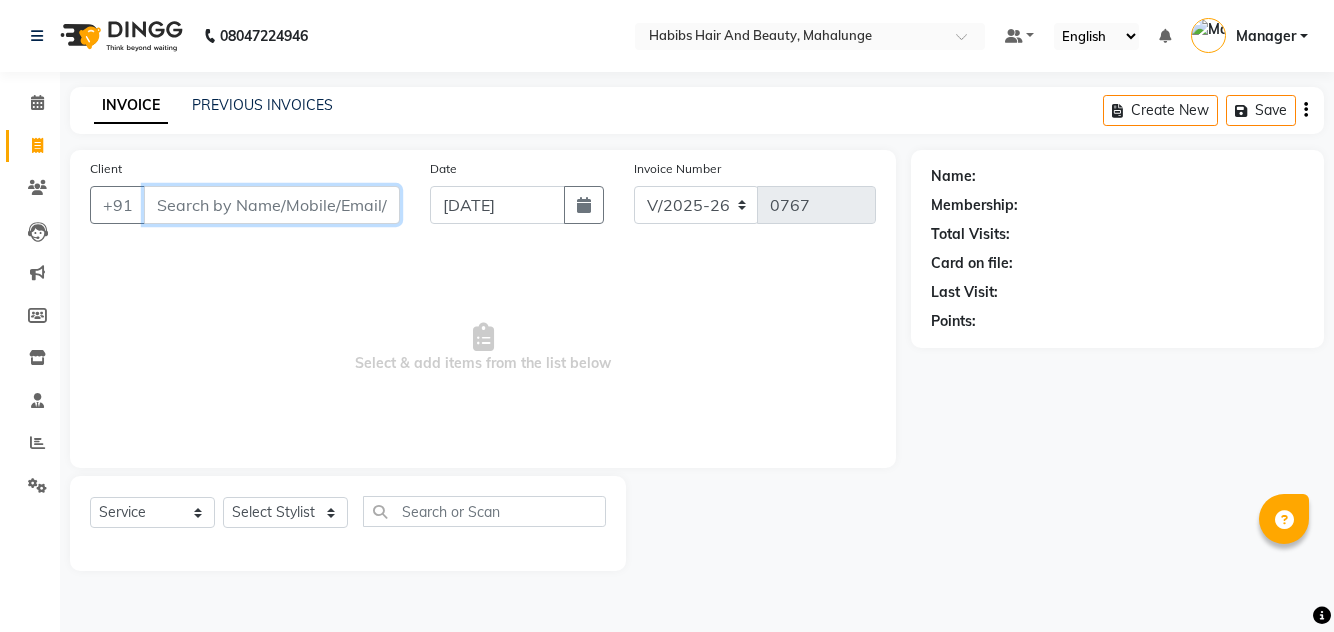 click on "Client" at bounding box center (272, 205) 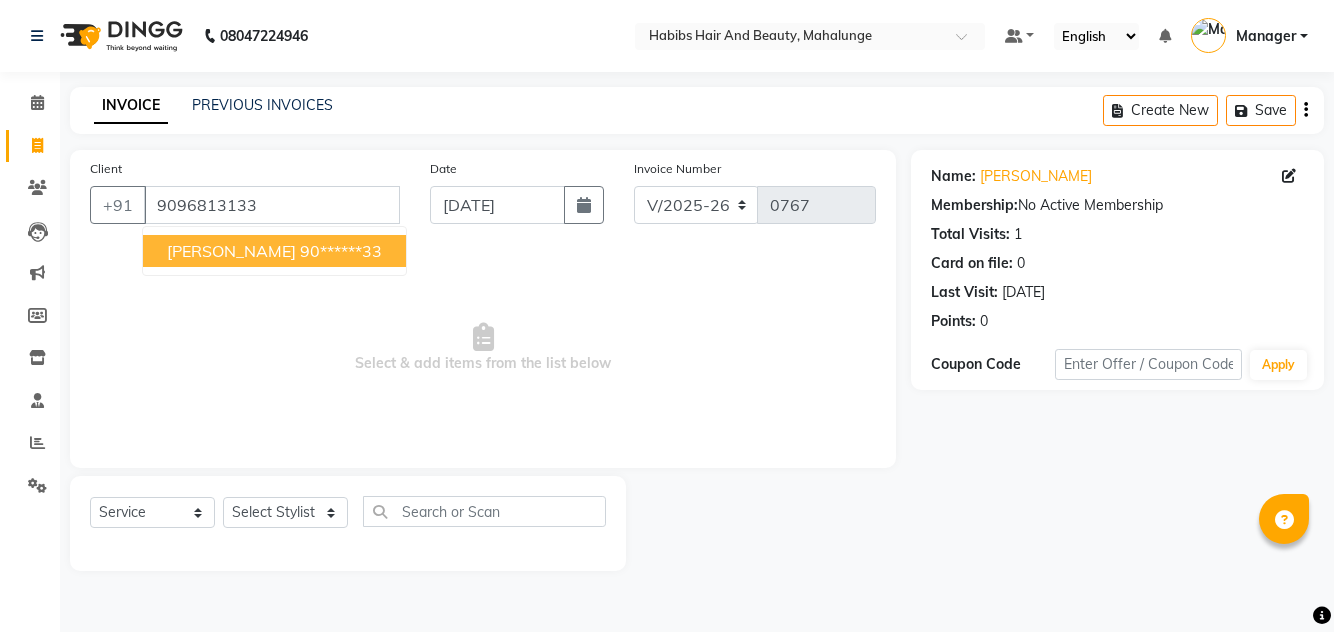 click on "90******33" at bounding box center [341, 251] 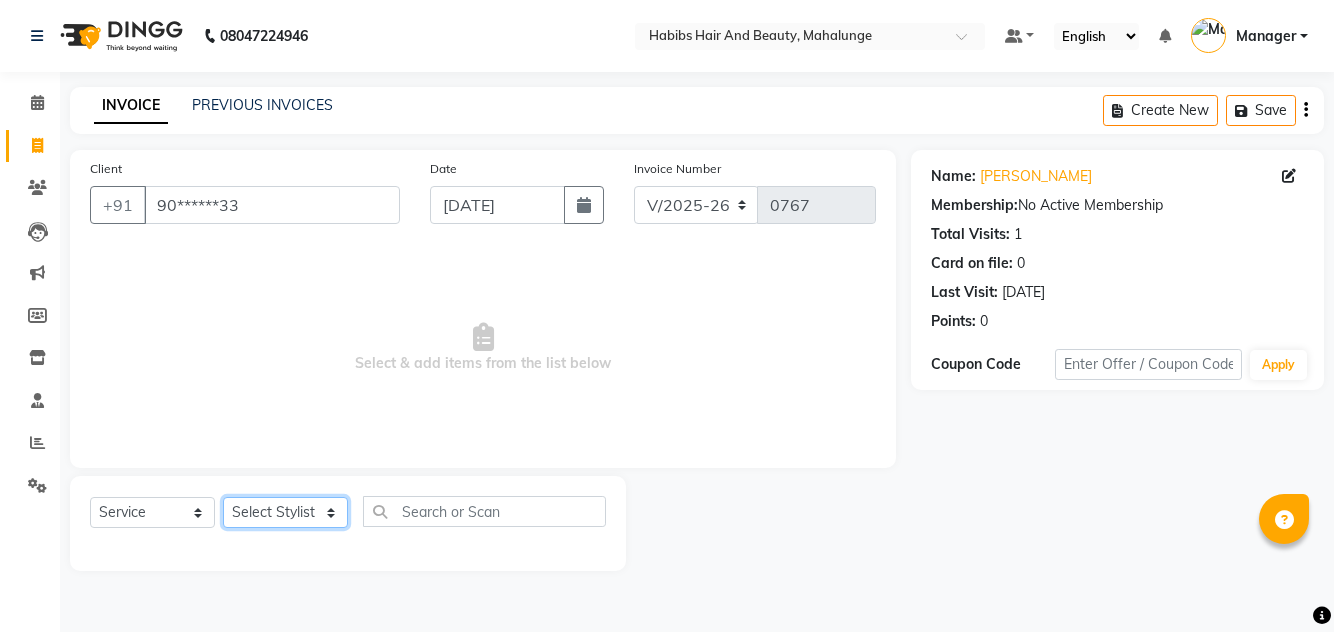 click on "Select Stylist [PERSON_NAME] [PERSON_NAME] [PERSON_NAME] [PERSON_NAME] [PERSON_NAME] mahi  Manager [PERSON_NAME] [PERSON_NAME] Mane [PERSON_NAME] [PERSON_NAME] [PERSON_NAME] sumit [PERSON_NAME]" 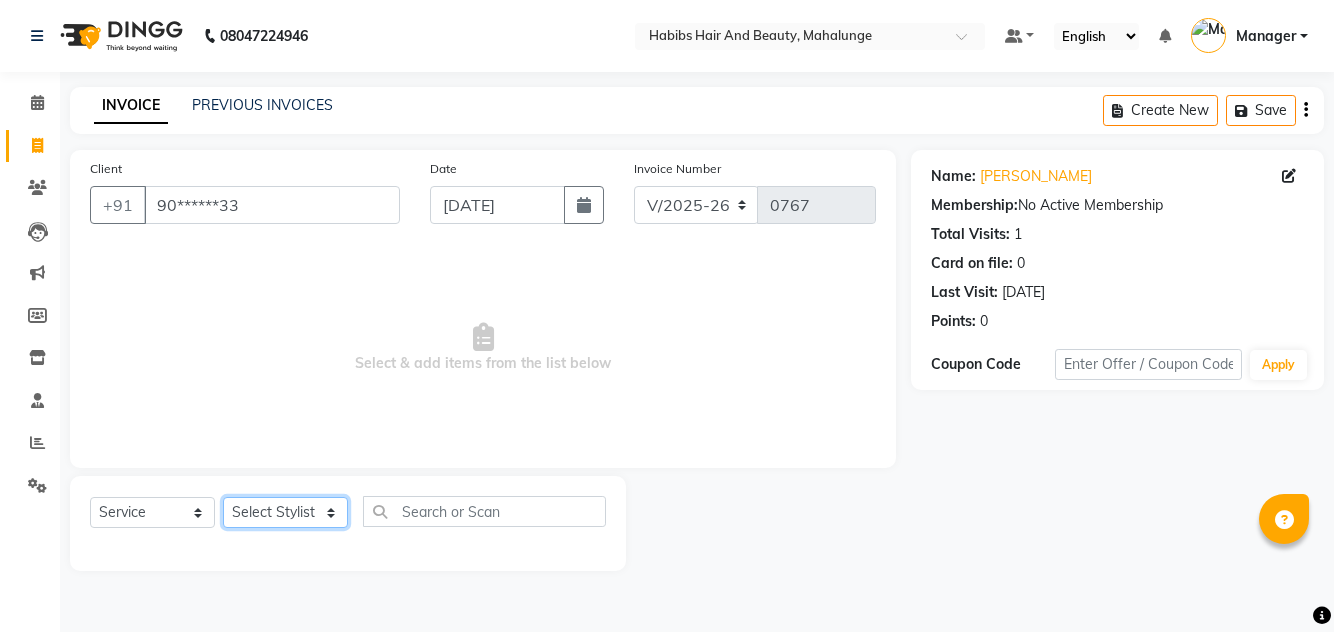 select on "63432" 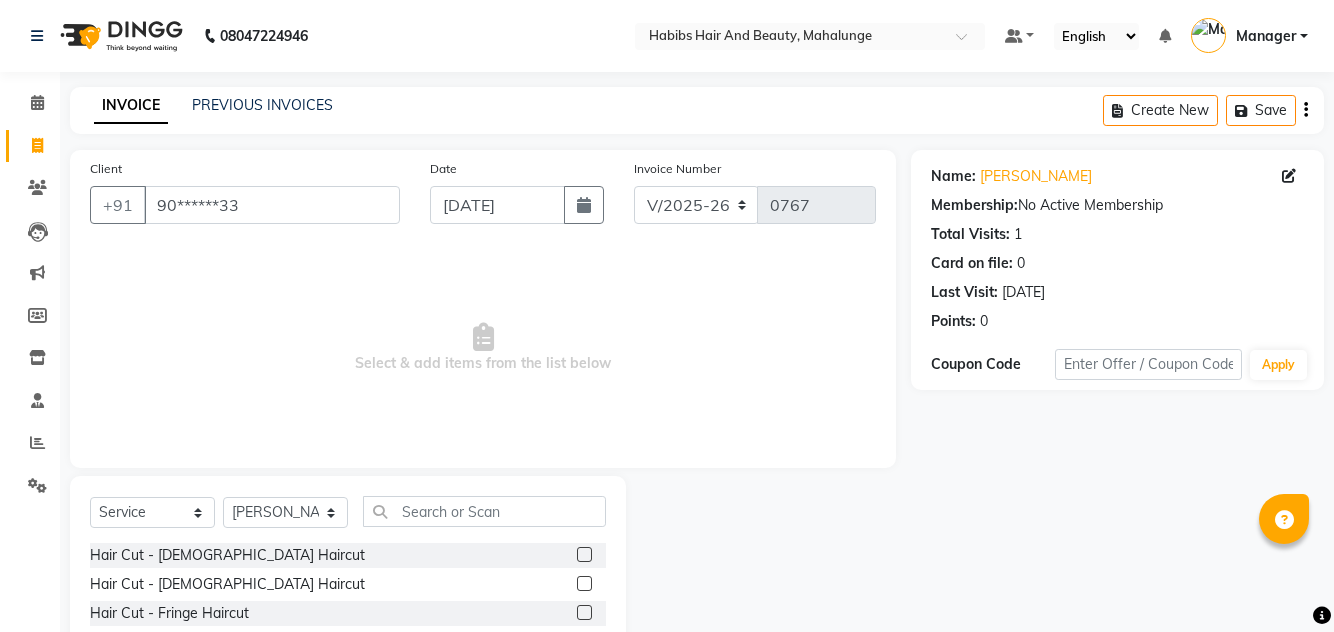 click 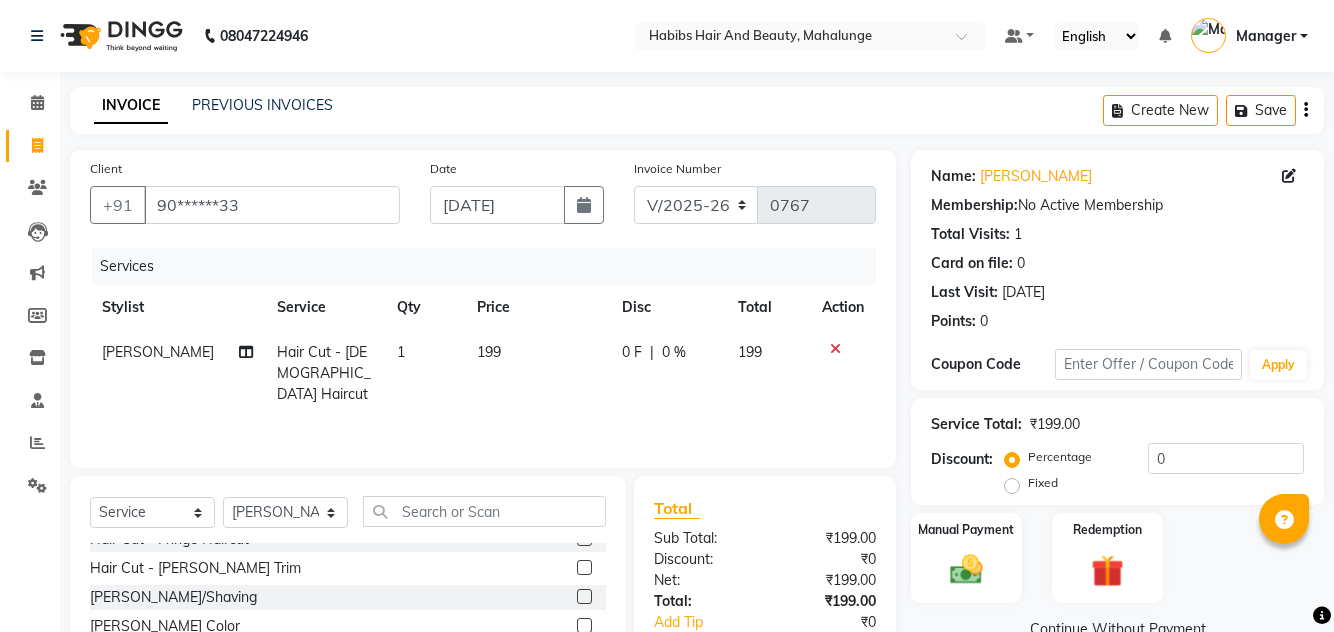 checkbox on "false" 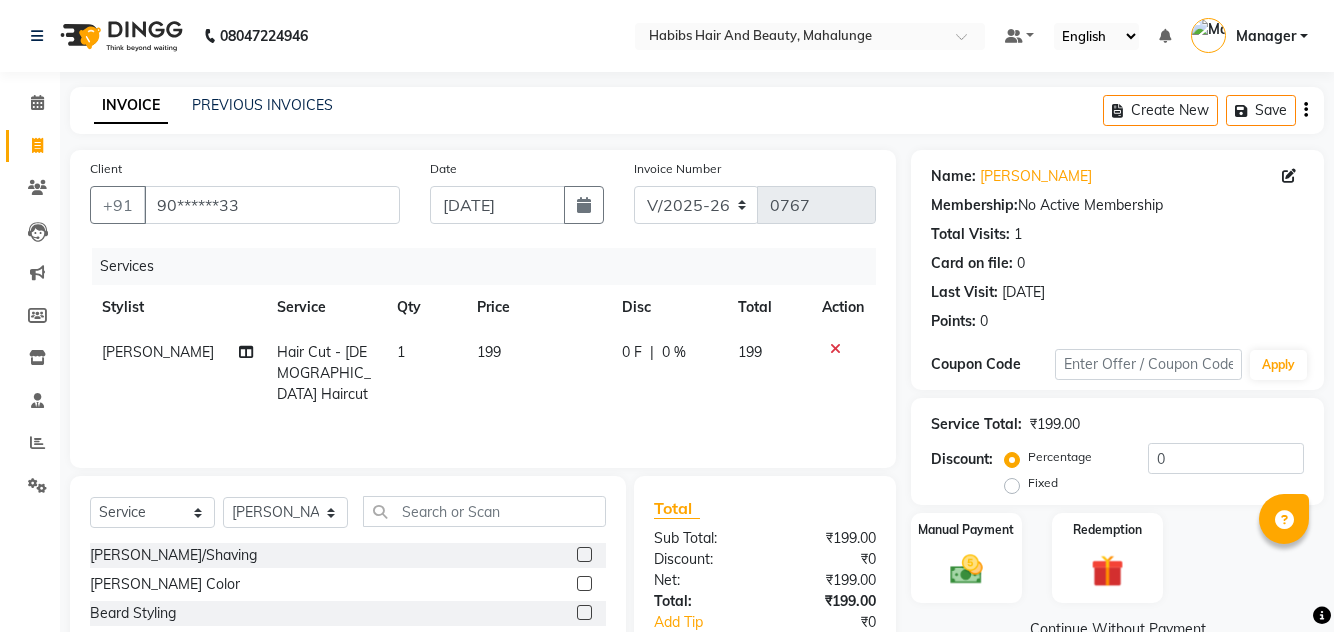 scroll, scrollTop: 104, scrollLeft: 0, axis: vertical 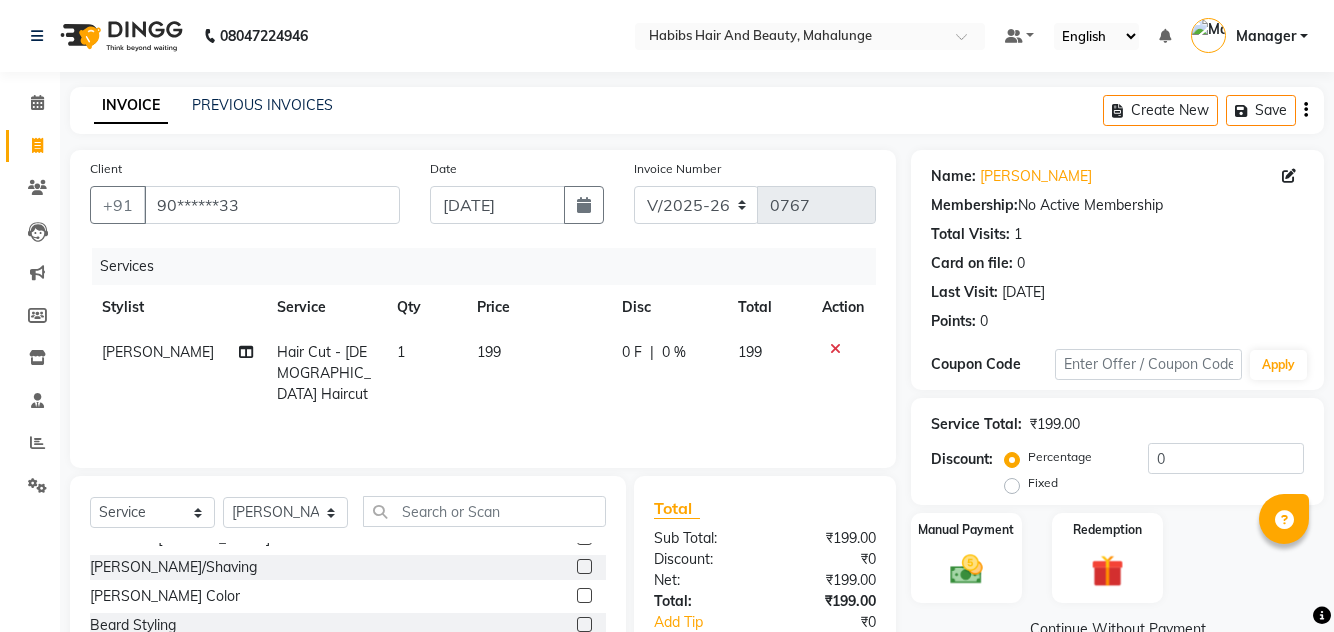 click 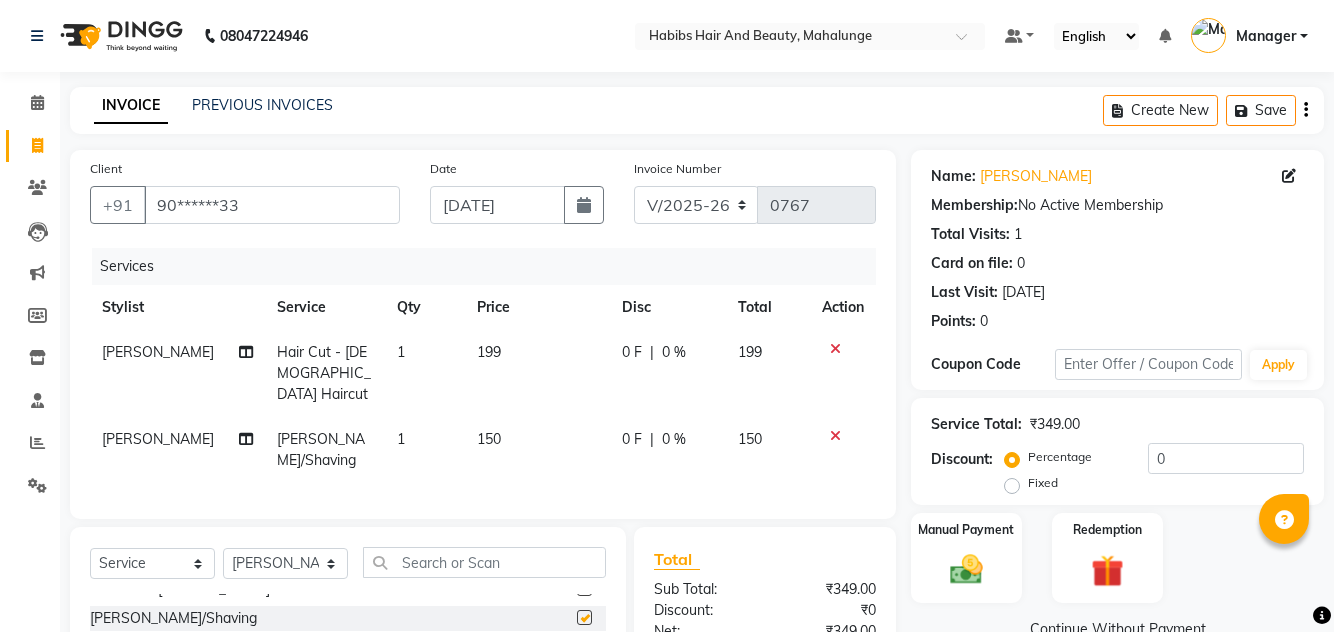 checkbox on "false" 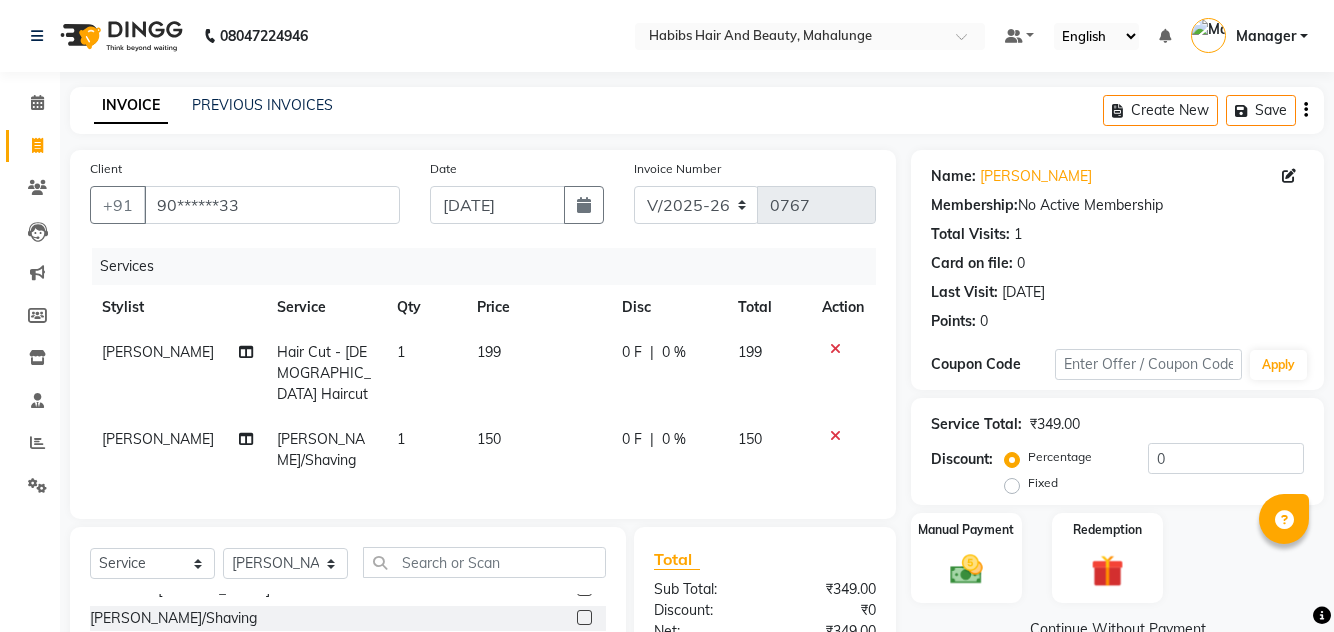 click on "199" 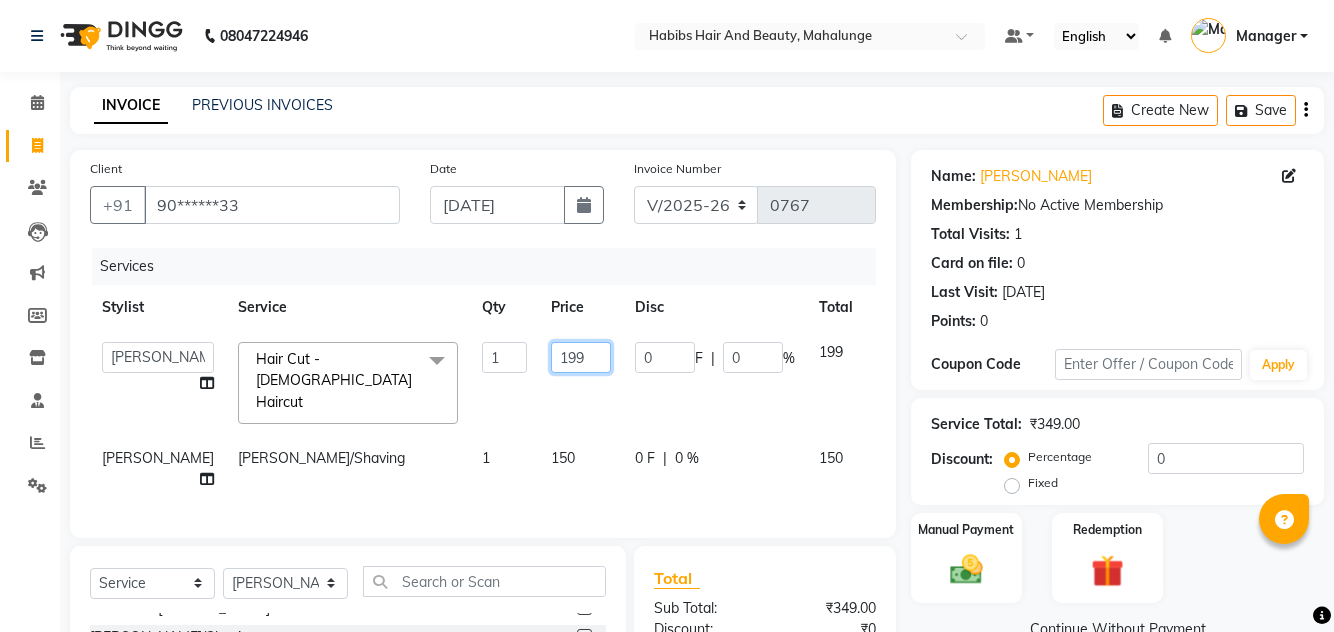 click on "199" 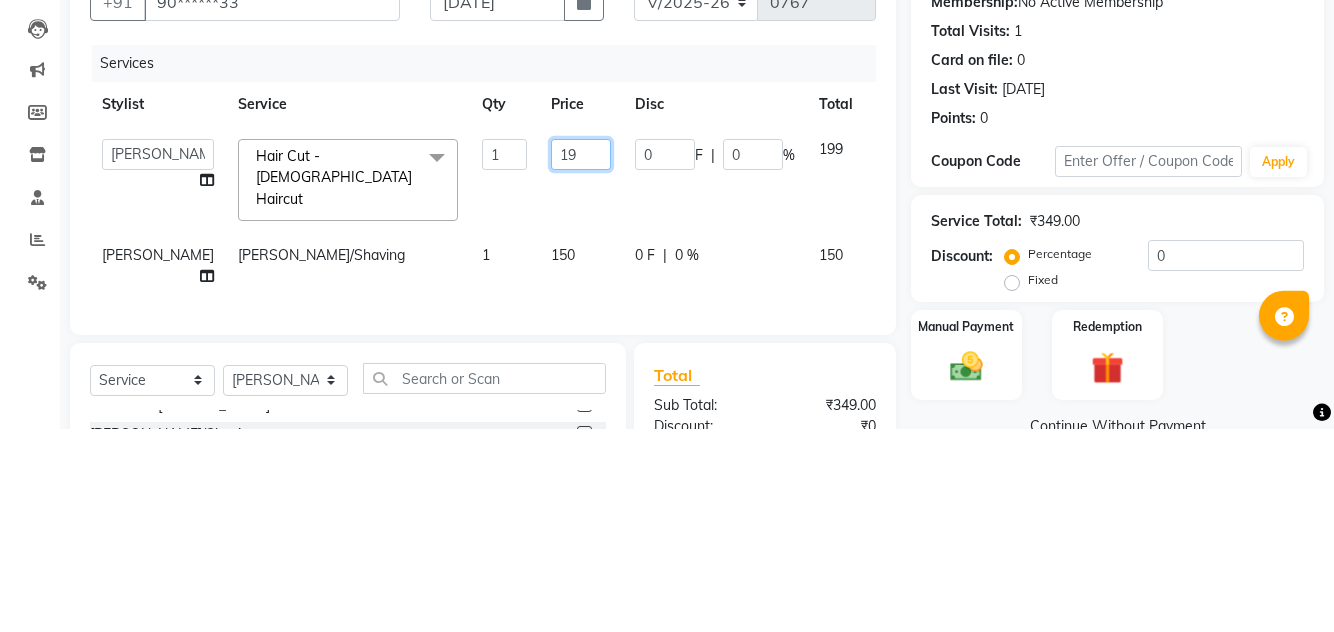 type on "1" 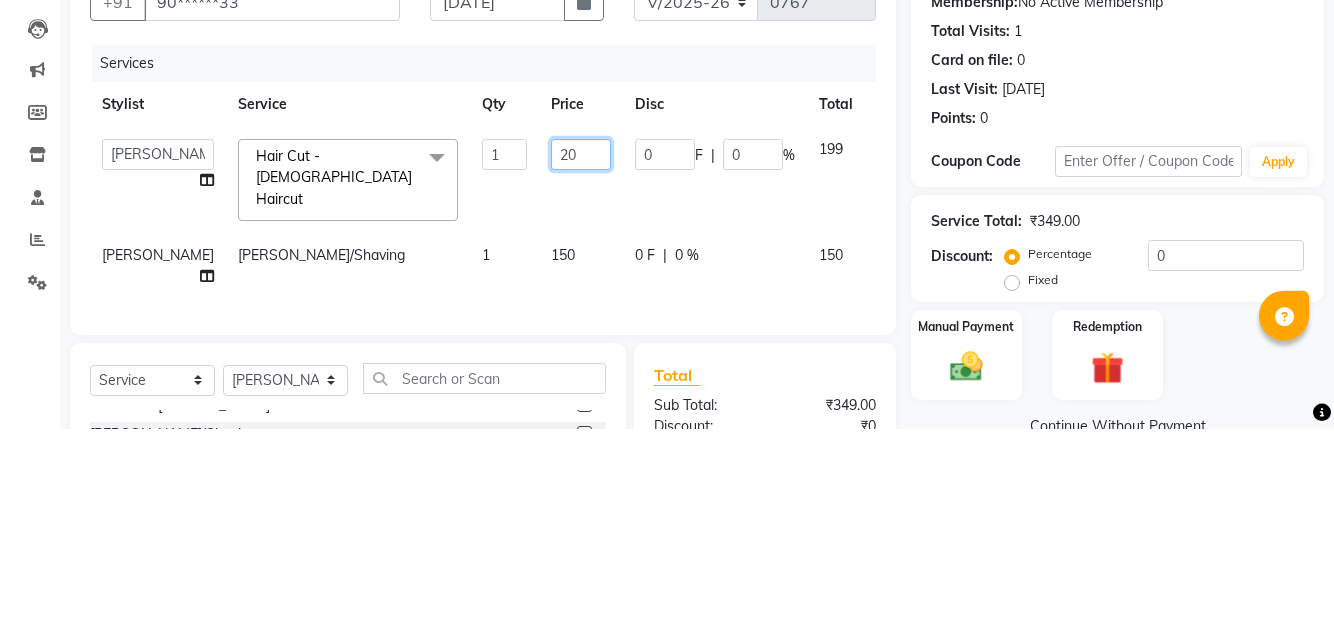 type on "200" 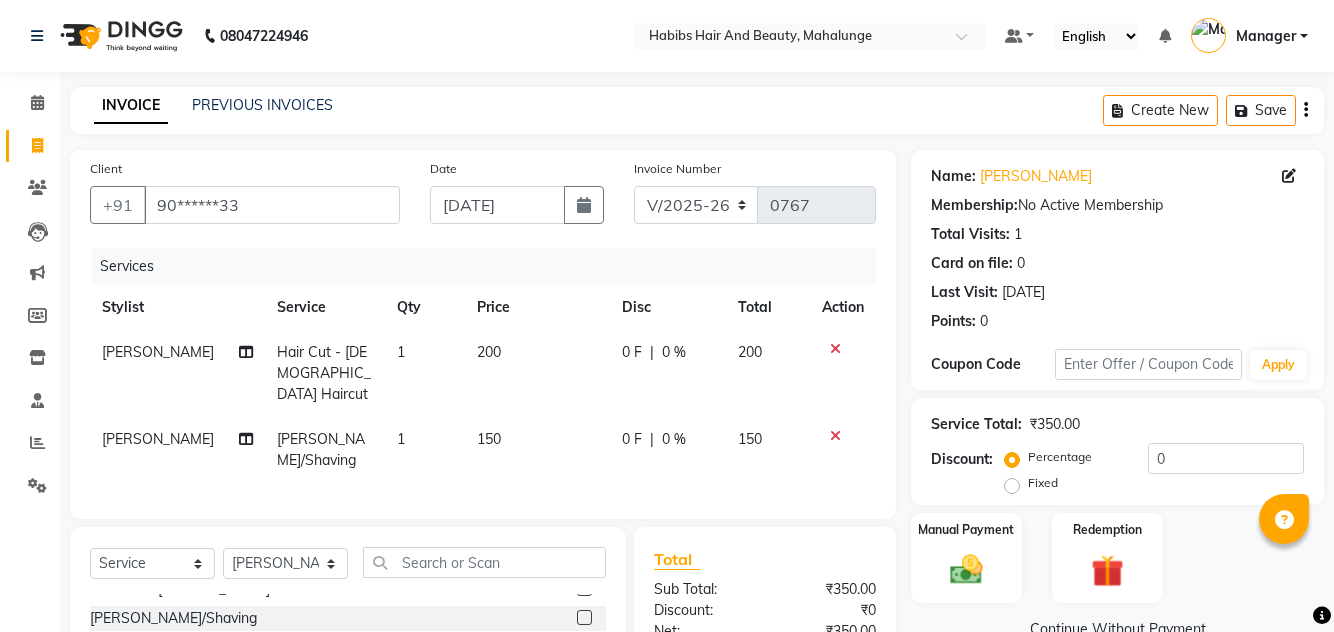 scroll, scrollTop: 80, scrollLeft: 0, axis: vertical 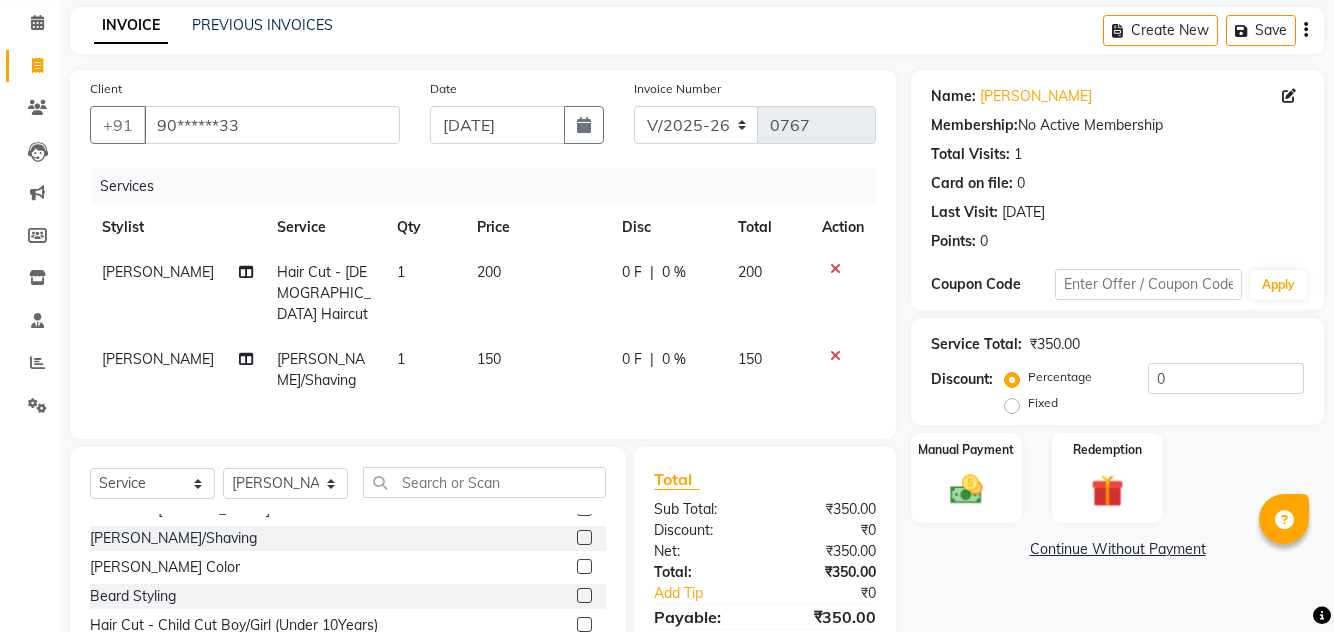click 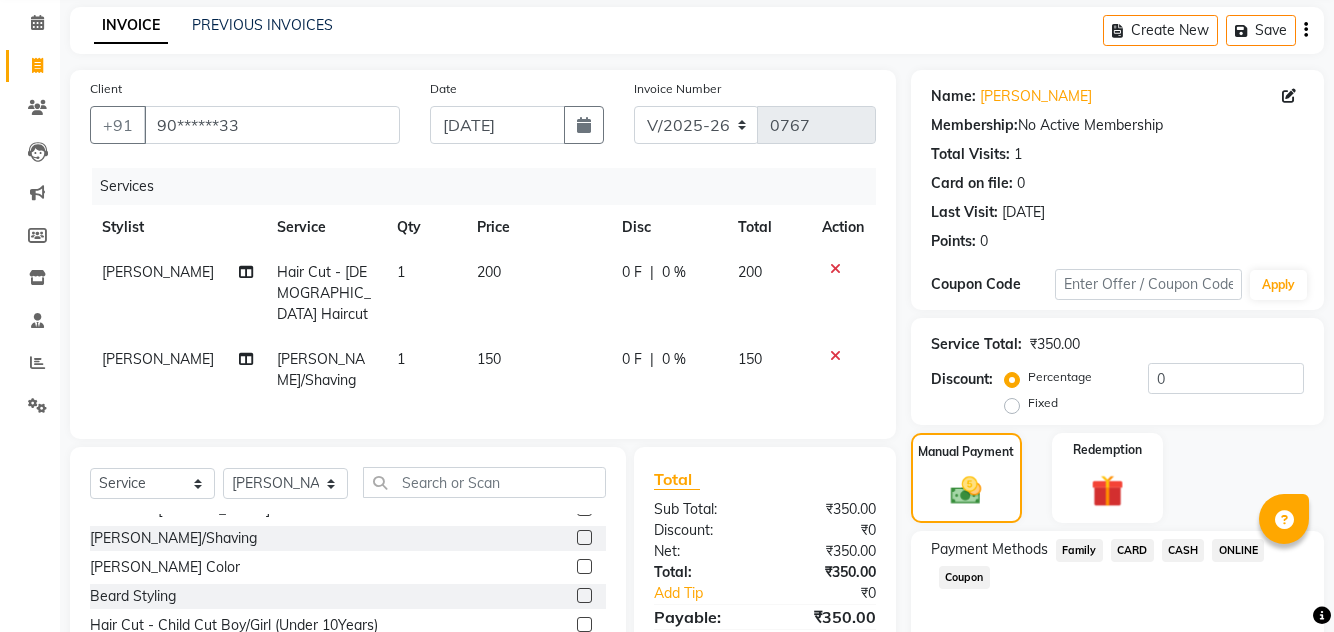 click on "ONLINE" 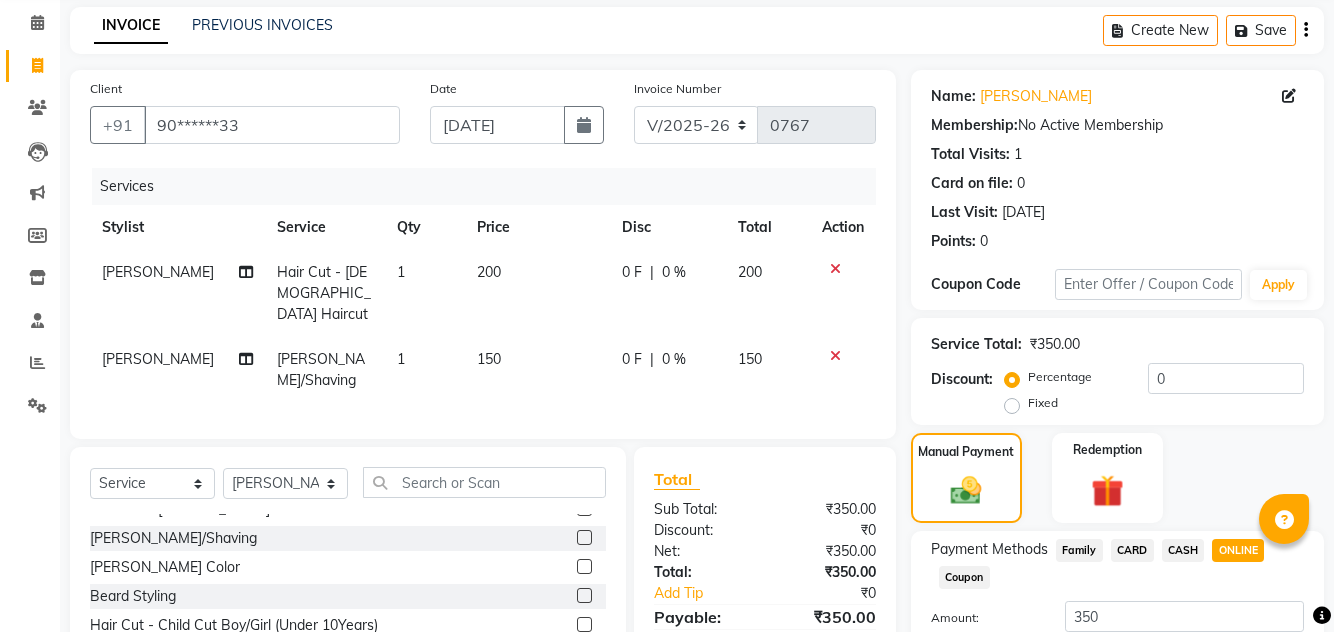 click on "Add Payment" 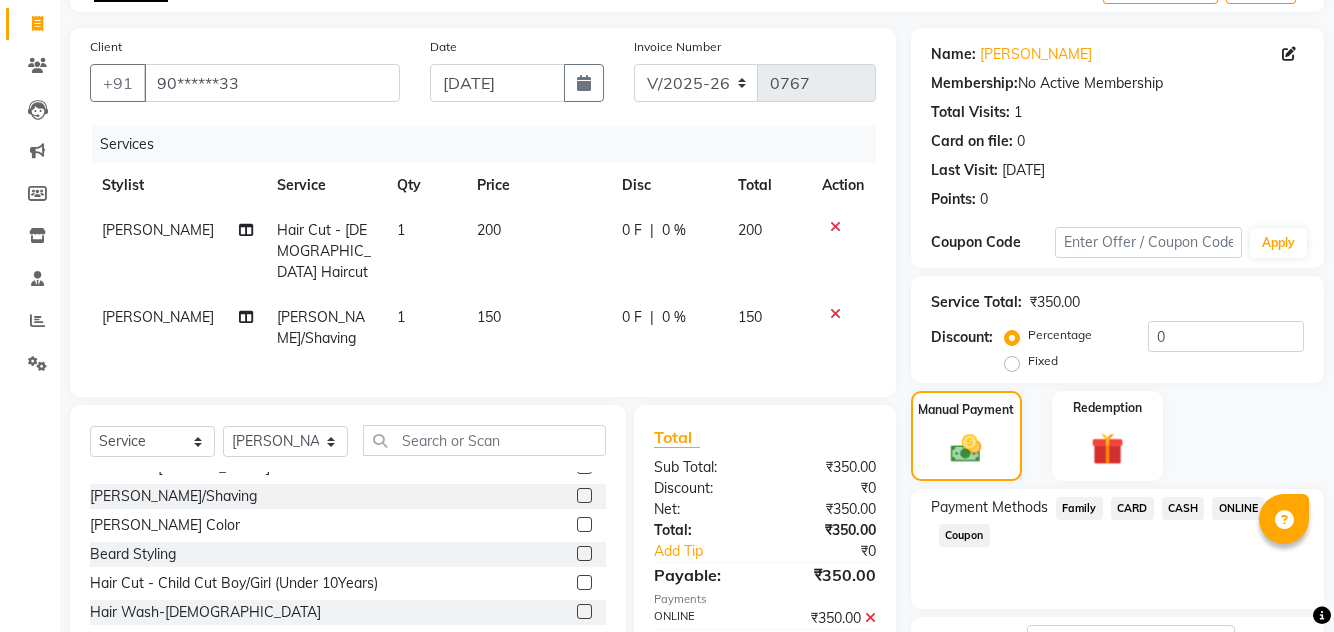 scroll, scrollTop: 186, scrollLeft: 0, axis: vertical 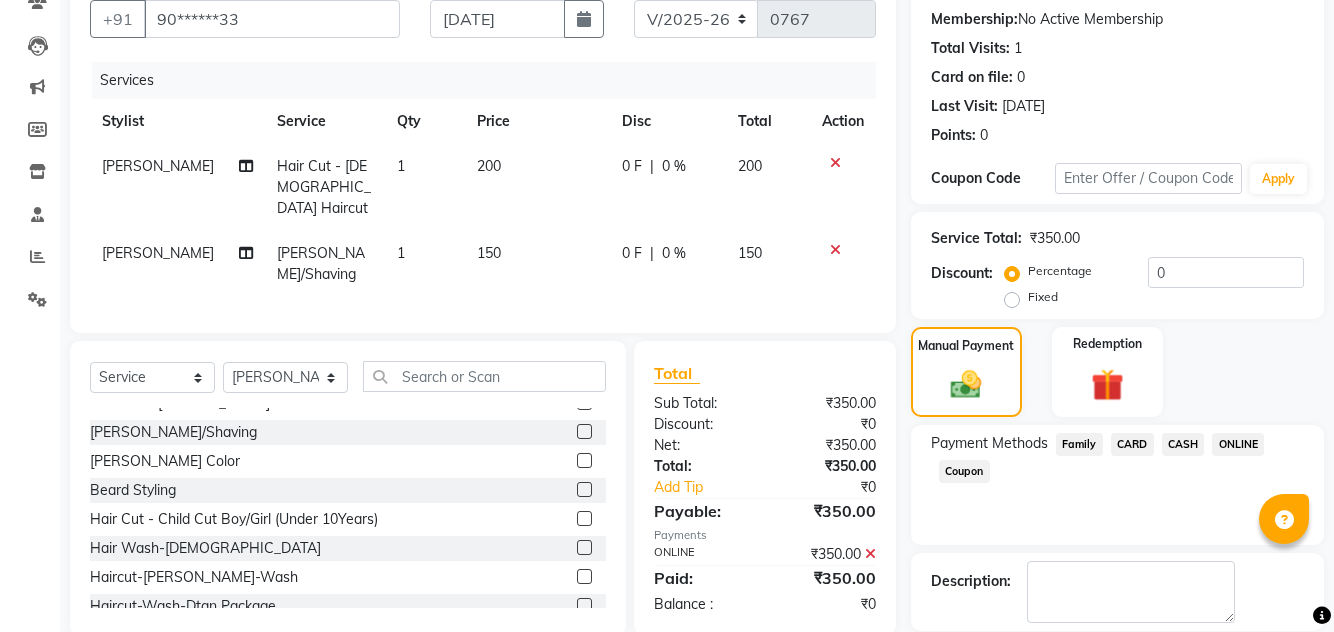 click 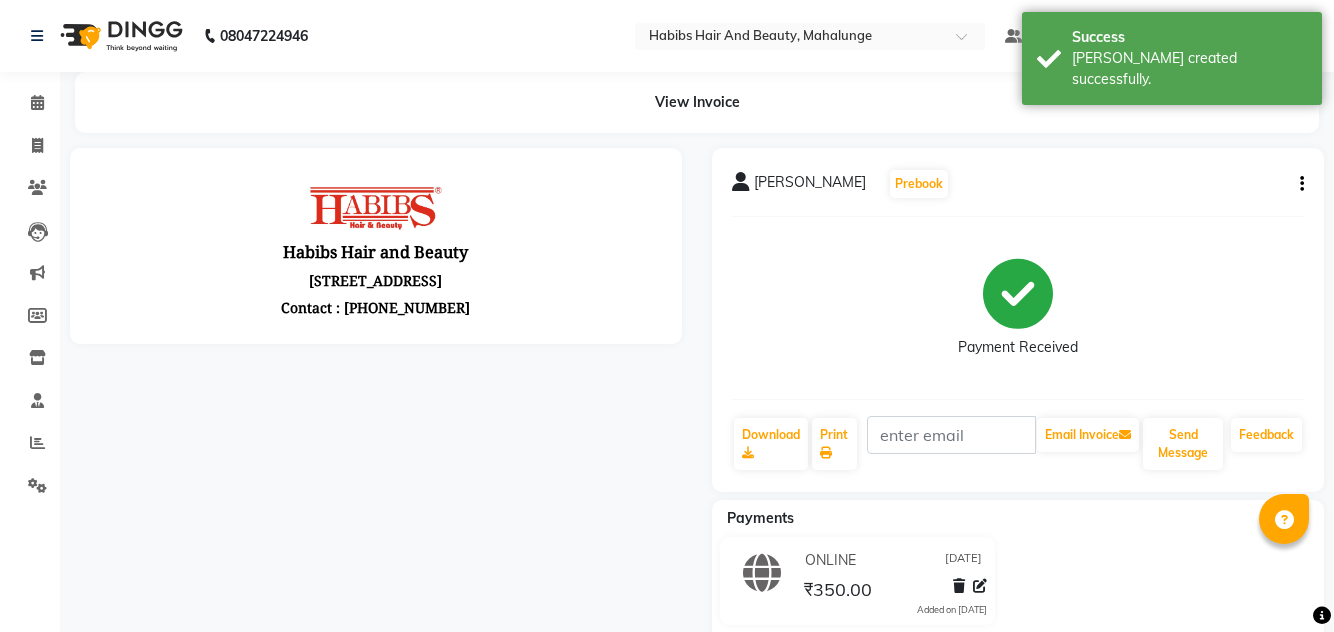 scroll, scrollTop: 0, scrollLeft: 0, axis: both 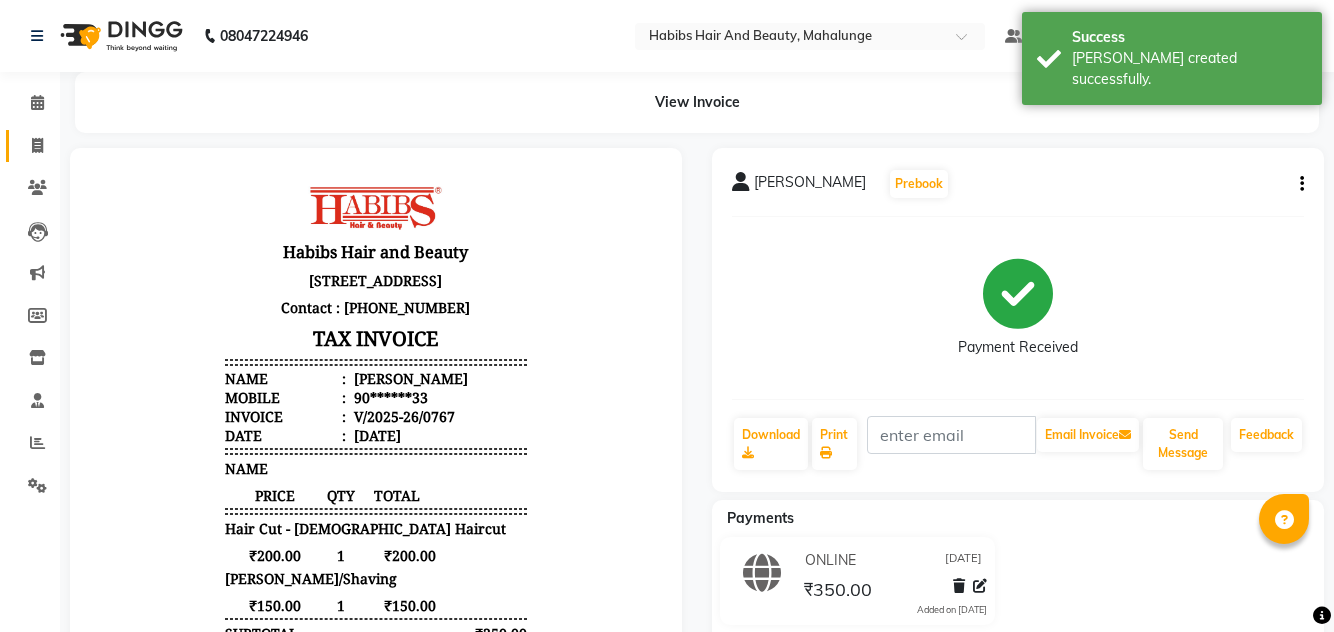 click 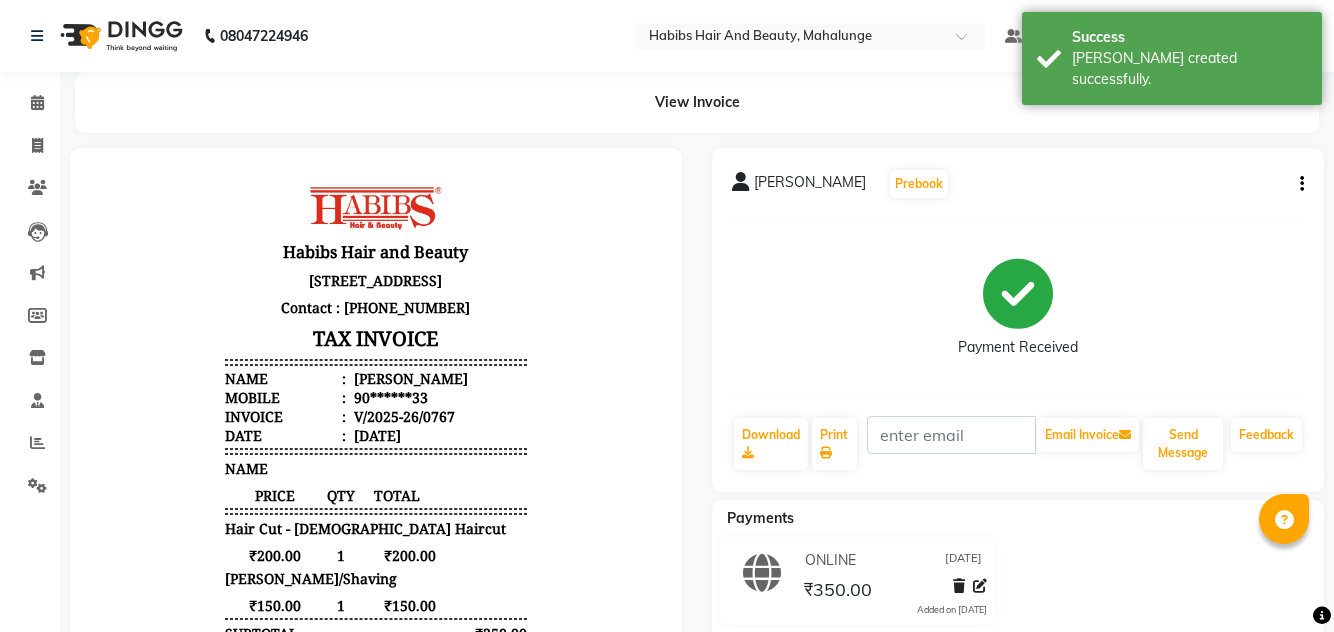 select on "service" 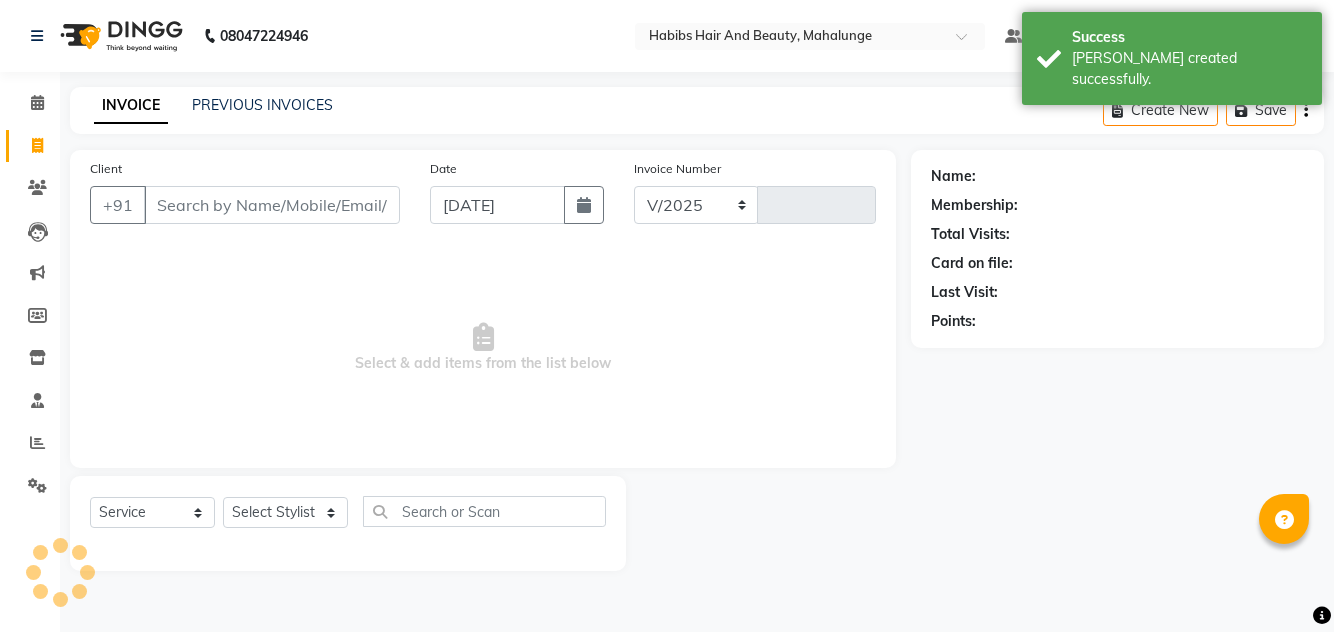 select on "6328" 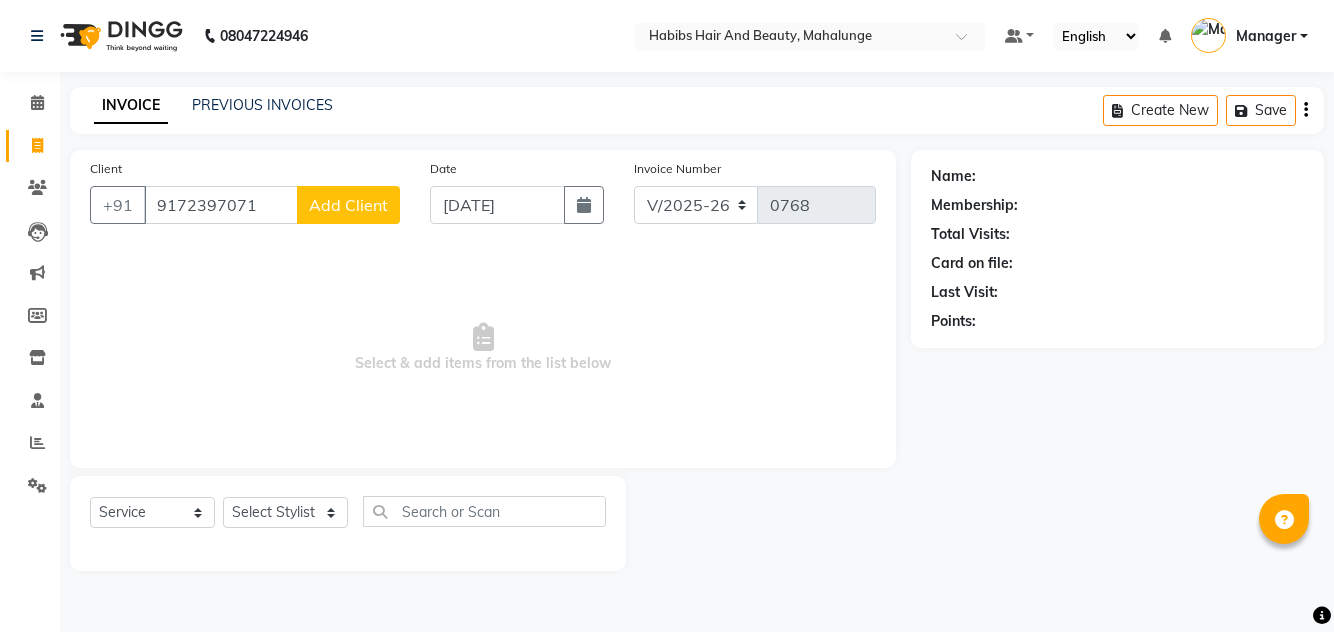 type on "9172397071" 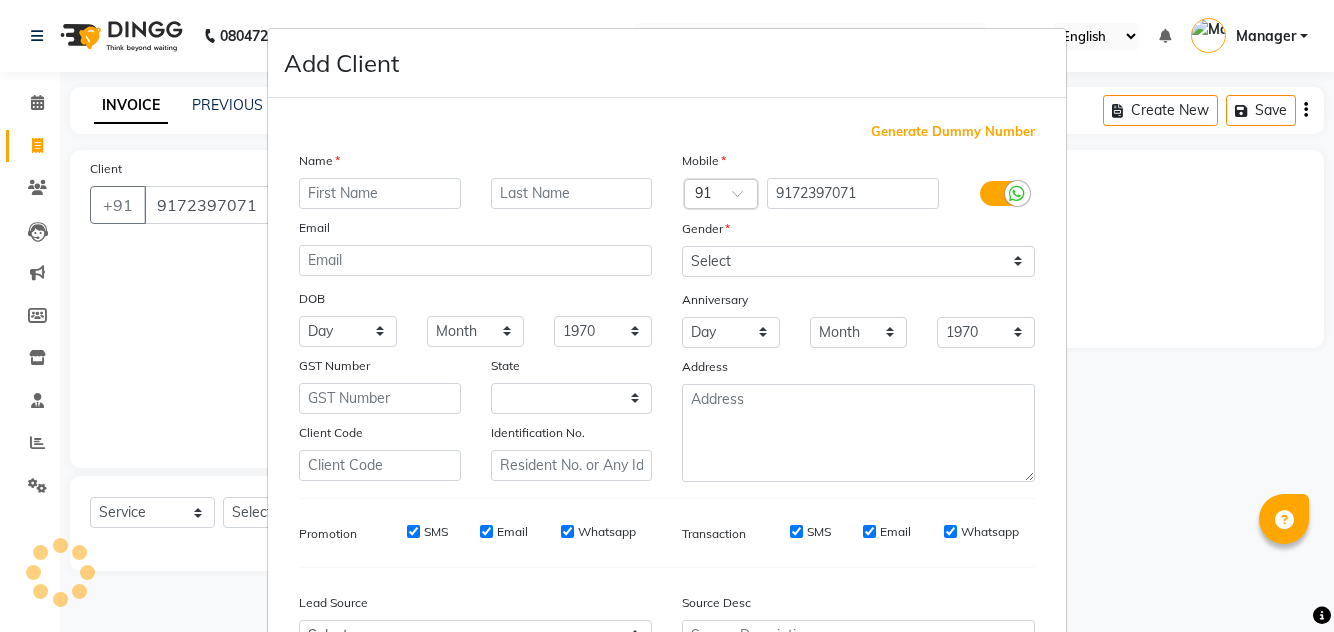 select on "22" 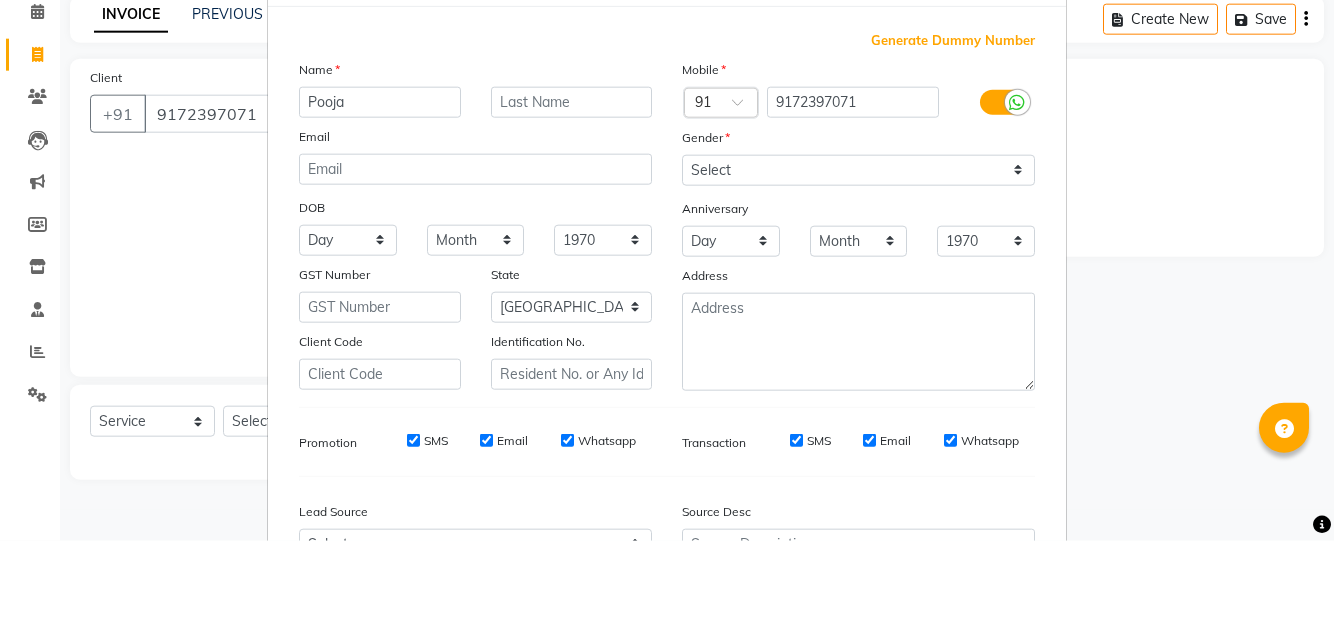 type on "Pooja" 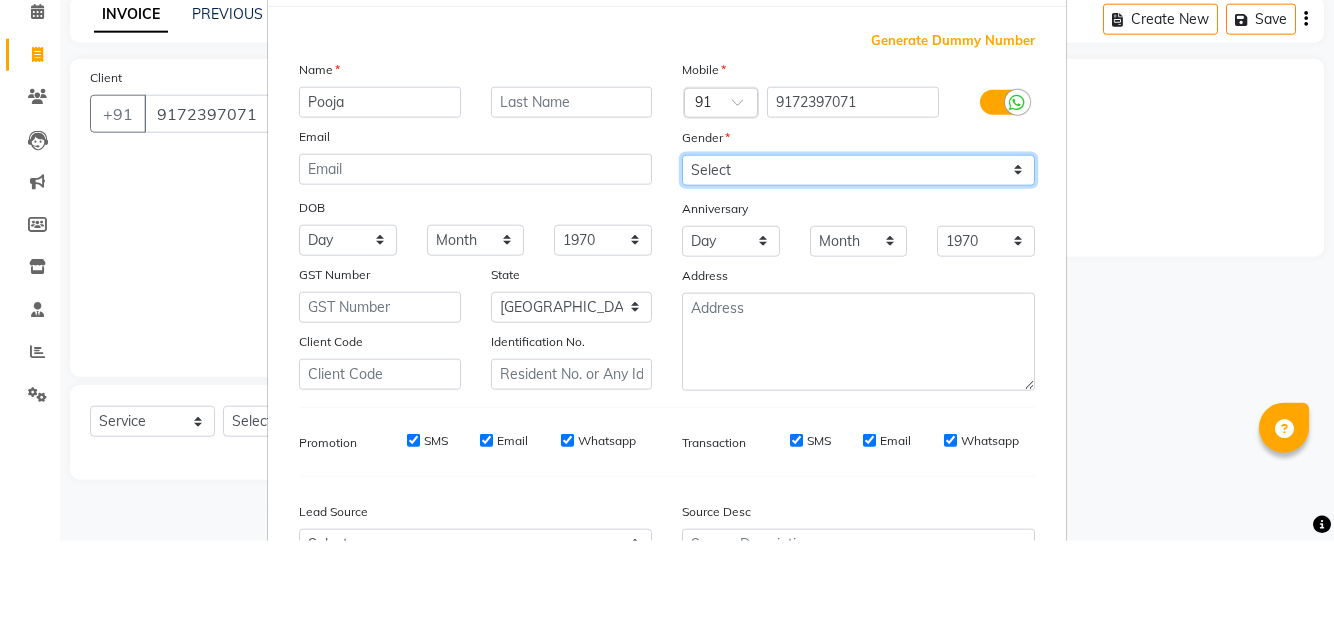 click on "Select [DEMOGRAPHIC_DATA] [DEMOGRAPHIC_DATA] Other Prefer Not To Say" at bounding box center (858, 261) 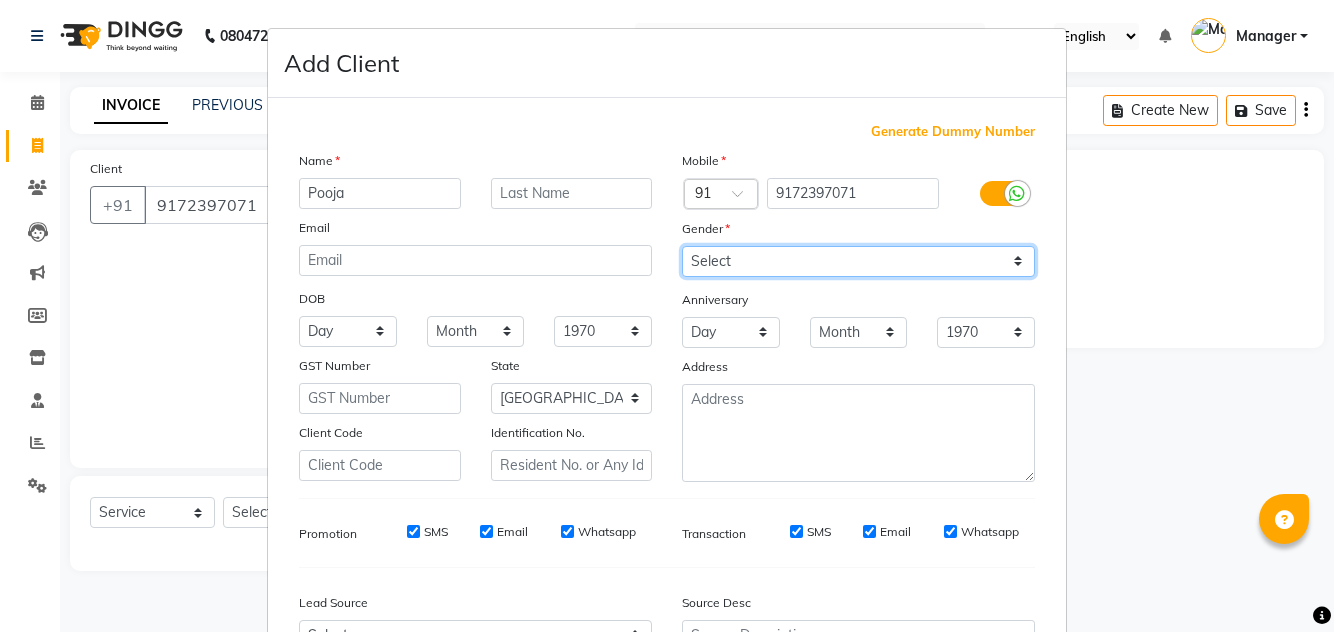 select on "[DEMOGRAPHIC_DATA]" 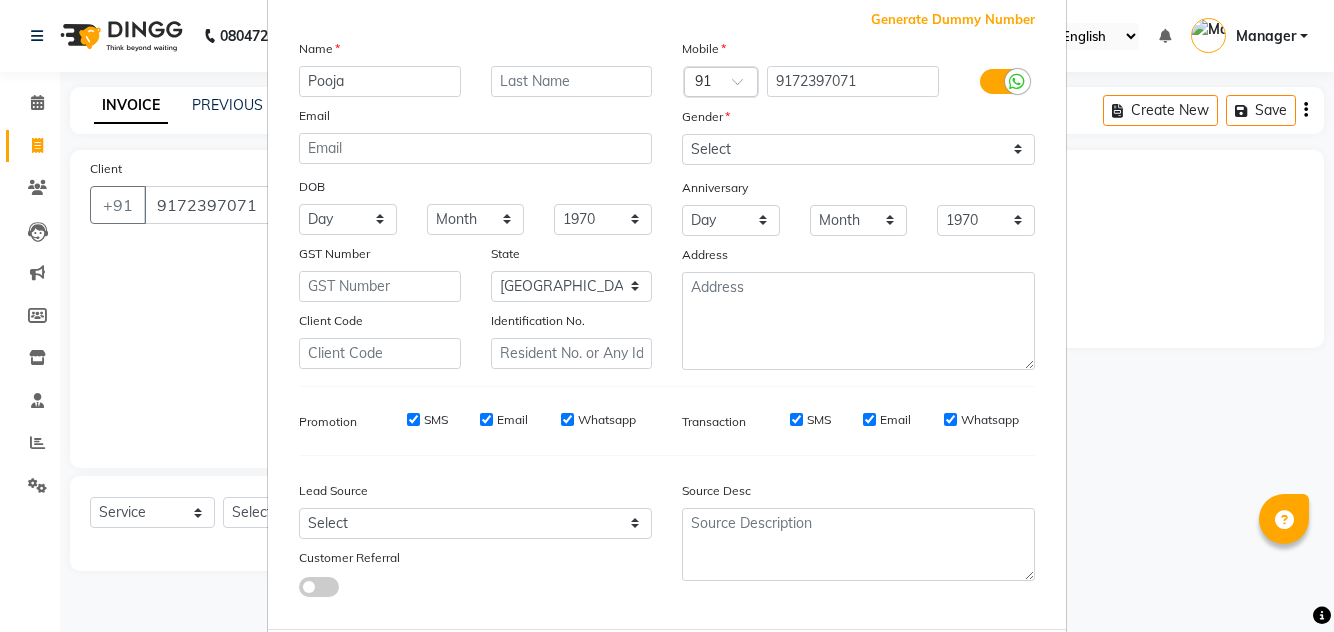 click on "Add" at bounding box center [933, 669] 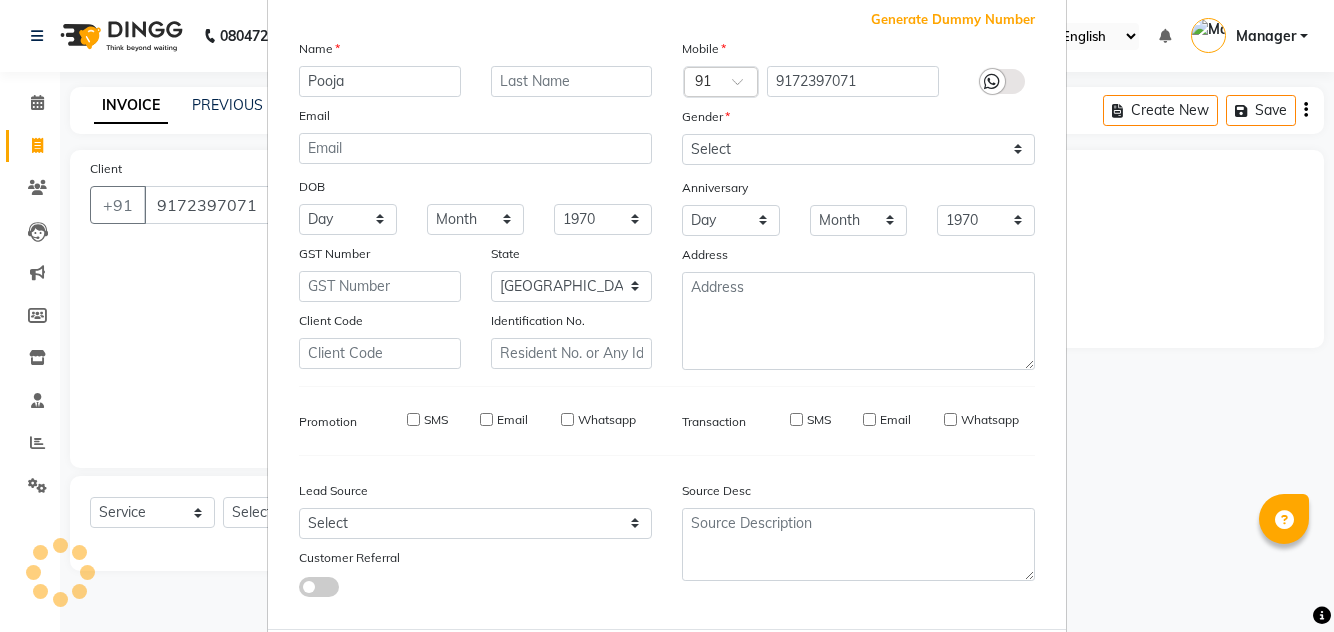 type on "91******71" 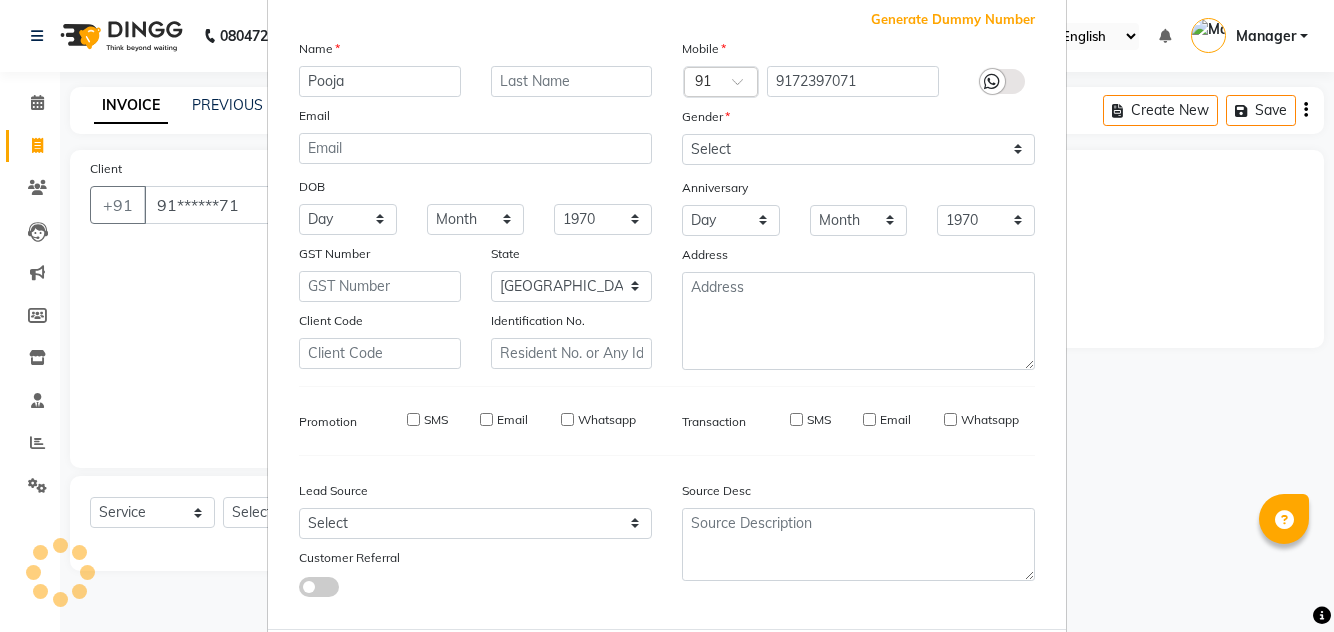 type 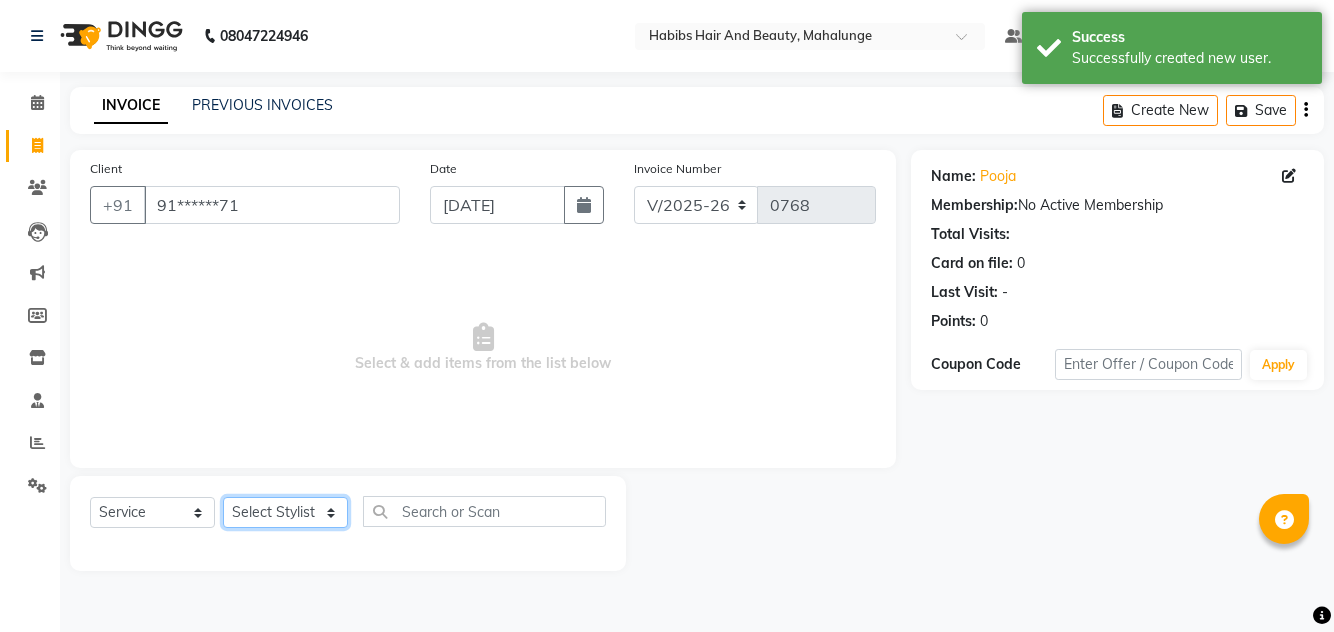 click on "Select Stylist [PERSON_NAME] [PERSON_NAME] [PERSON_NAME] [PERSON_NAME] [PERSON_NAME] mahi  Manager [PERSON_NAME] [PERSON_NAME] Mane [PERSON_NAME] [PERSON_NAME] [PERSON_NAME] sumit [PERSON_NAME]" 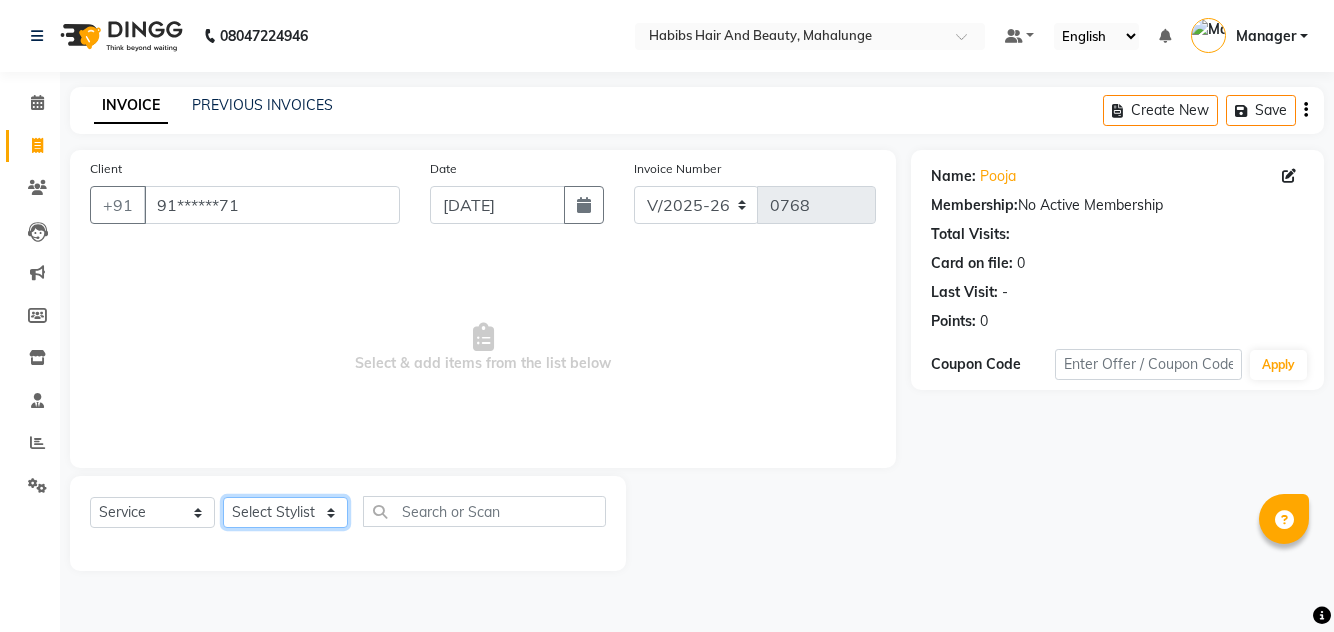 select on "84485" 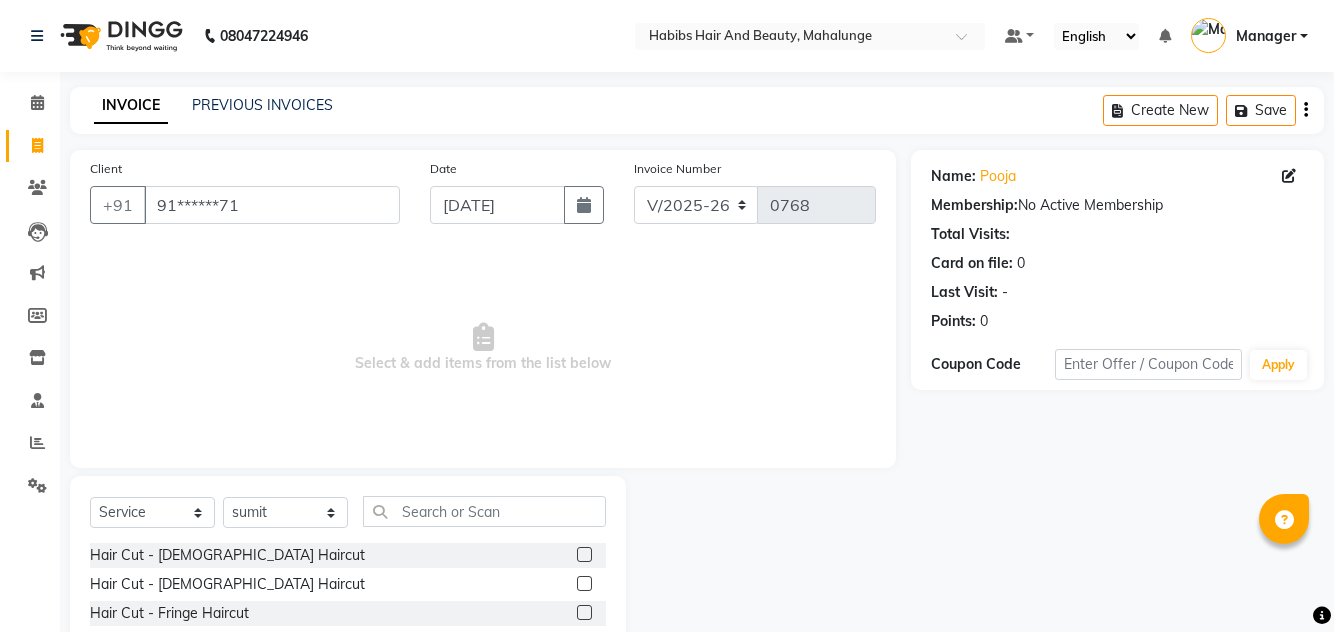 click 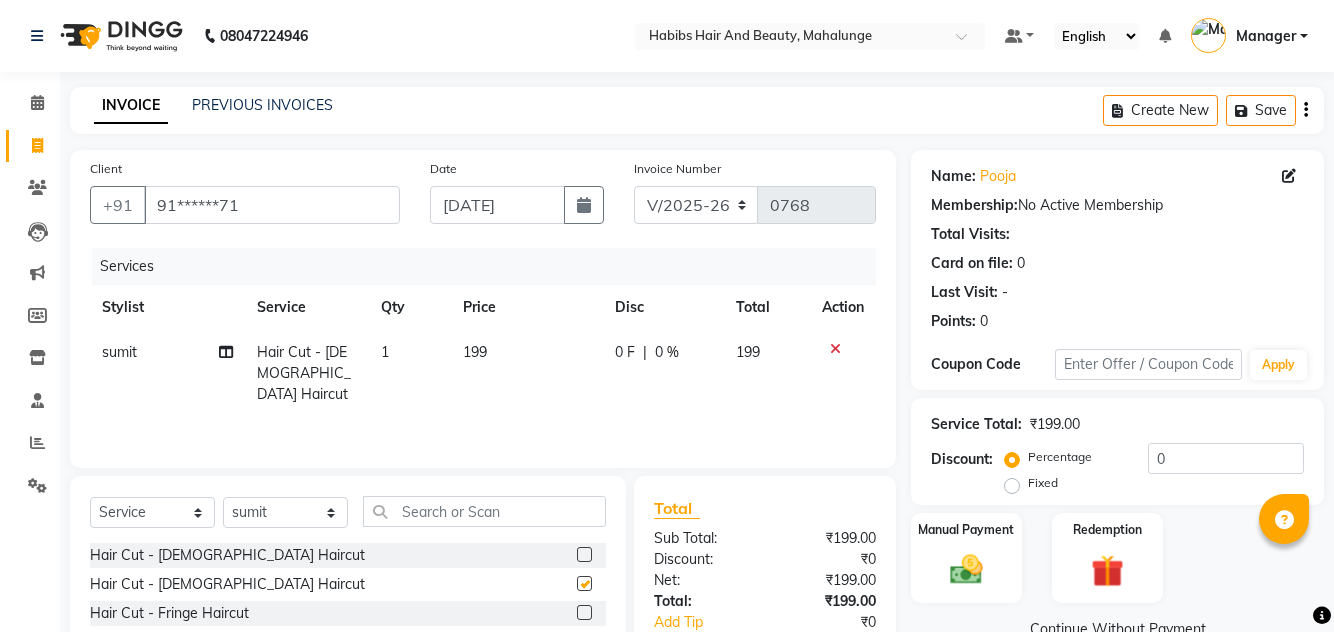 checkbox on "false" 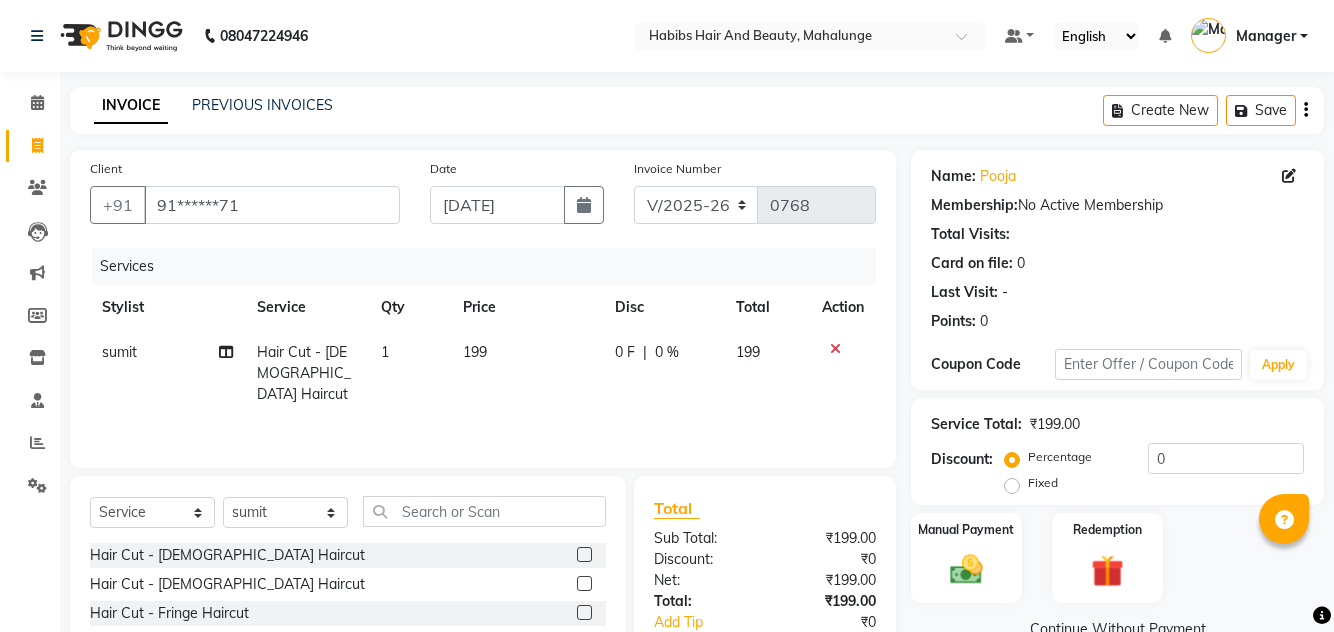click on "199" 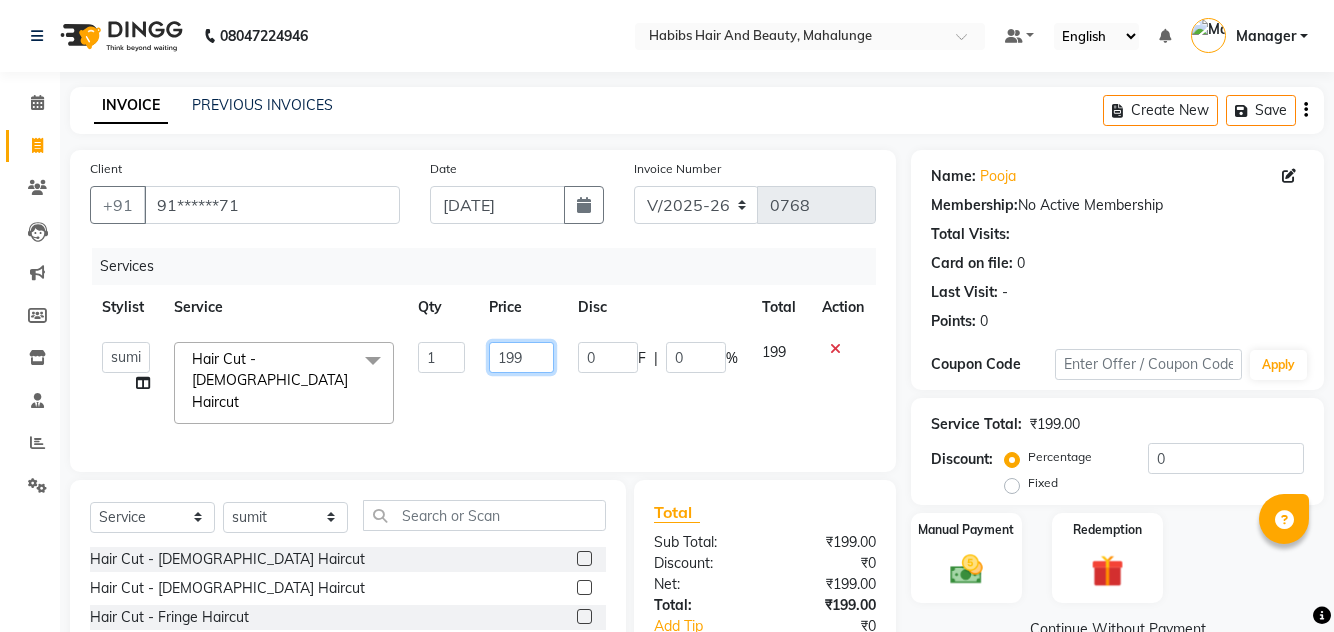 click on "199" 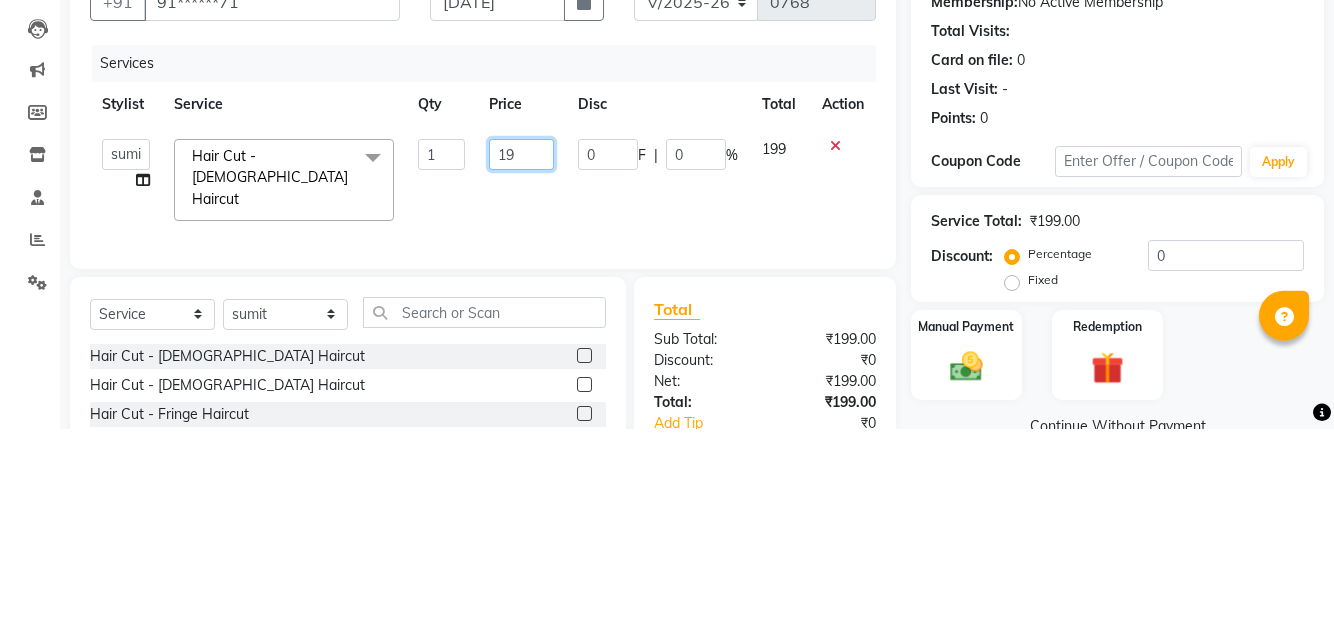type on "1" 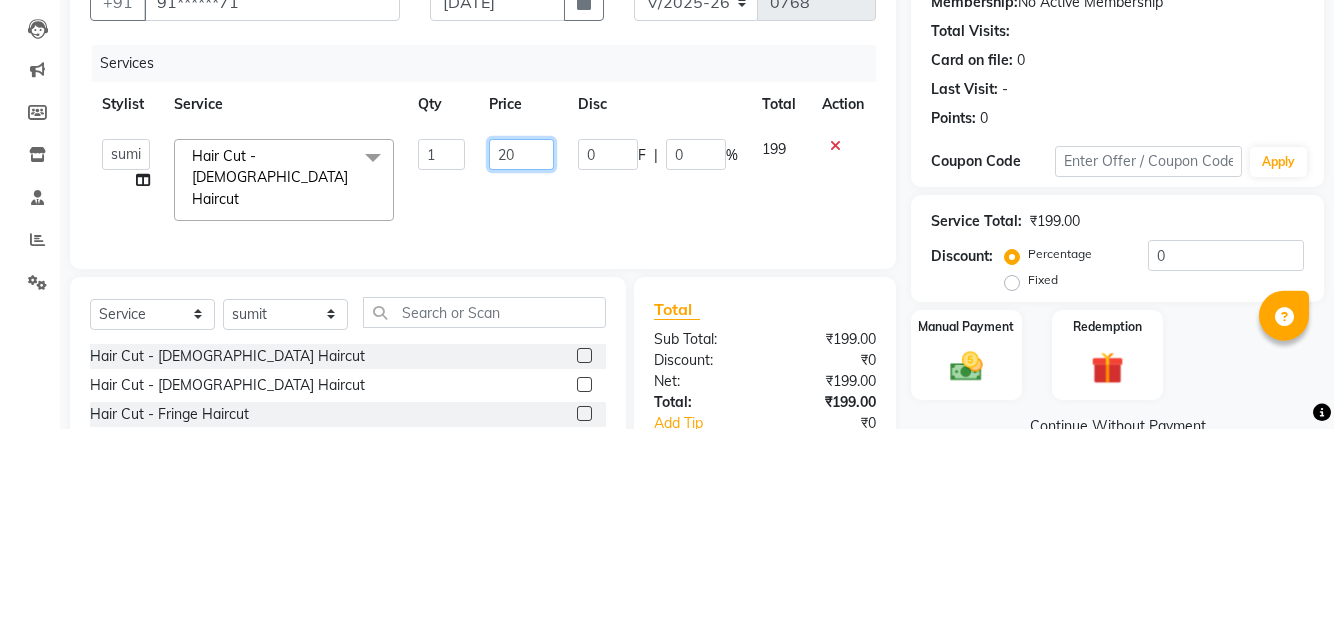 type on "200" 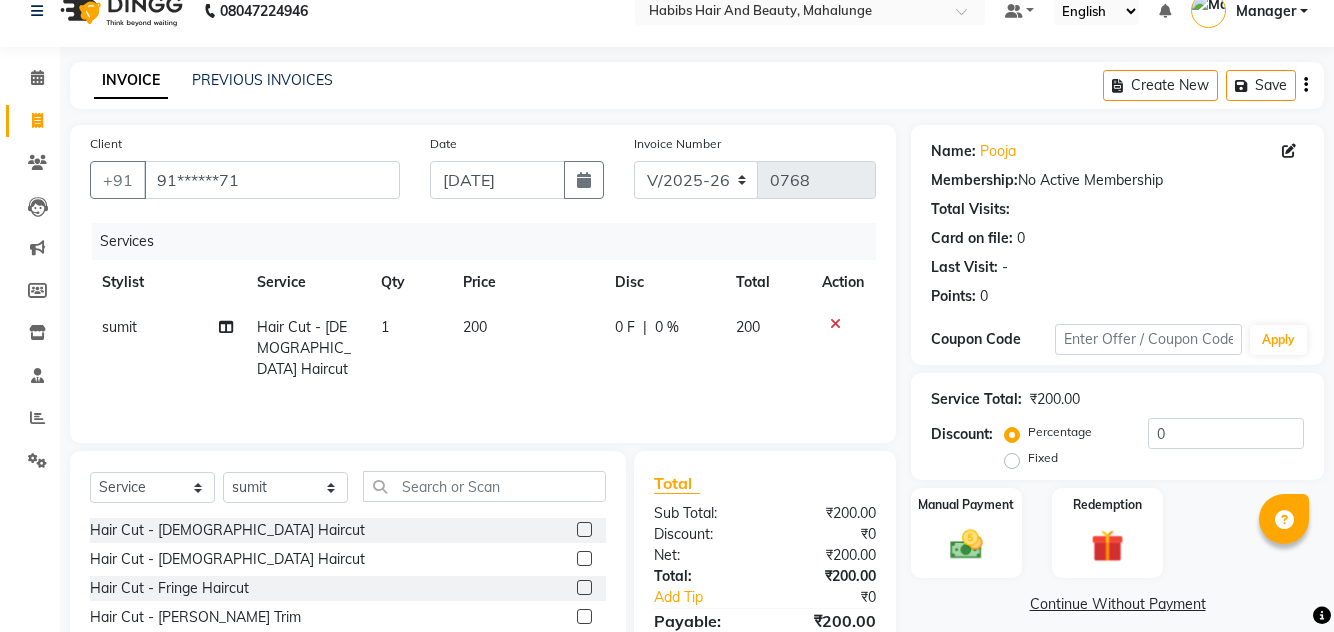 scroll, scrollTop: 72, scrollLeft: 0, axis: vertical 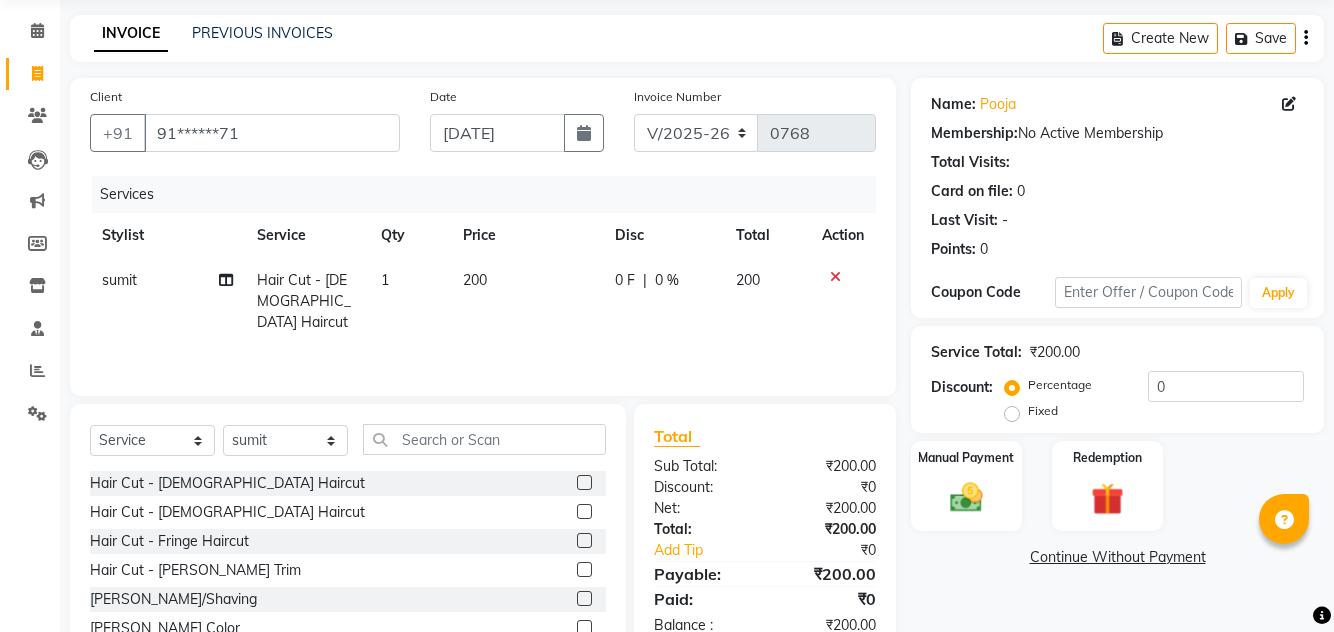 click 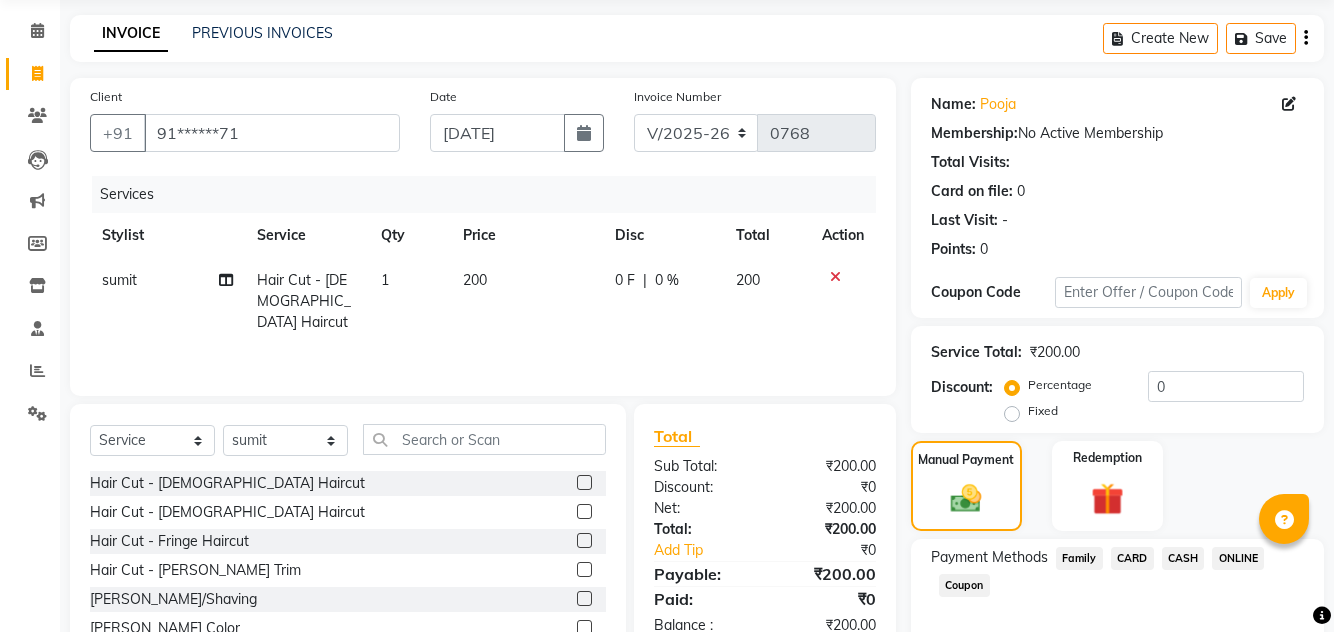 click on "ONLINE" 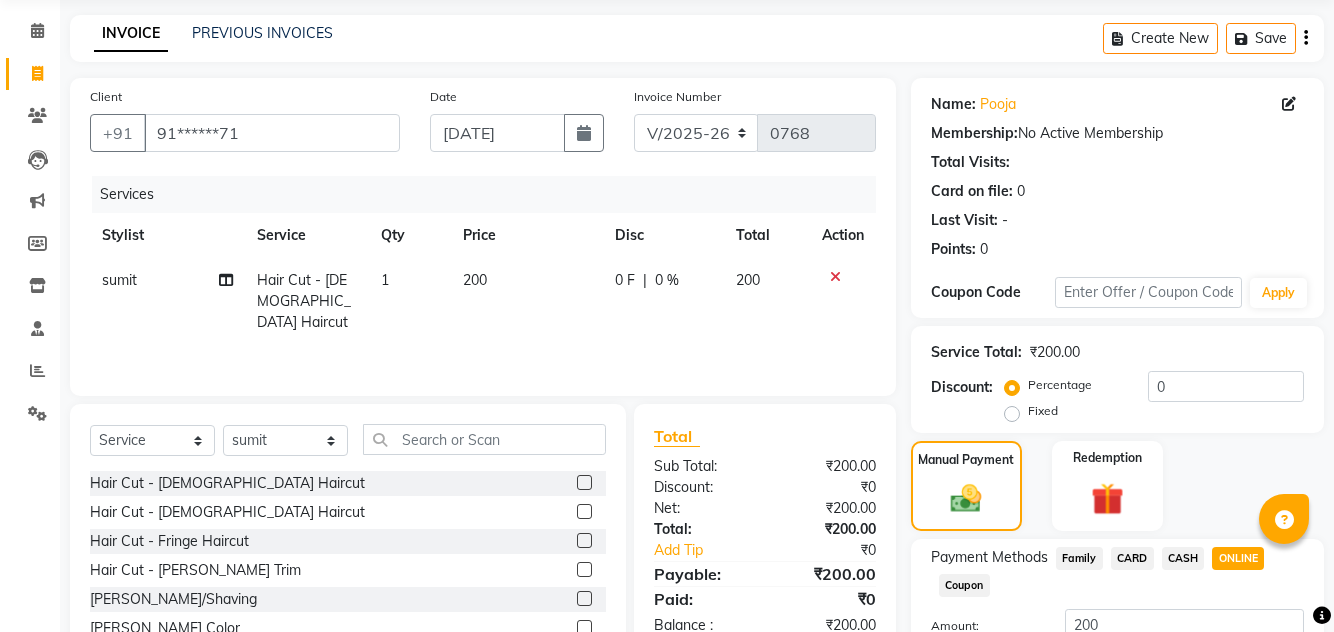 click on "Add Payment" 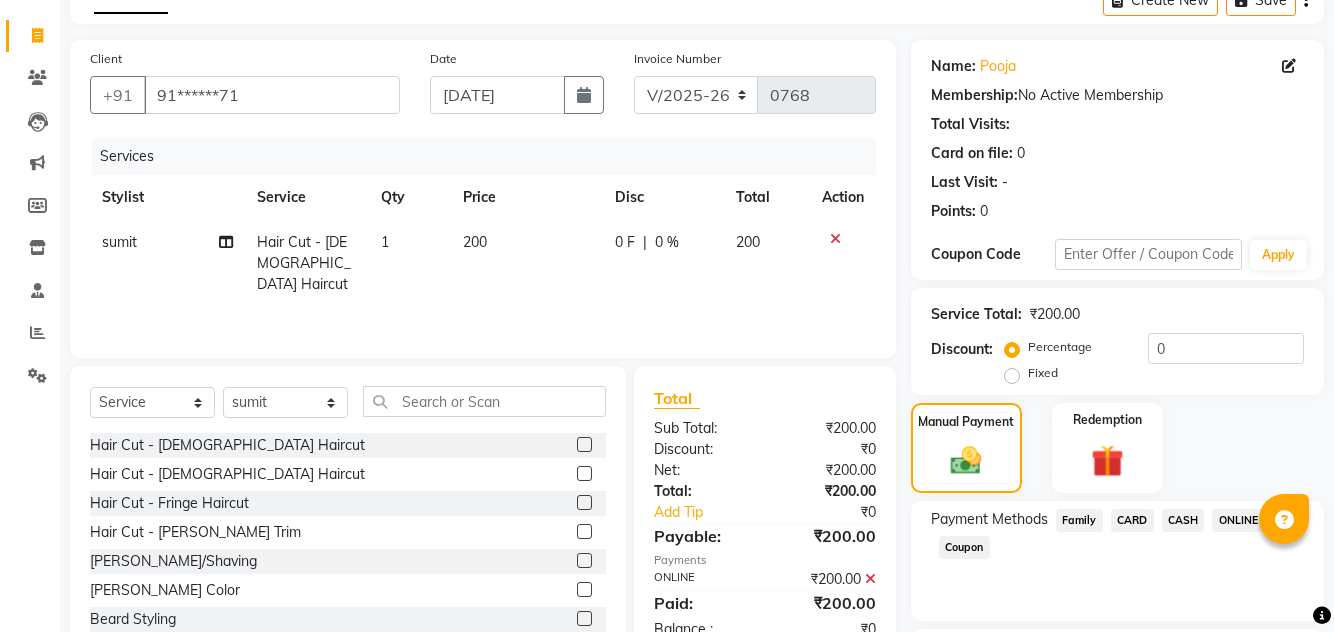 scroll, scrollTop: 186, scrollLeft: 0, axis: vertical 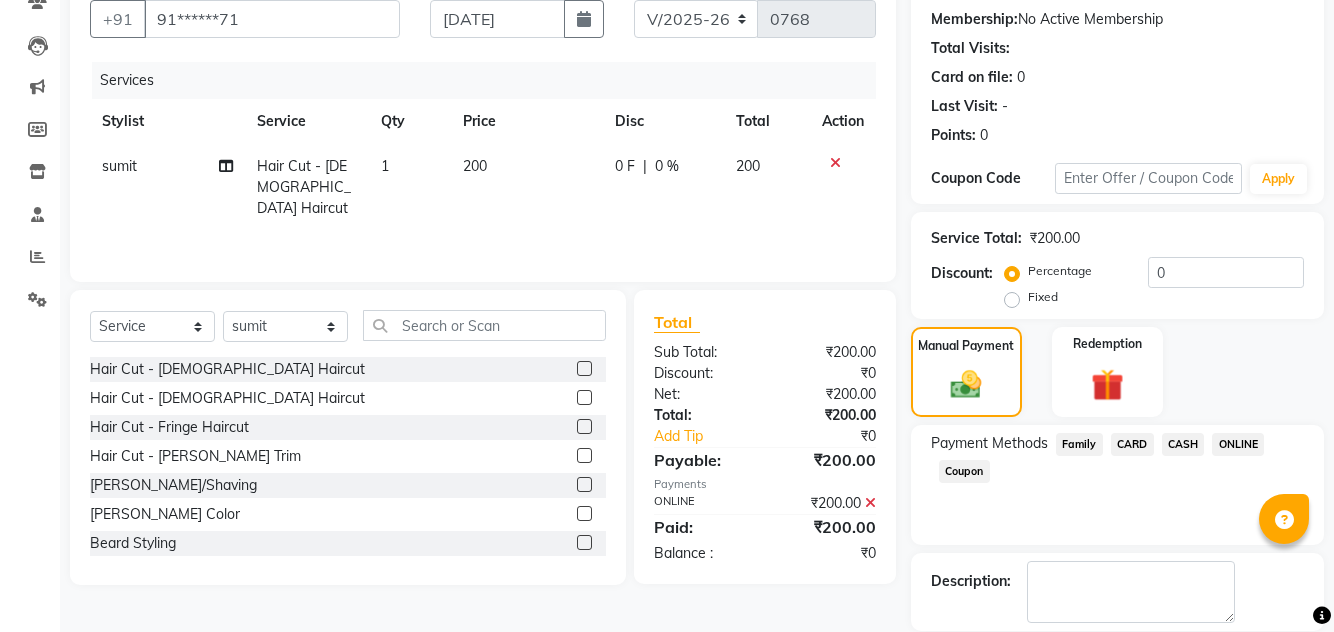 click 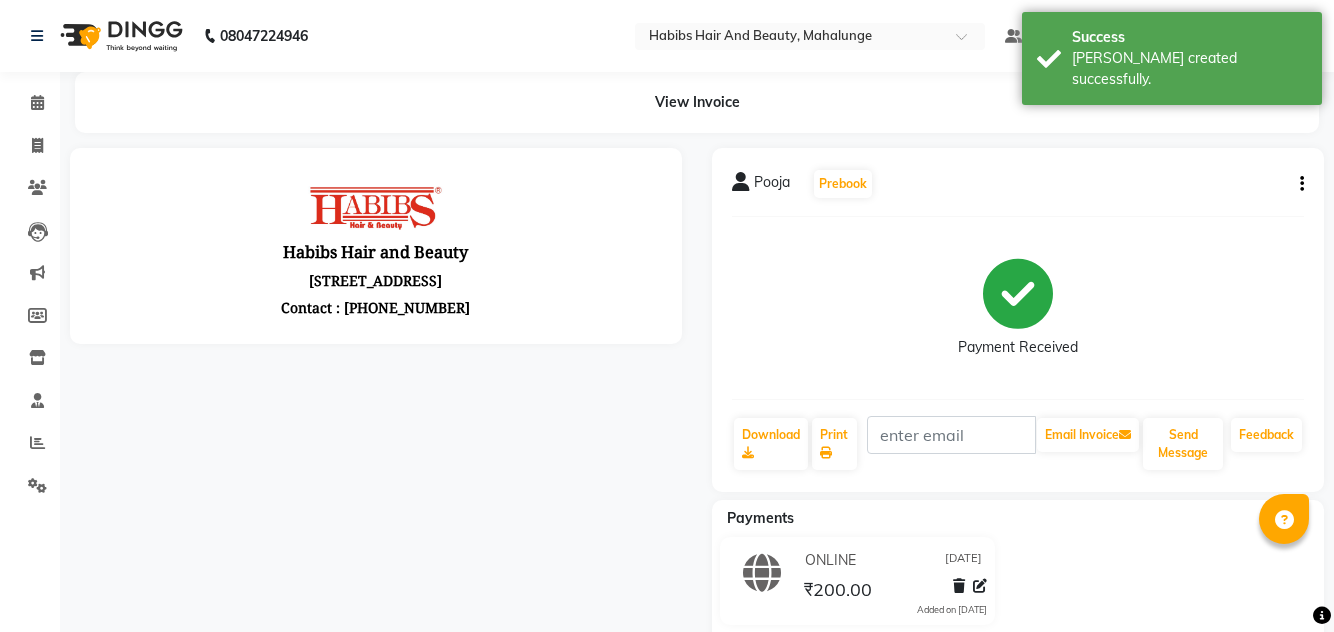 scroll, scrollTop: 0, scrollLeft: 0, axis: both 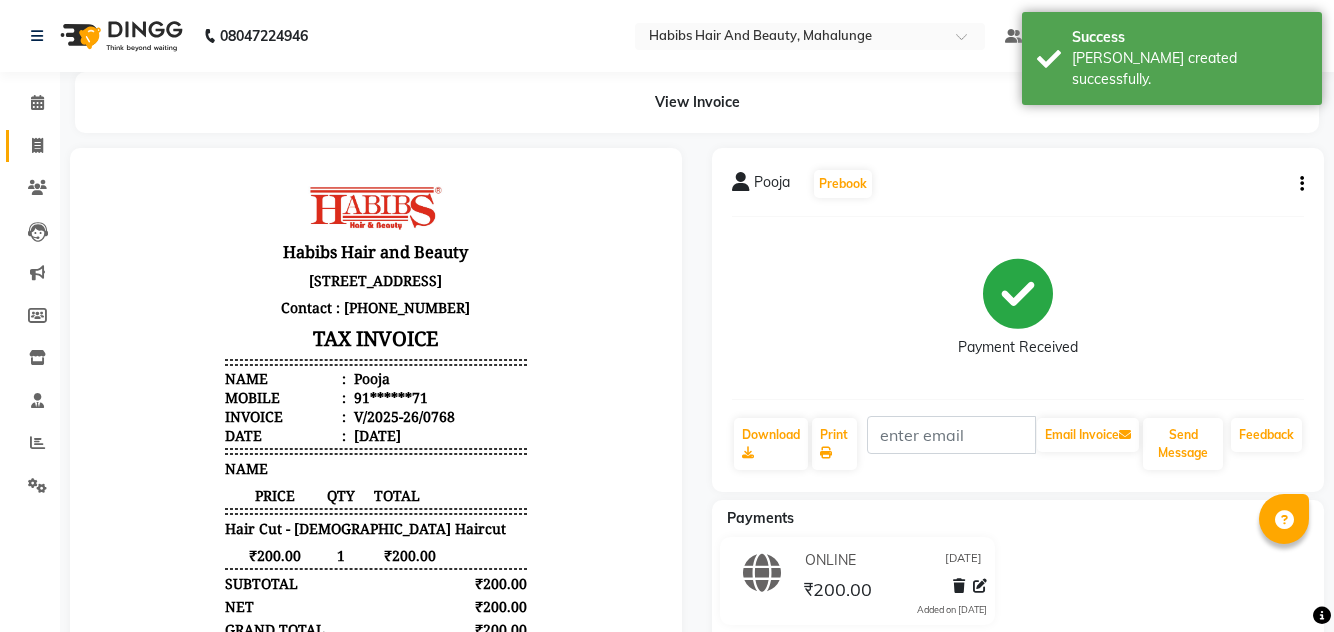 click on "Invoice" 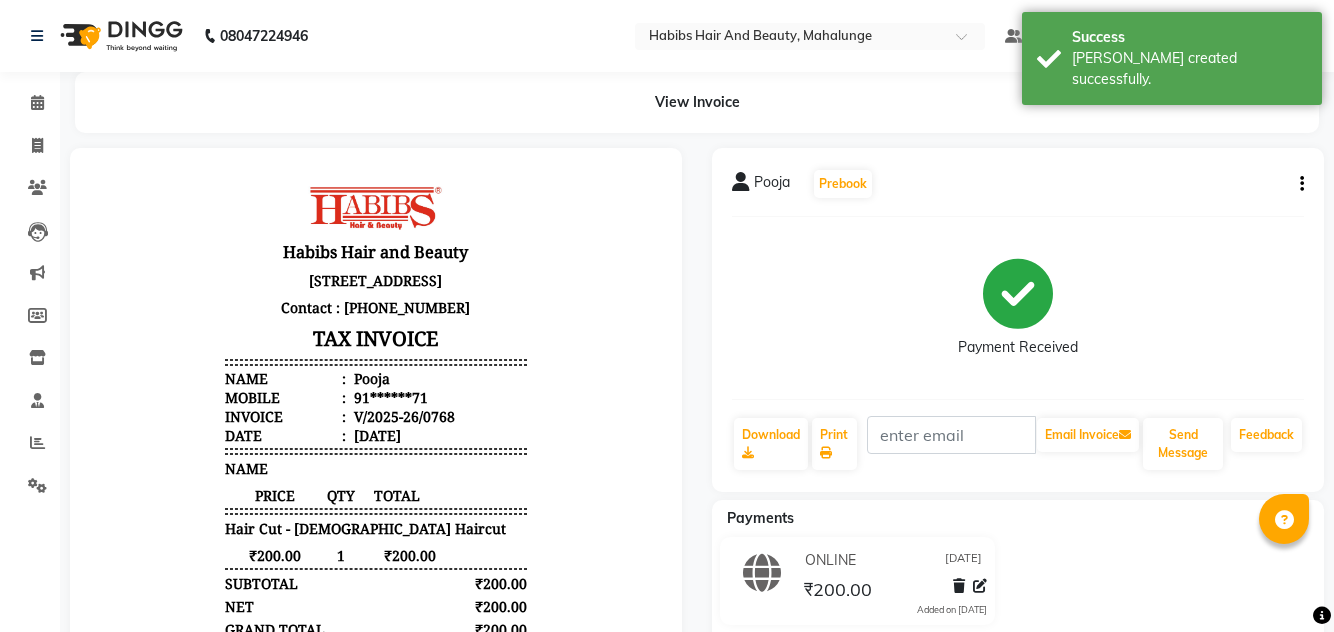 select on "service" 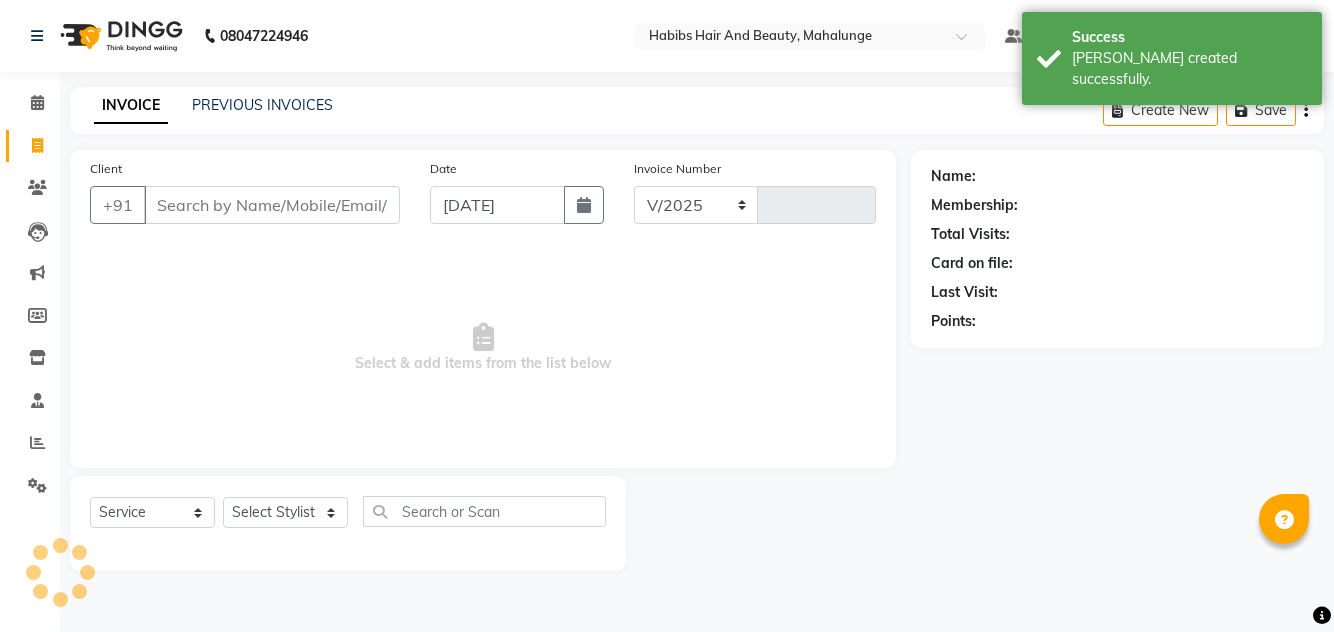 select on "6328" 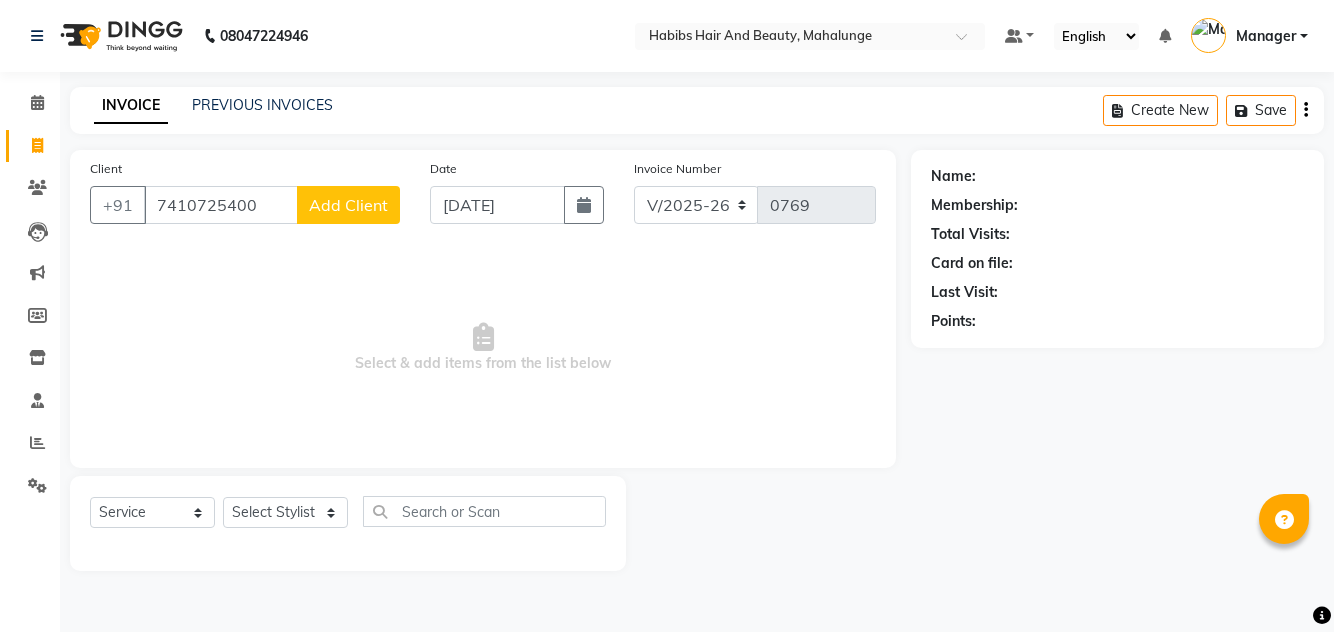 type on "7410725400" 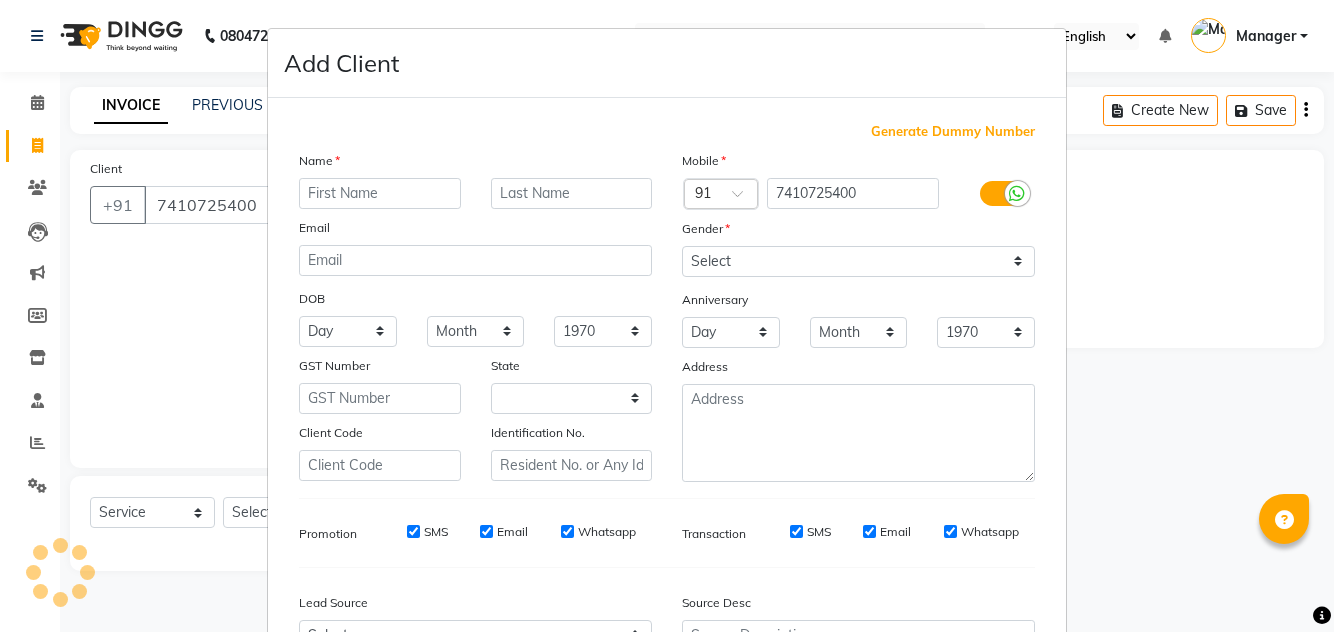 select on "22" 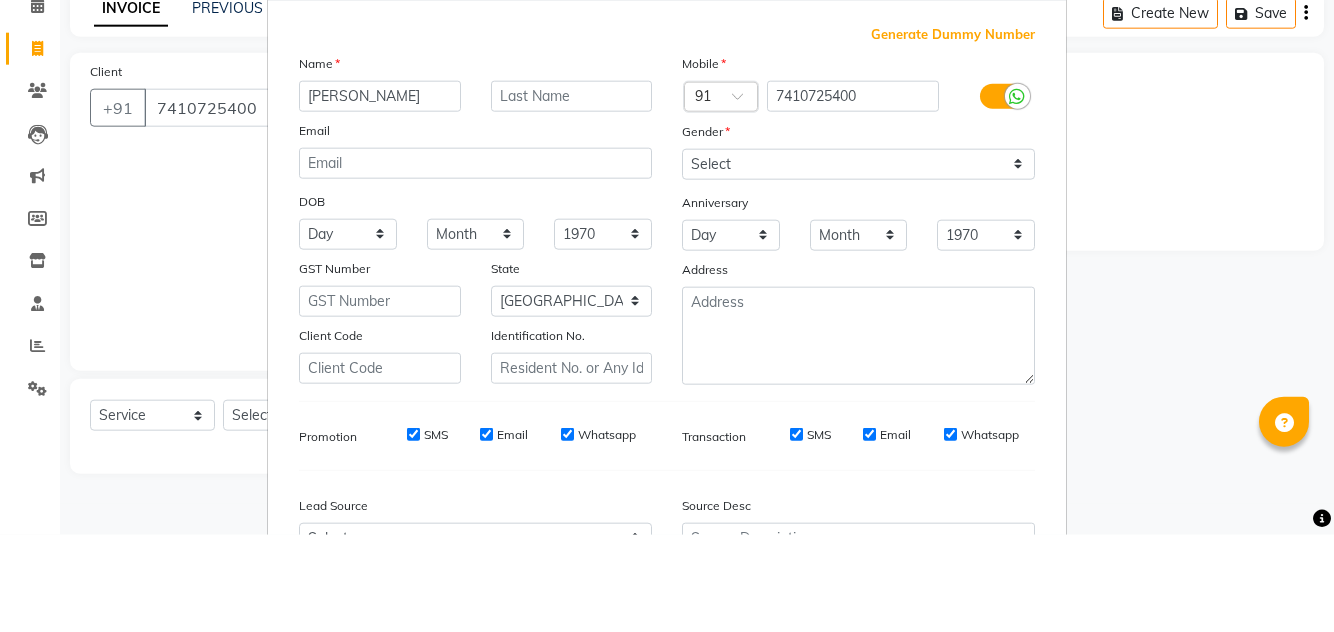 type on "[PERSON_NAME]" 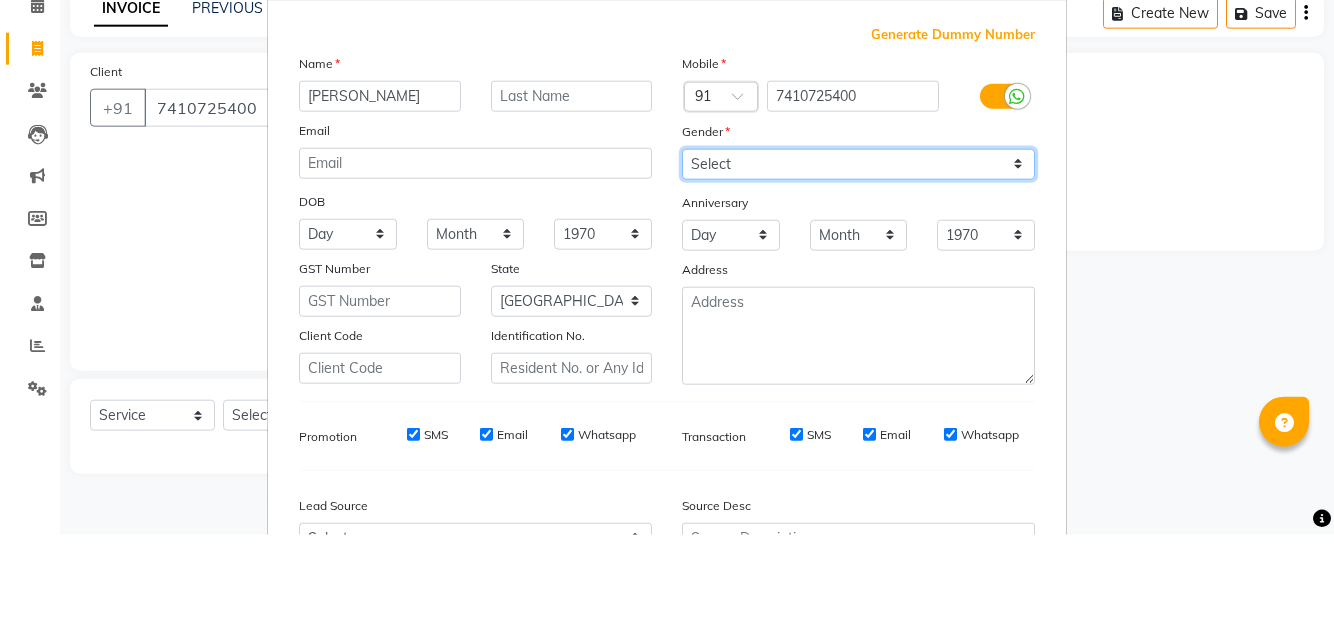 click on "Select [DEMOGRAPHIC_DATA] [DEMOGRAPHIC_DATA] Other Prefer Not To Say" at bounding box center (858, 261) 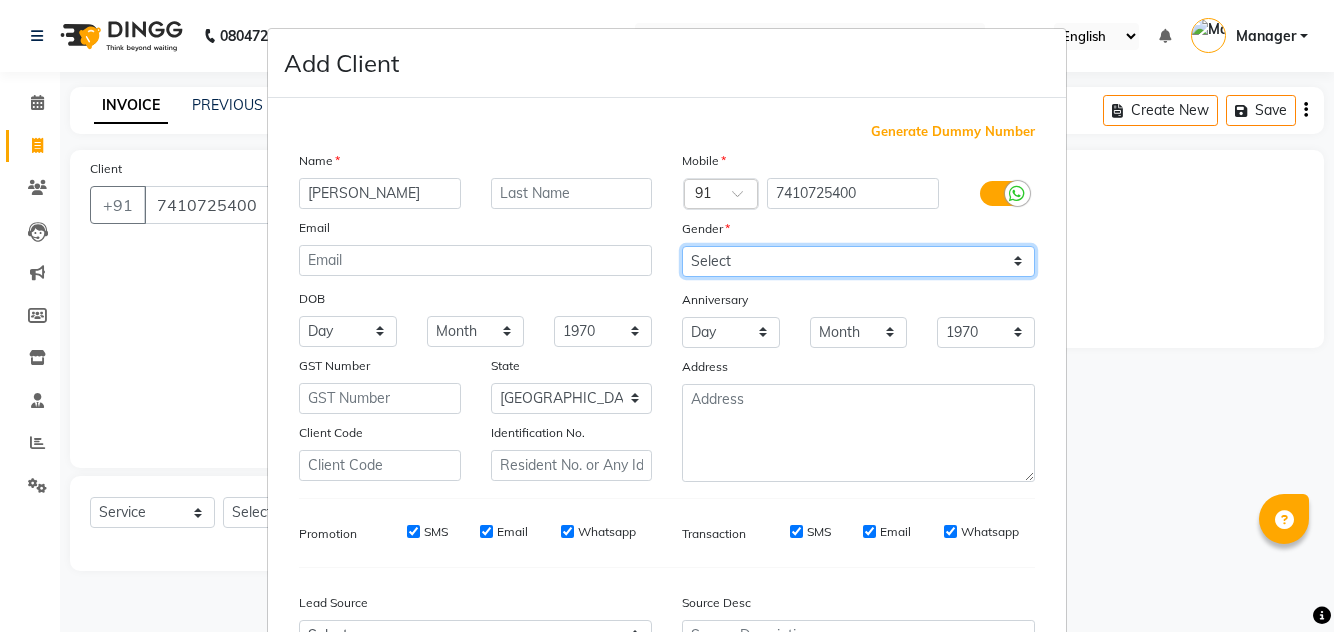 select on "[DEMOGRAPHIC_DATA]" 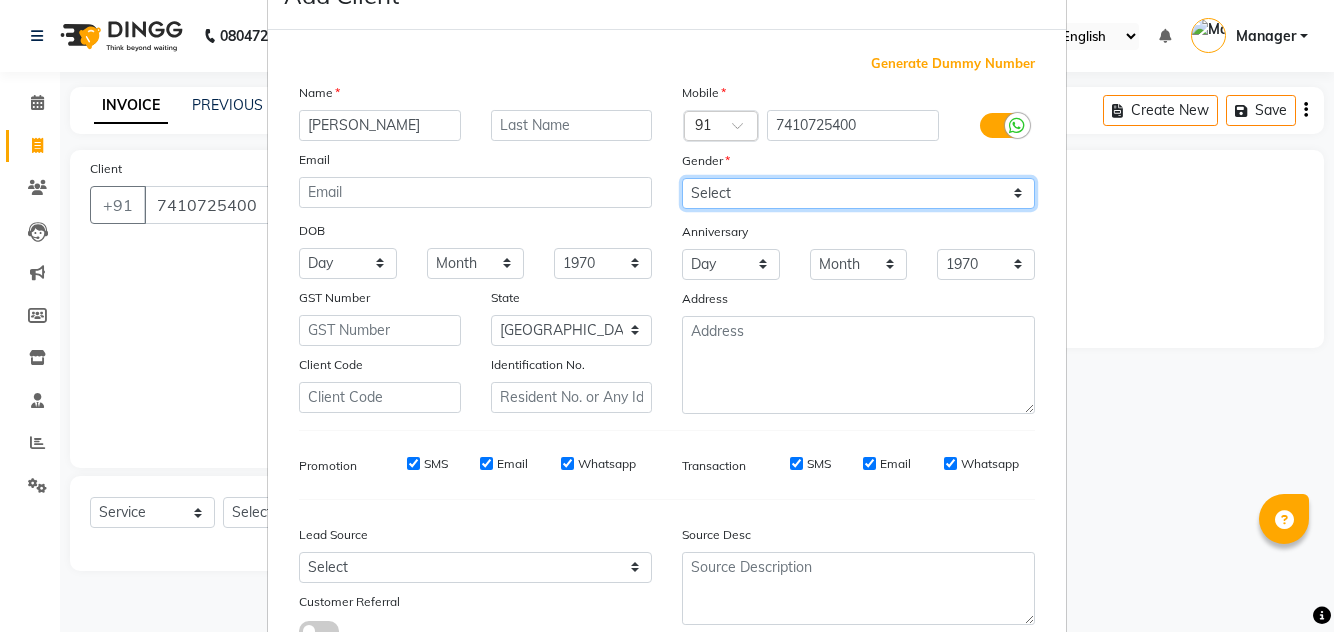 scroll, scrollTop: 112, scrollLeft: 0, axis: vertical 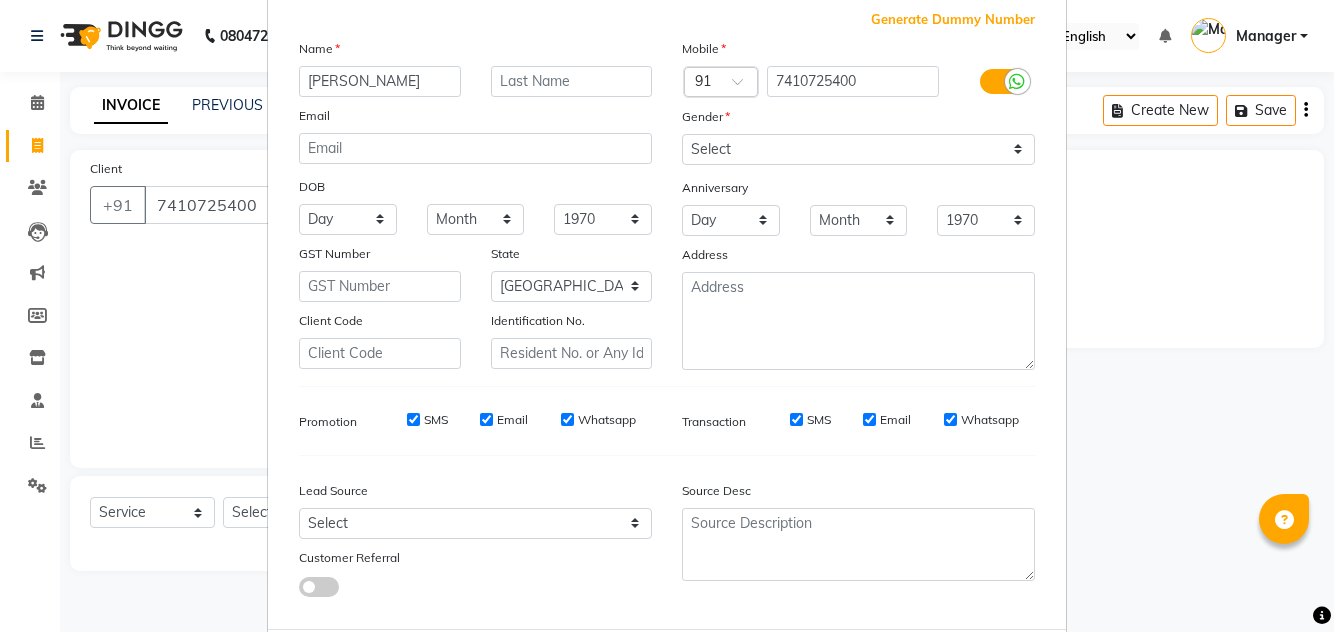 click on "Add" at bounding box center [933, 669] 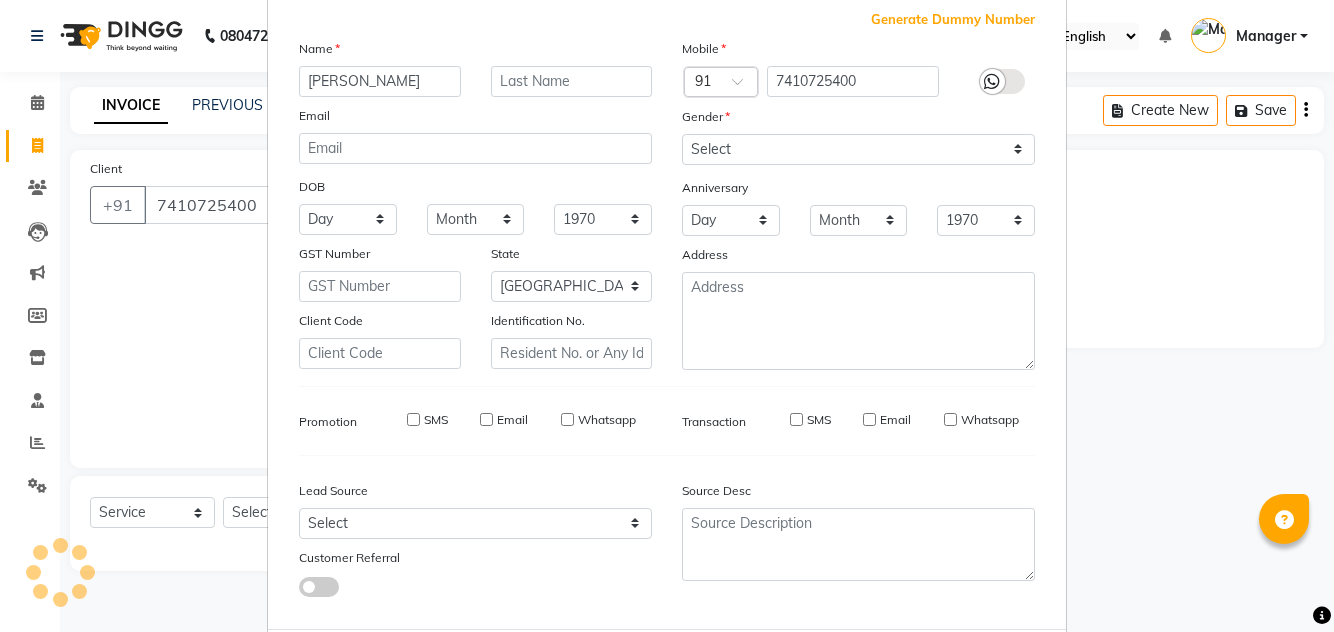 type on "74******00" 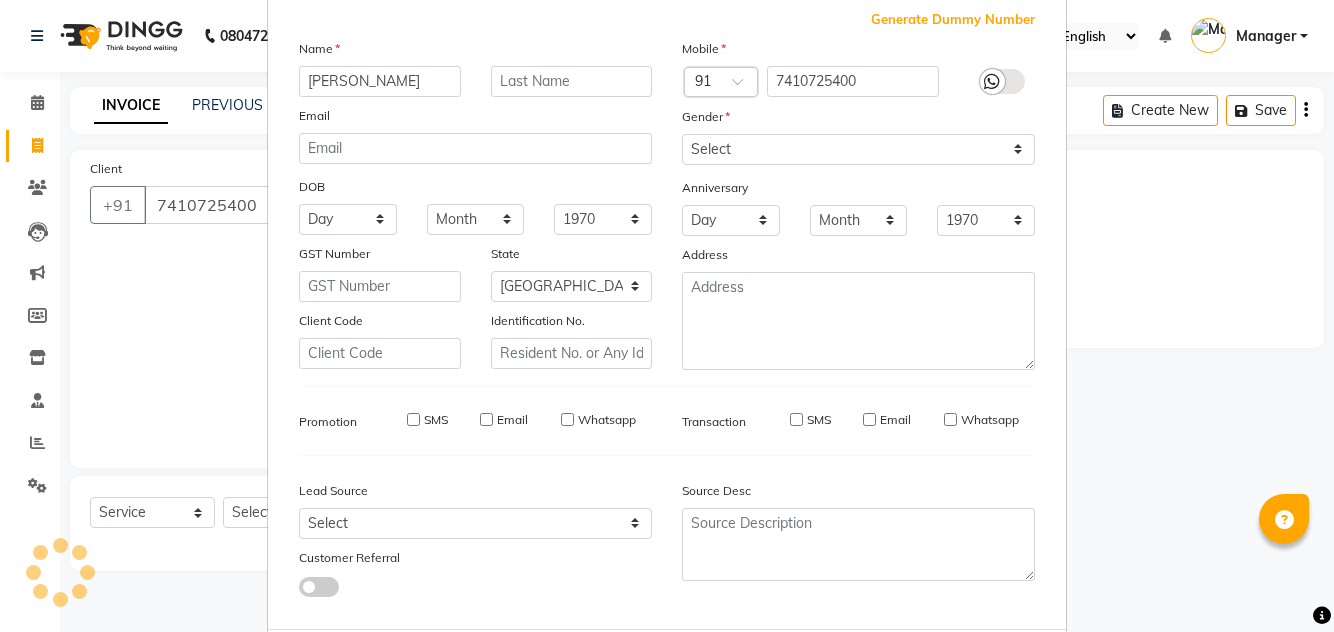 type 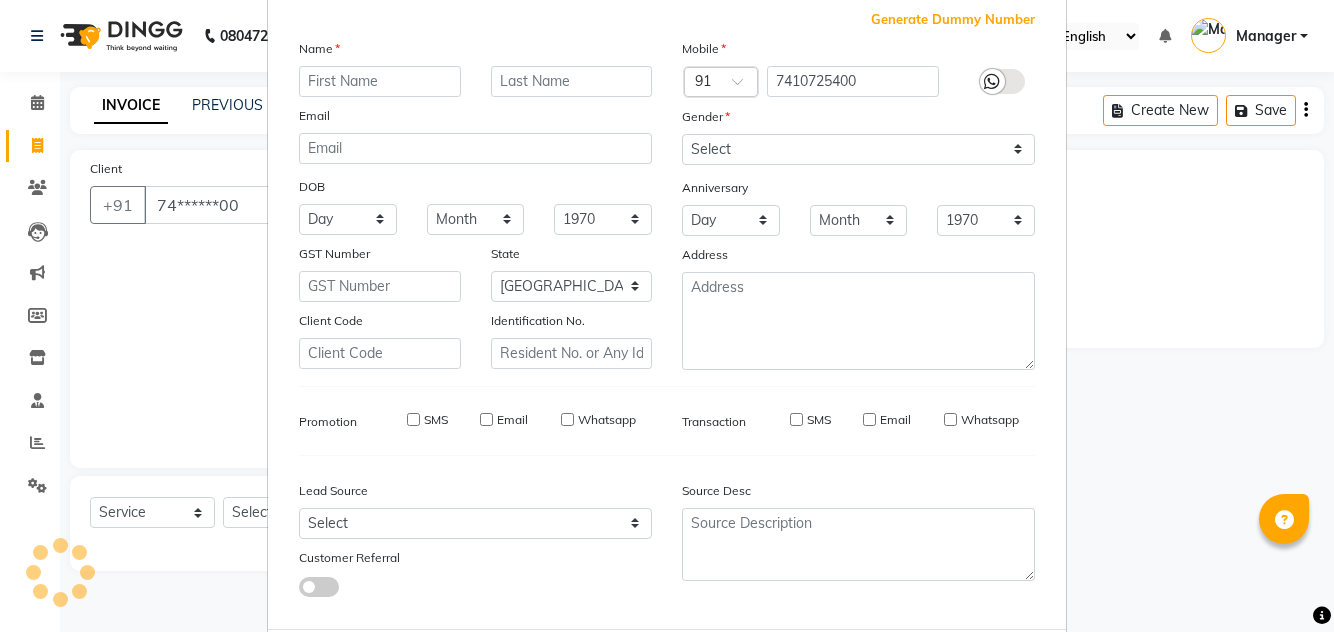 select 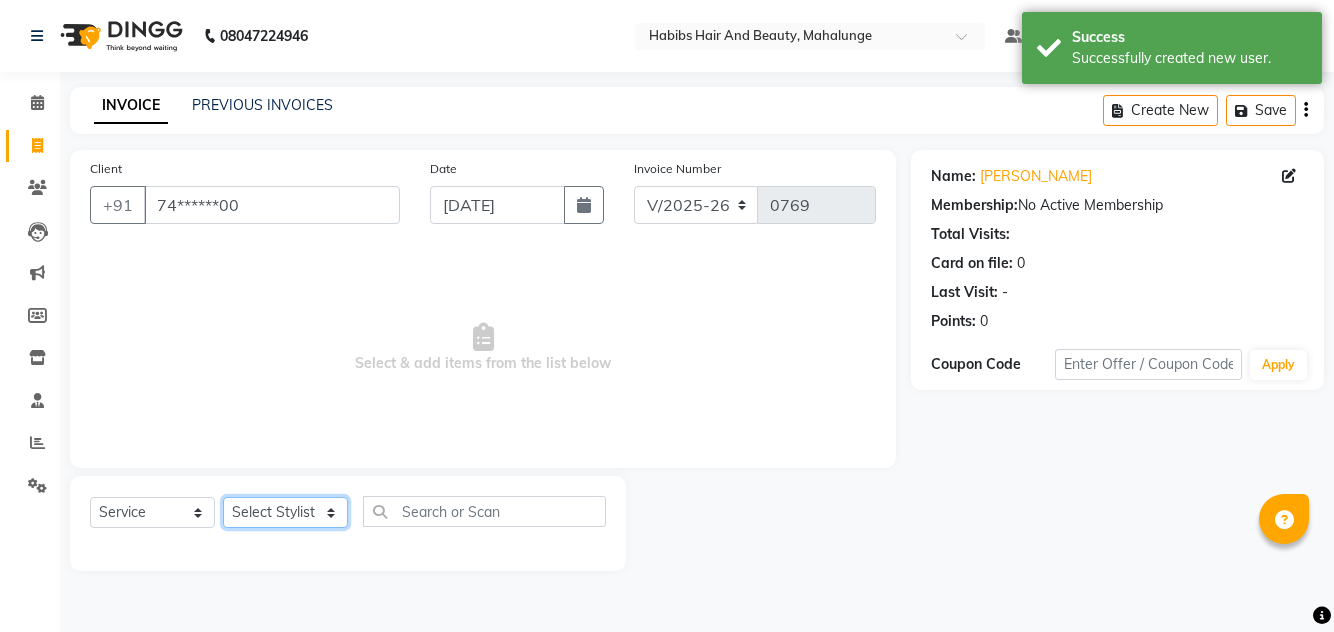 click on "Select Stylist [PERSON_NAME] [PERSON_NAME] [PERSON_NAME] [PERSON_NAME] [PERSON_NAME] mahi  Manager [PERSON_NAME] [PERSON_NAME] Mane [PERSON_NAME] [PERSON_NAME] [PERSON_NAME] sumit [PERSON_NAME]" 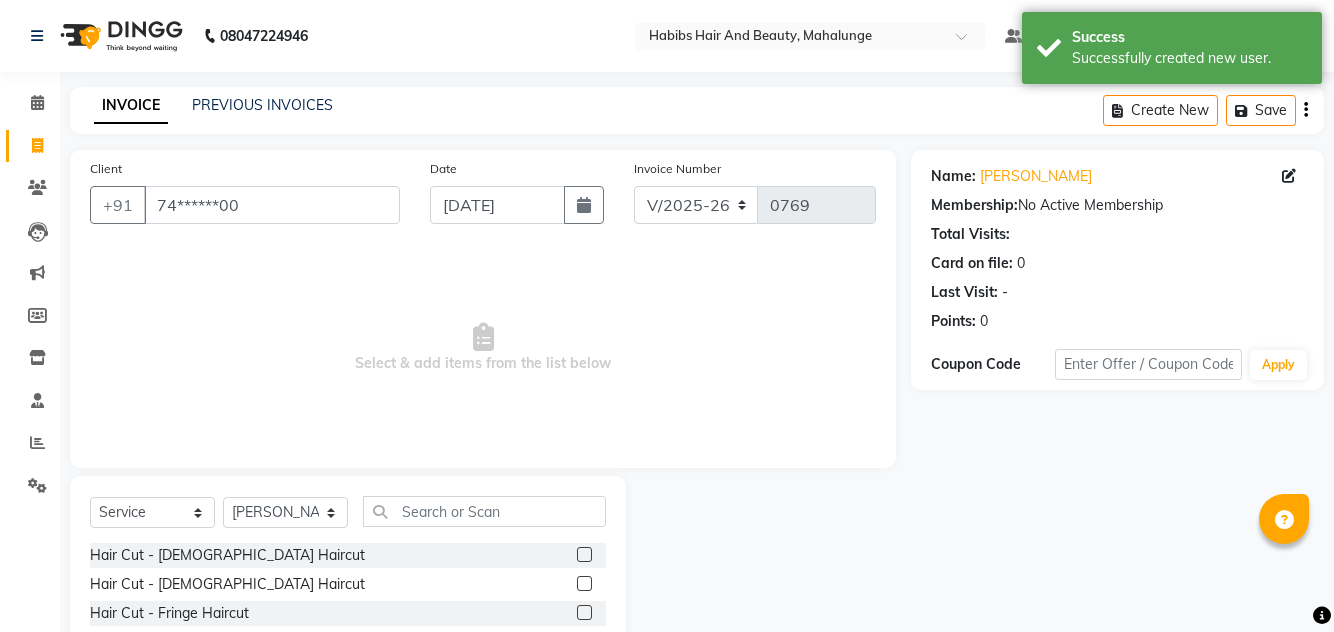 click 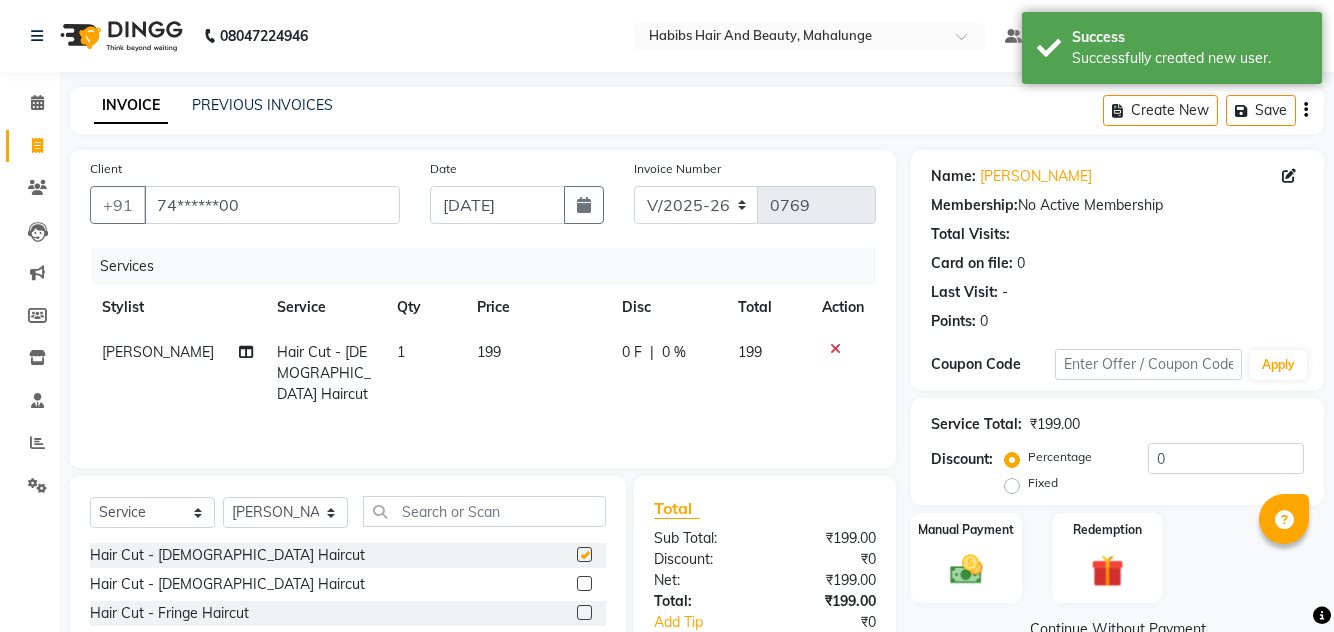 checkbox on "false" 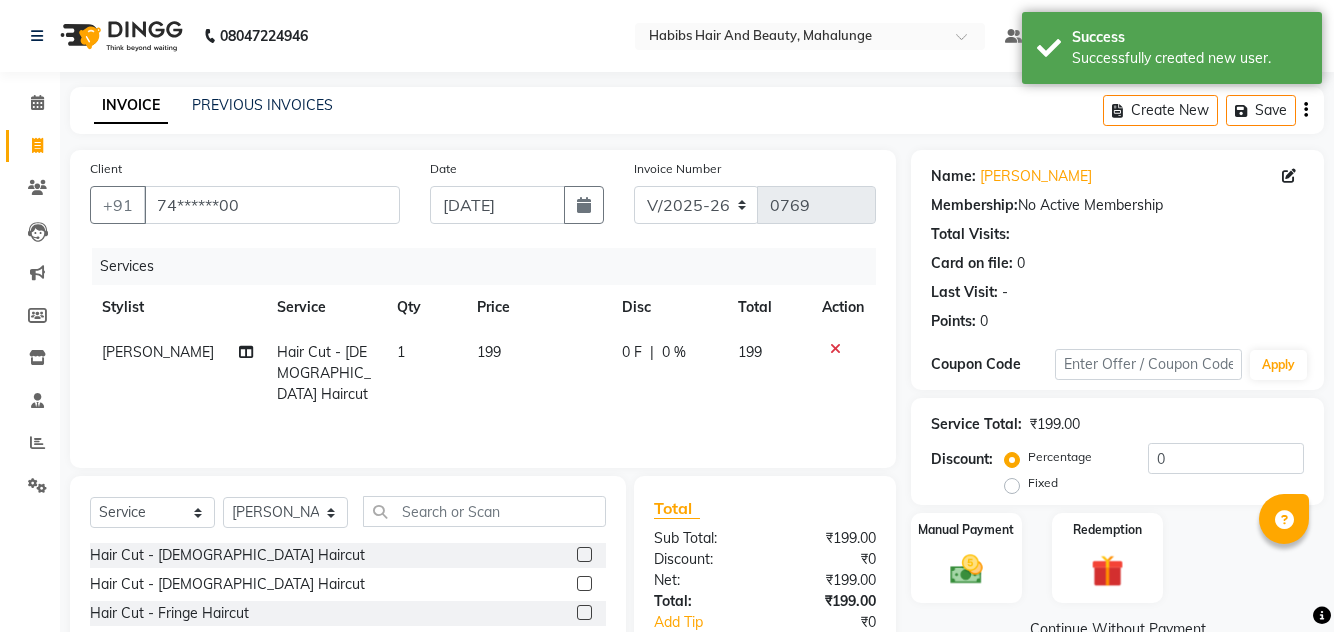click 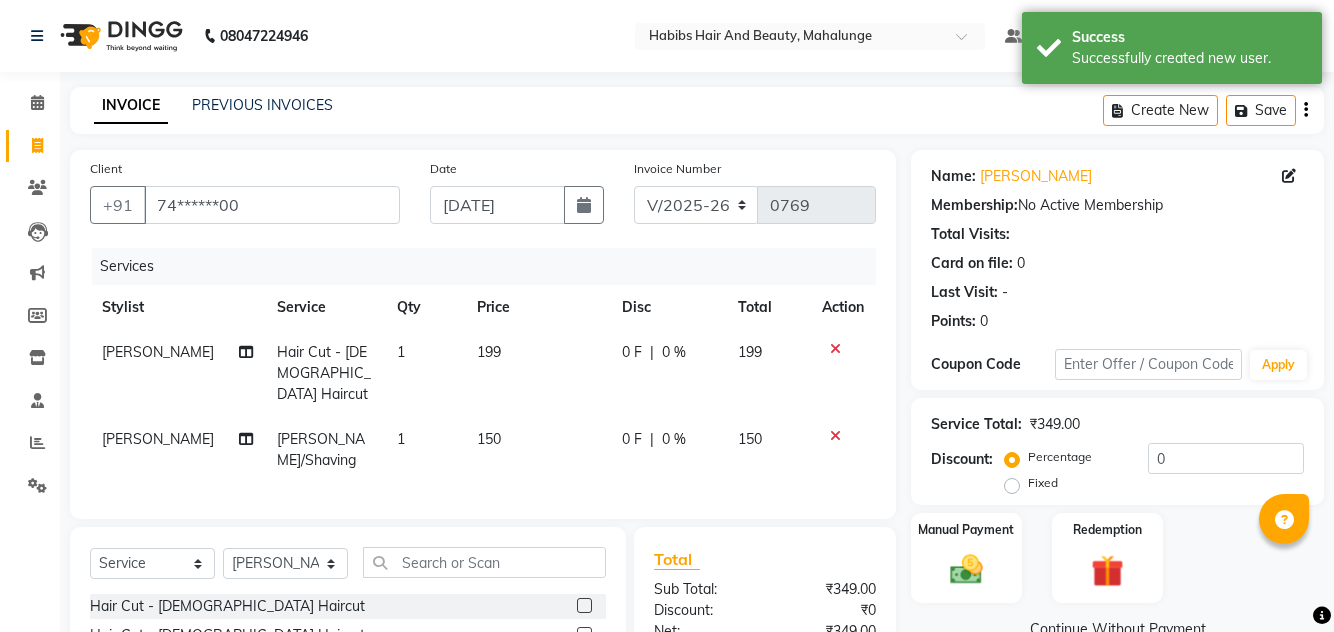 checkbox on "false" 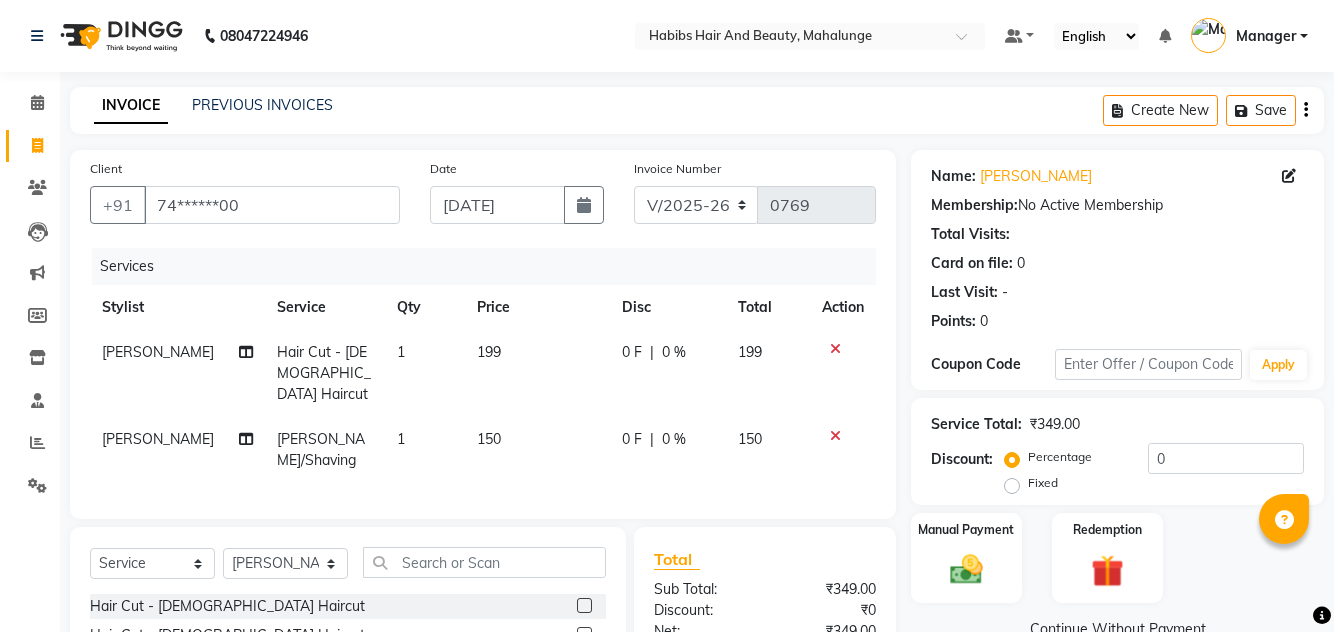 click on "199" 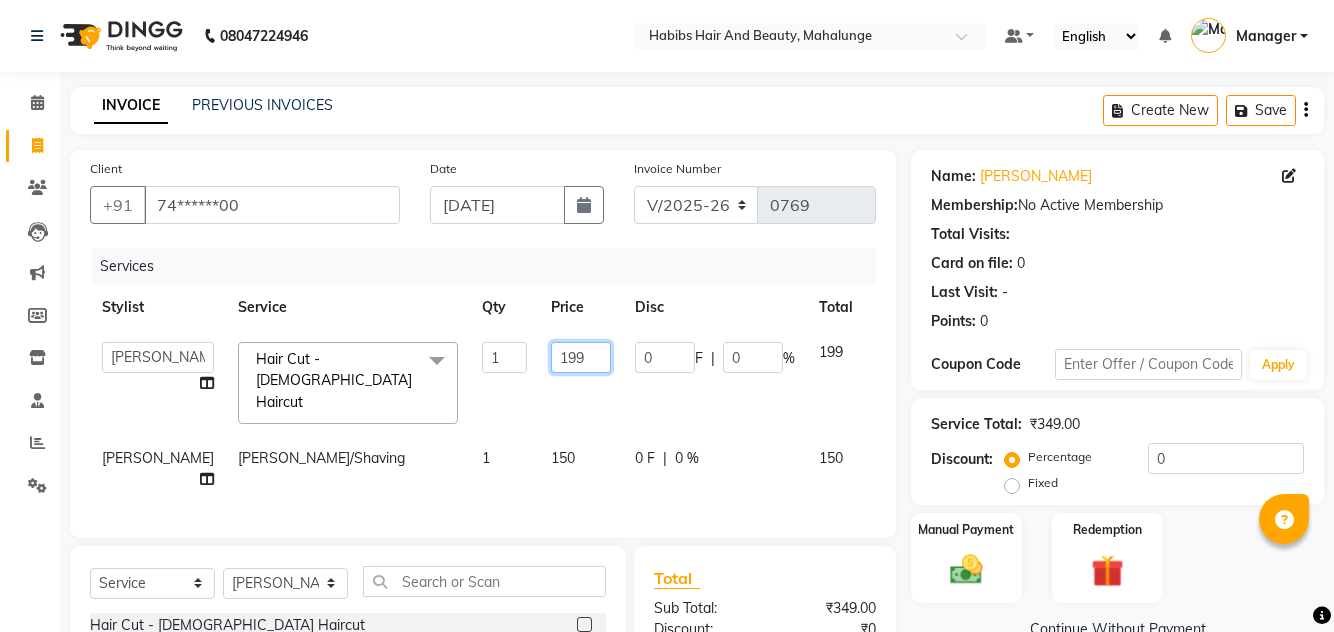 click on "199" 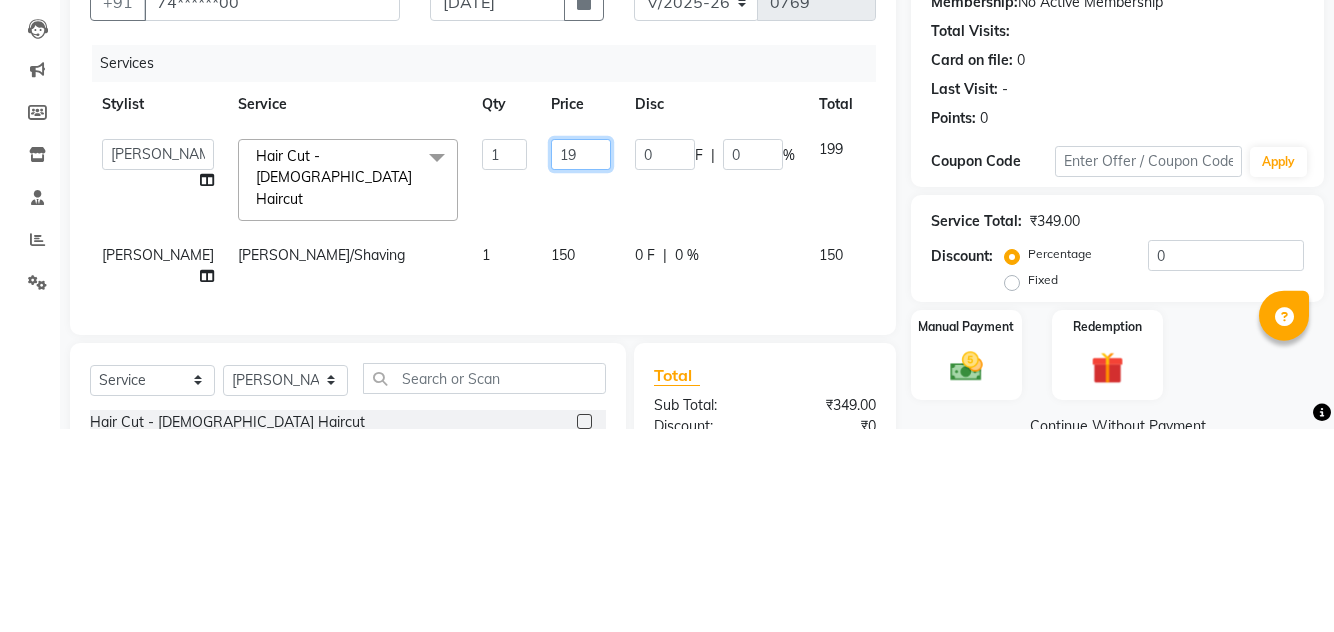 type on "1" 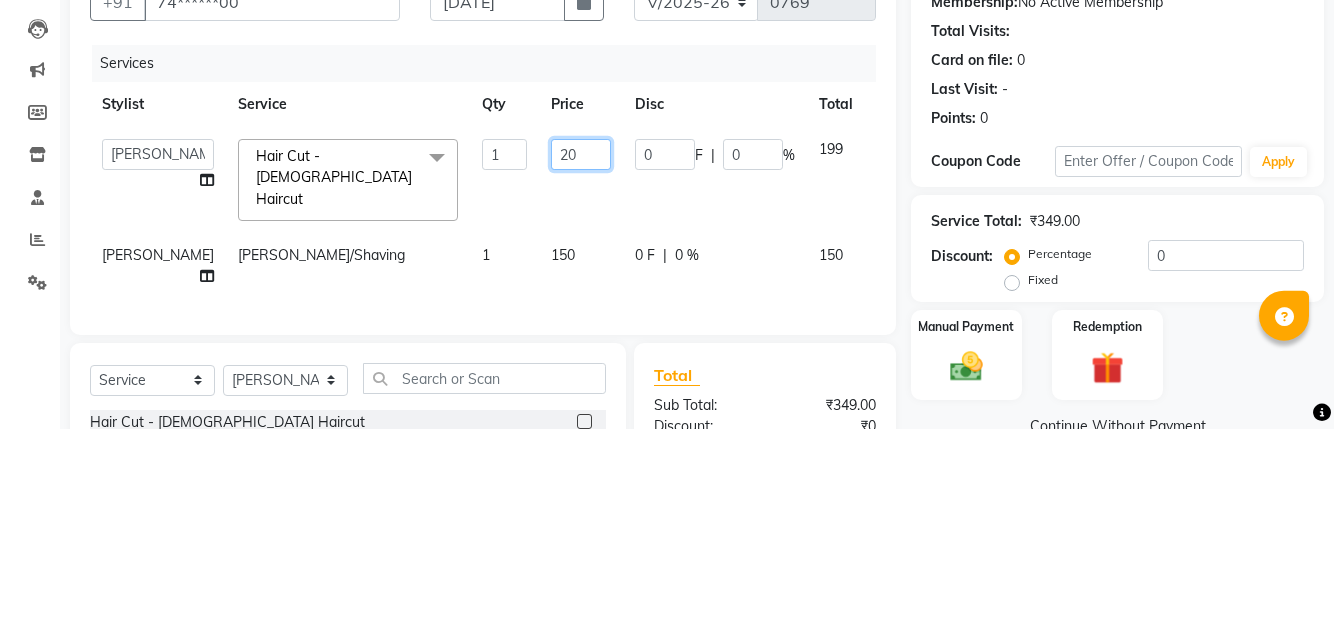 type on "200" 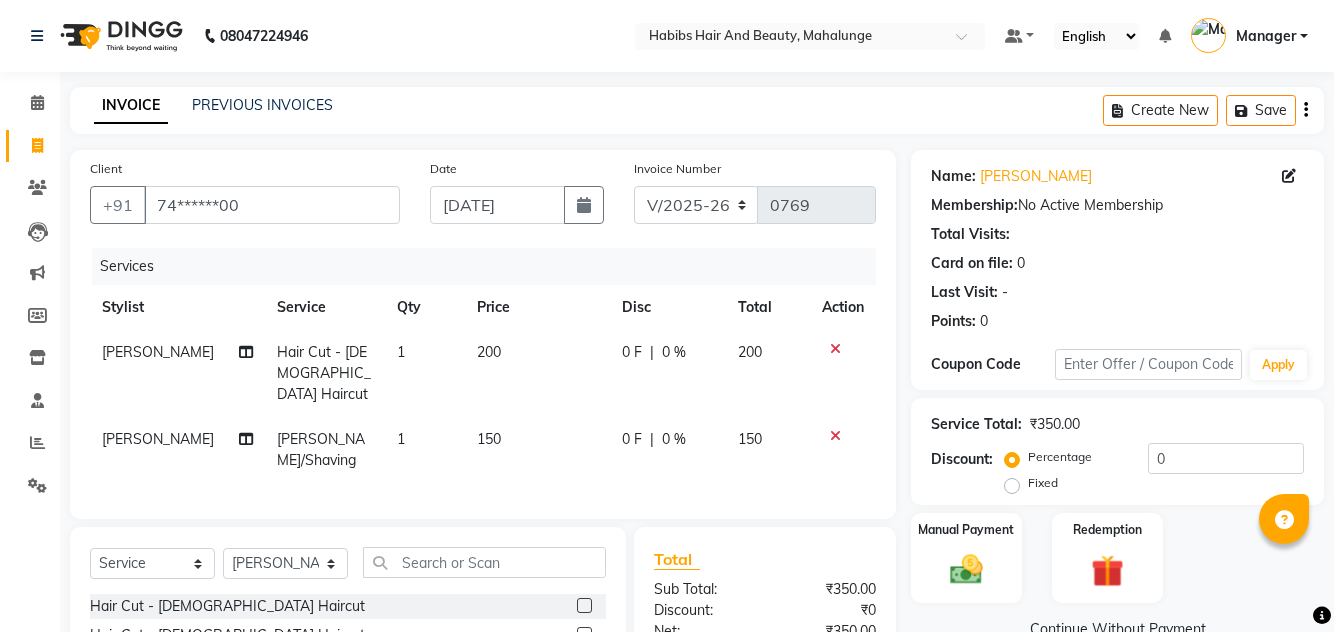 click 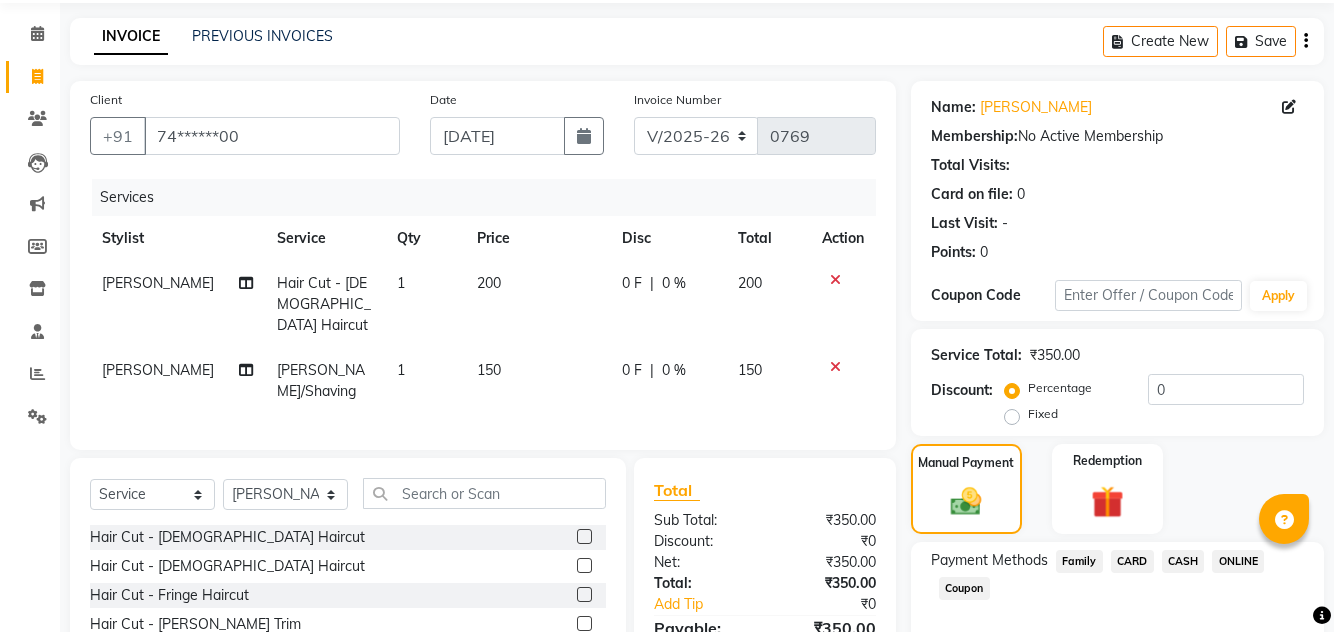 scroll, scrollTop: 80, scrollLeft: 0, axis: vertical 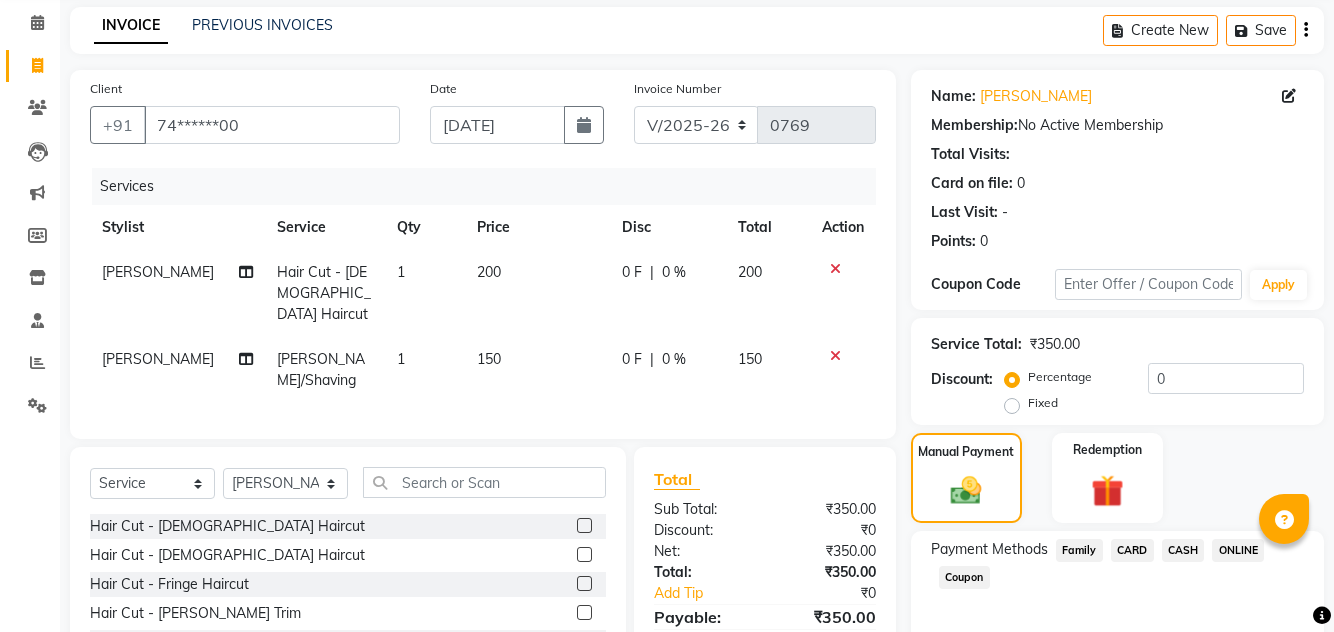 click on "ONLINE" 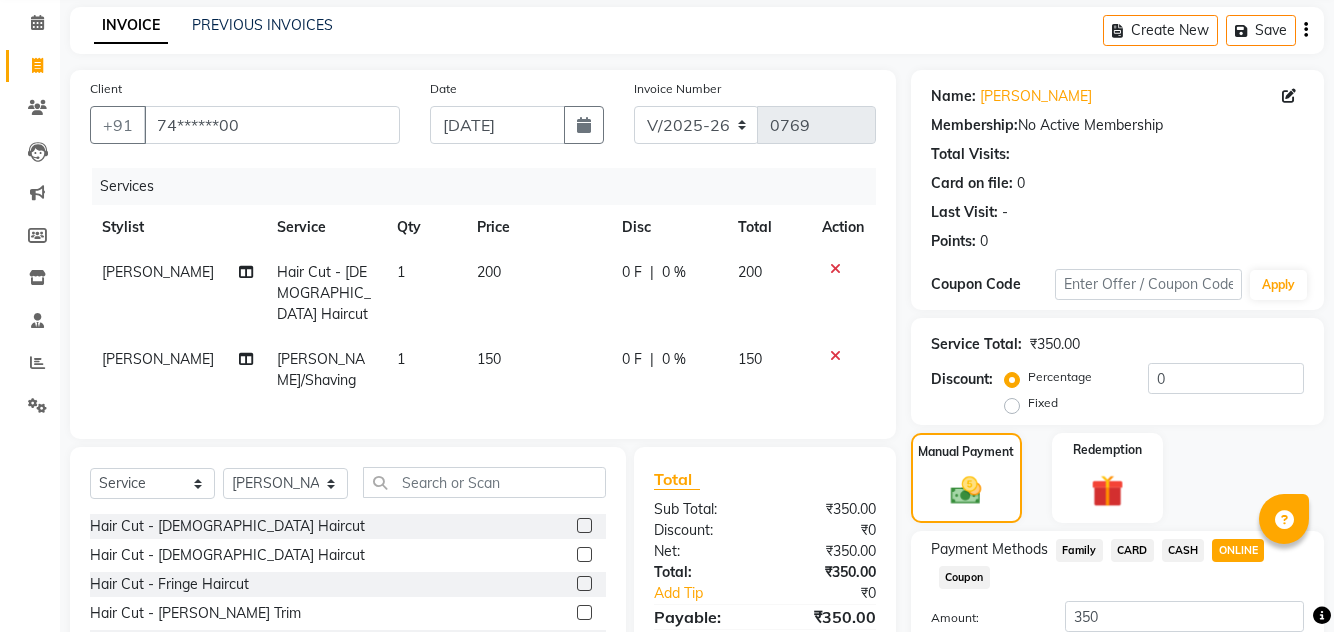 click on "Add Payment" 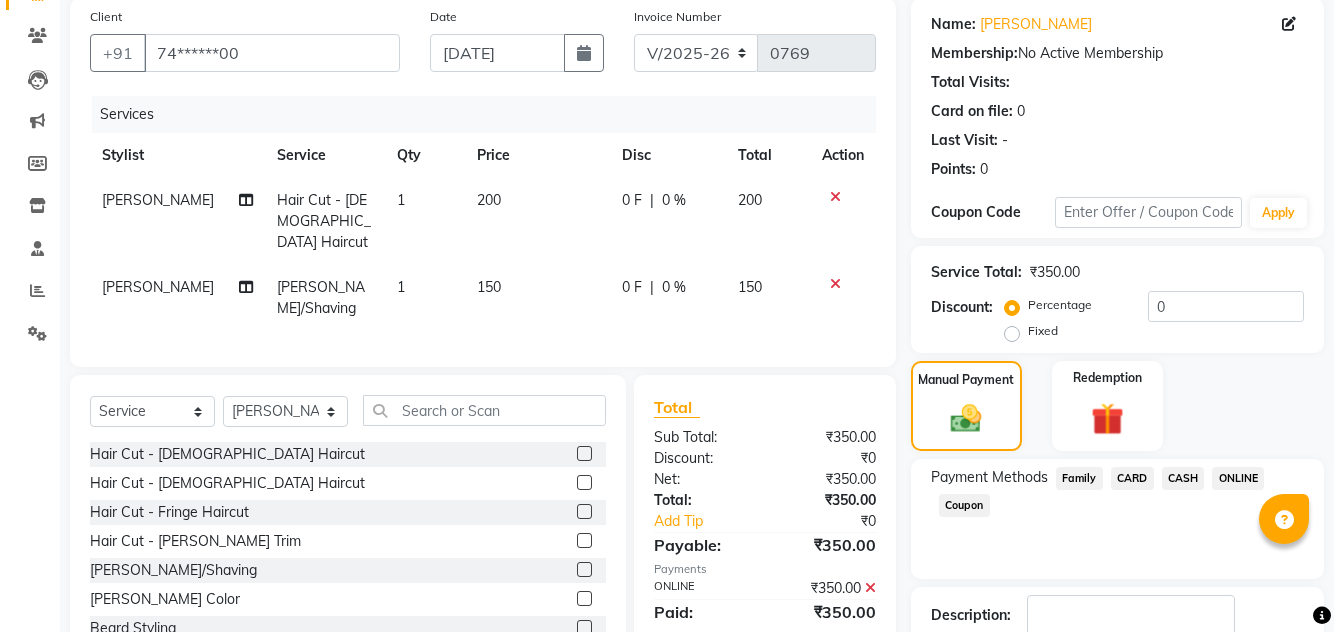 scroll, scrollTop: 186, scrollLeft: 0, axis: vertical 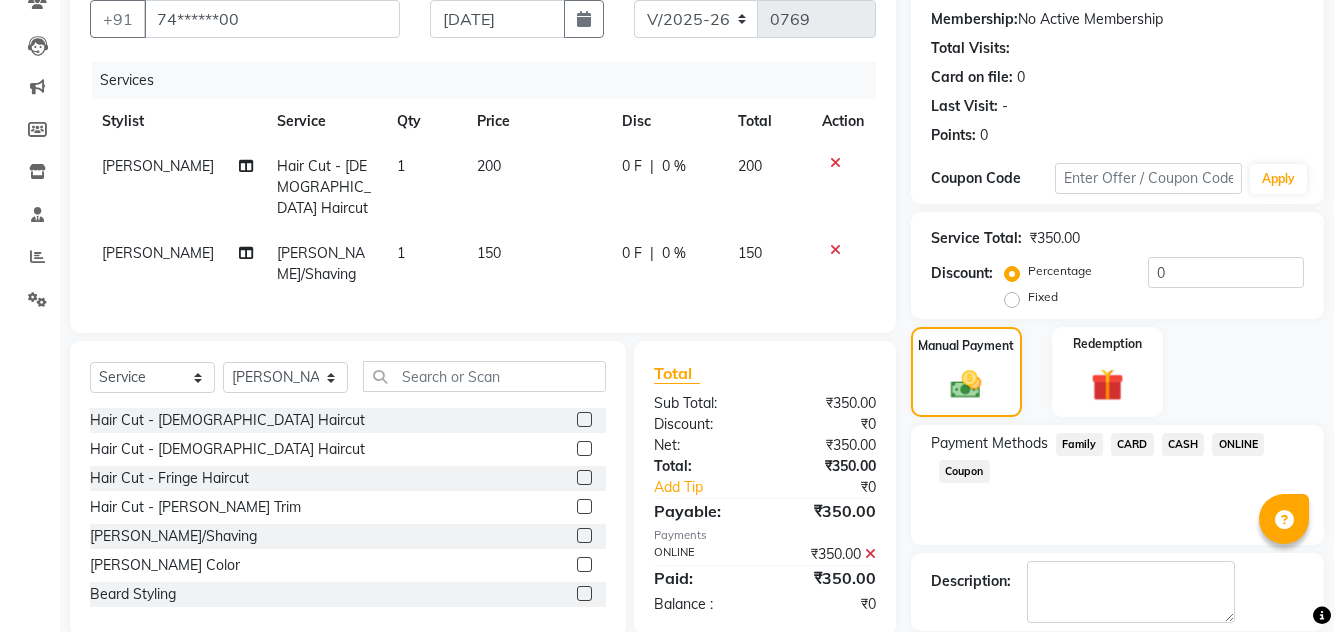 click 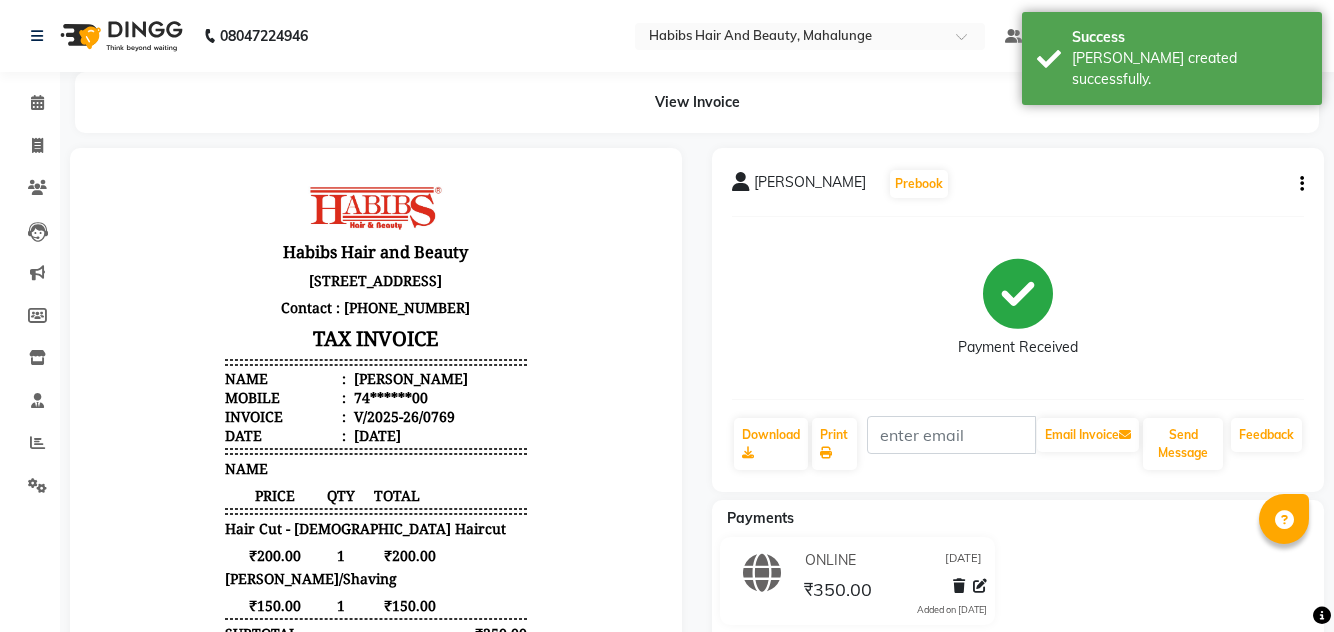 scroll, scrollTop: 0, scrollLeft: 0, axis: both 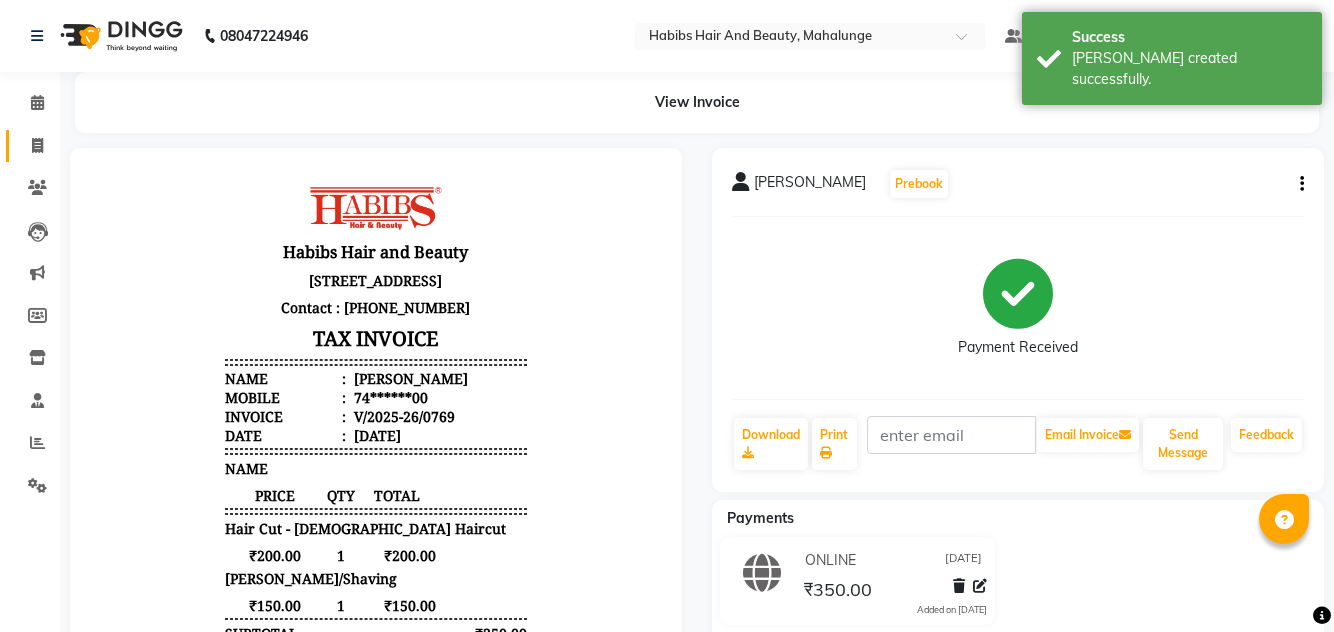 click 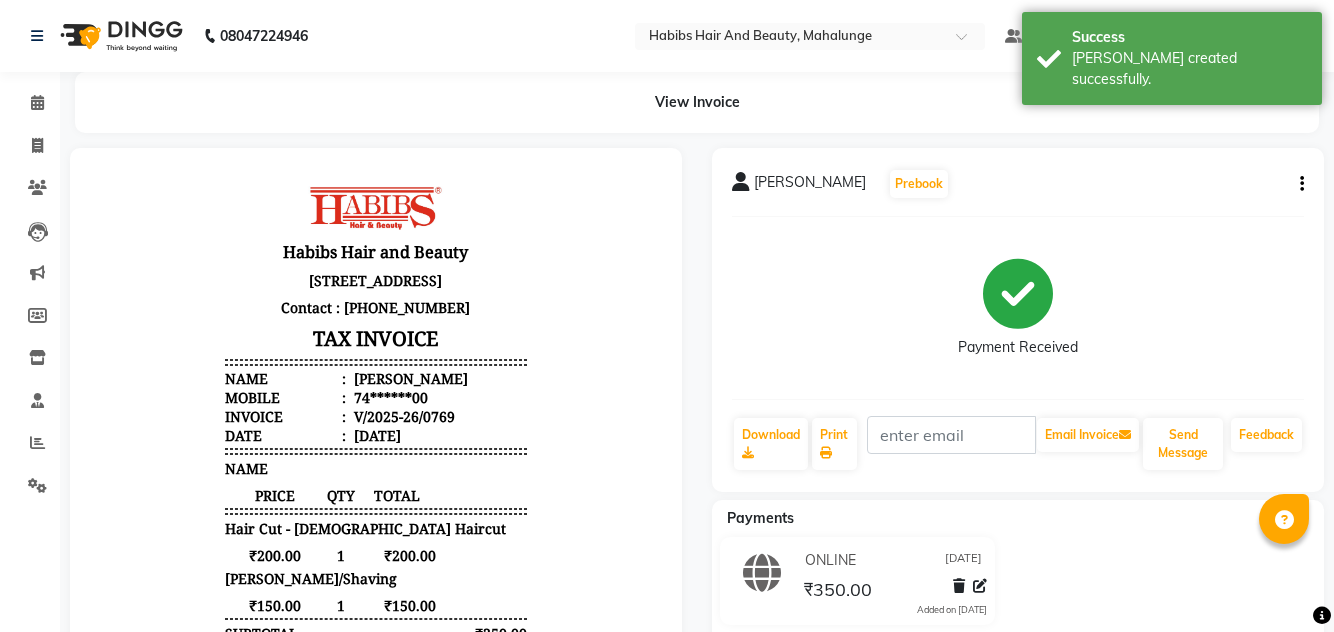 select on "service" 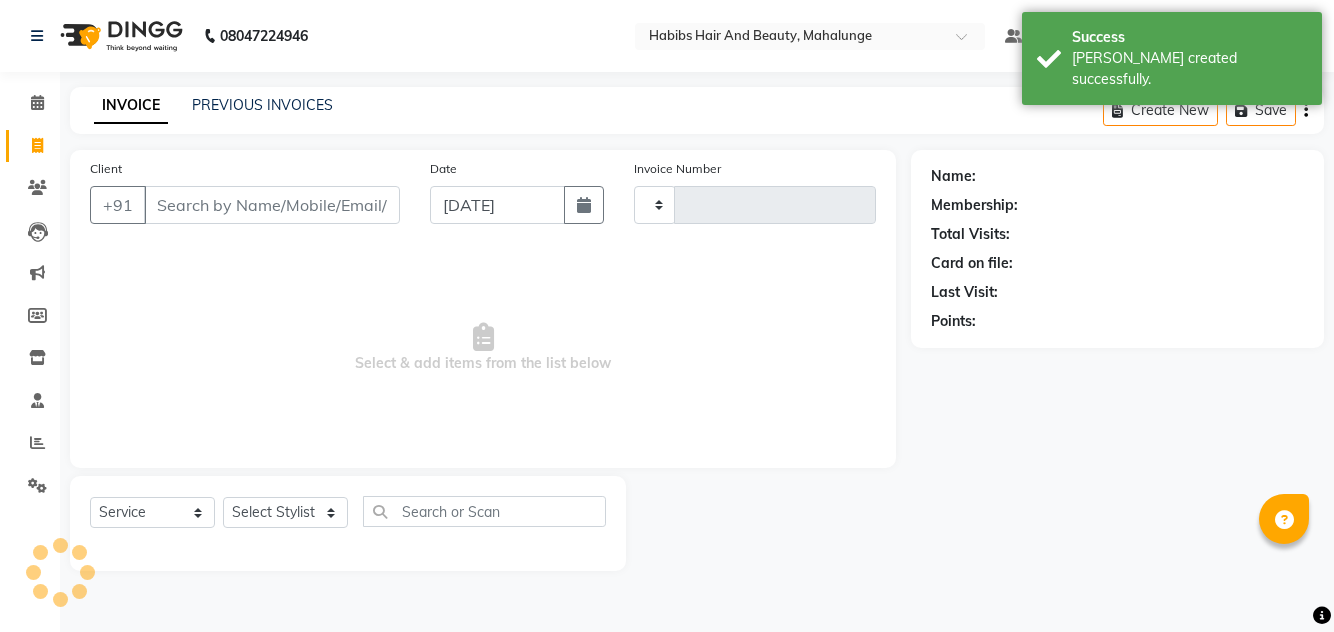type on "0770" 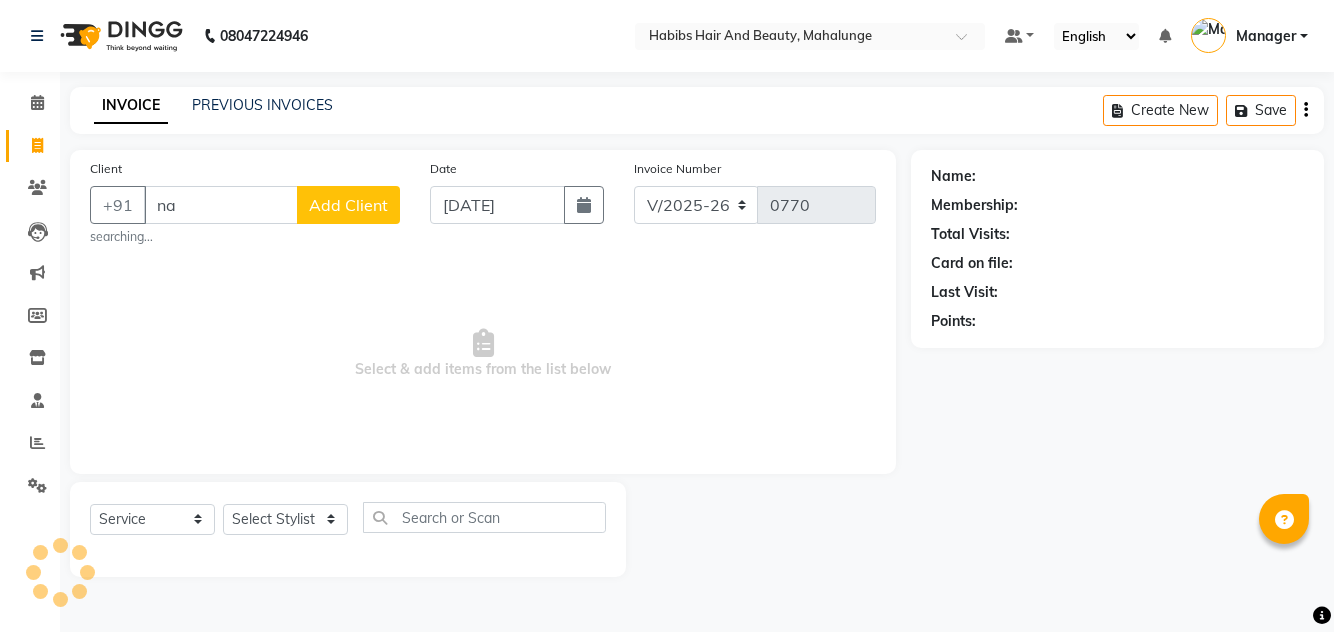 type on "n" 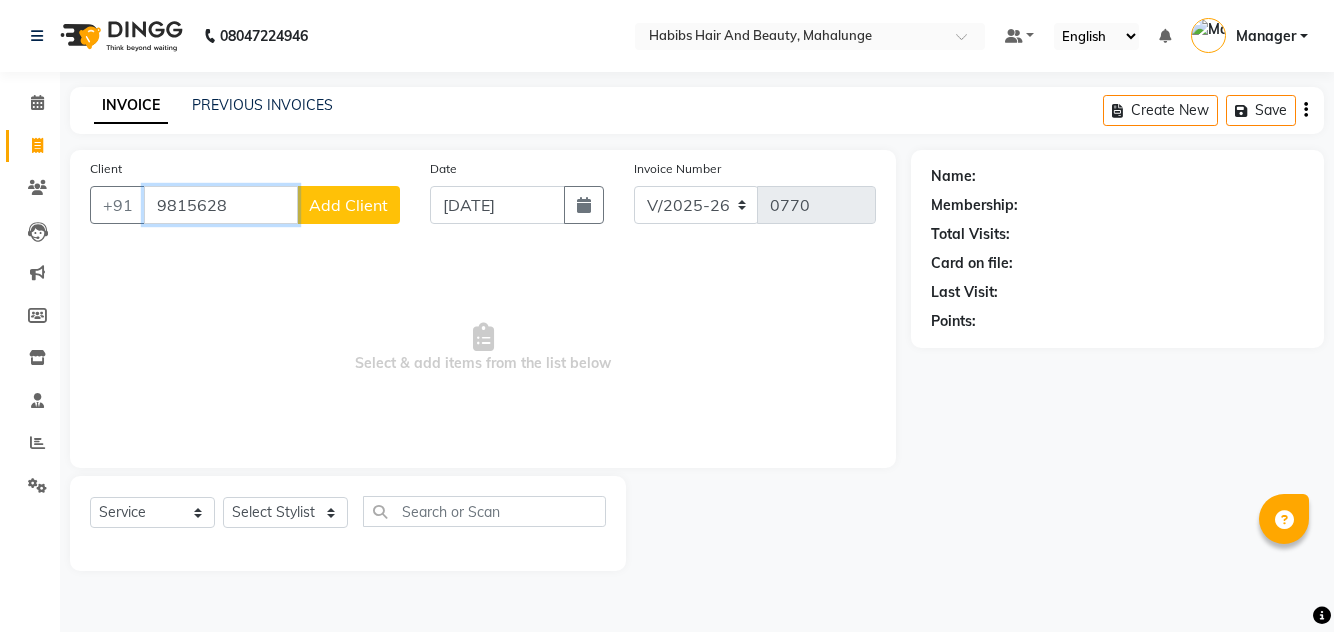 click on "9815628" at bounding box center [221, 205] 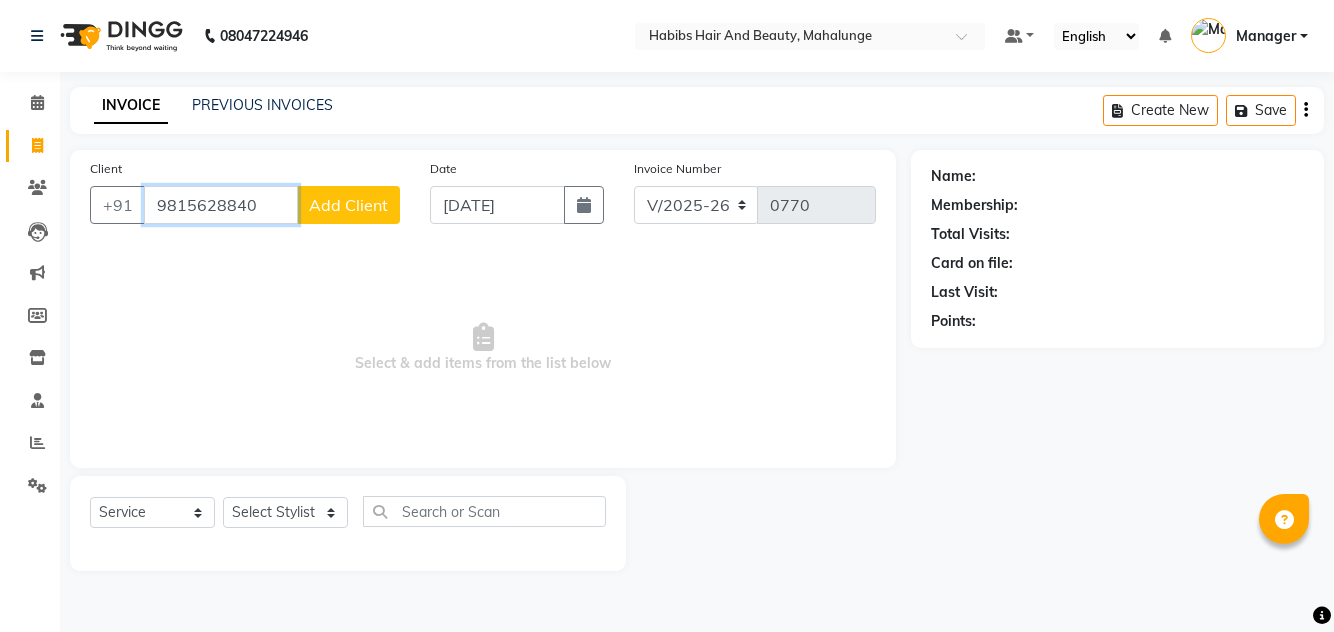 type on "9815628840" 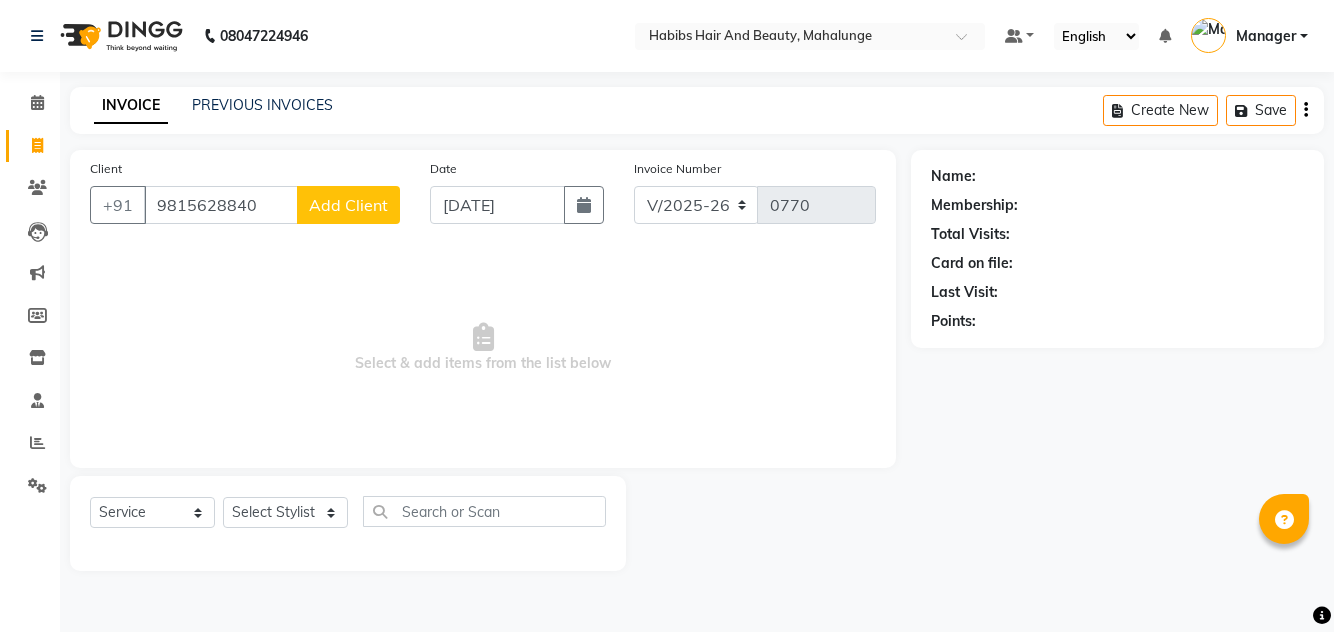 click on "Add Client" 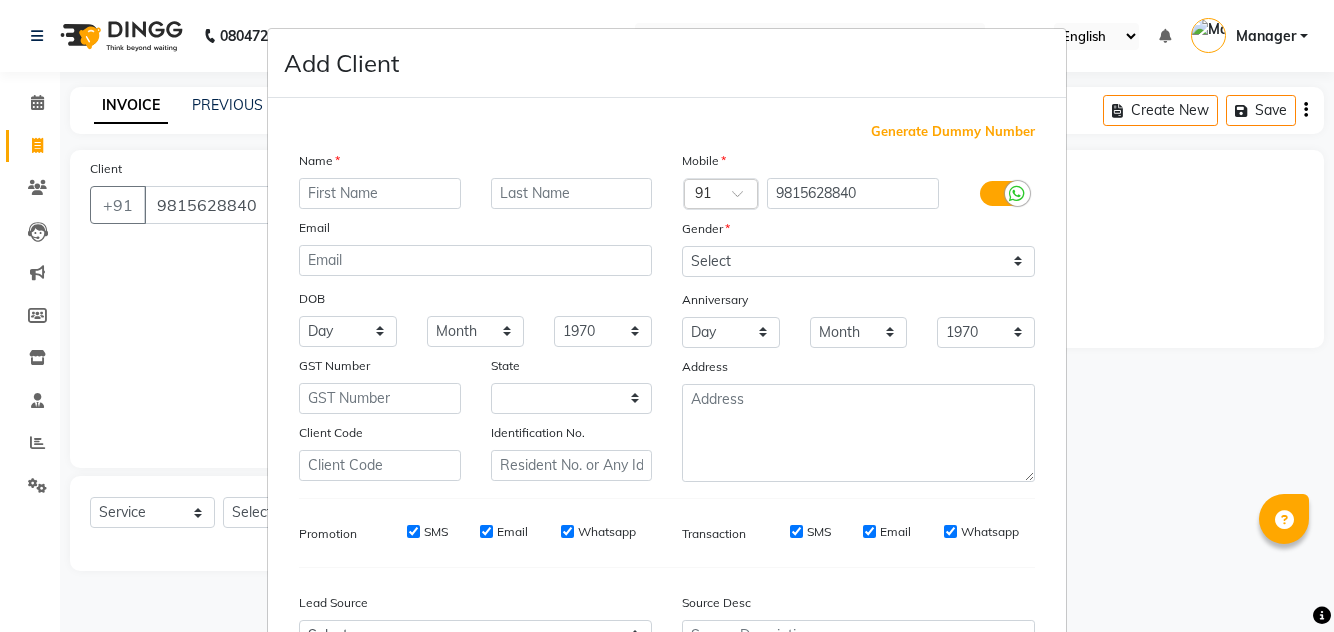 select on "22" 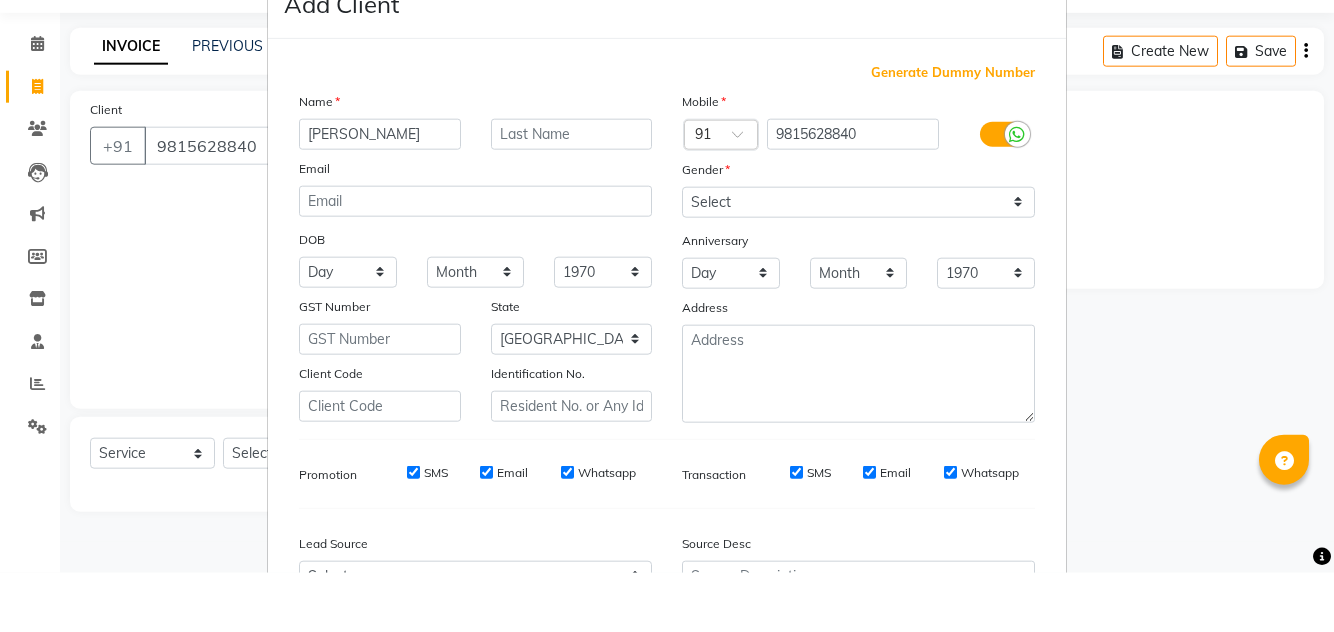 type on "[PERSON_NAME]" 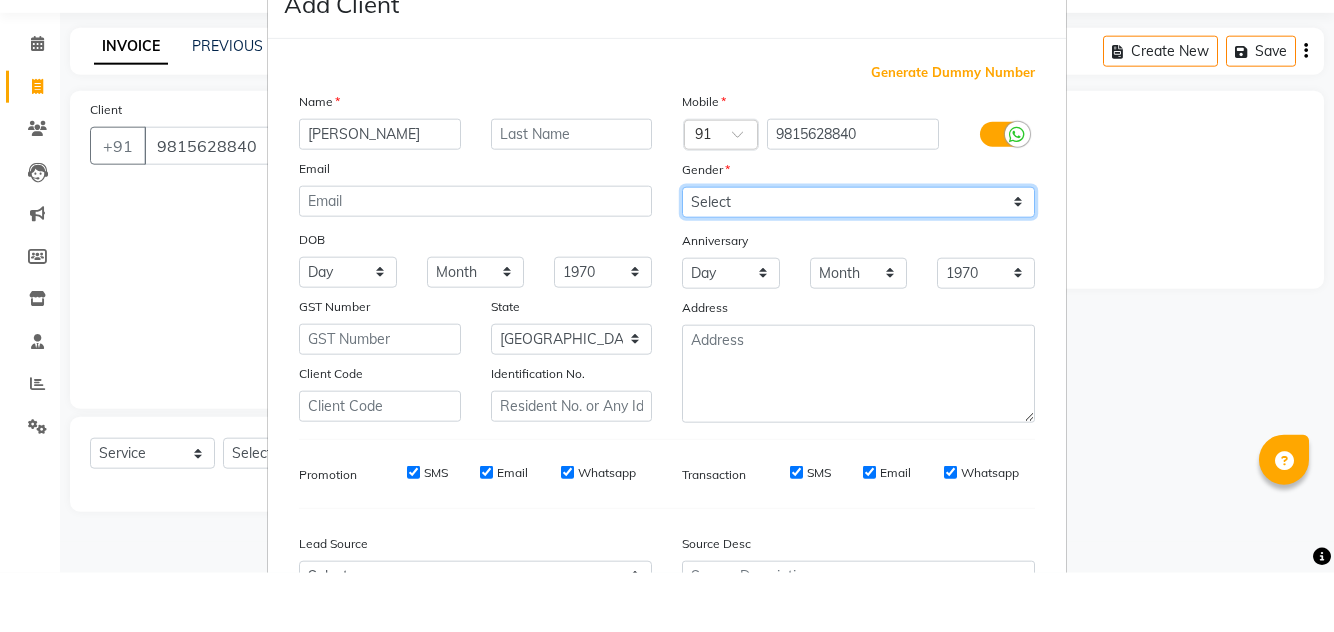 click on "Select [DEMOGRAPHIC_DATA] [DEMOGRAPHIC_DATA] Other Prefer Not To Say" at bounding box center (858, 261) 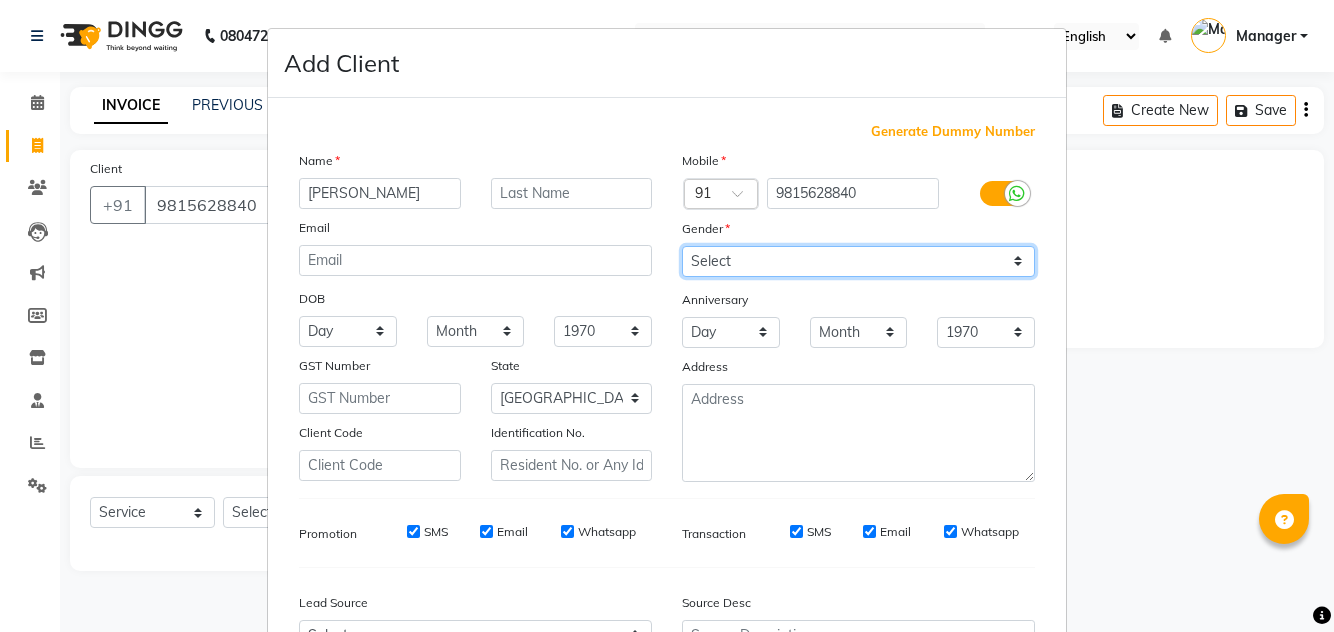select on "[DEMOGRAPHIC_DATA]" 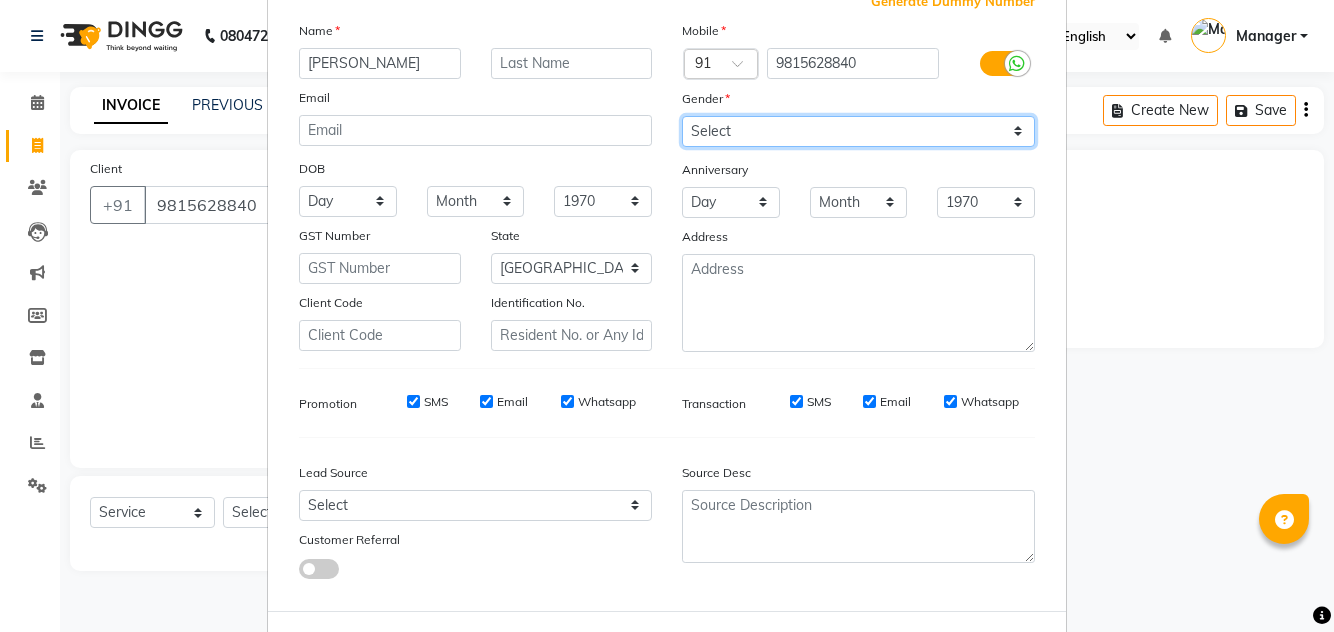 scroll, scrollTop: 208, scrollLeft: 0, axis: vertical 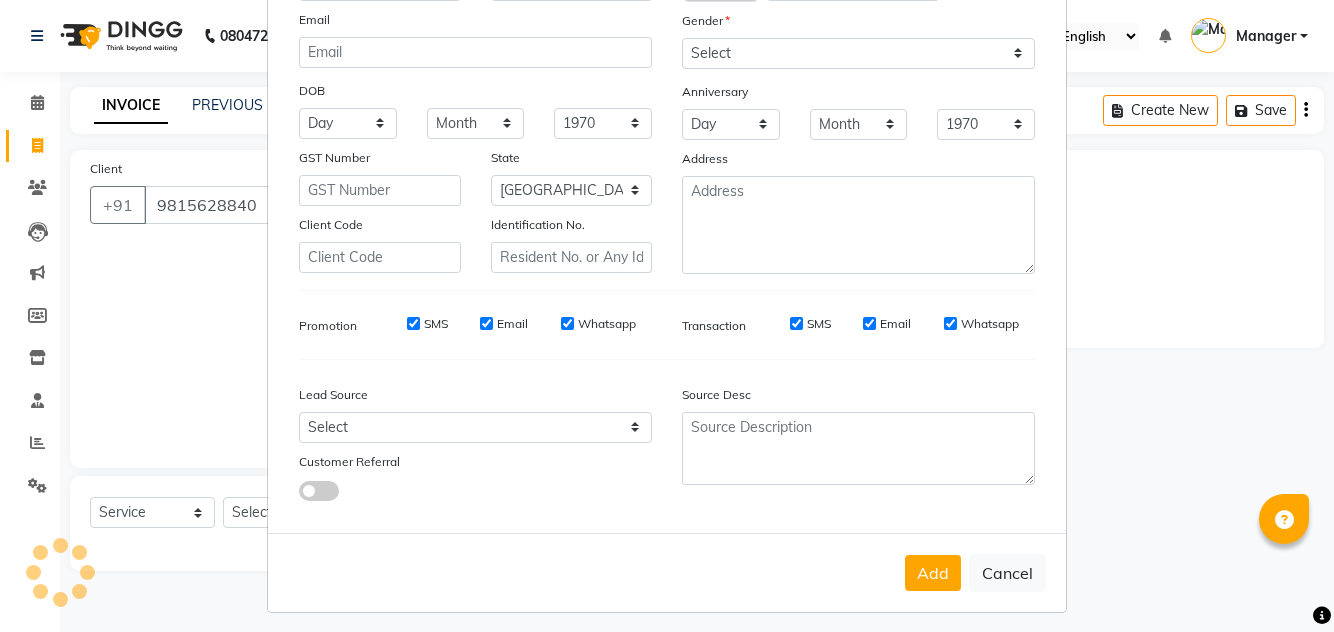 click on "Add" at bounding box center [933, 573] 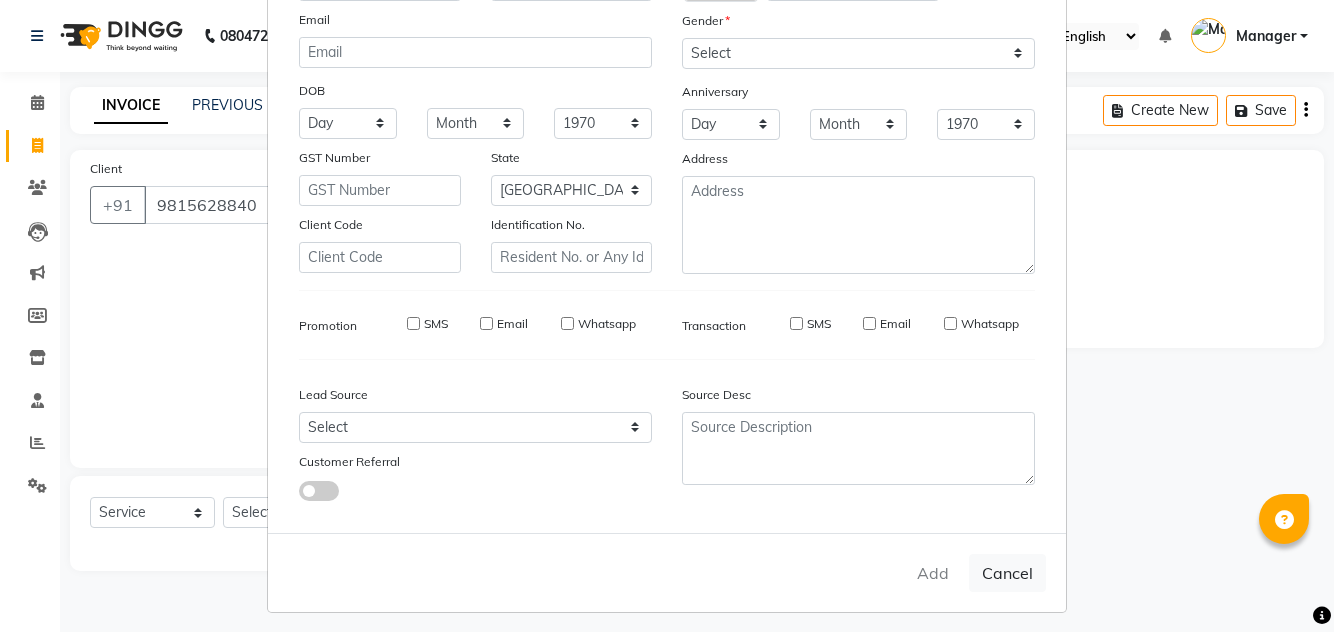 type on "98******40" 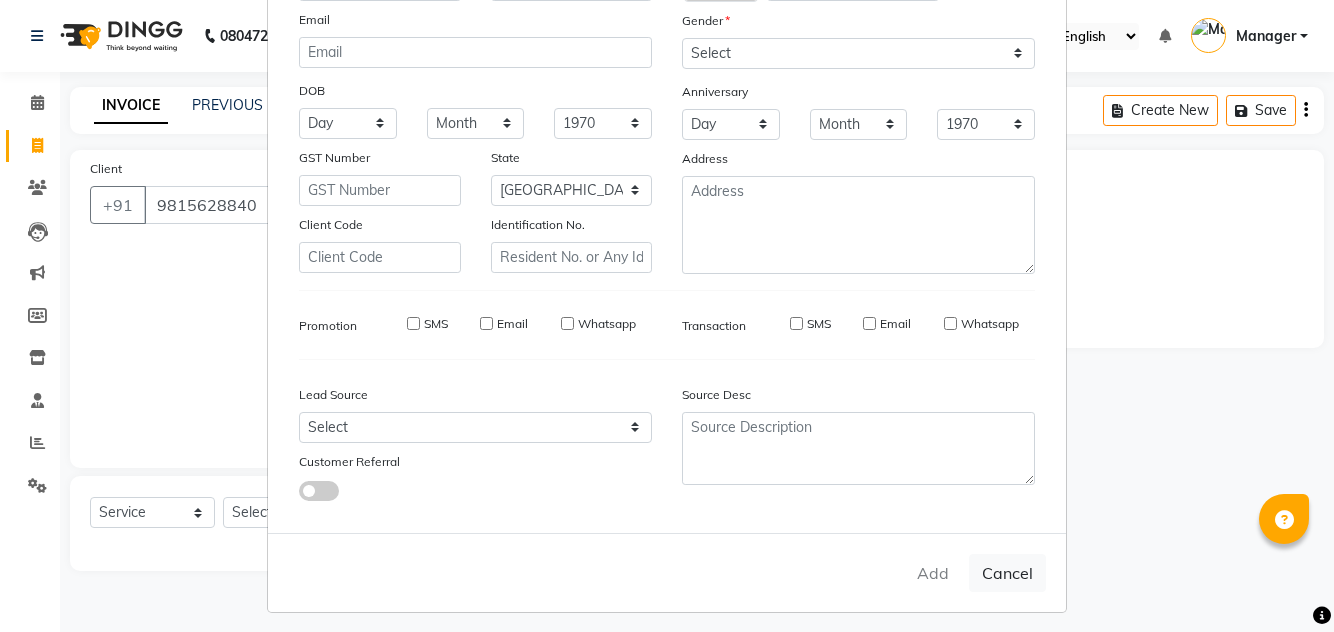 type 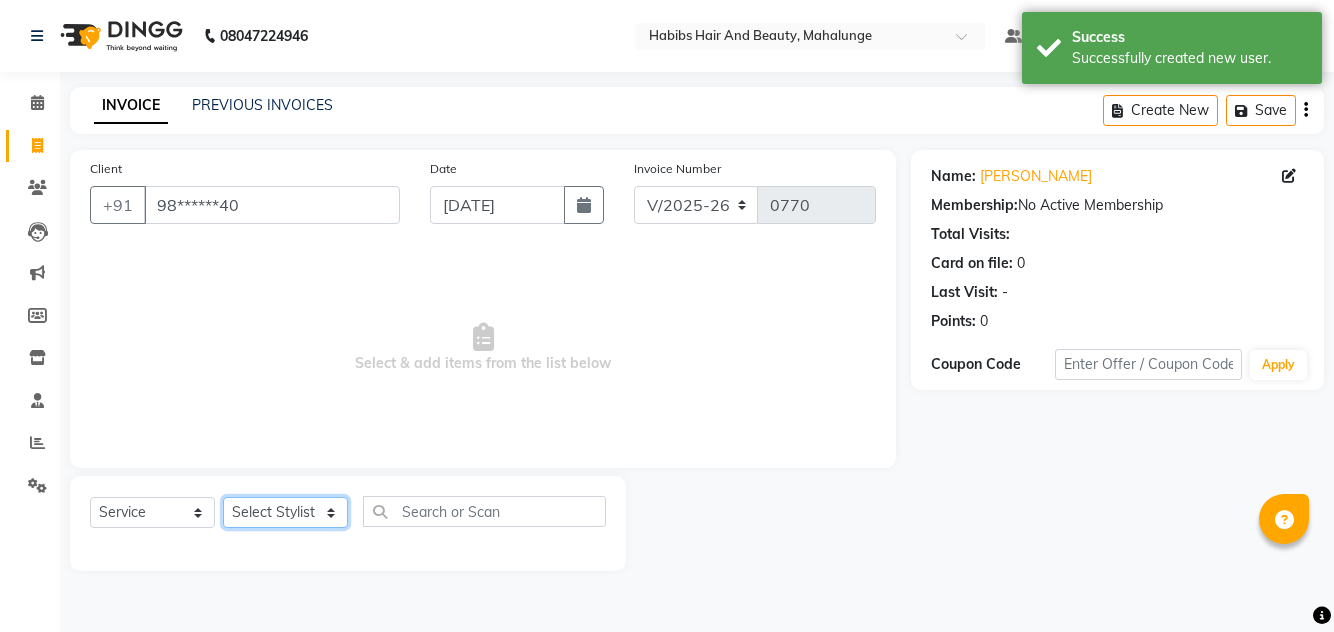 click on "Select Stylist [PERSON_NAME] [PERSON_NAME] [PERSON_NAME] [PERSON_NAME] [PERSON_NAME] mahi  Manager [PERSON_NAME] [PERSON_NAME] Mane [PERSON_NAME] [PERSON_NAME] [PERSON_NAME] sumit [PERSON_NAME]" 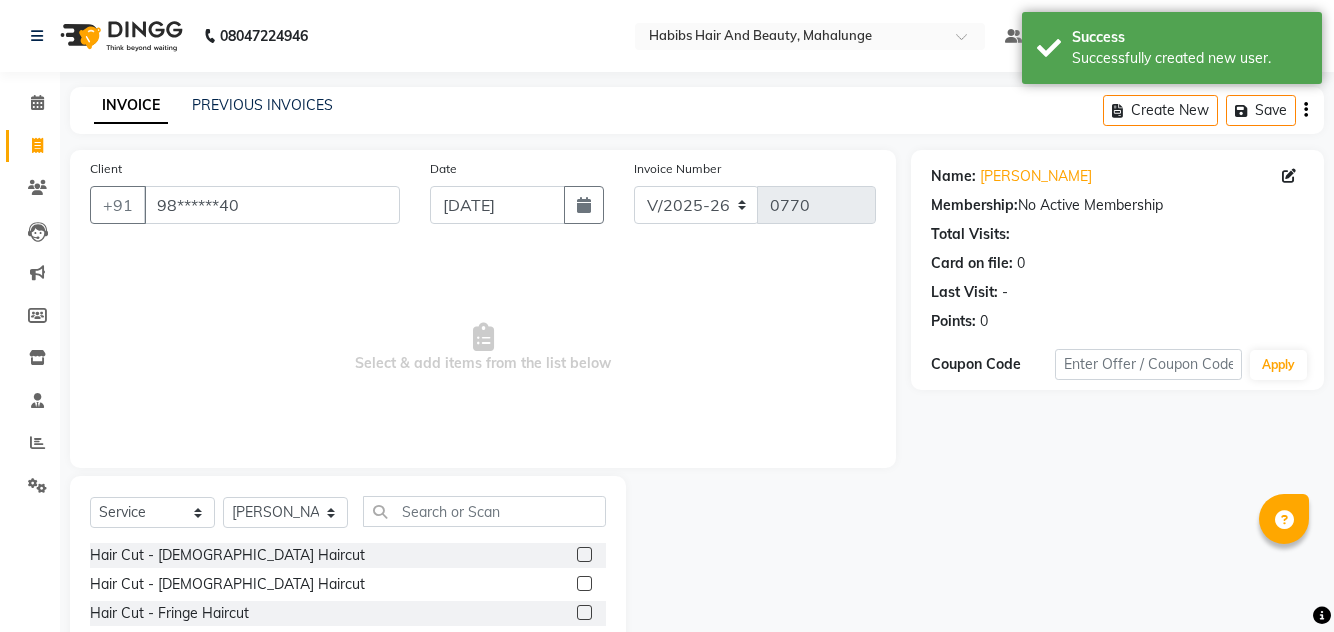 click 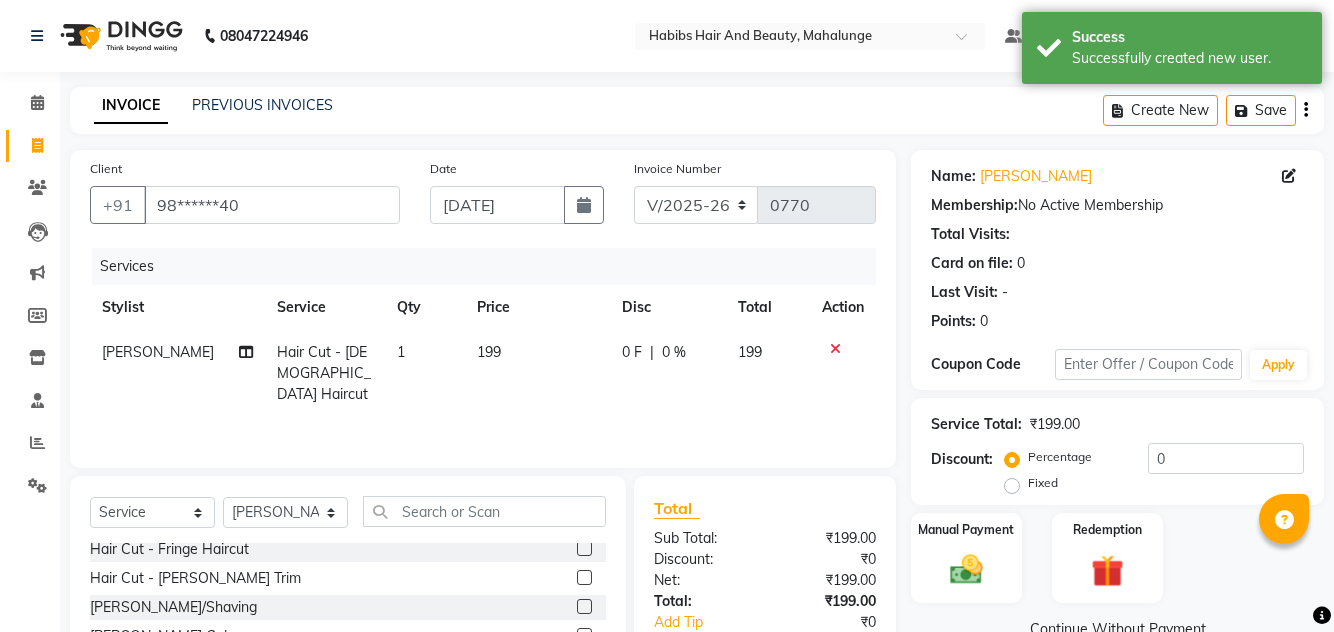 checkbox on "false" 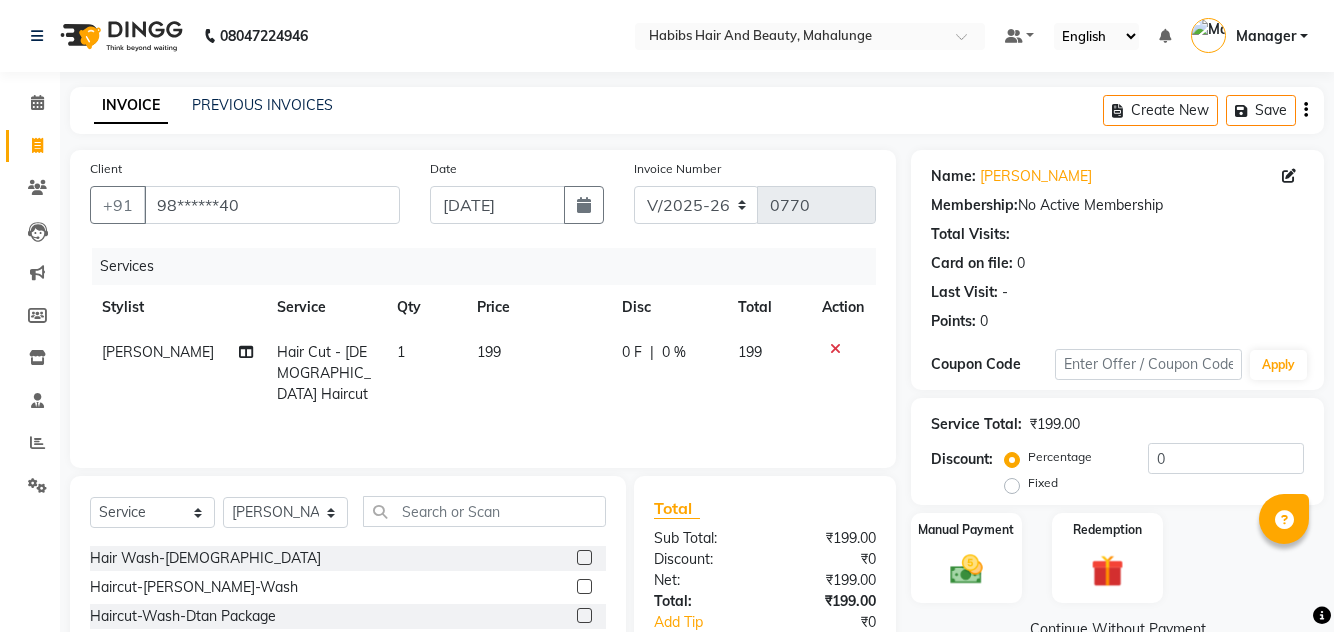 scroll, scrollTop: 232, scrollLeft: 0, axis: vertical 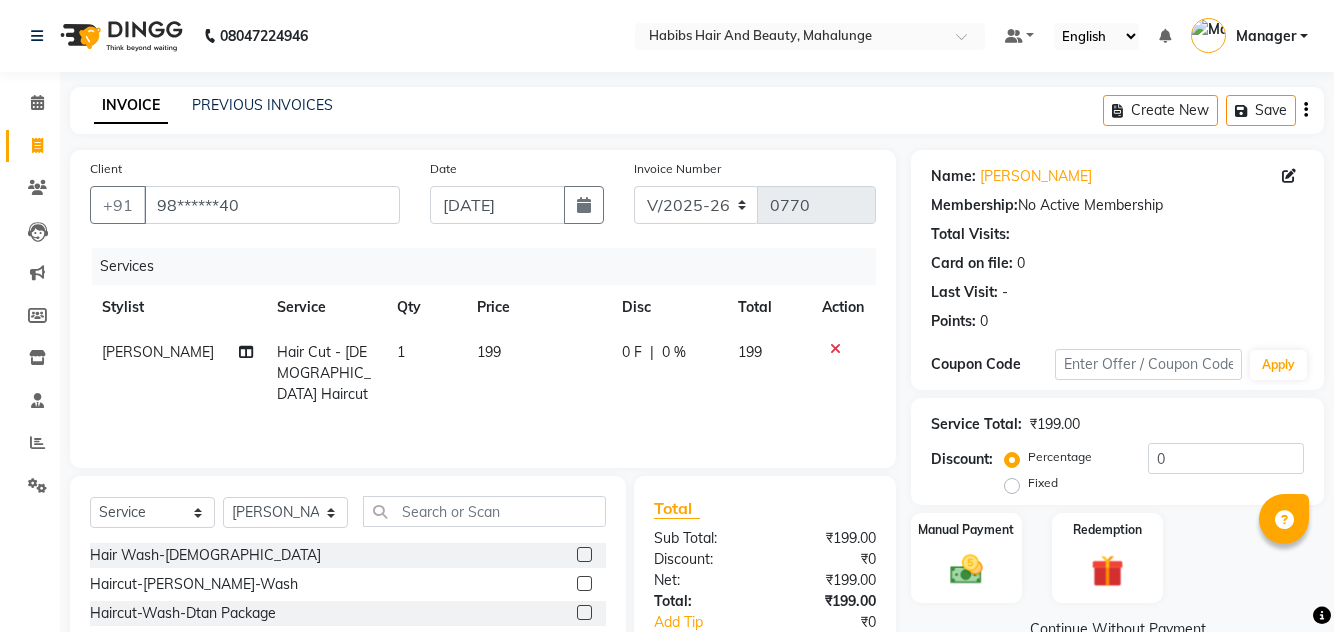 click 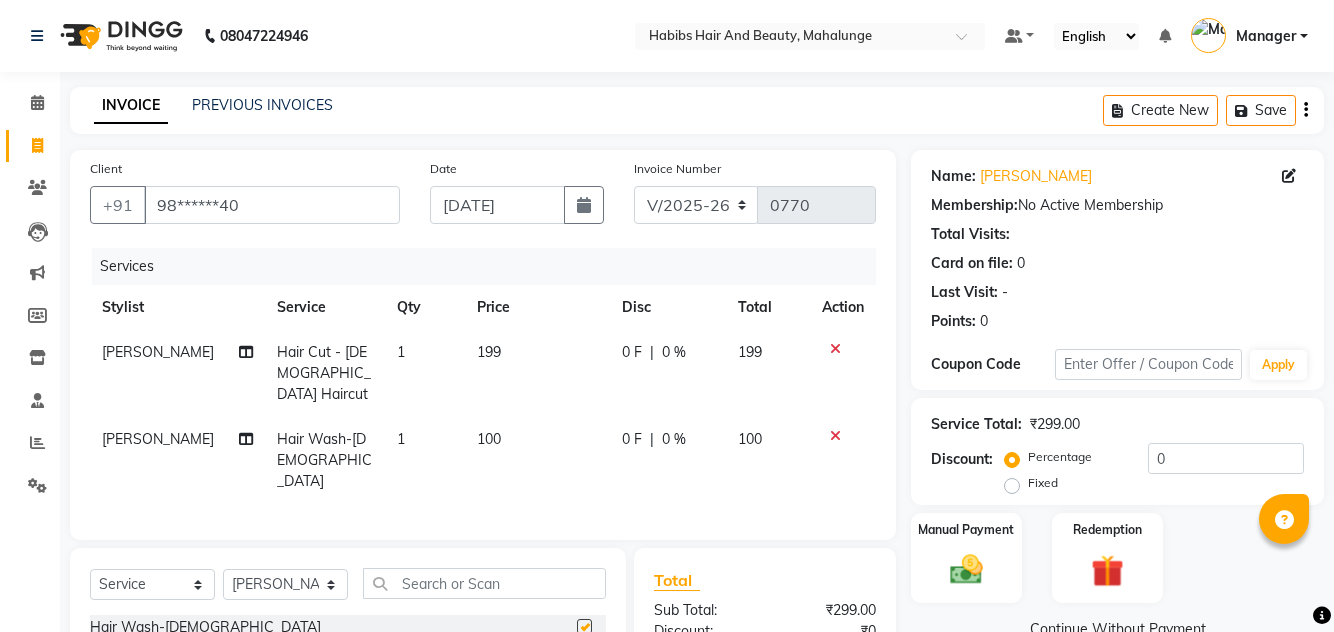 checkbox on "false" 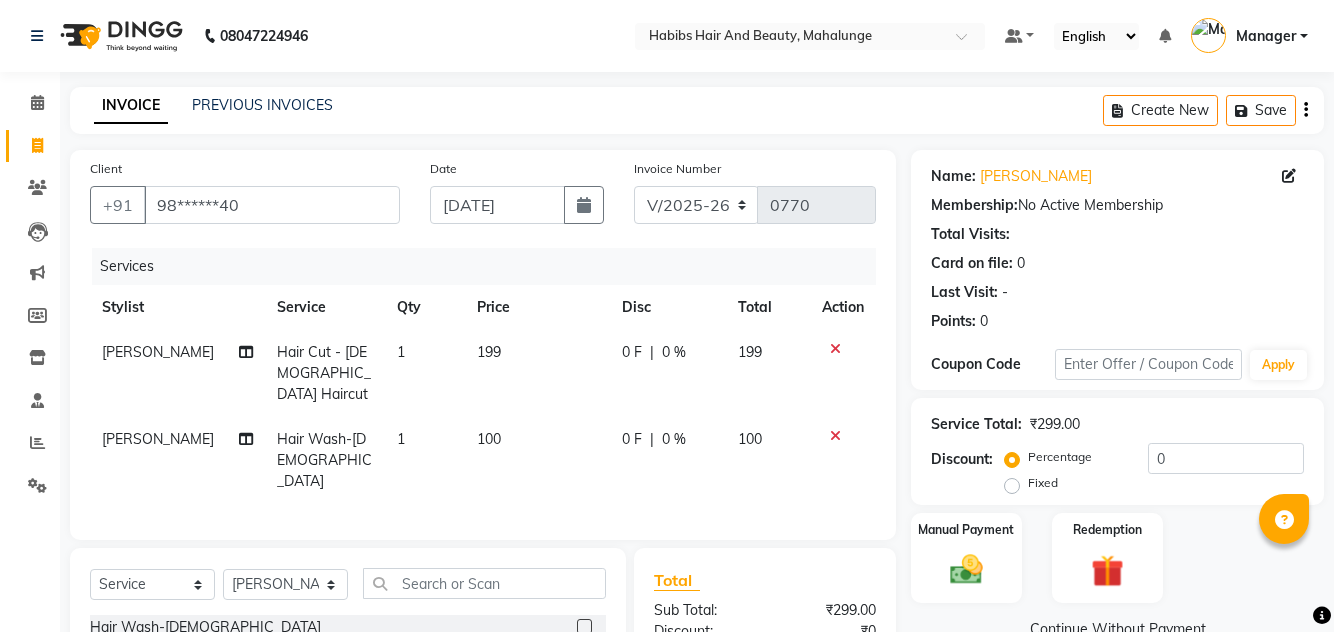 click on "199" 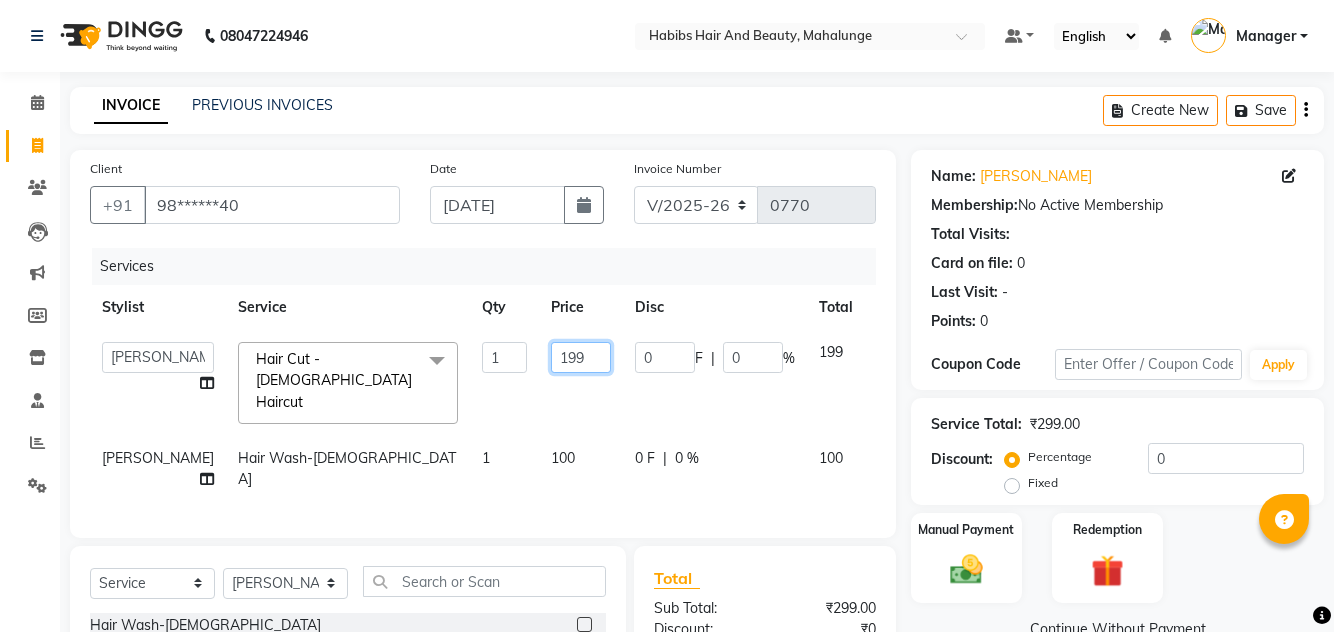 click on "199" 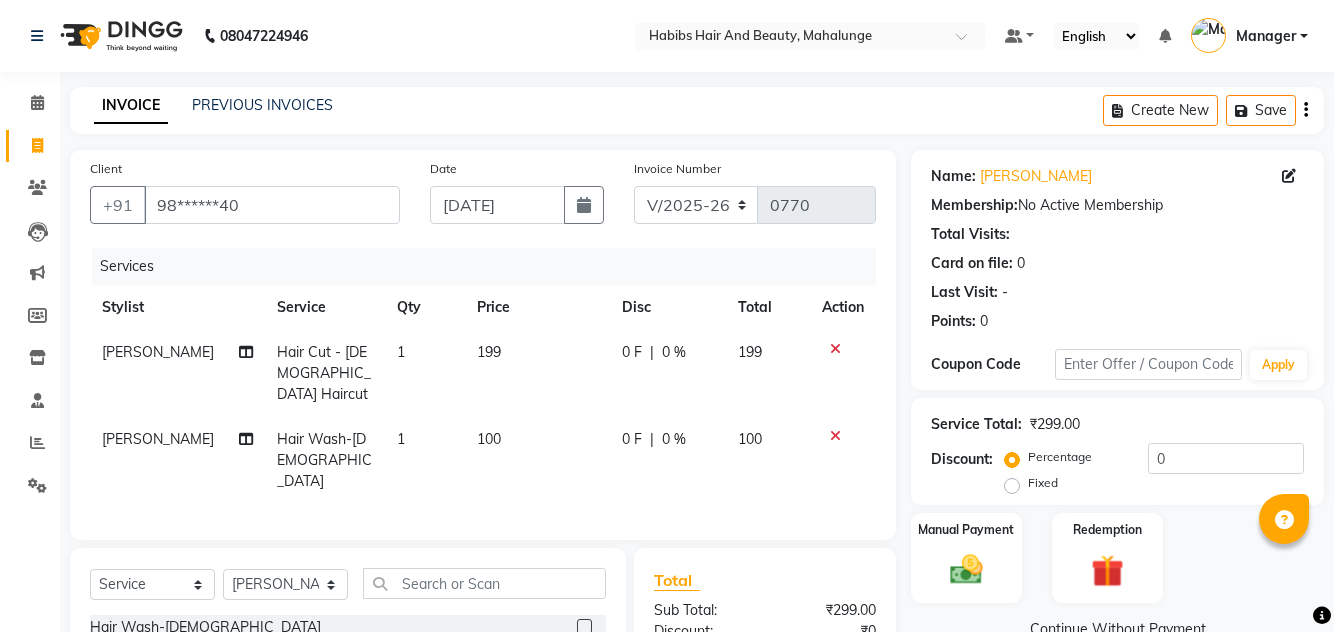 click on "199" 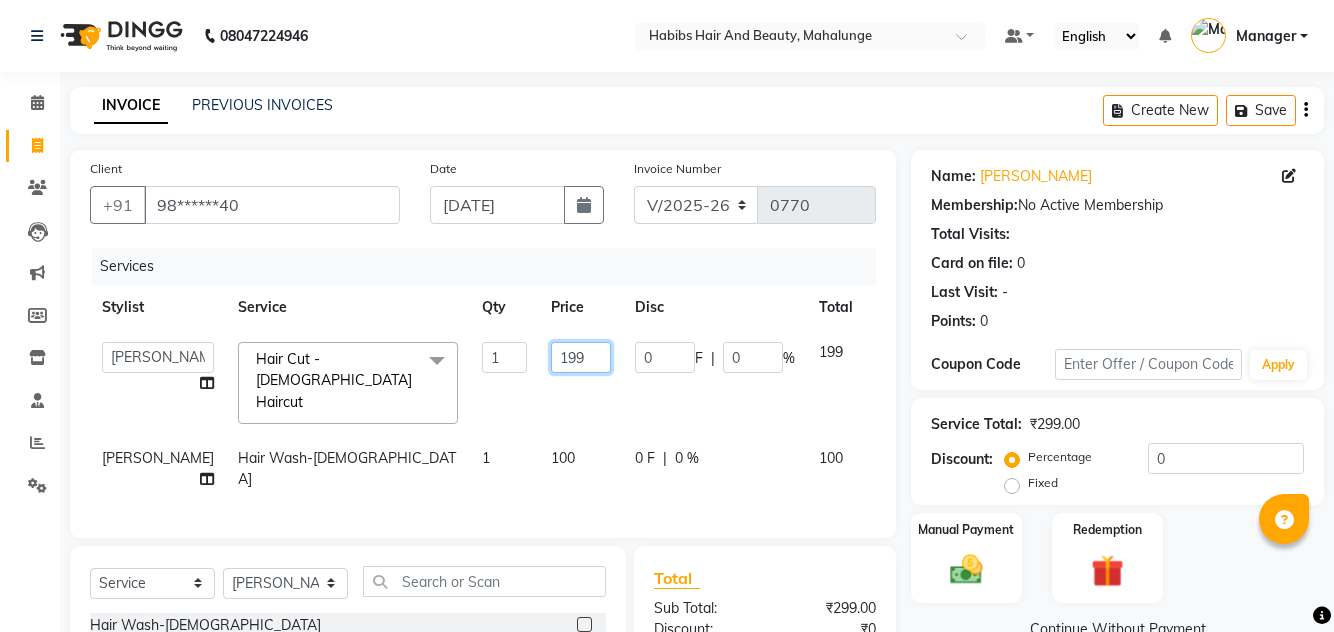click on "199" 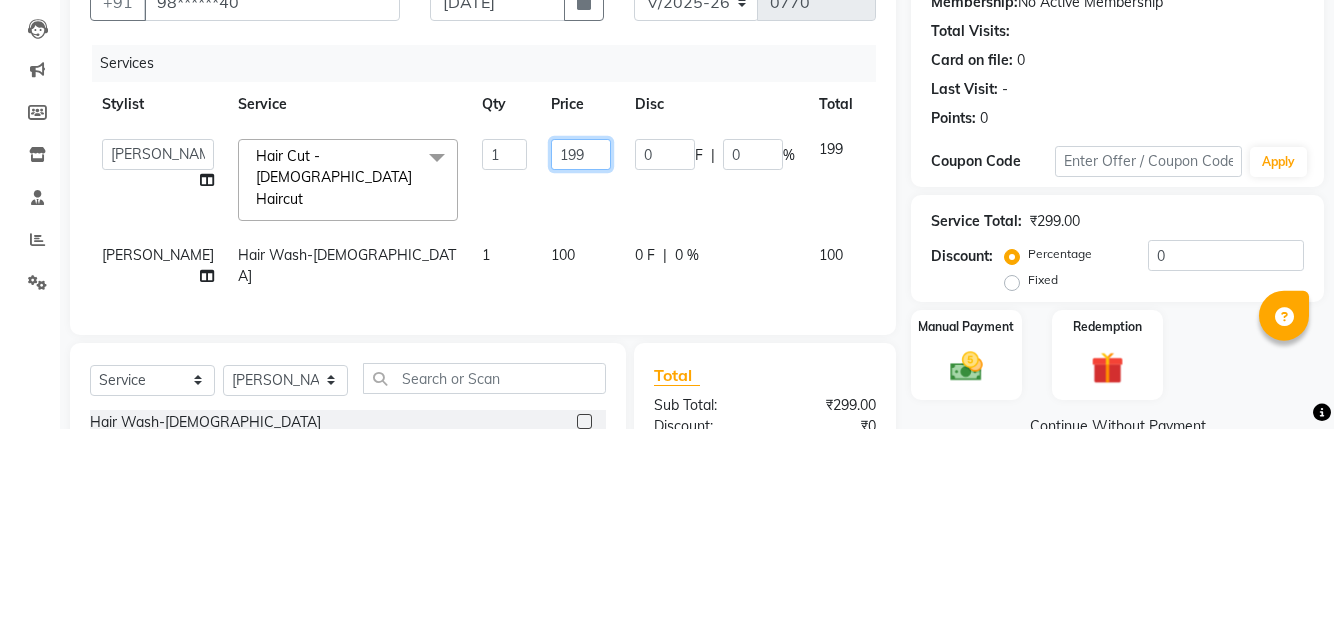 click on "199" 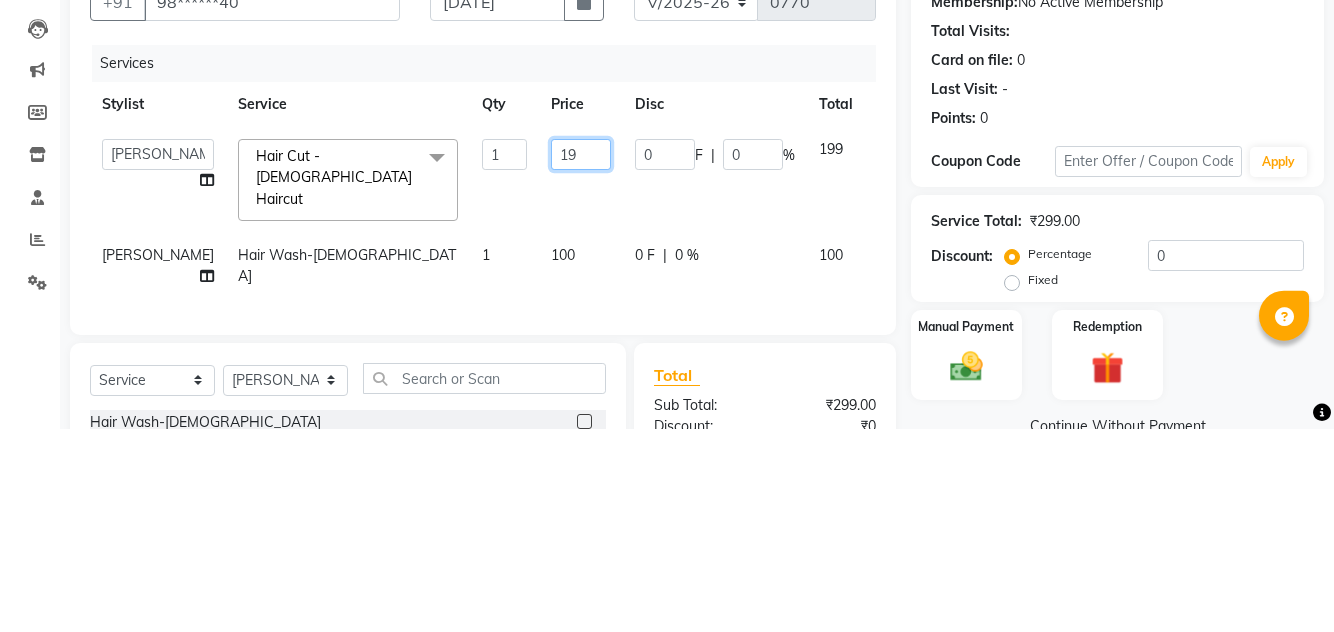 type on "1" 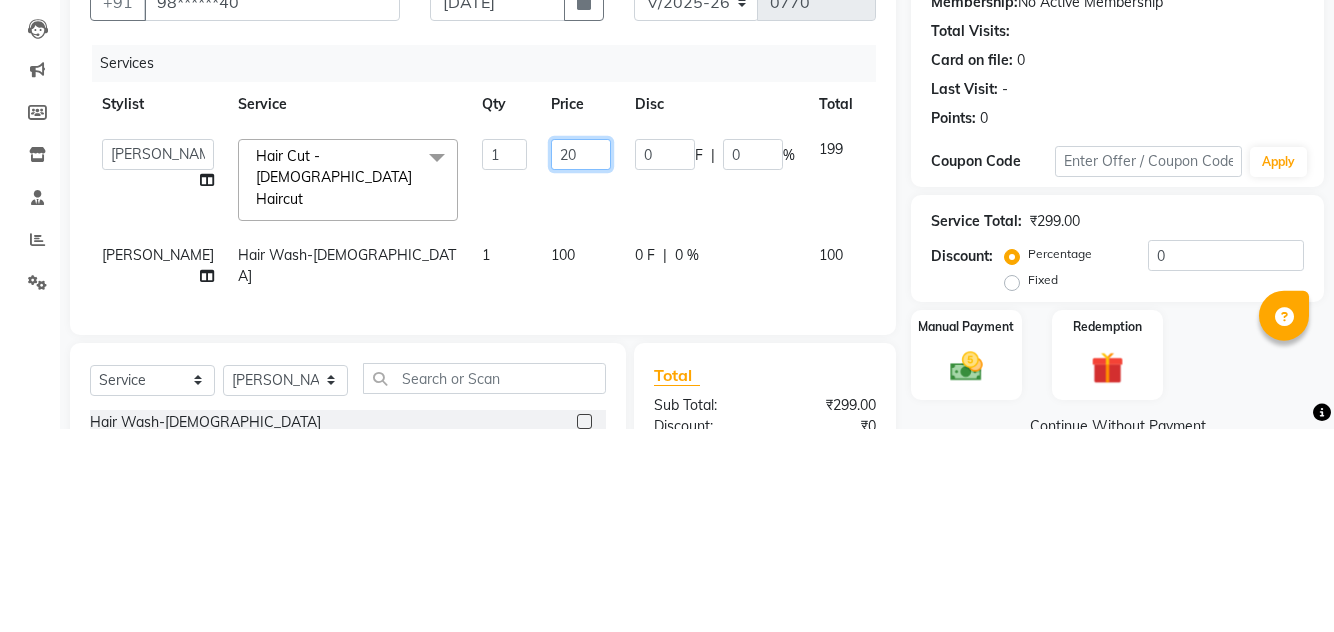 type on "200" 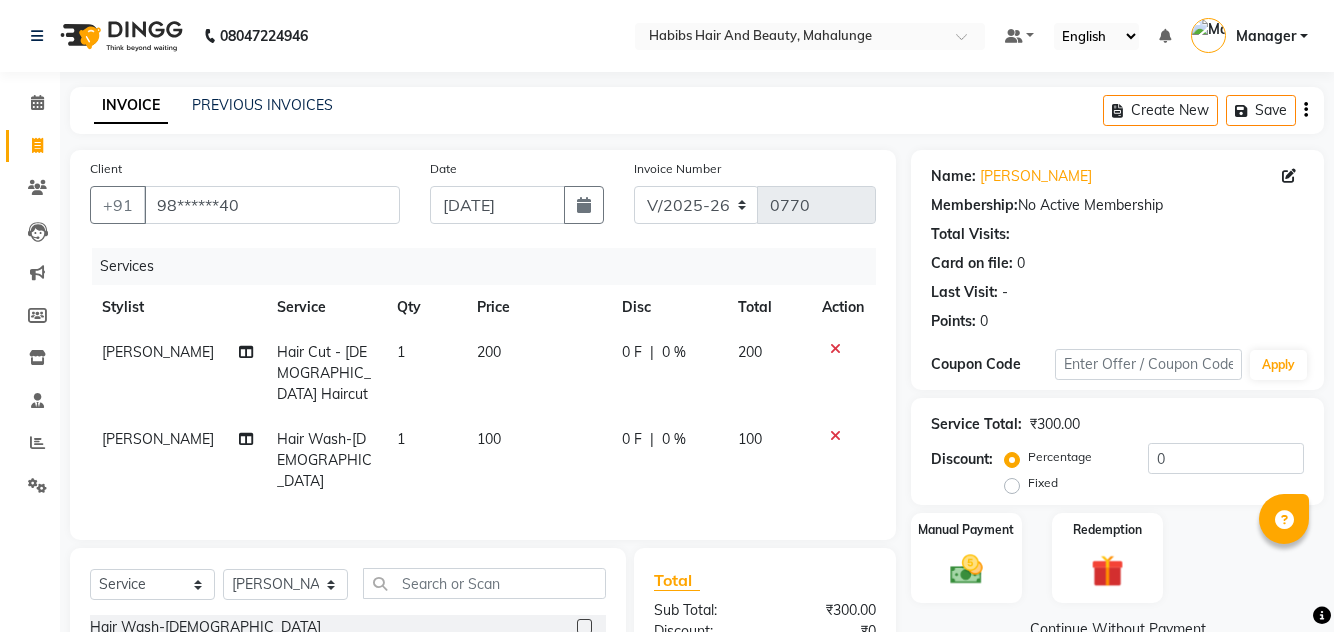 scroll, scrollTop: 102, scrollLeft: 0, axis: vertical 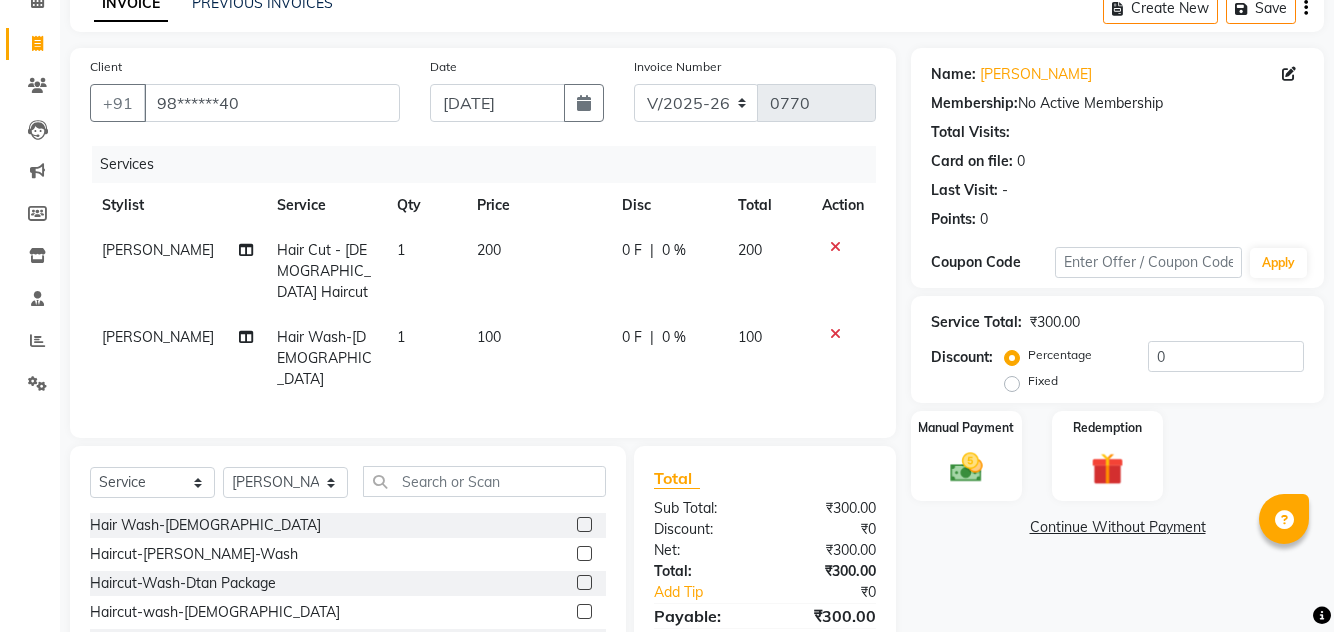 click 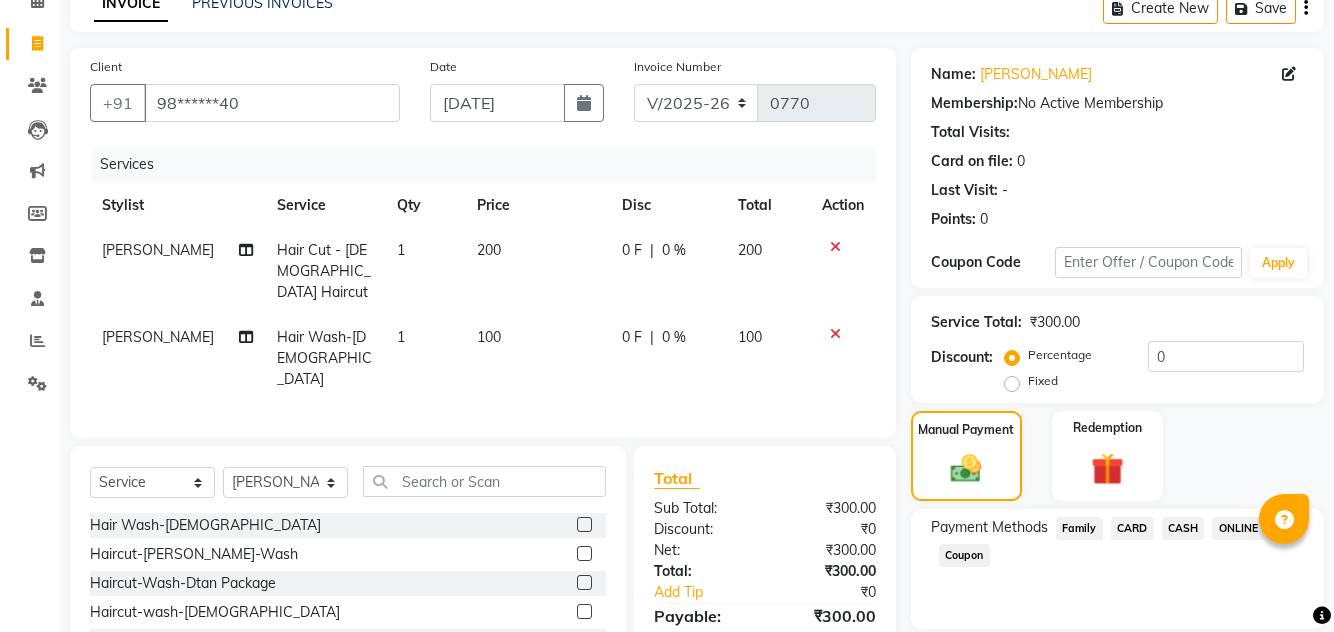 click on "CARD" 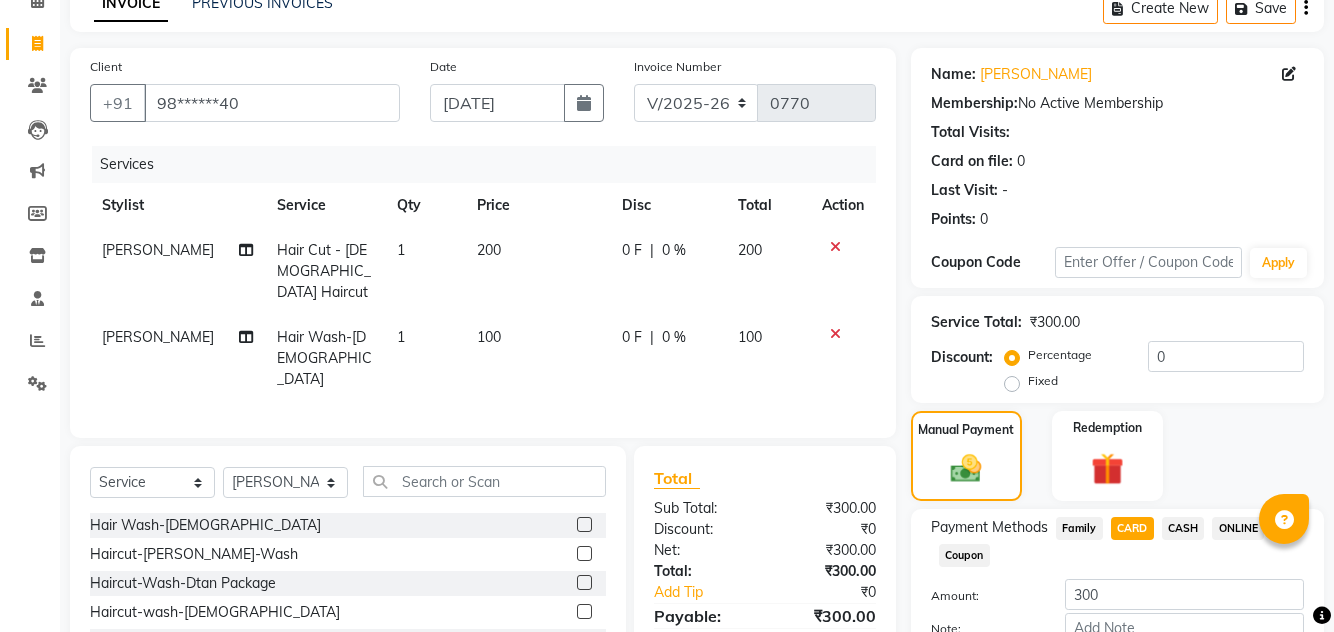 click on "CASH" 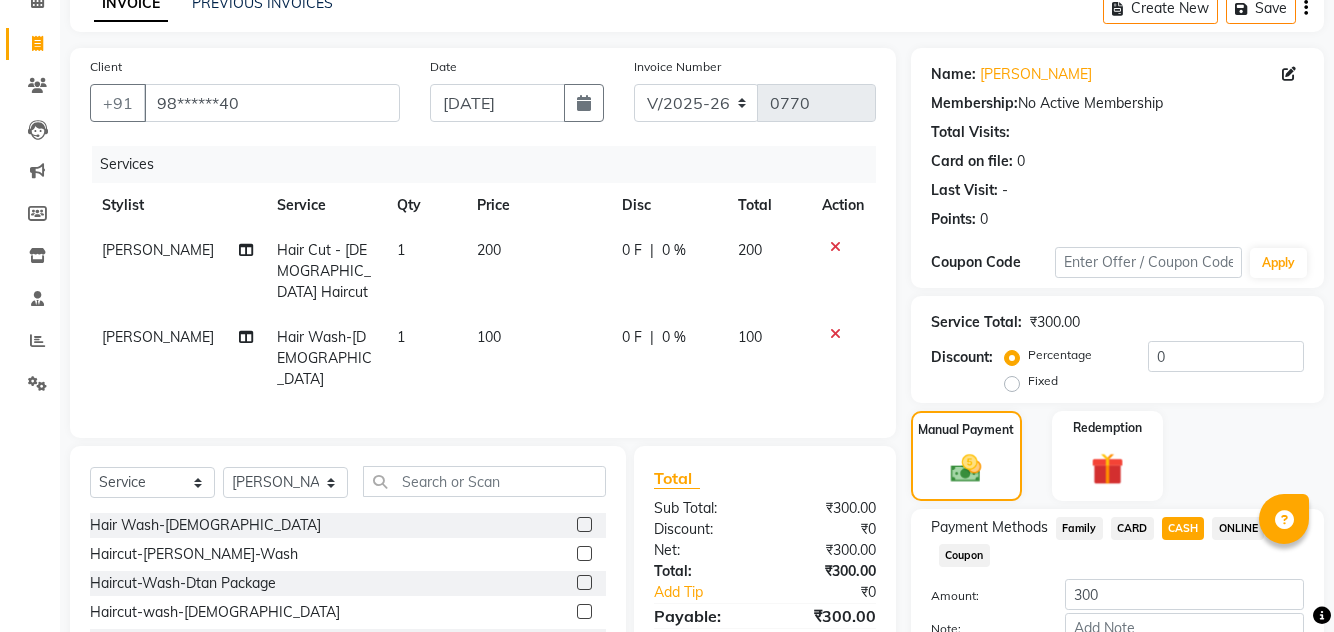 click on "Add Payment" 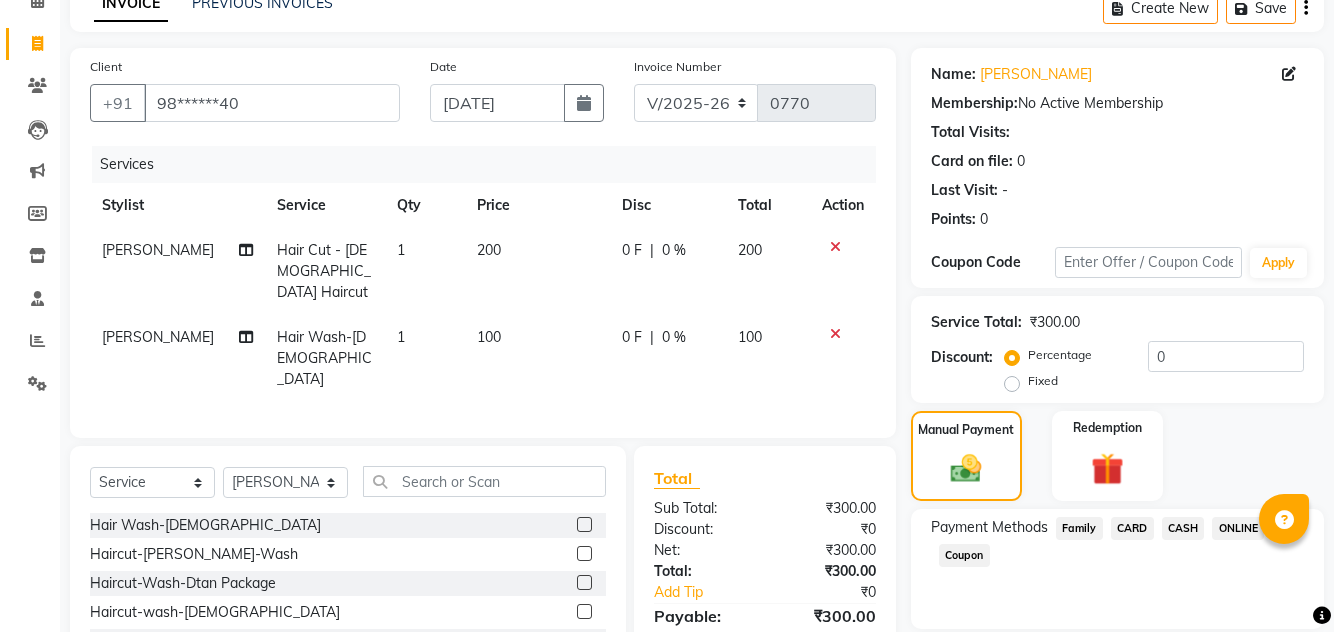 scroll, scrollTop: 186, scrollLeft: 0, axis: vertical 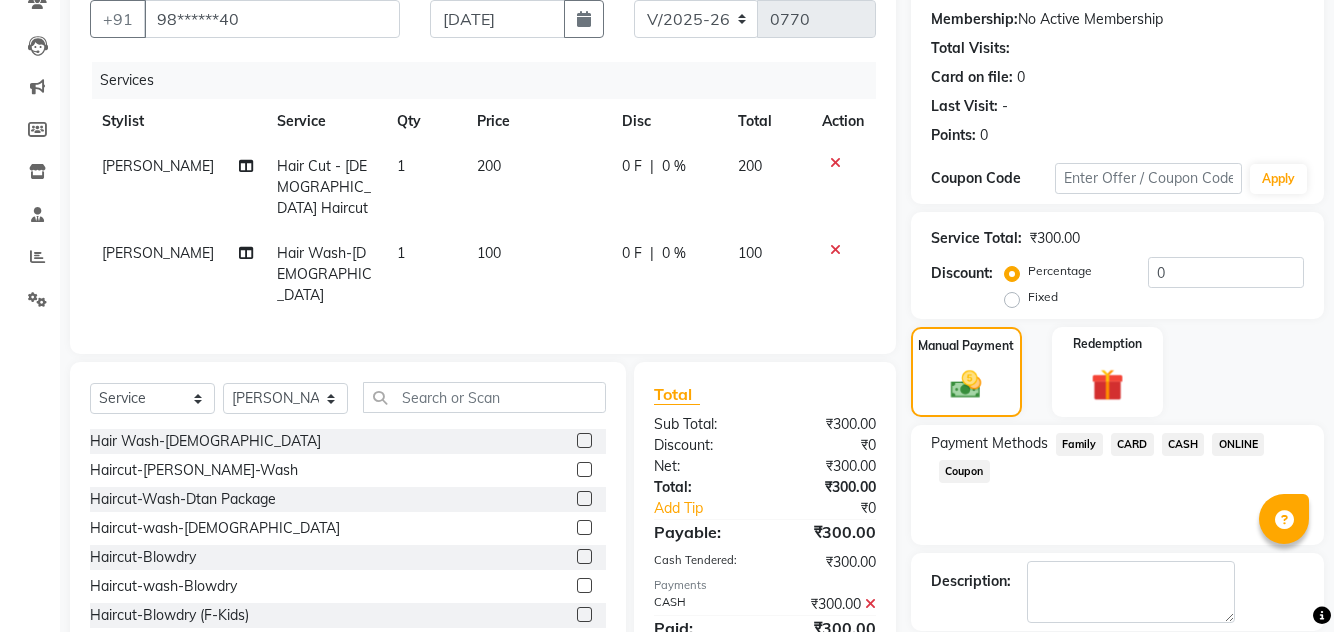 click 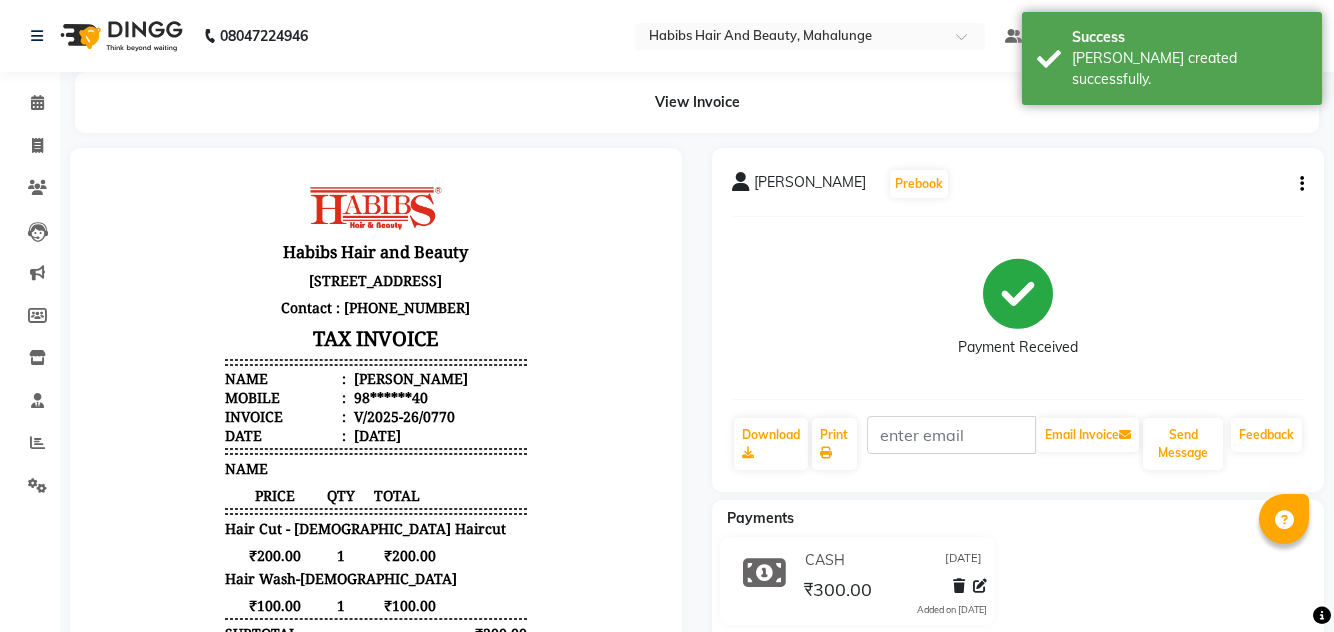 scroll, scrollTop: 0, scrollLeft: 0, axis: both 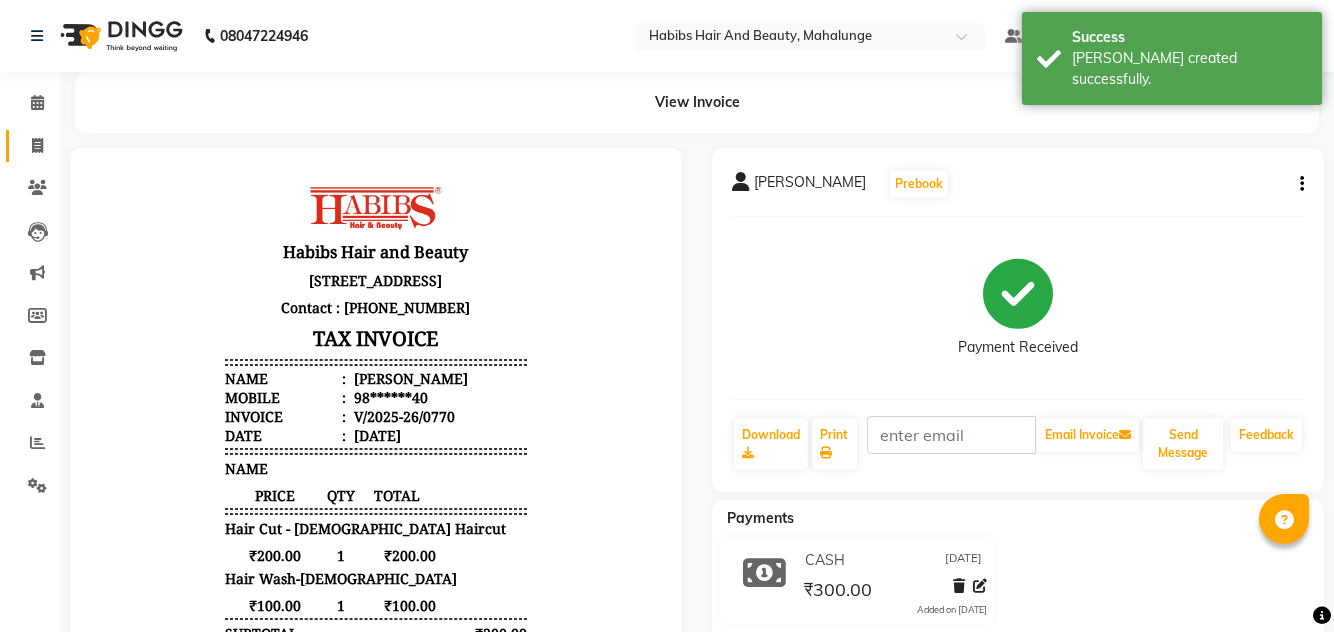 click on "Invoice" 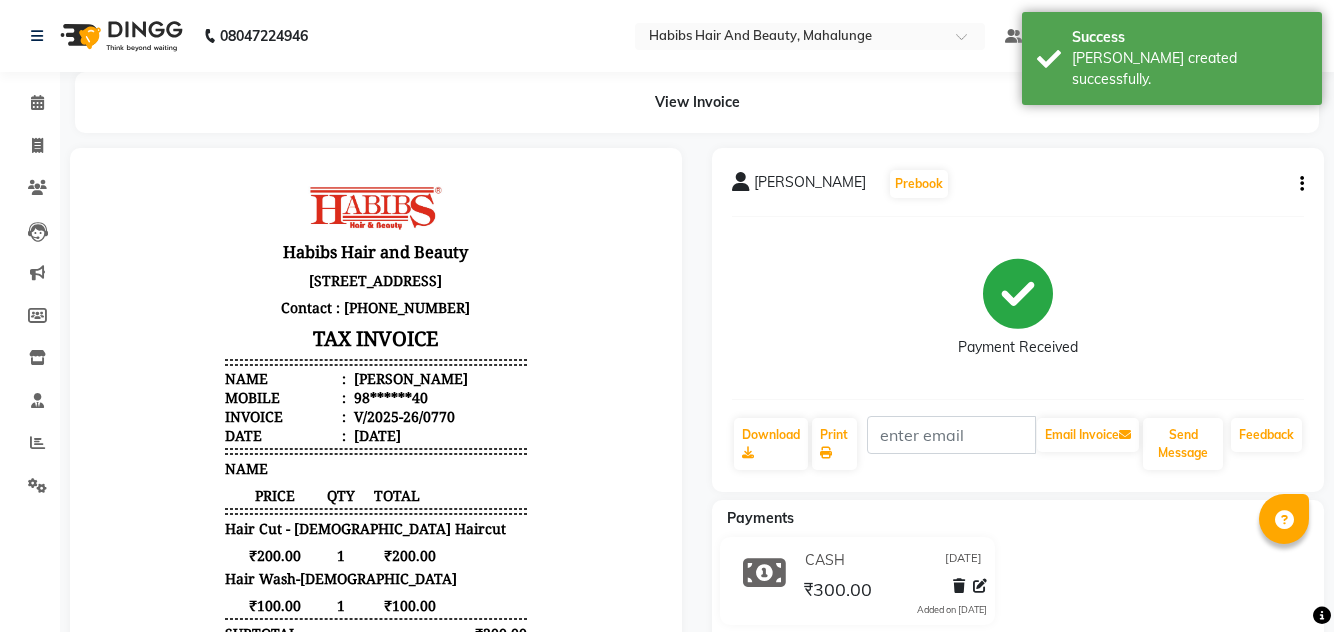 select on "service" 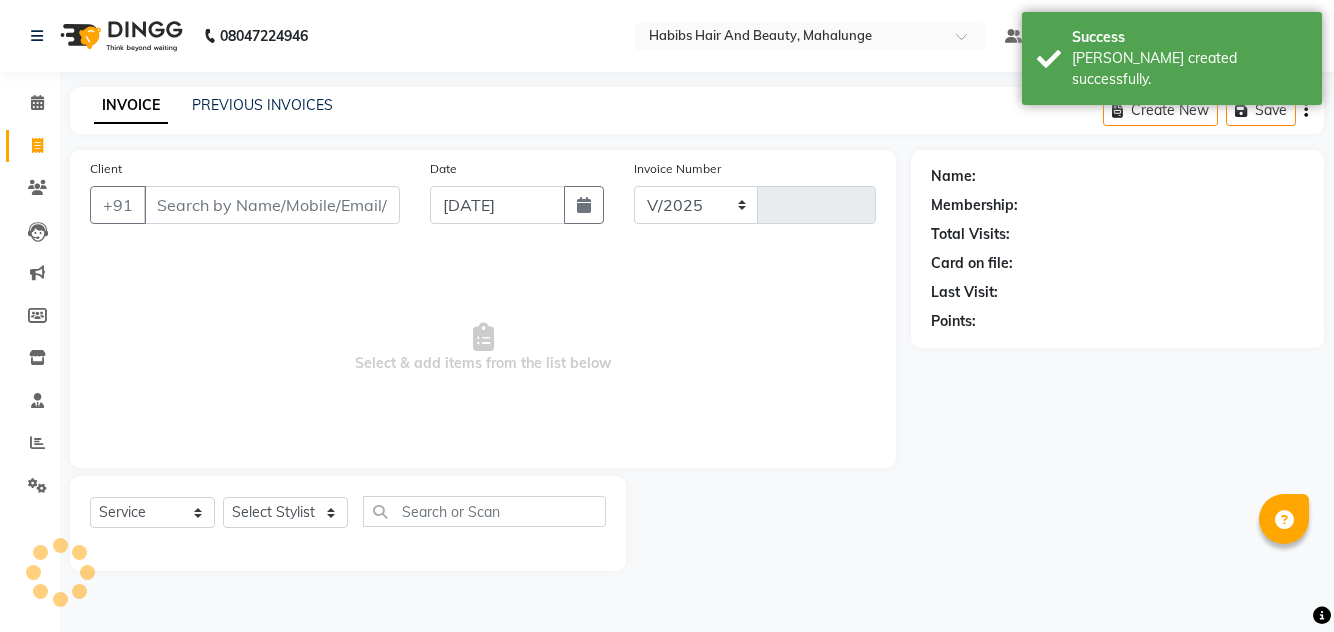 select on "6328" 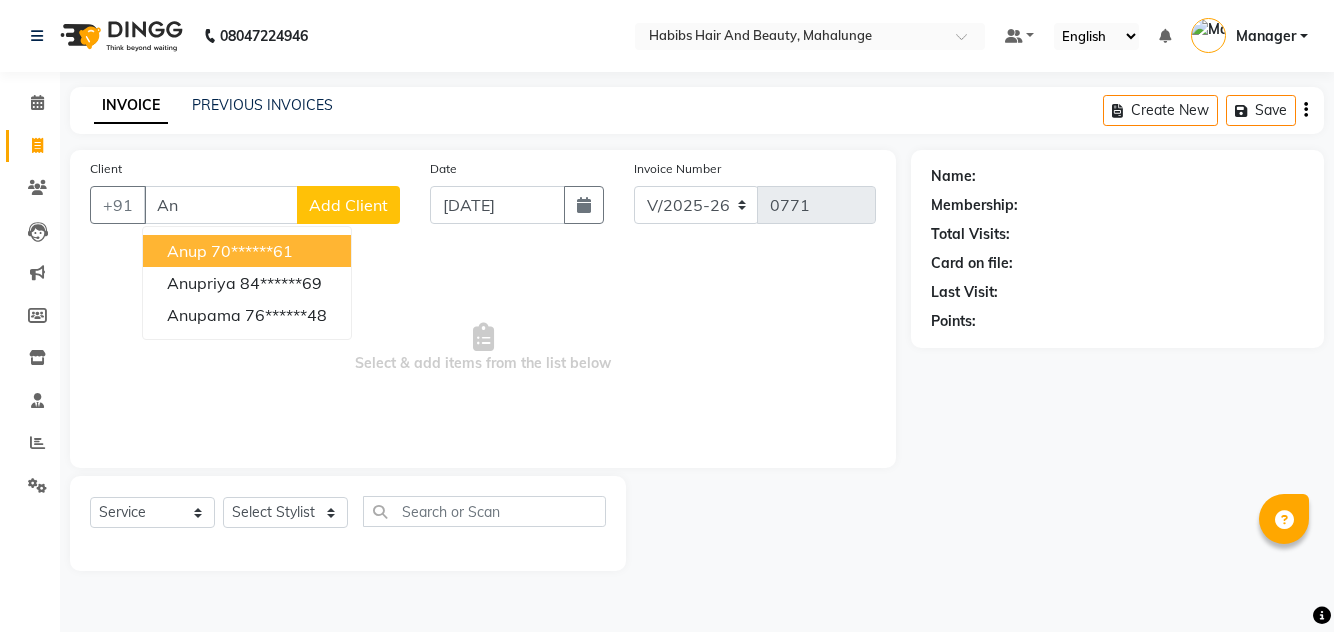 type on "A" 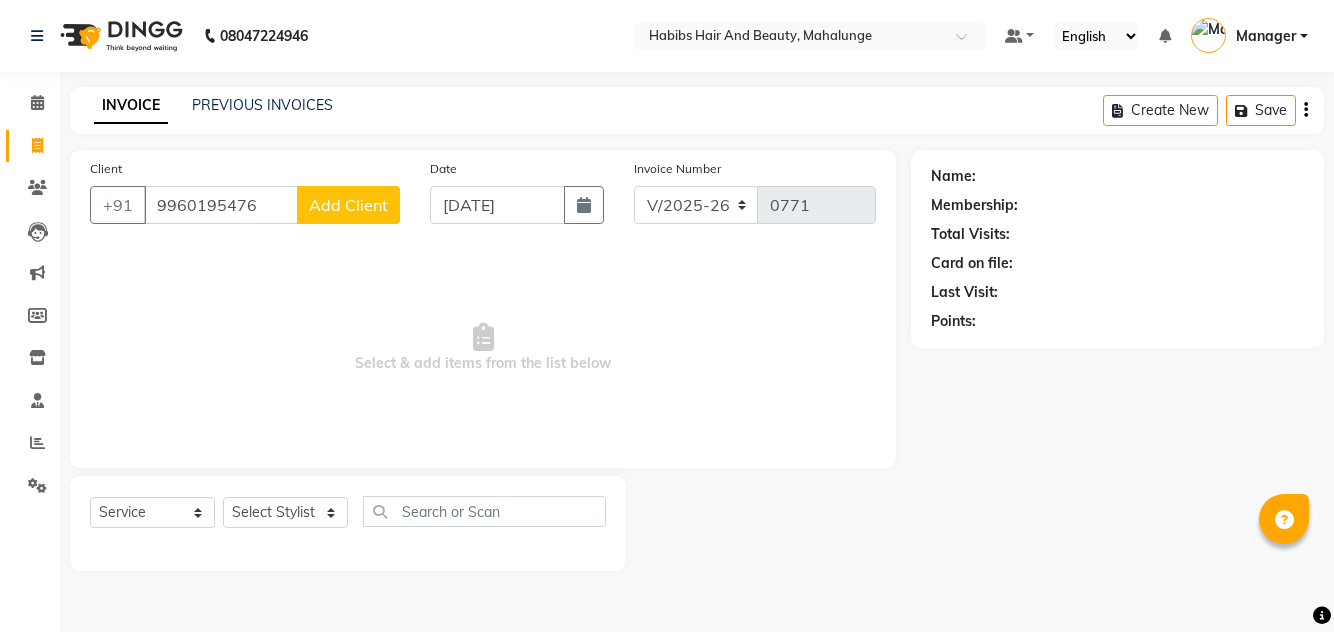 type on "9960195476" 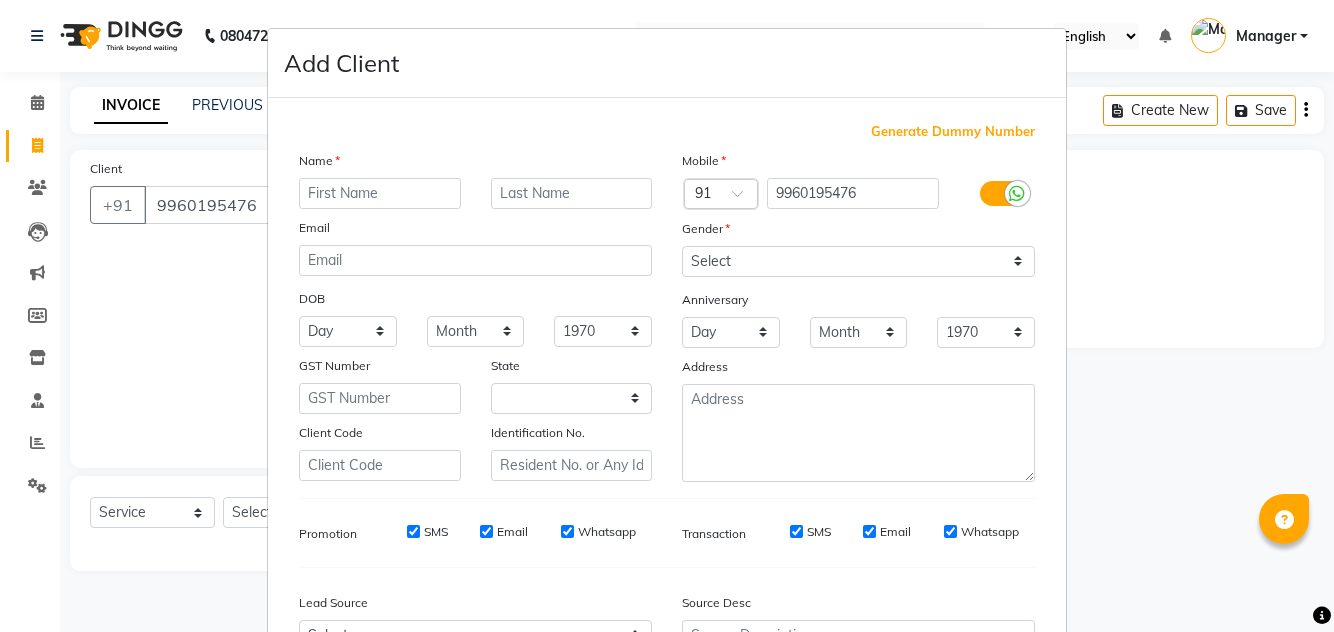 select on "22" 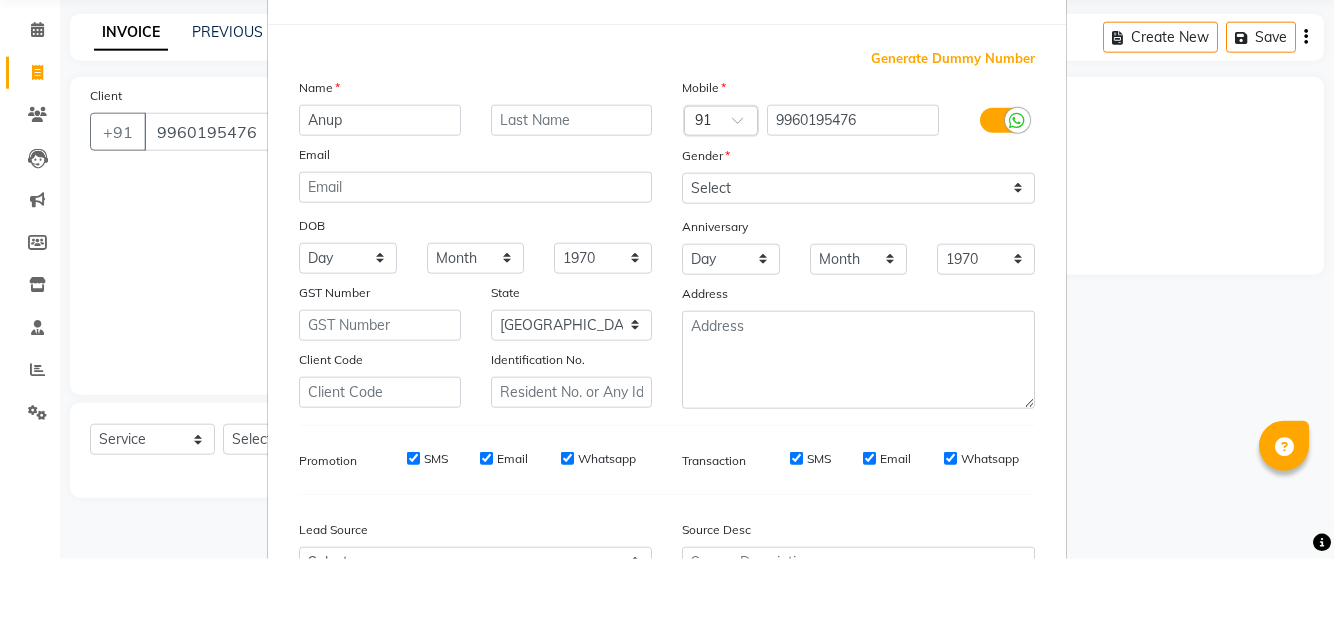 type on "Anup" 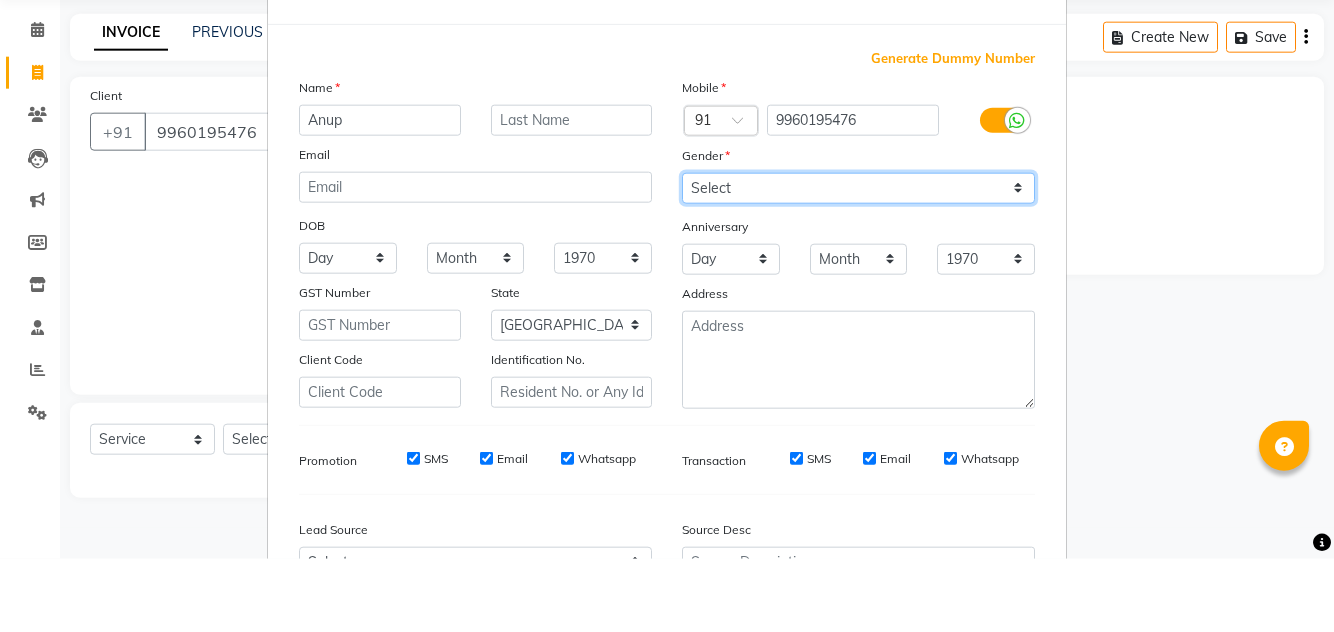 click on "Select [DEMOGRAPHIC_DATA] [DEMOGRAPHIC_DATA] Other Prefer Not To Say" at bounding box center [858, 261] 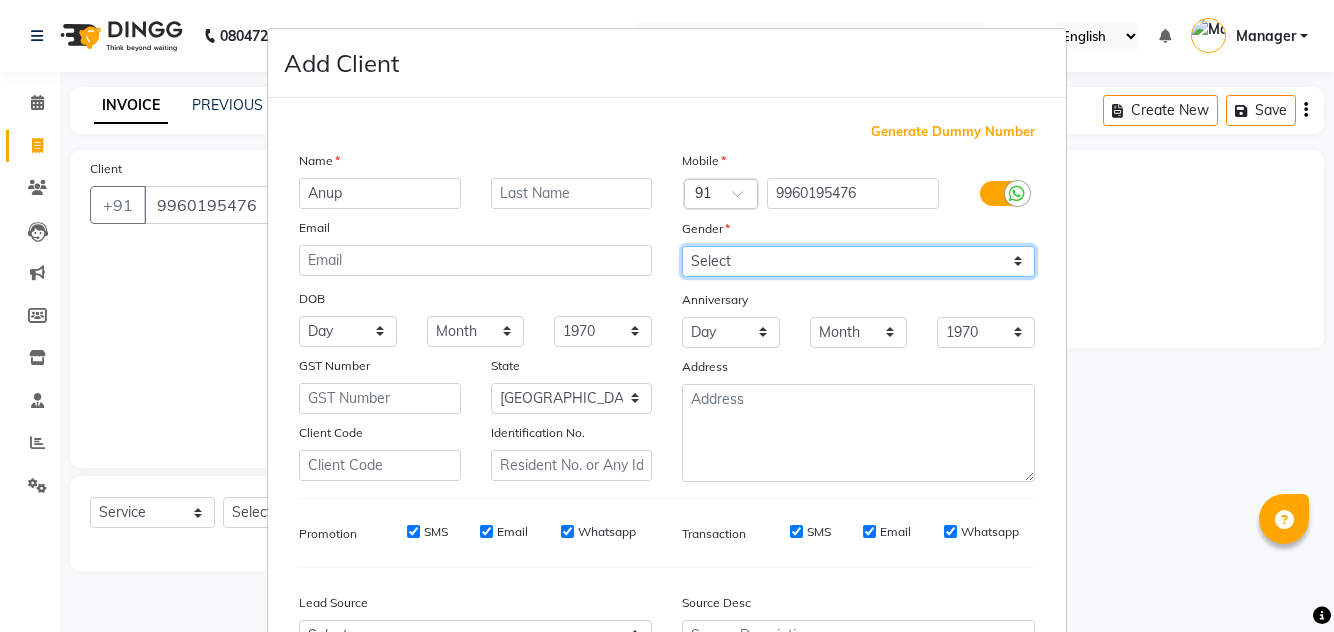 select on "[DEMOGRAPHIC_DATA]" 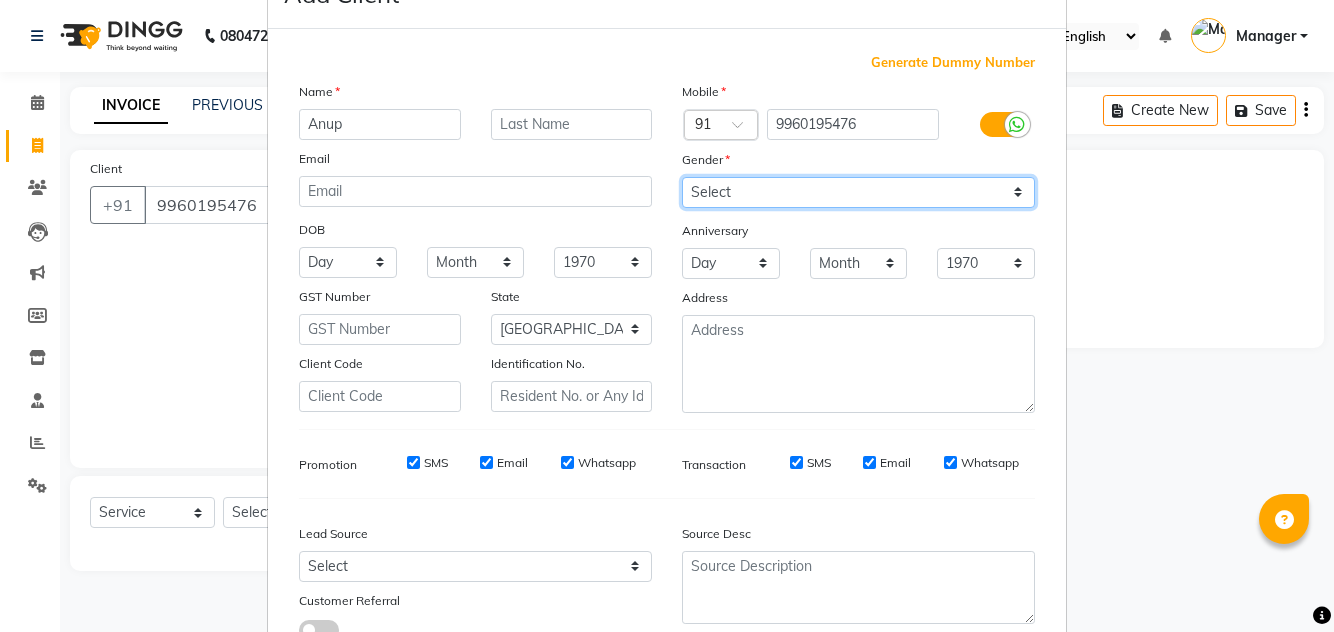scroll, scrollTop: 112, scrollLeft: 0, axis: vertical 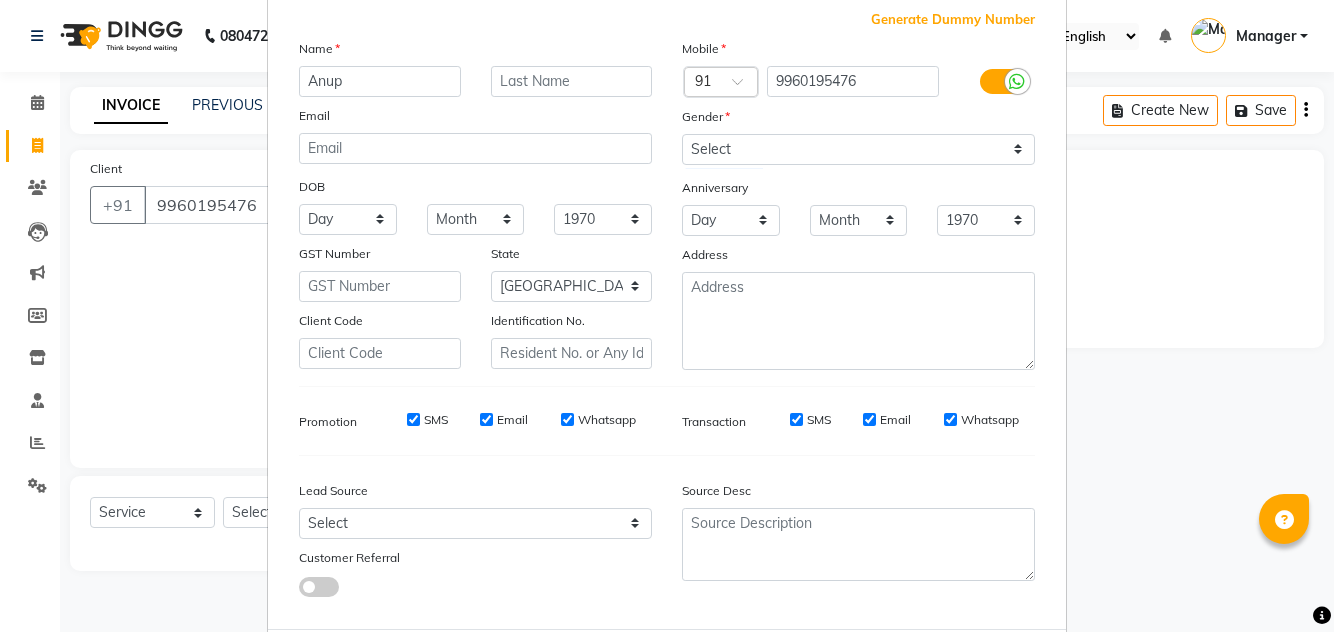 click on "Add" at bounding box center [933, 669] 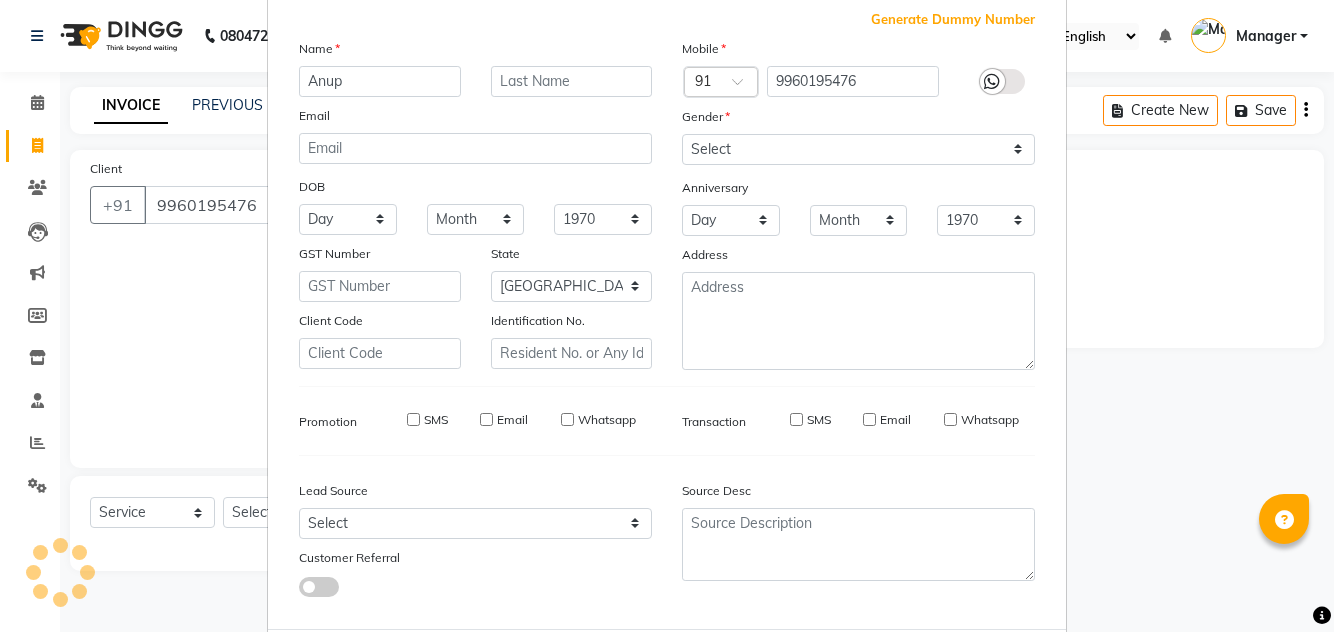 type on "99******76" 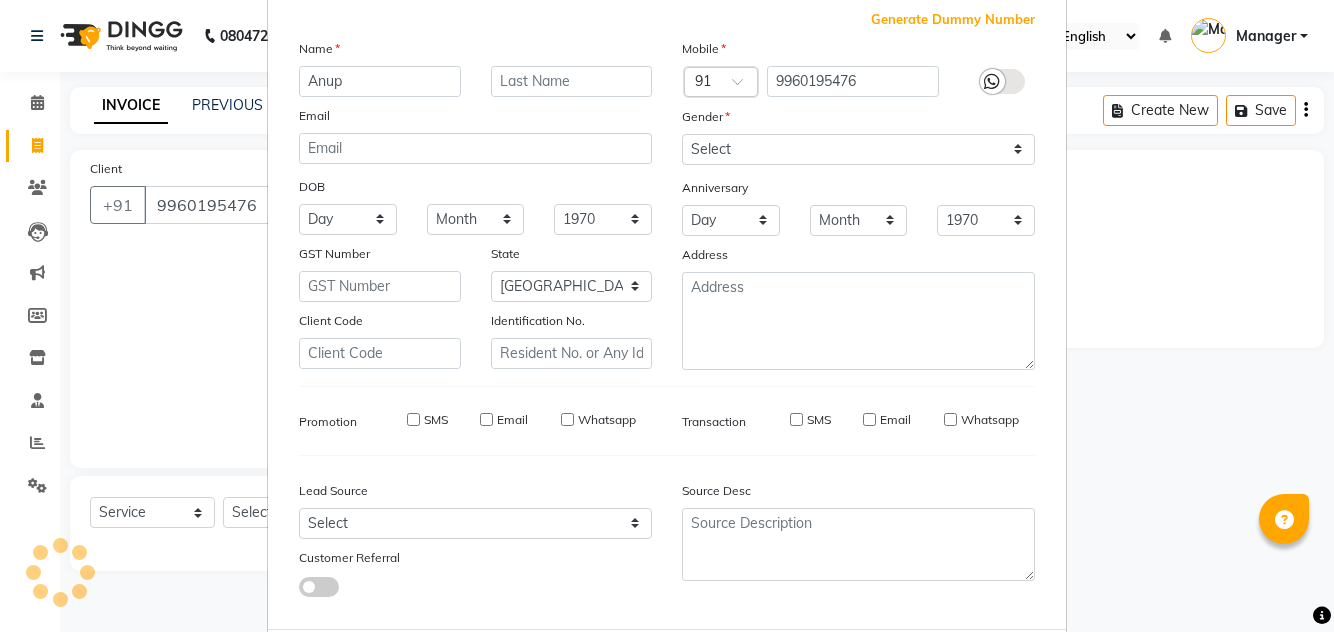 type 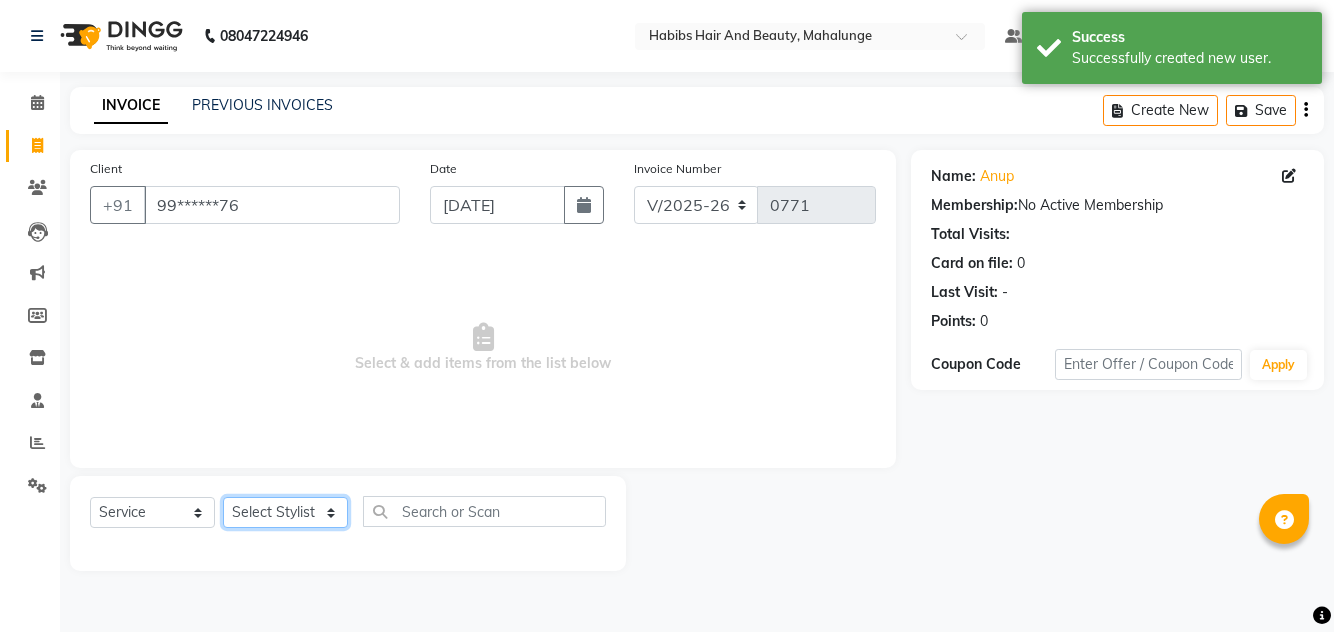 click on "Select Stylist [PERSON_NAME] [PERSON_NAME] [PERSON_NAME] [PERSON_NAME] [PERSON_NAME] mahi  Manager [PERSON_NAME] [PERSON_NAME] Mane [PERSON_NAME] [PERSON_NAME] [PERSON_NAME] sumit [PERSON_NAME]" 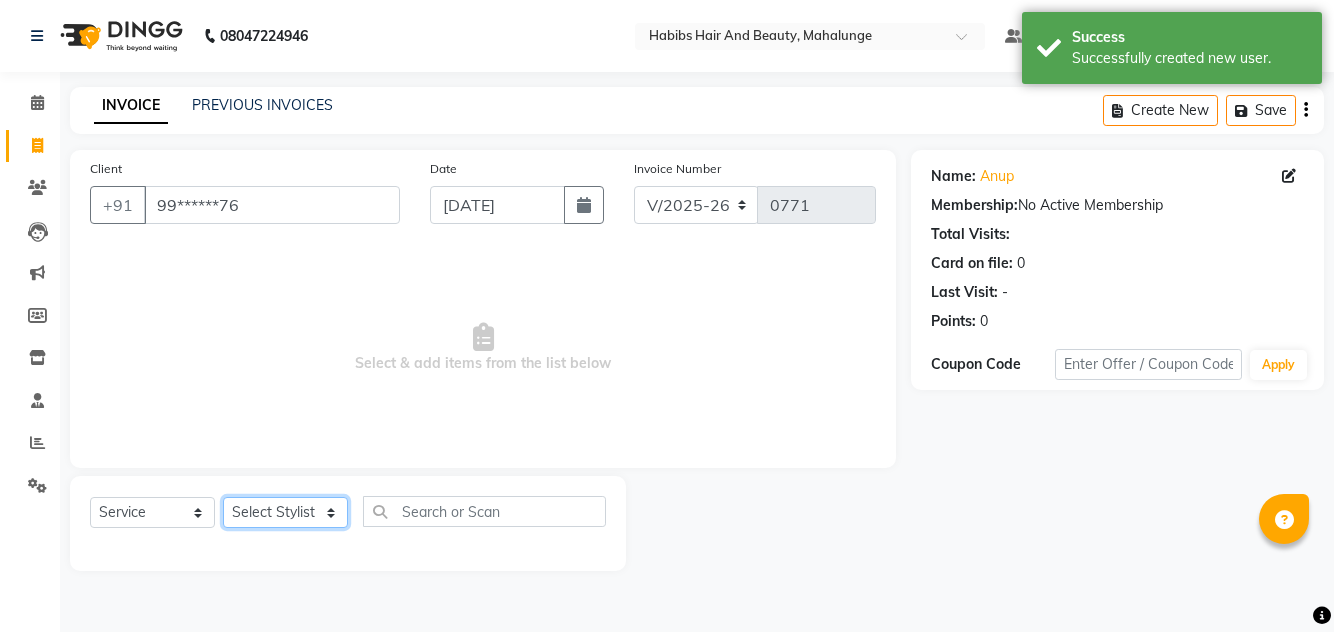 select on "70198" 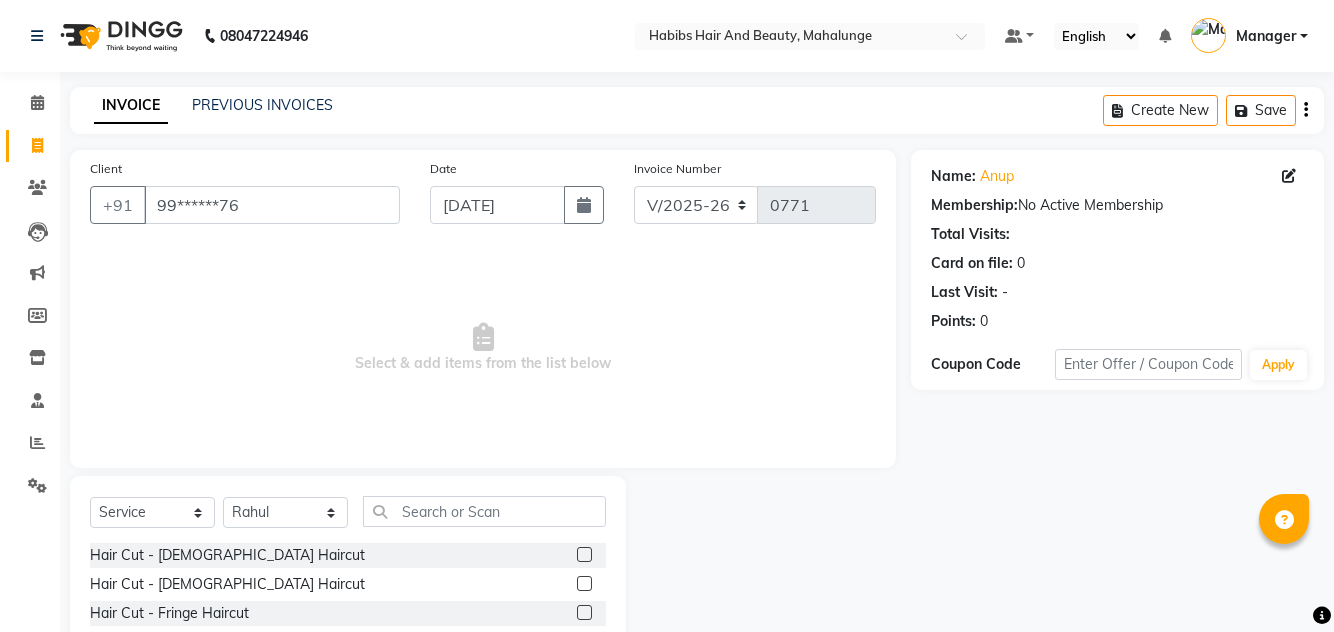 click 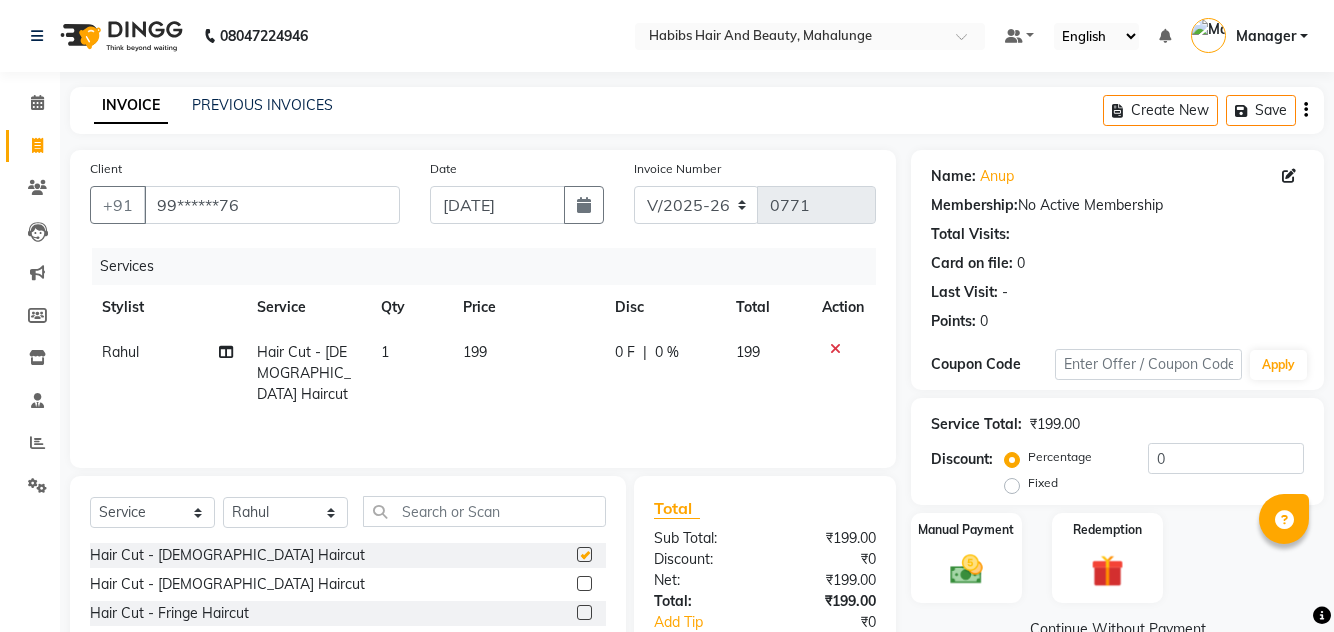 checkbox on "false" 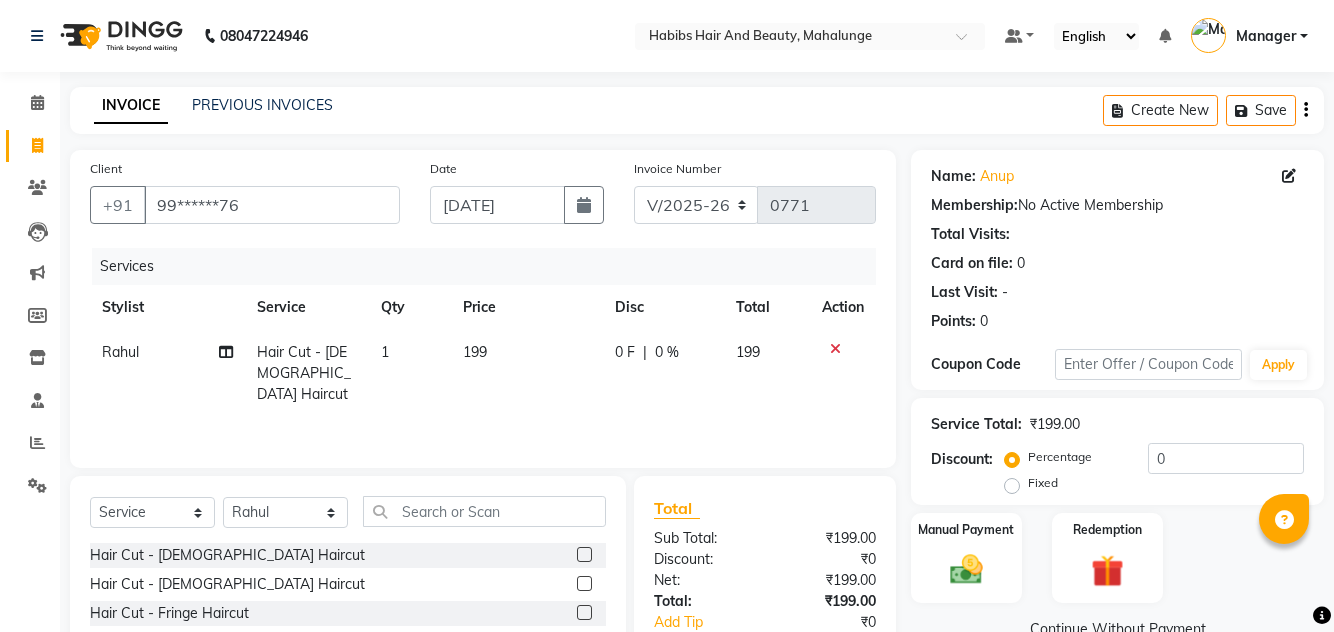 click on "199" 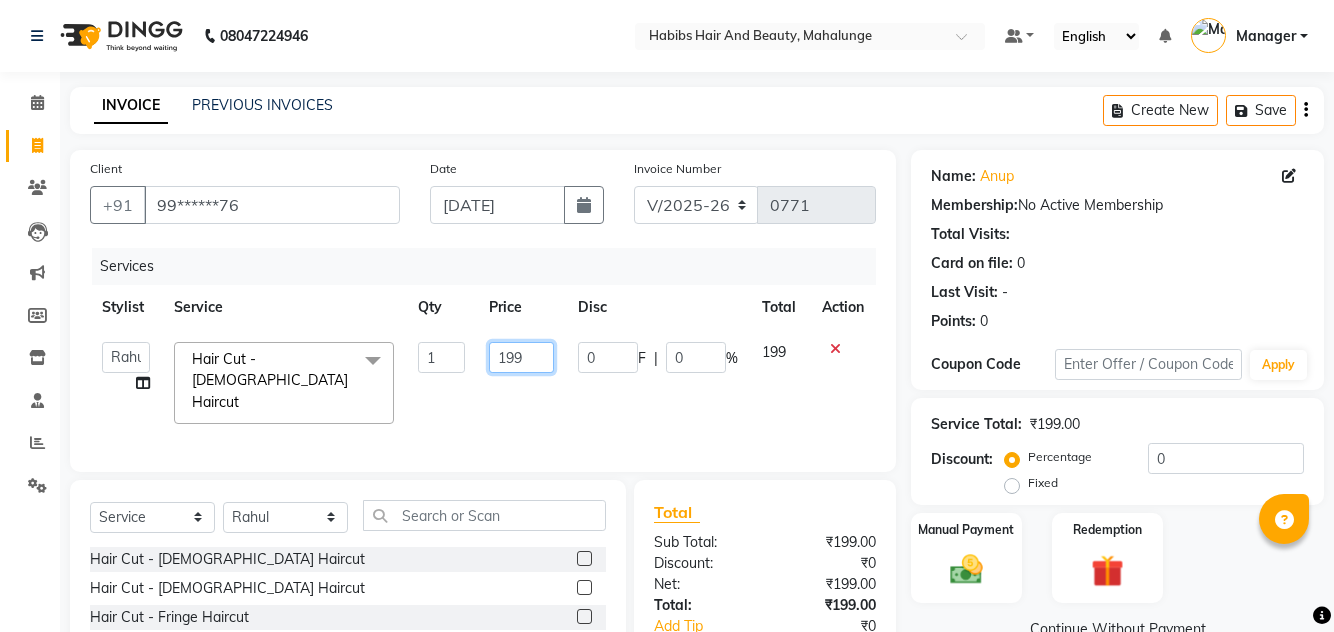 click on "199" 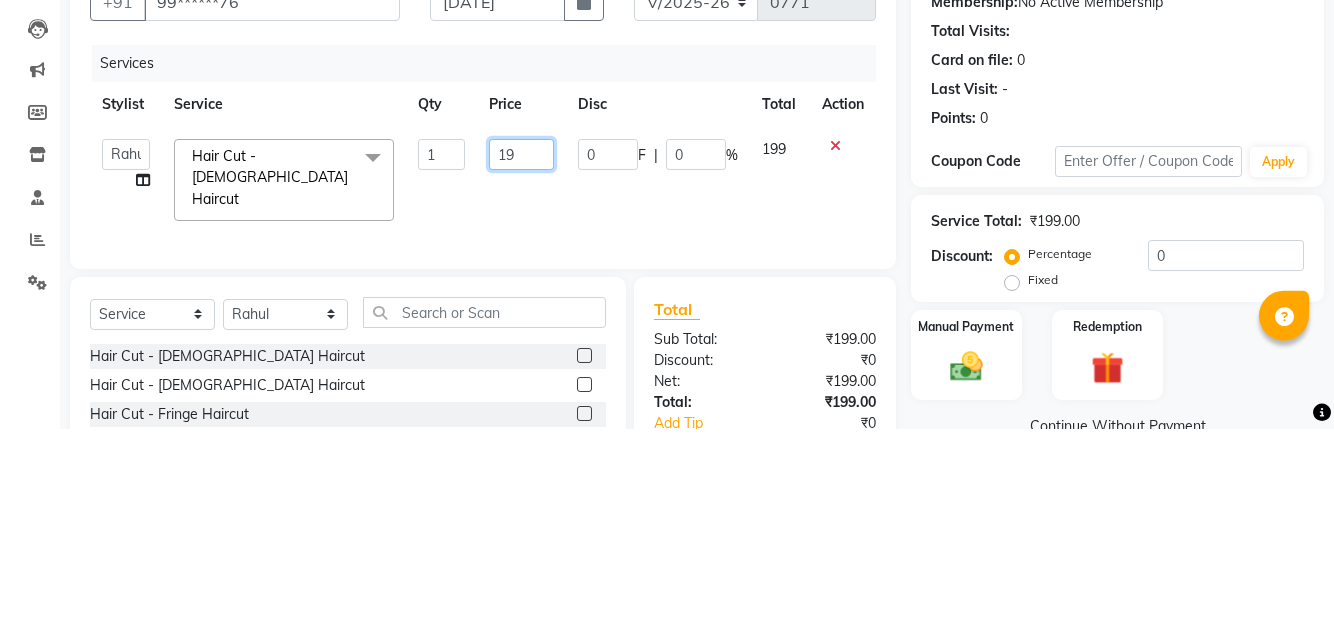 type on "1" 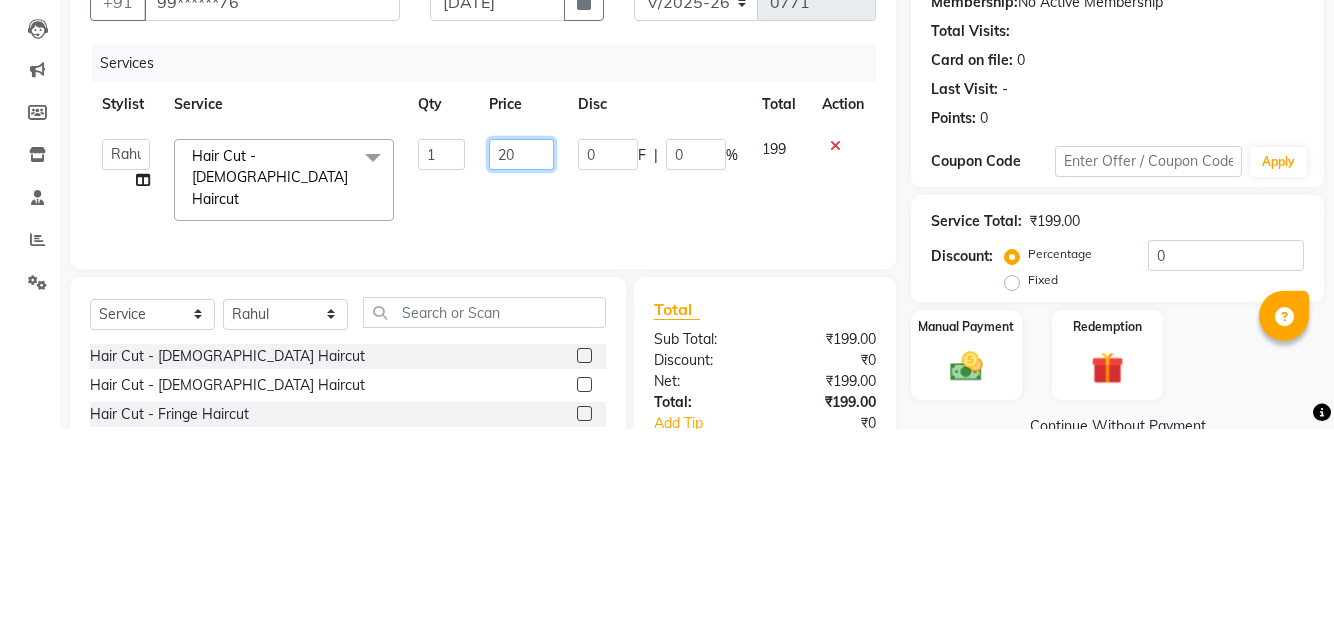 type on "200" 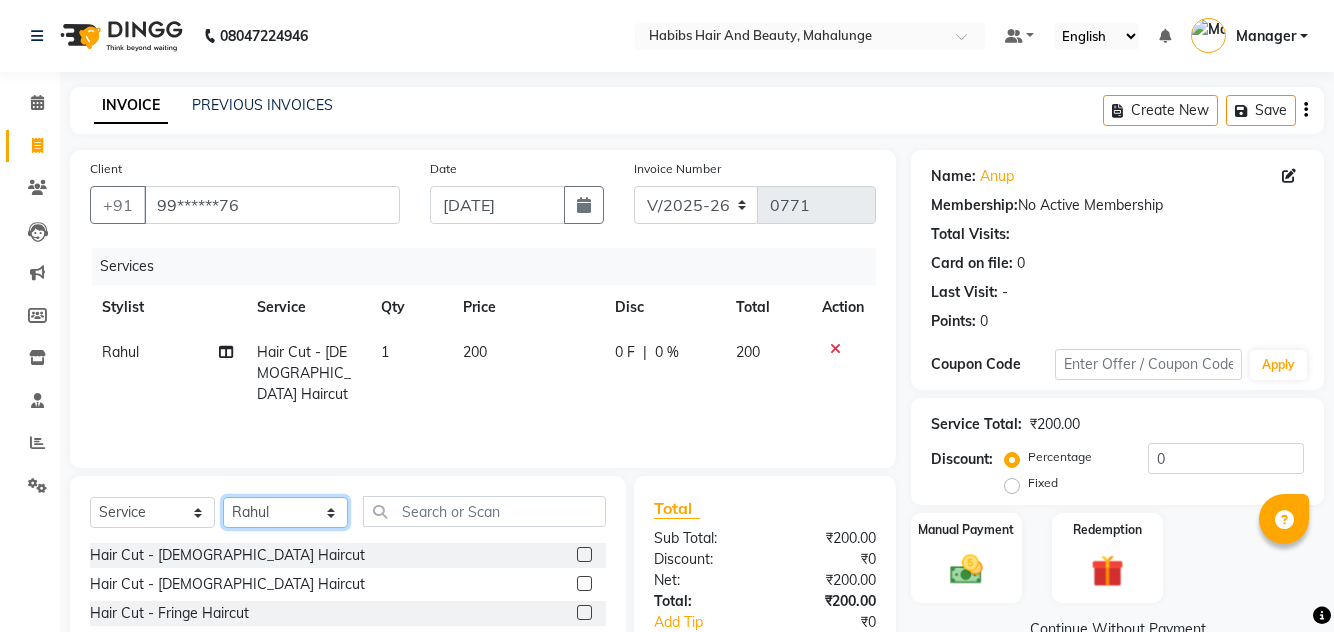 click on "Select Stylist [PERSON_NAME] [PERSON_NAME] [PERSON_NAME] [PERSON_NAME] [PERSON_NAME] mahi  Manager [PERSON_NAME] [PERSON_NAME] Mane [PERSON_NAME] [PERSON_NAME] [PERSON_NAME] sumit [PERSON_NAME]" 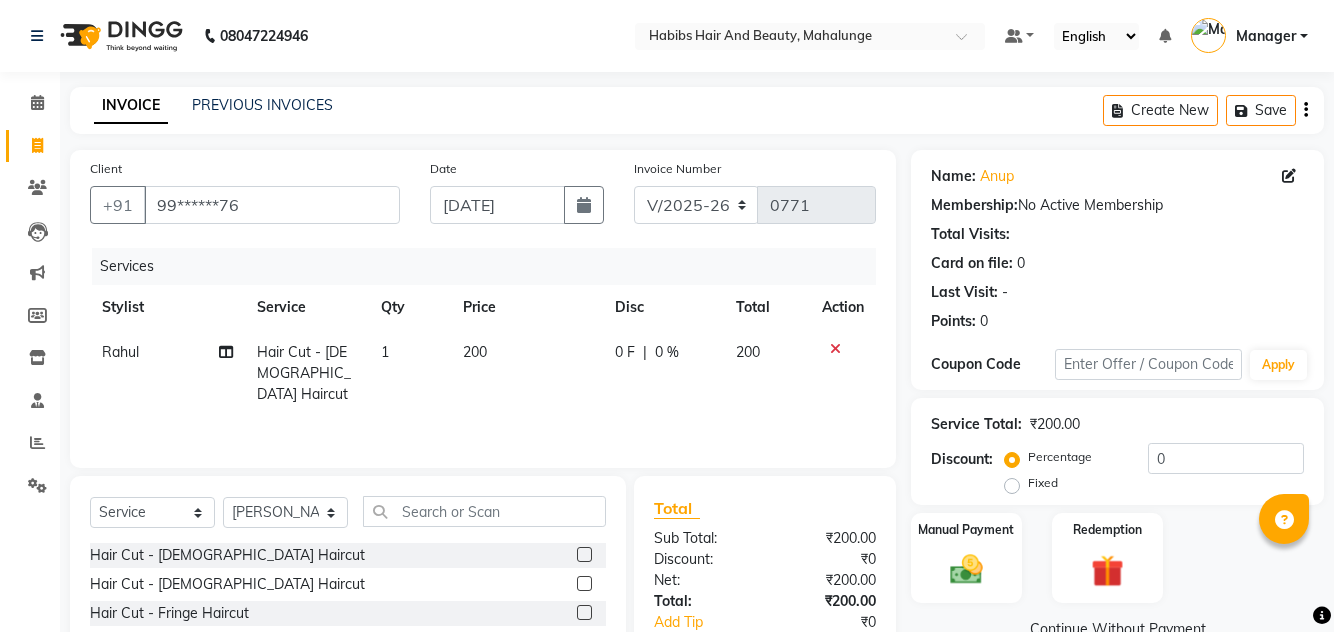 click 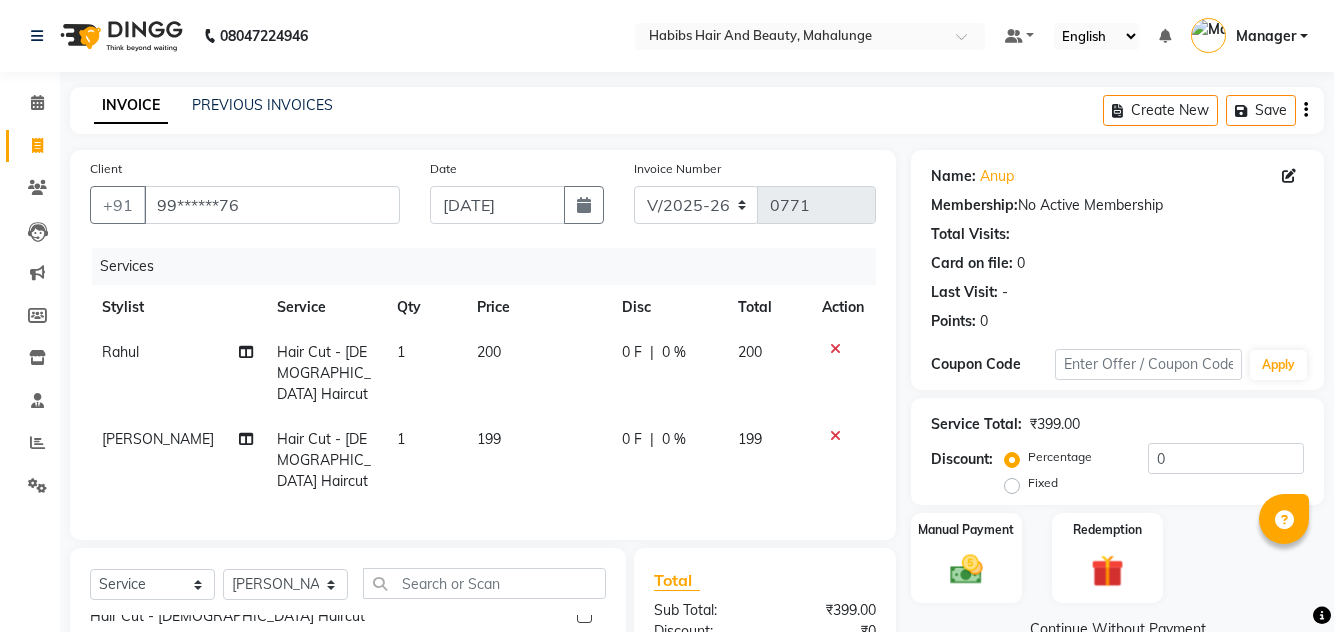 checkbox on "false" 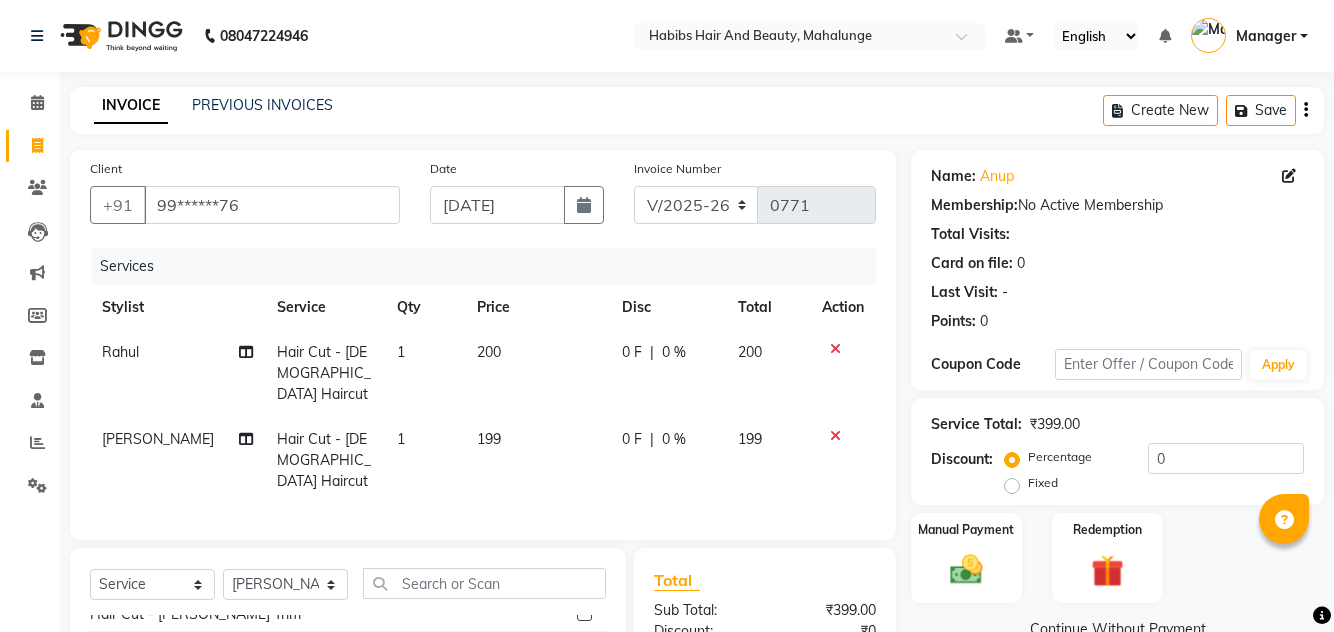 scroll, scrollTop: 101, scrollLeft: 0, axis: vertical 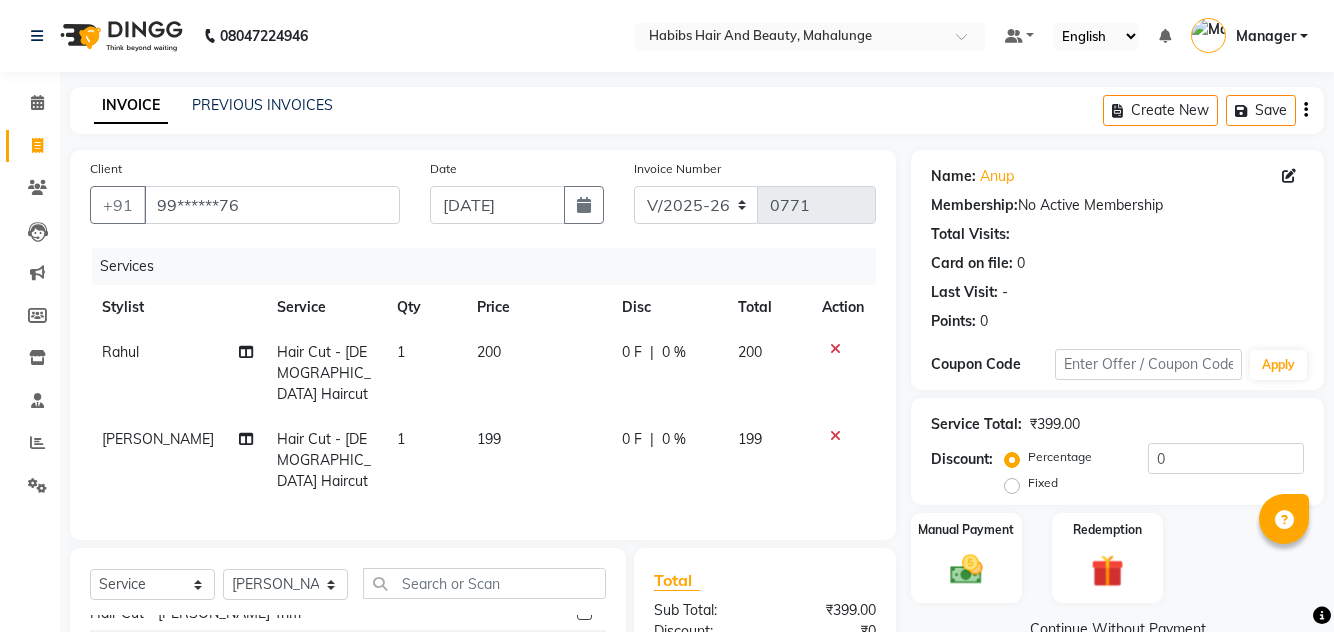 click 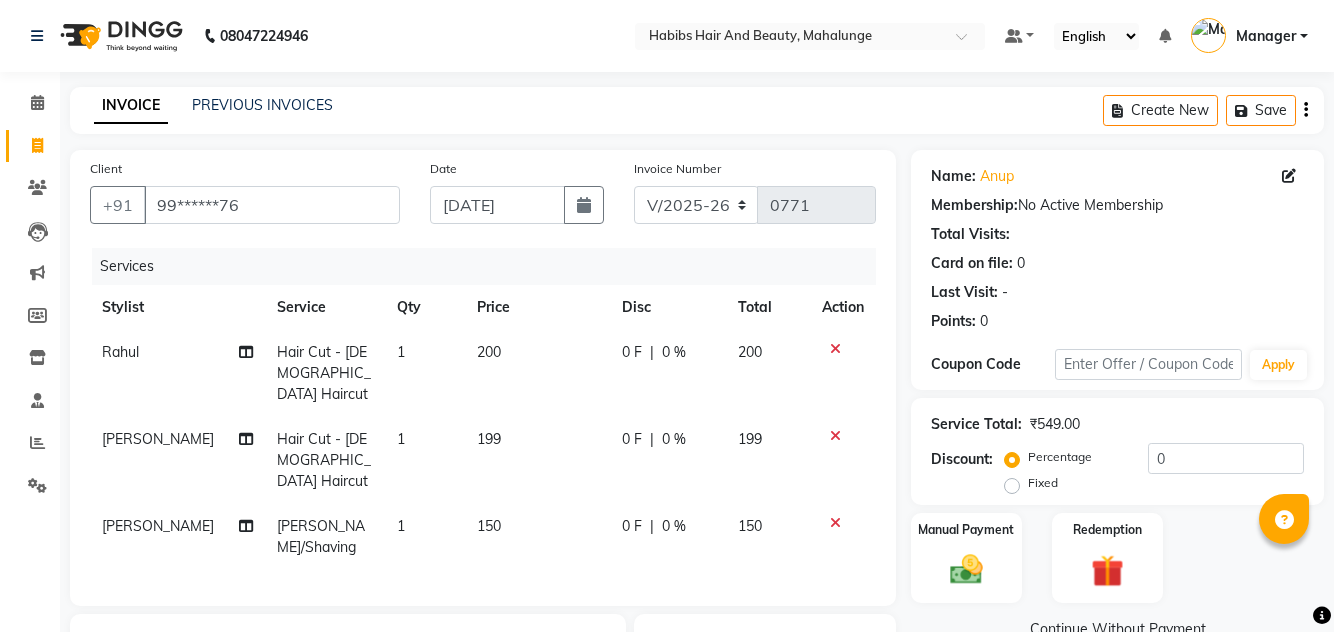 checkbox on "false" 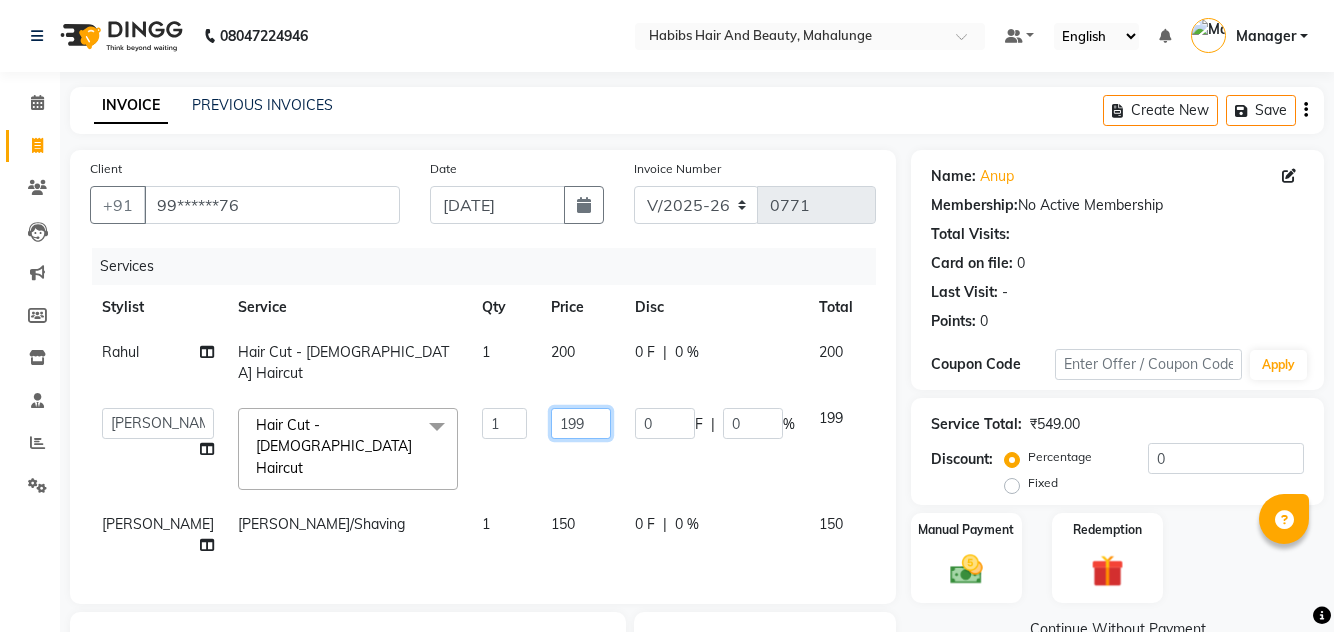 click on "199" 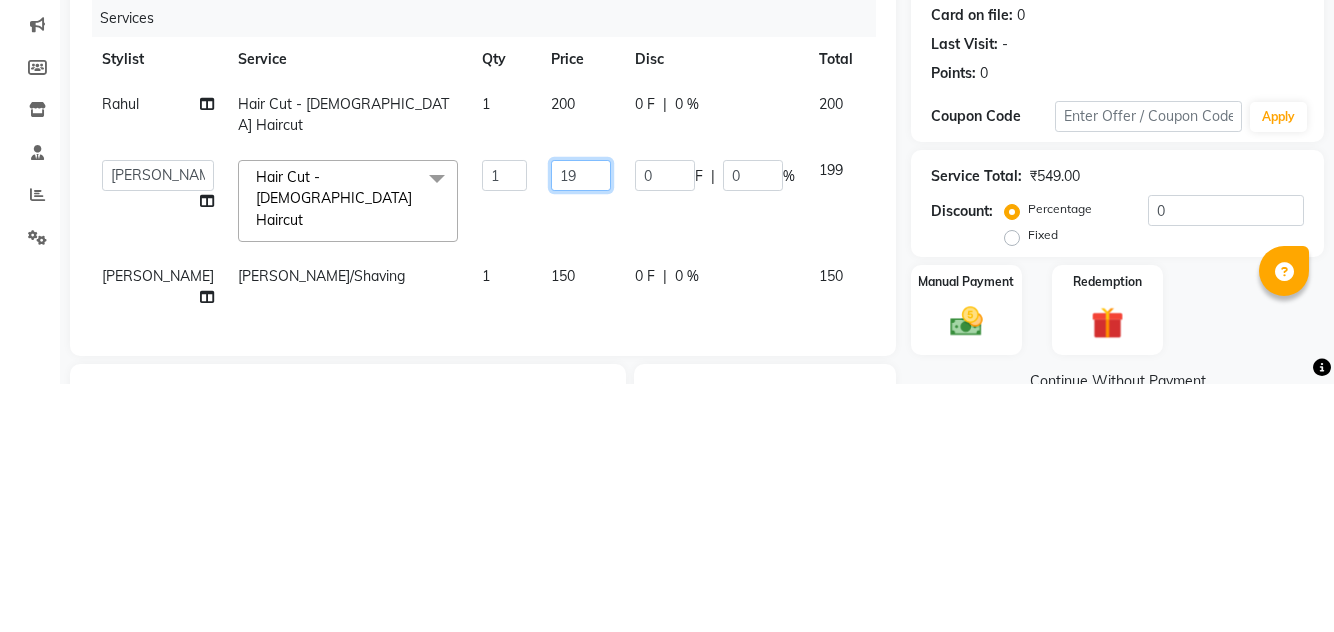 type on "1" 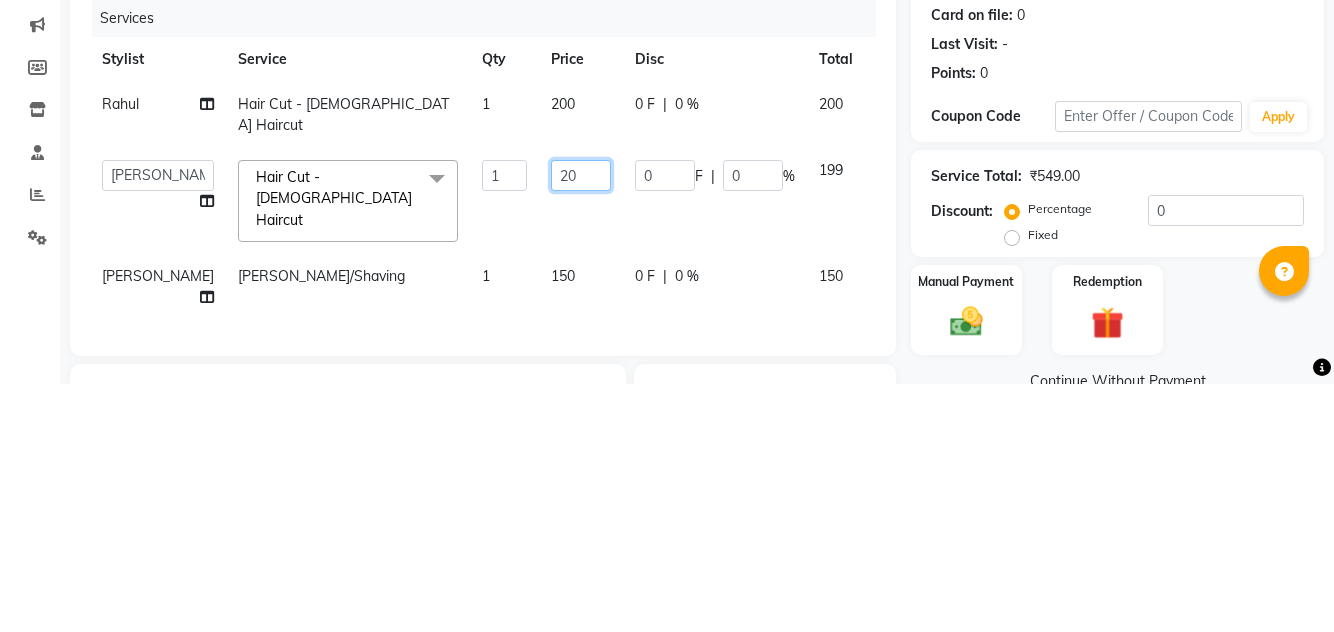 type on "200" 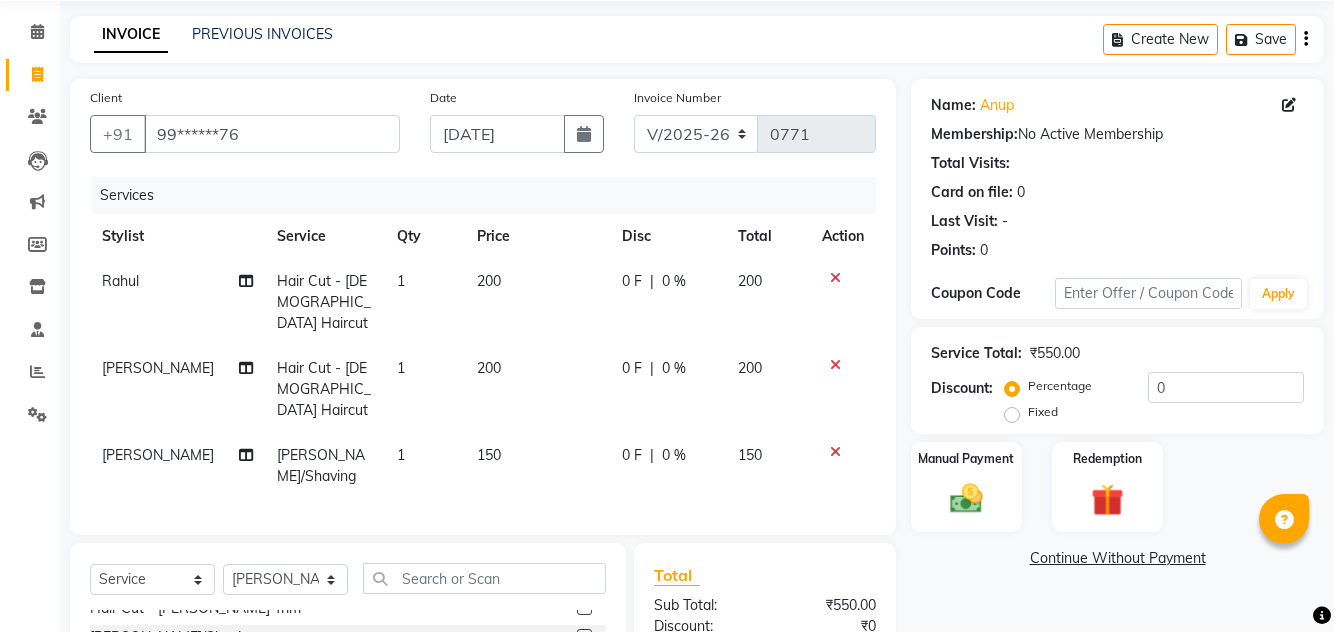 scroll, scrollTop: 146, scrollLeft: 0, axis: vertical 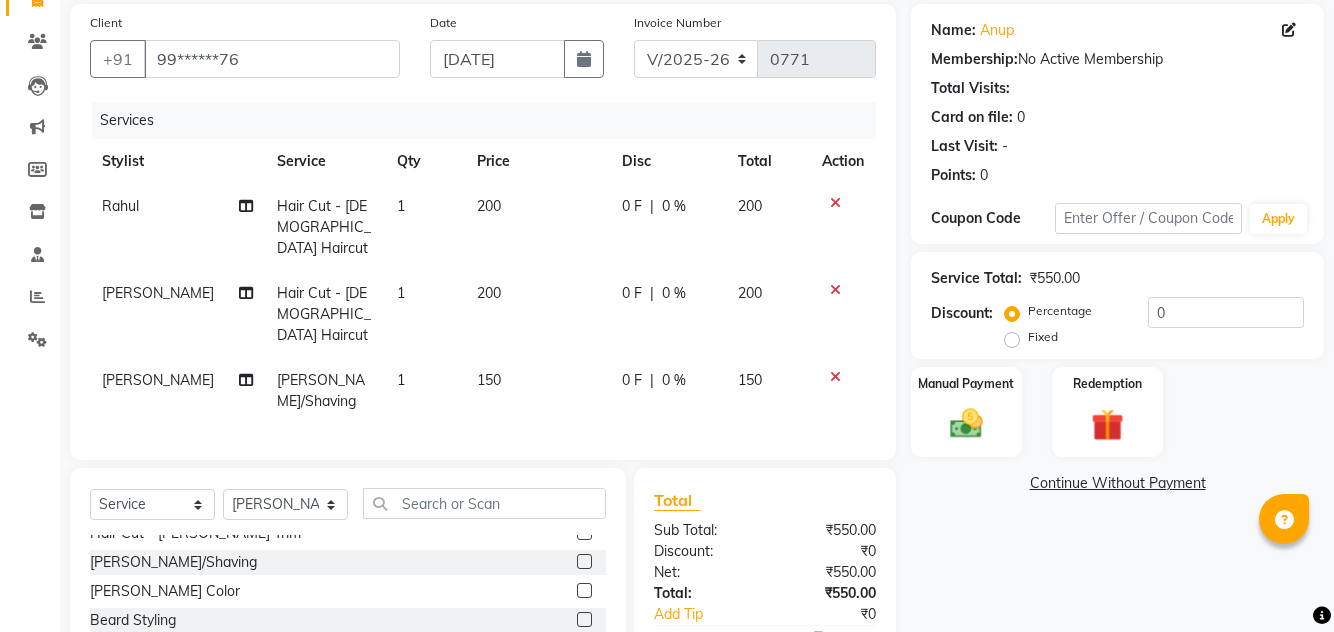 click 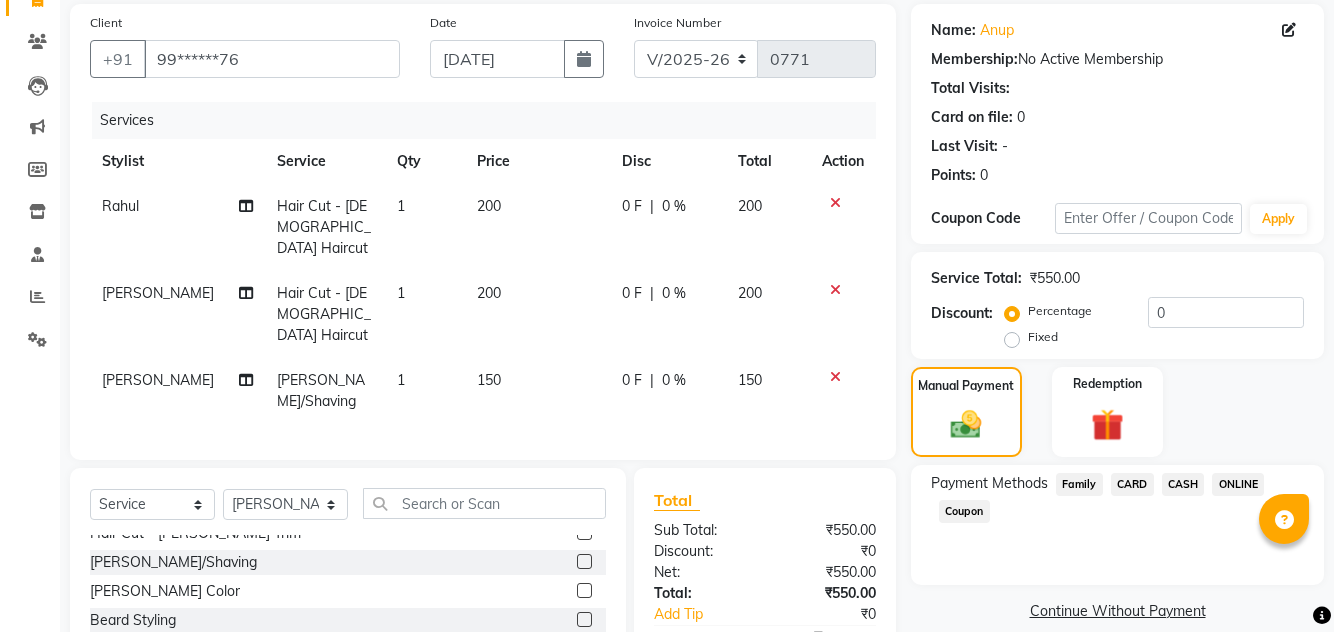 click on "ONLINE" 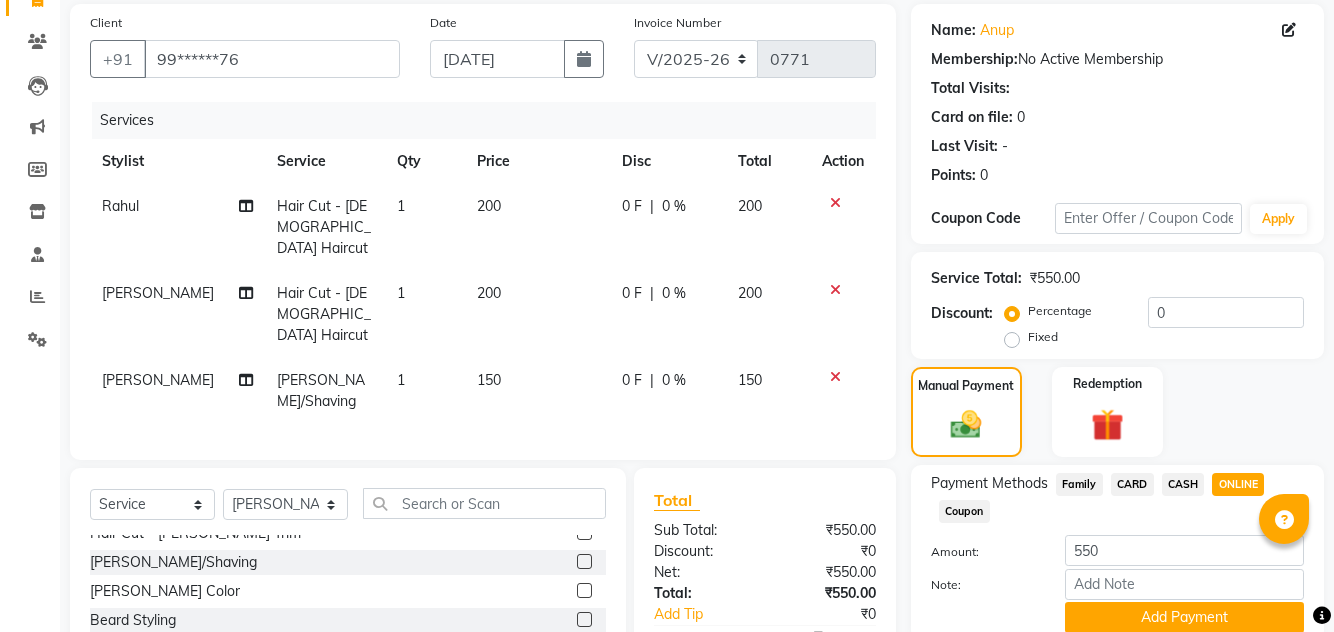click on "Add Payment" 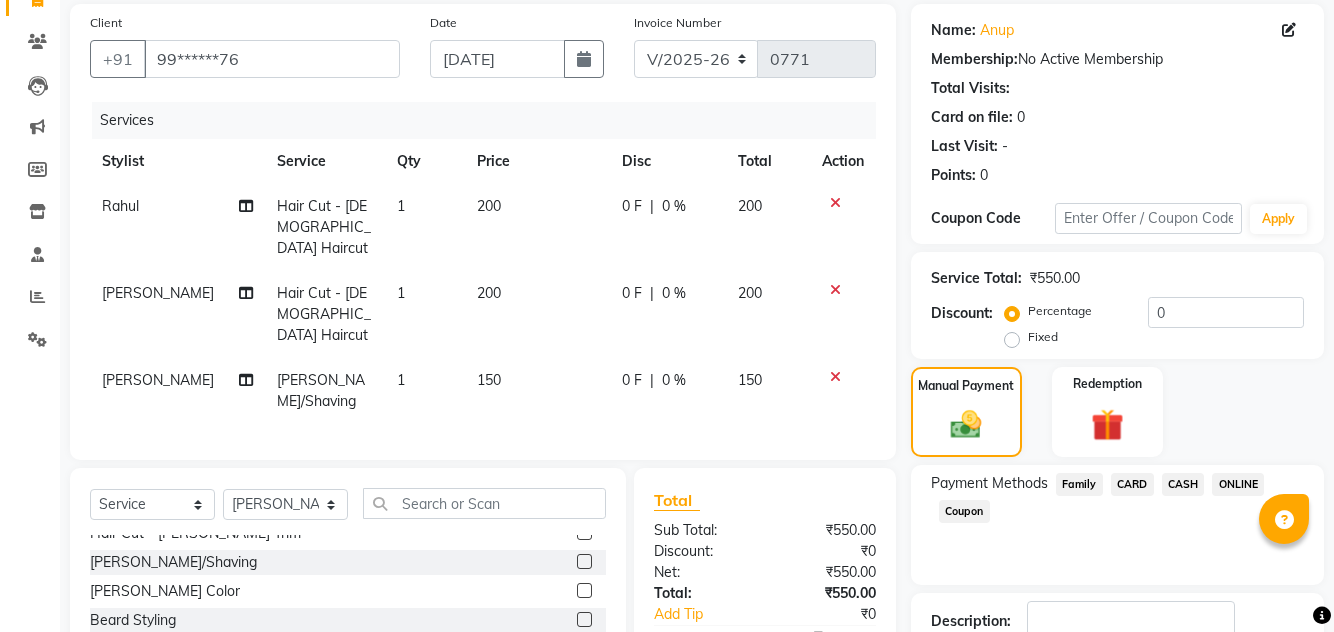 scroll, scrollTop: 186, scrollLeft: 0, axis: vertical 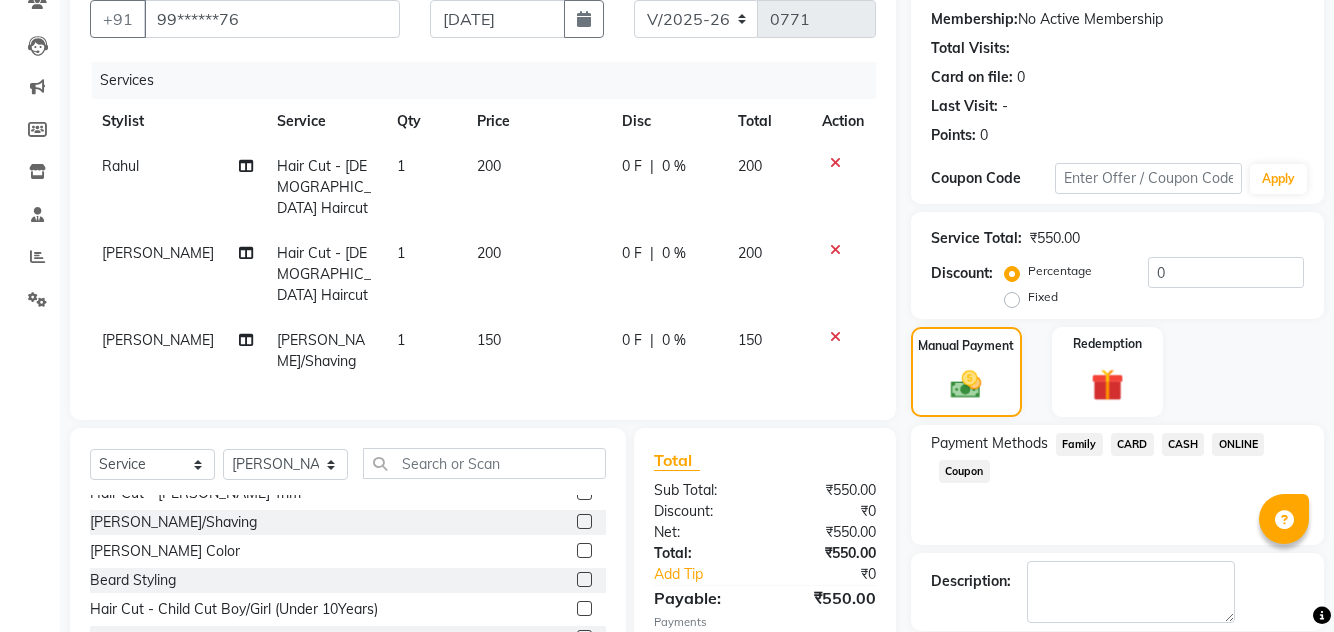 click 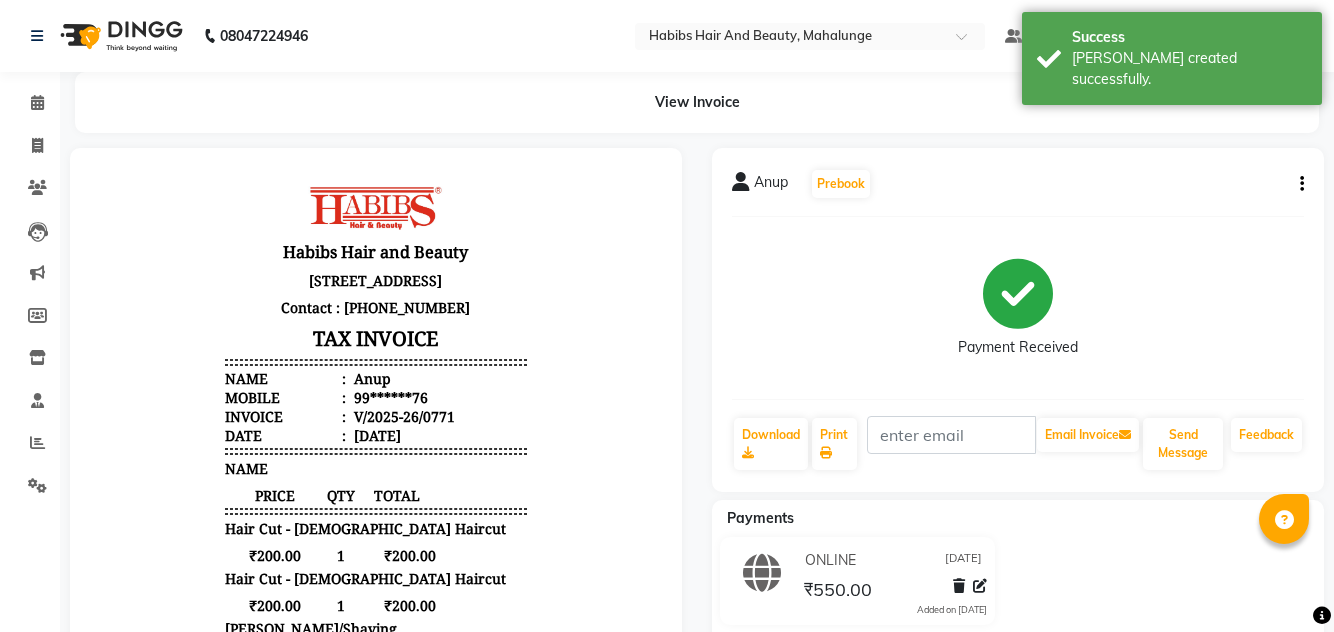 scroll, scrollTop: 0, scrollLeft: 0, axis: both 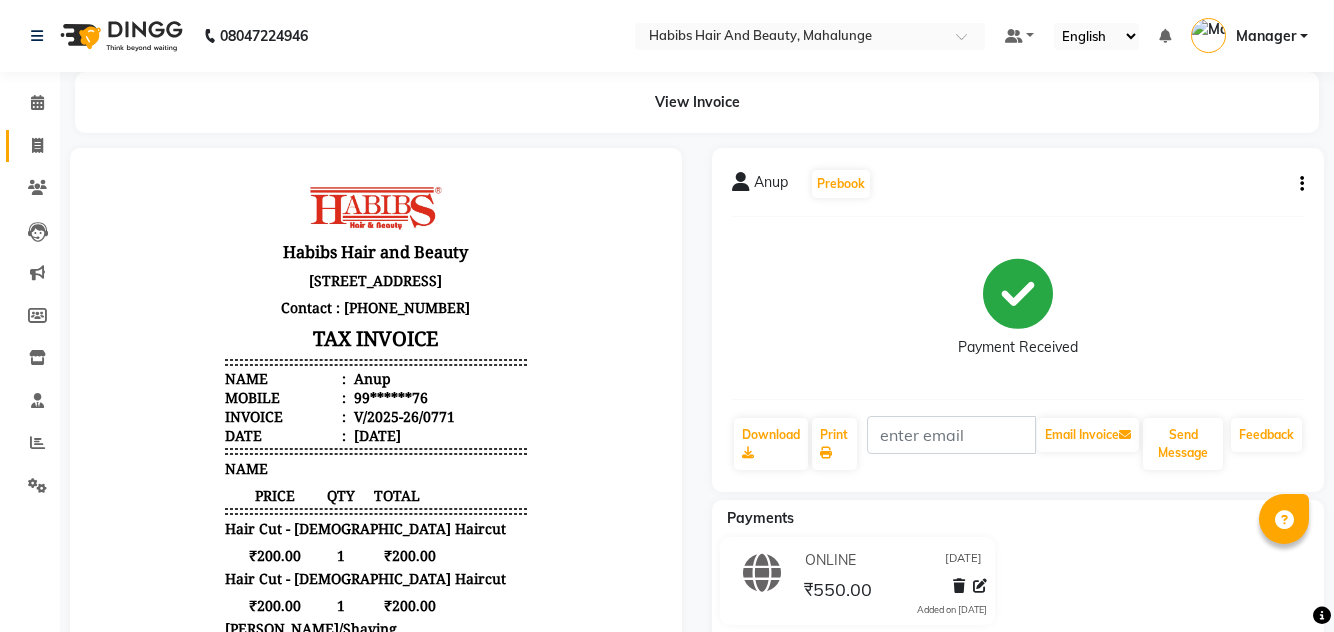 click 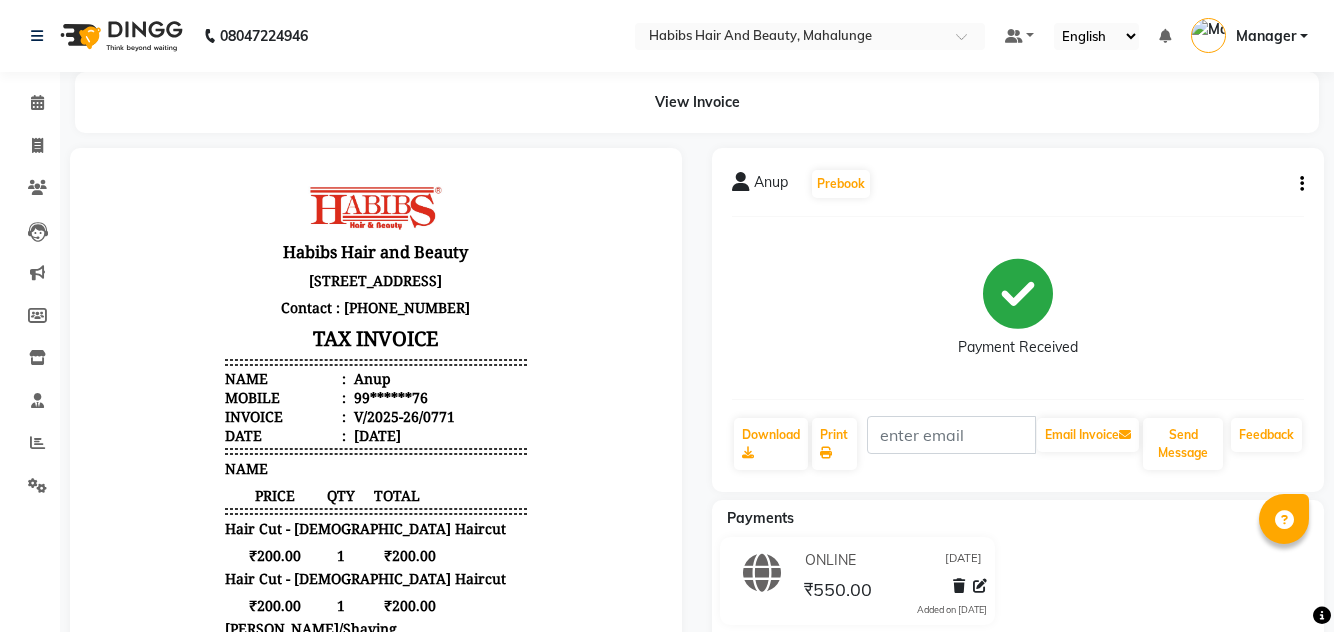 select on "service" 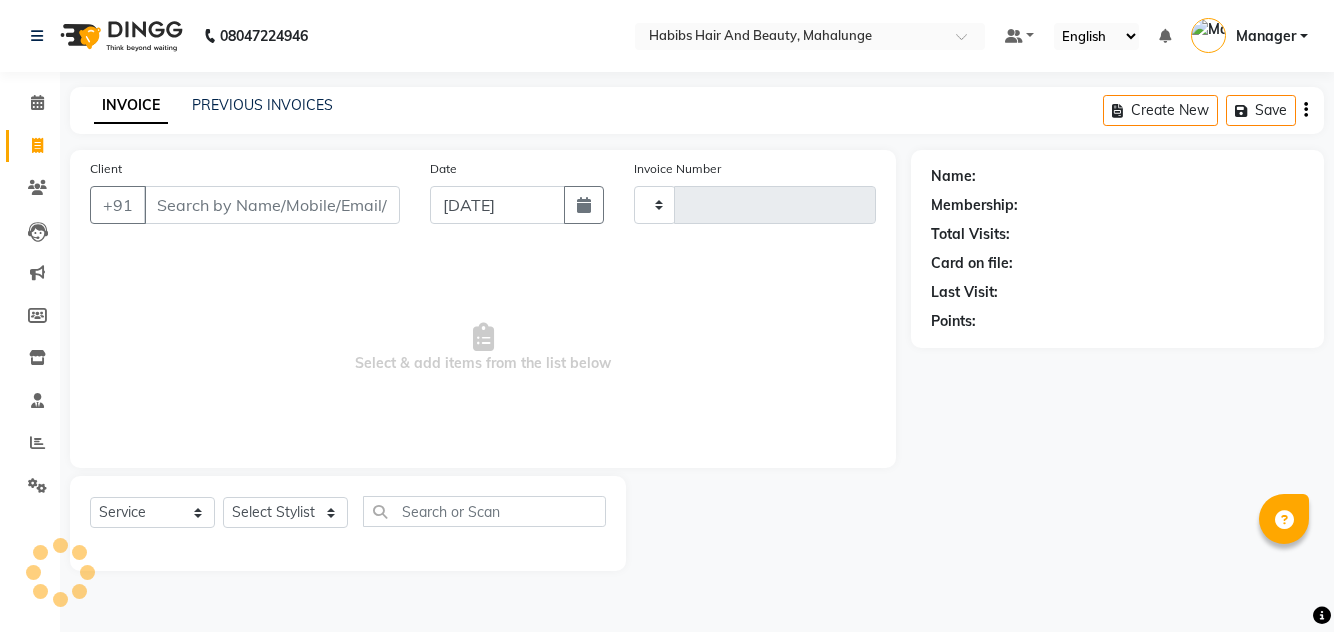 type on "0772" 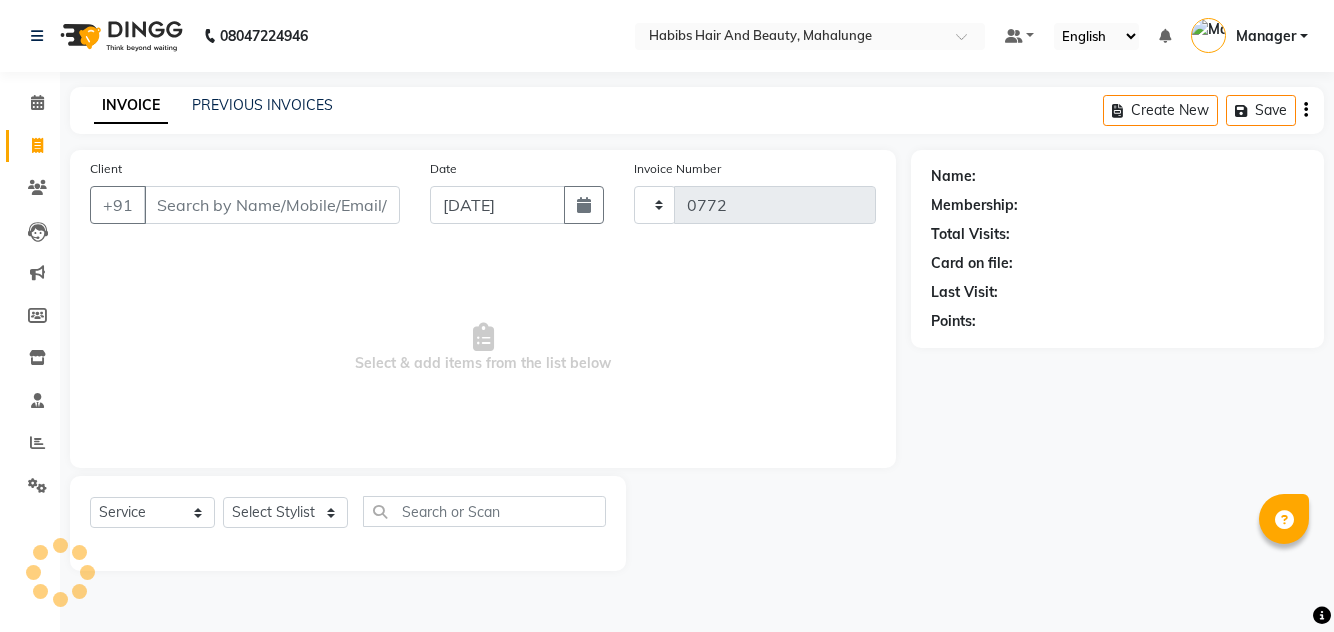 select on "6328" 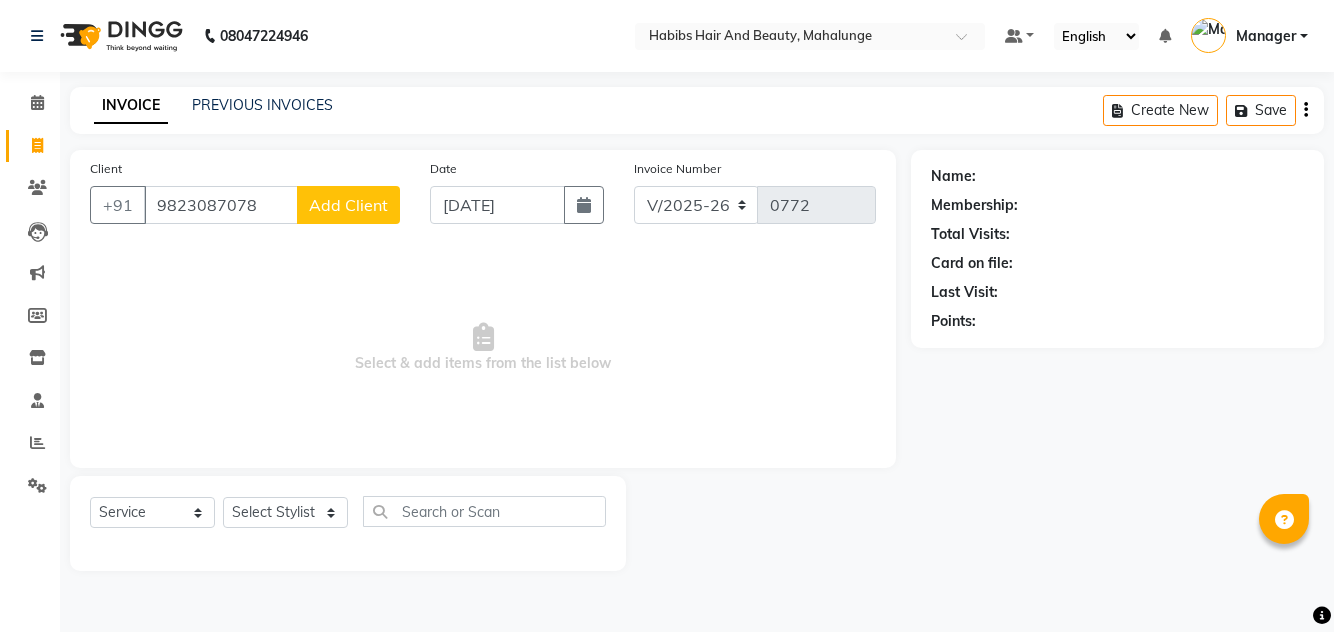 type on "9823087078" 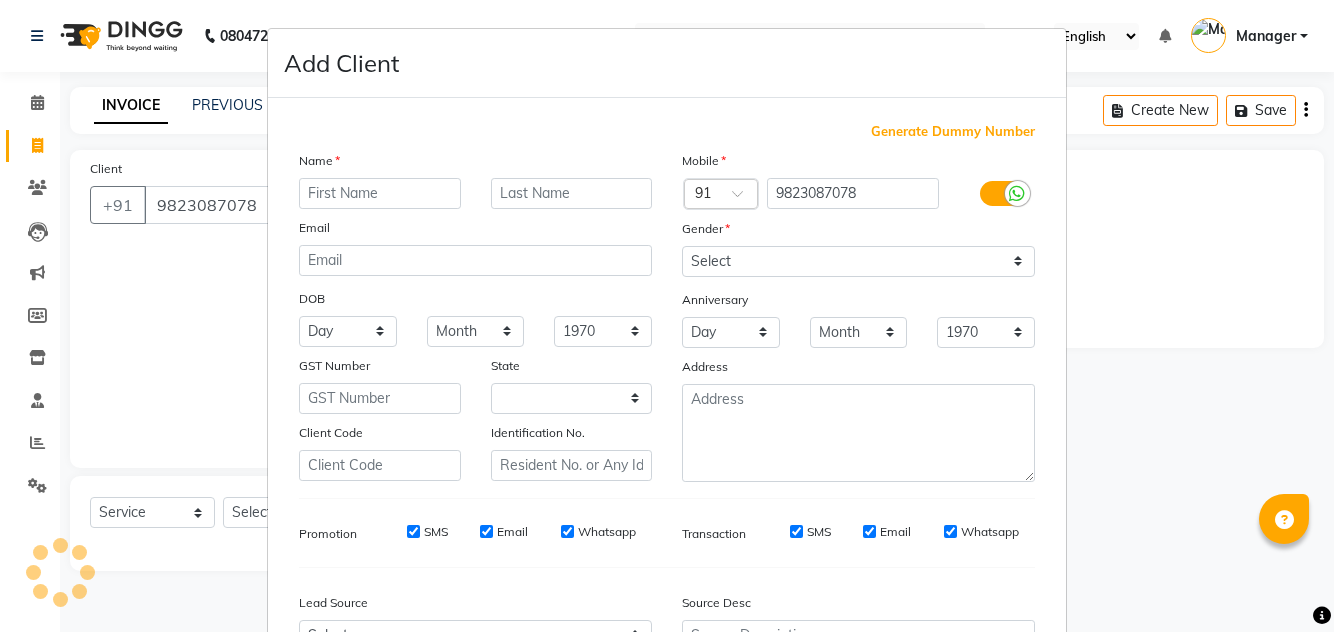 select on "22" 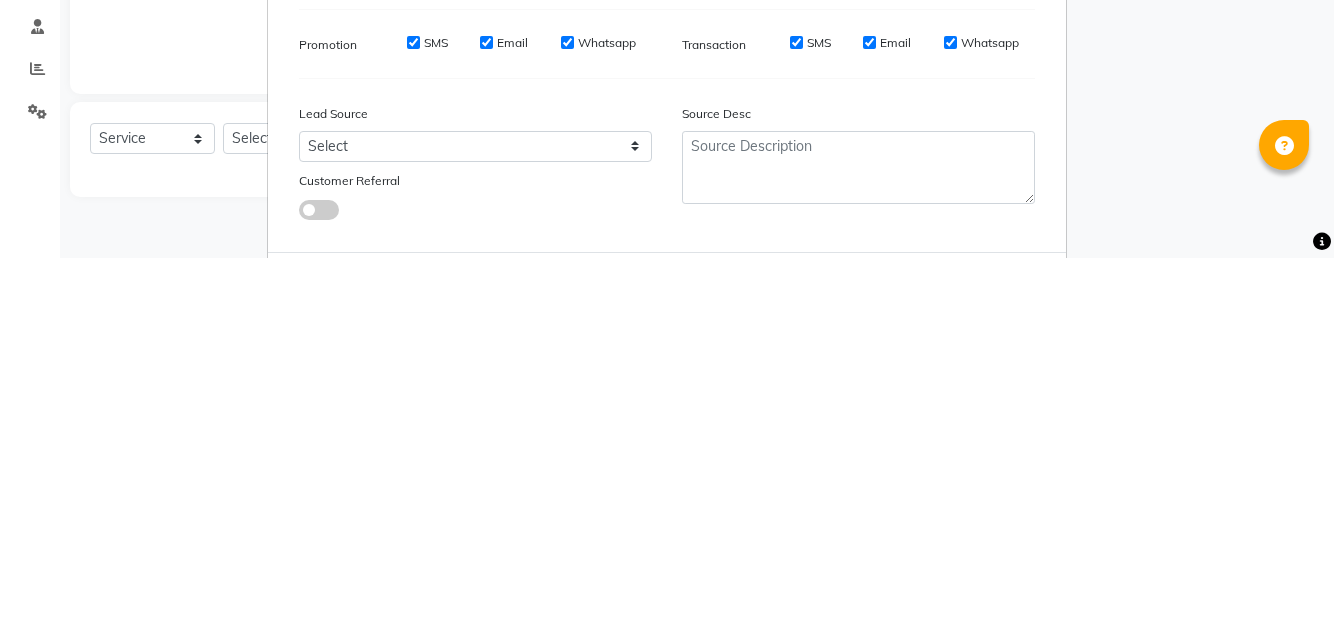 scroll, scrollTop: 126, scrollLeft: 0, axis: vertical 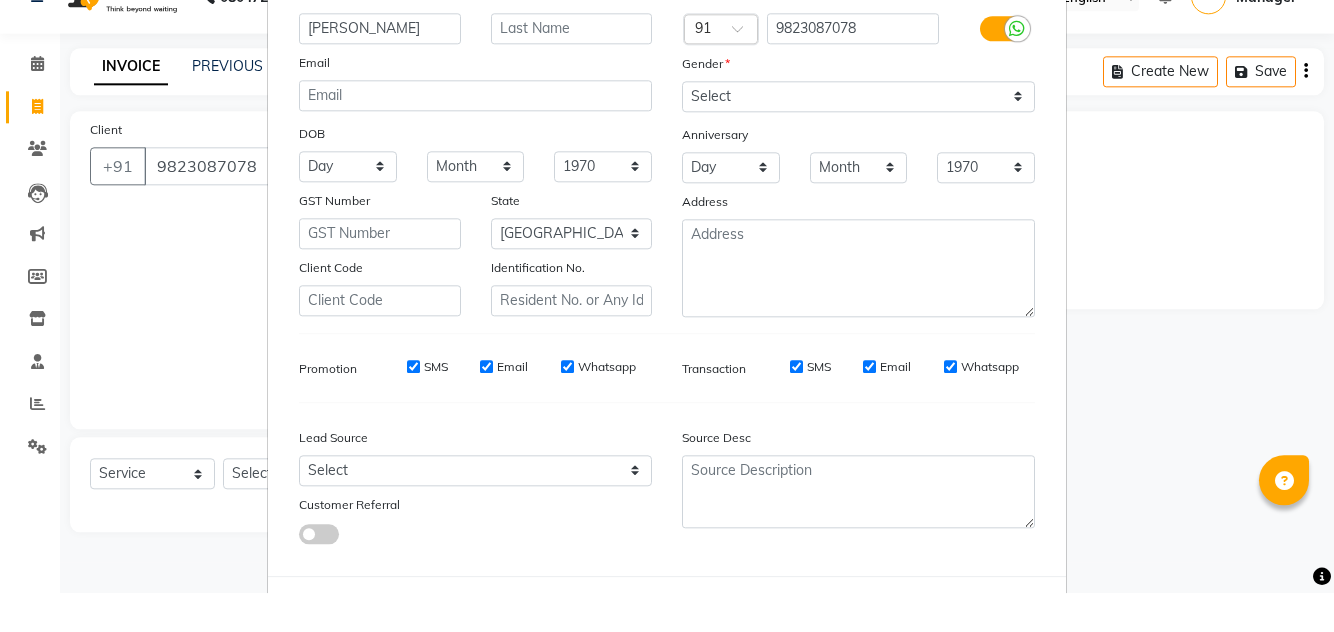type on "[PERSON_NAME]" 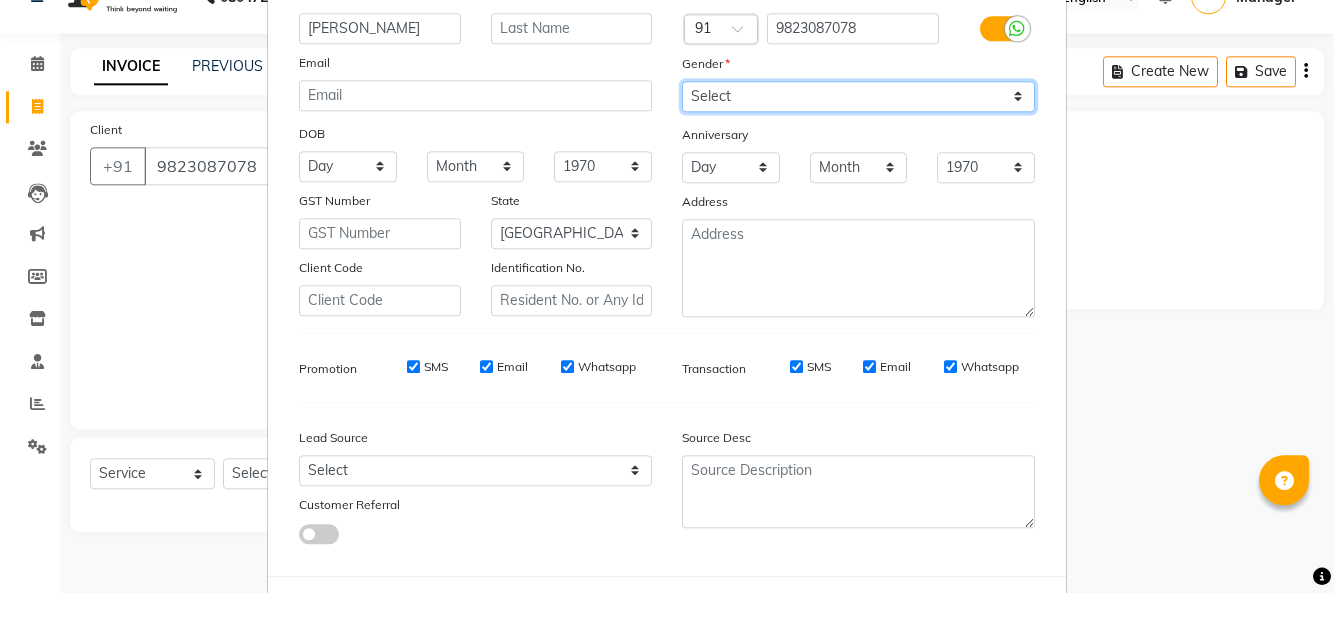 click on "Select [DEMOGRAPHIC_DATA] [DEMOGRAPHIC_DATA] Other Prefer Not To Say" at bounding box center [858, 135] 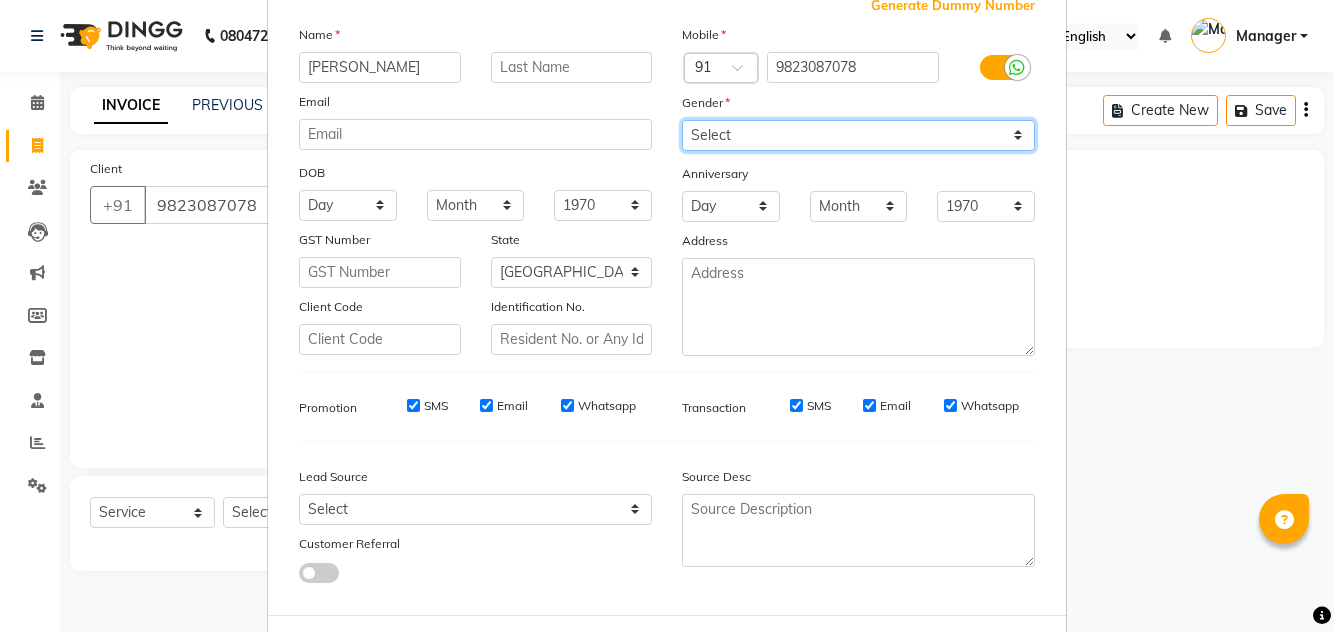 select on "[DEMOGRAPHIC_DATA]" 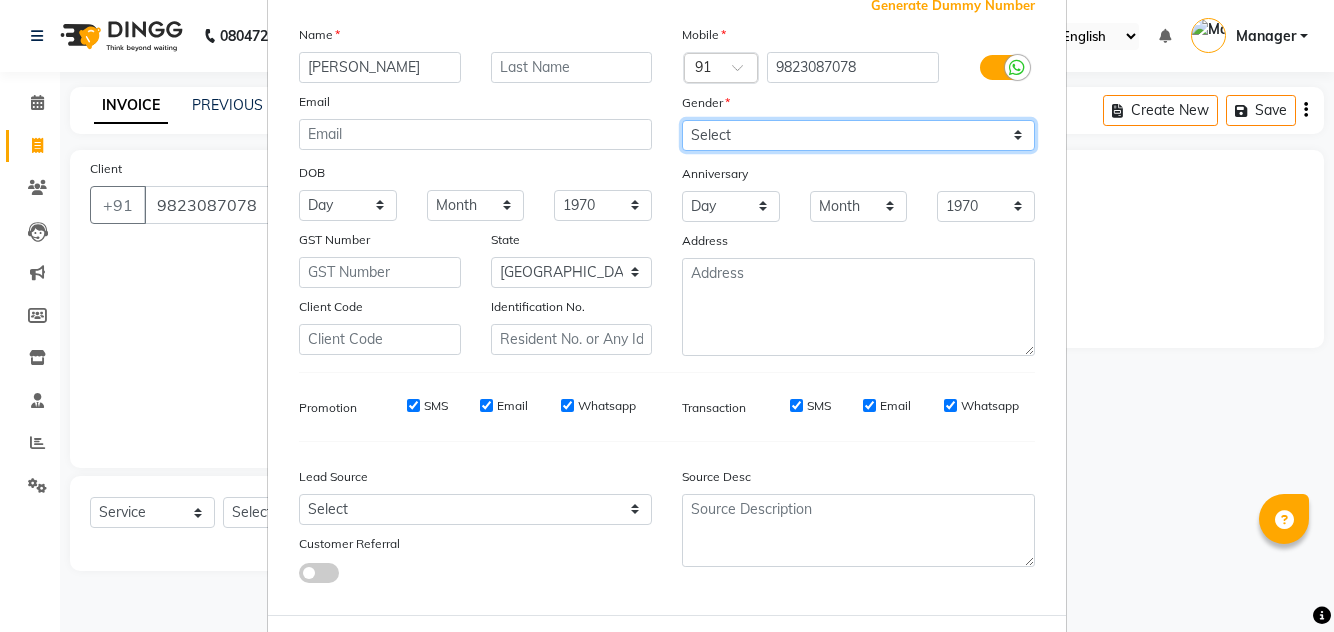 scroll, scrollTop: 112, scrollLeft: 0, axis: vertical 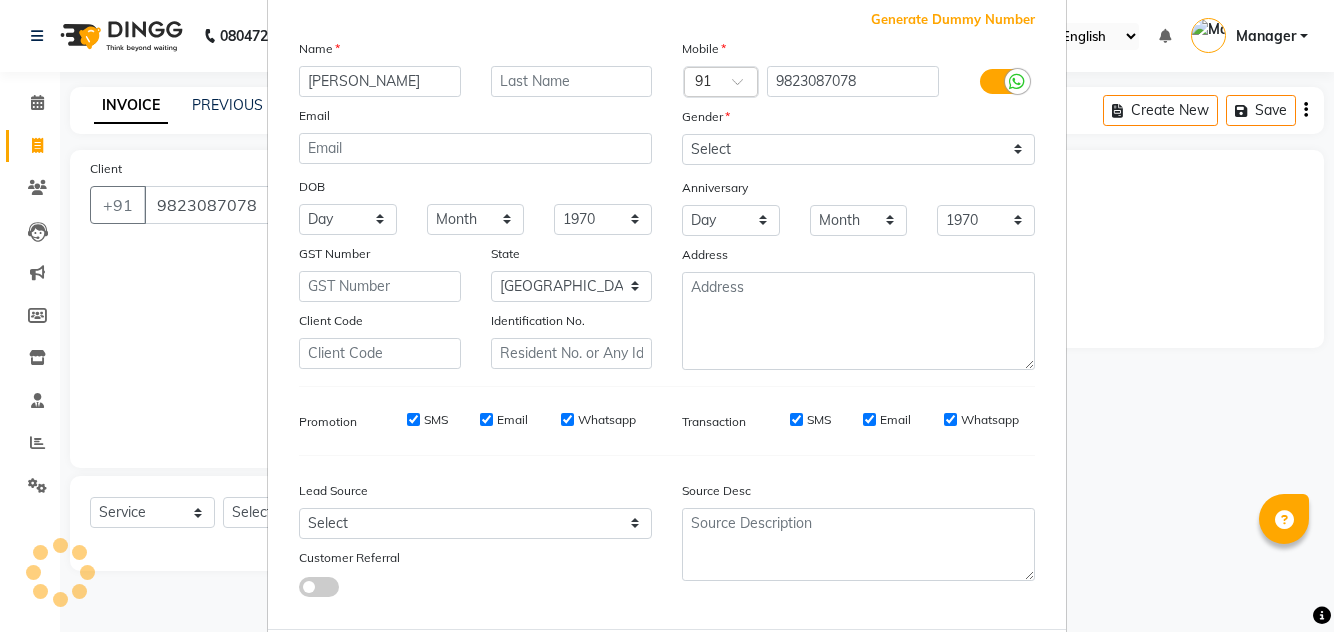click on "Add" at bounding box center [933, 669] 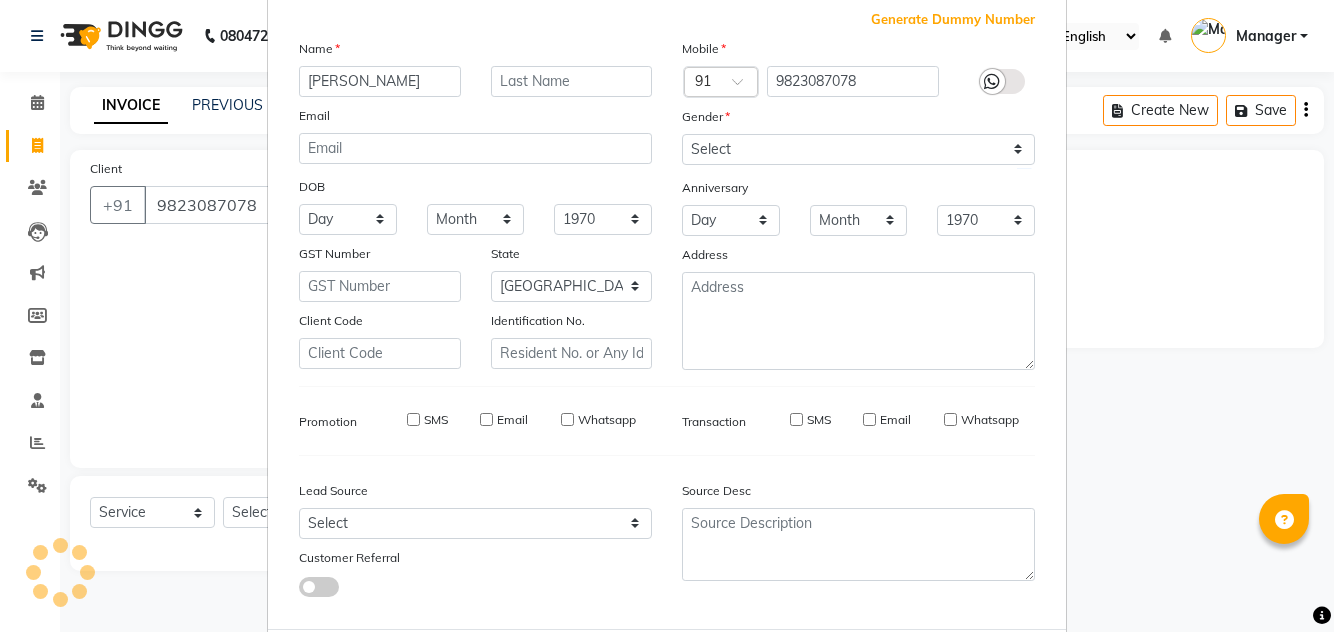 type on "98******78" 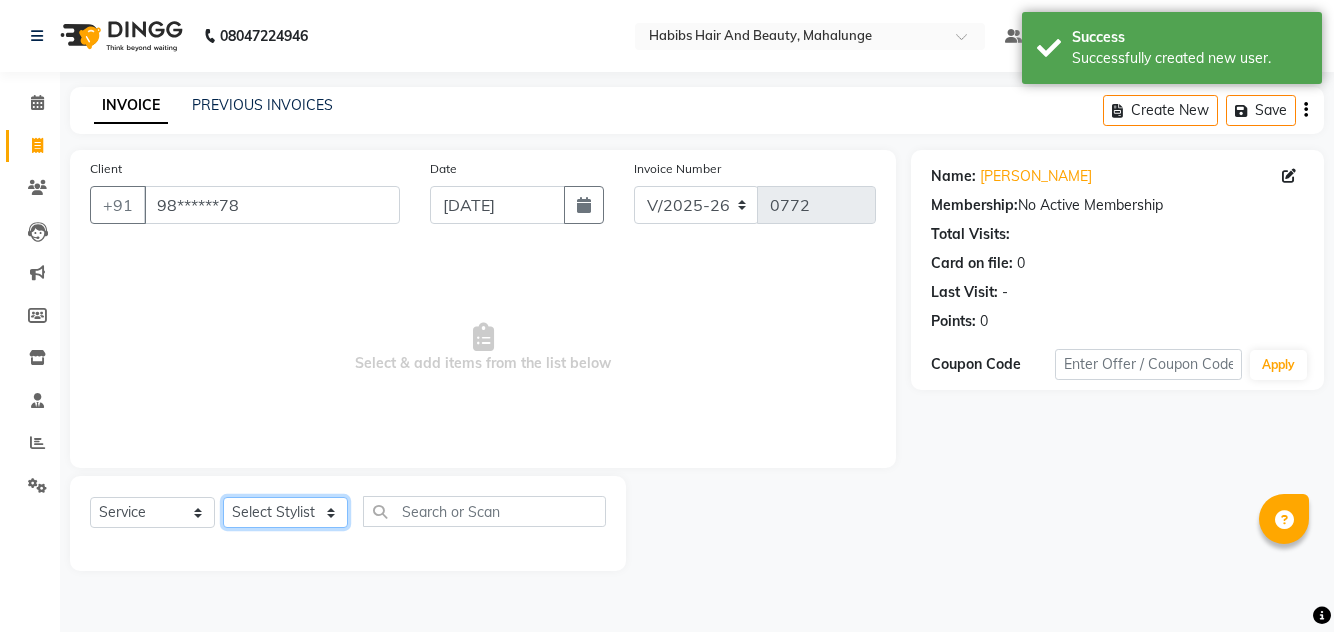 click on "Select Stylist [PERSON_NAME] [PERSON_NAME] [PERSON_NAME] [PERSON_NAME] [PERSON_NAME] mahi  Manager [PERSON_NAME] [PERSON_NAME] Mane [PERSON_NAME] [PERSON_NAME] [PERSON_NAME] sumit [PERSON_NAME]" 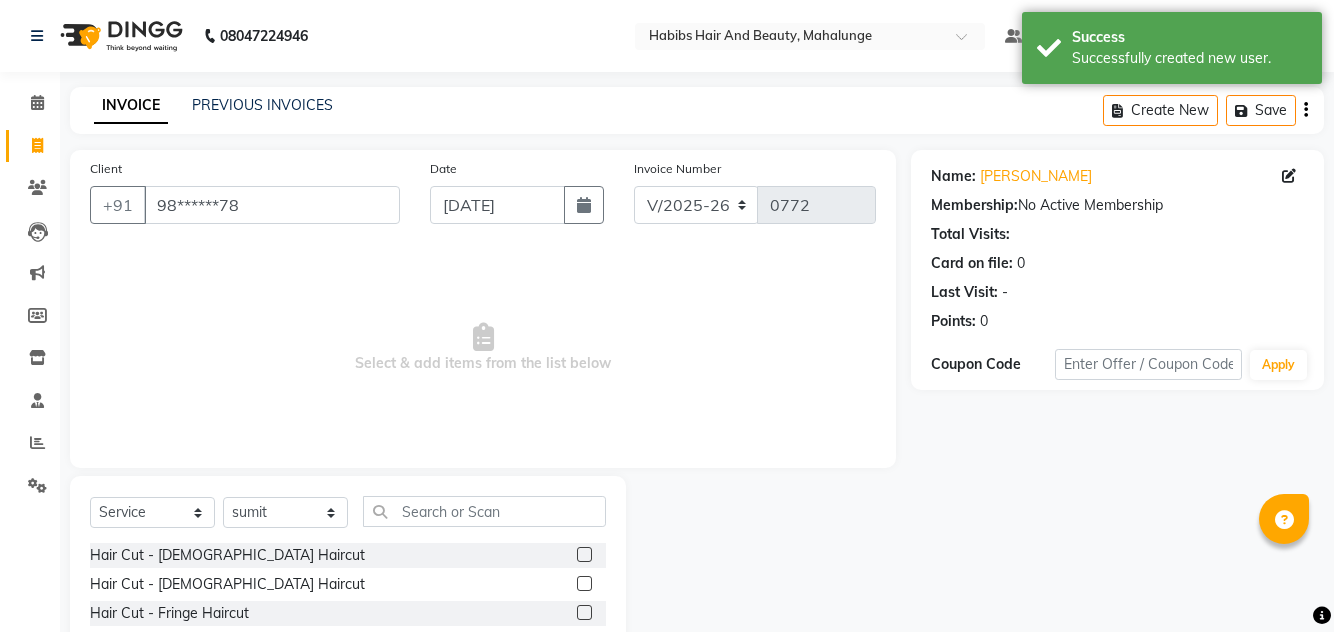 click 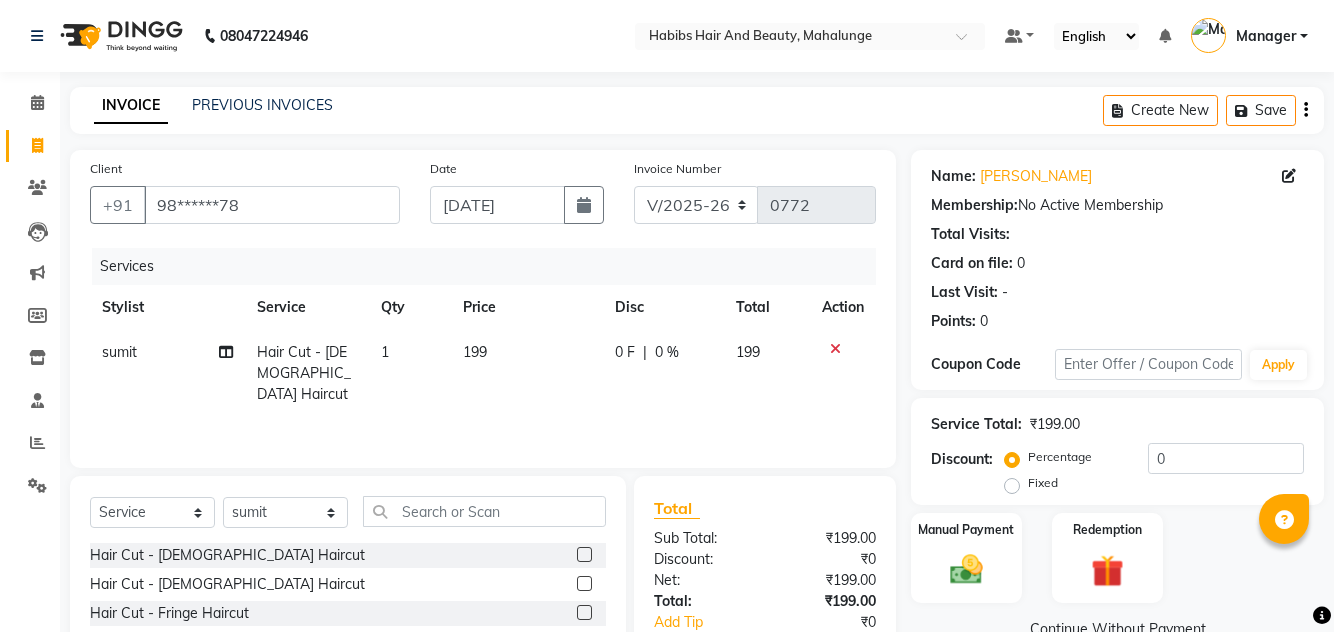 click on "199" 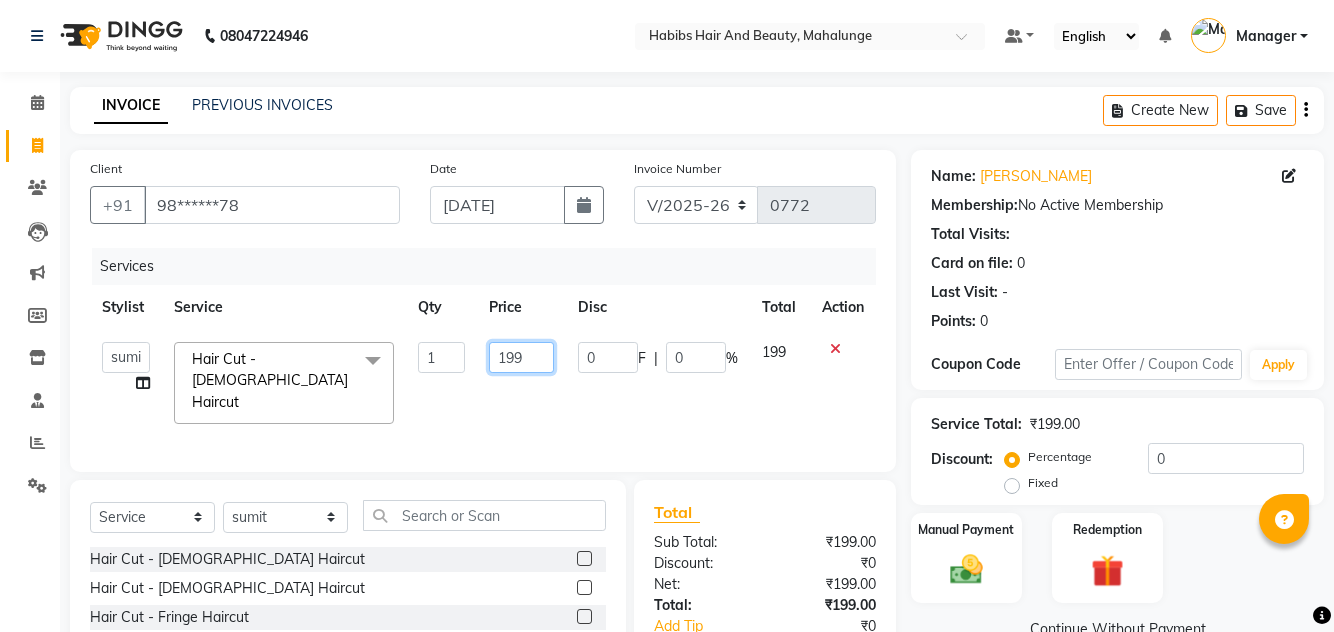 click on "199" 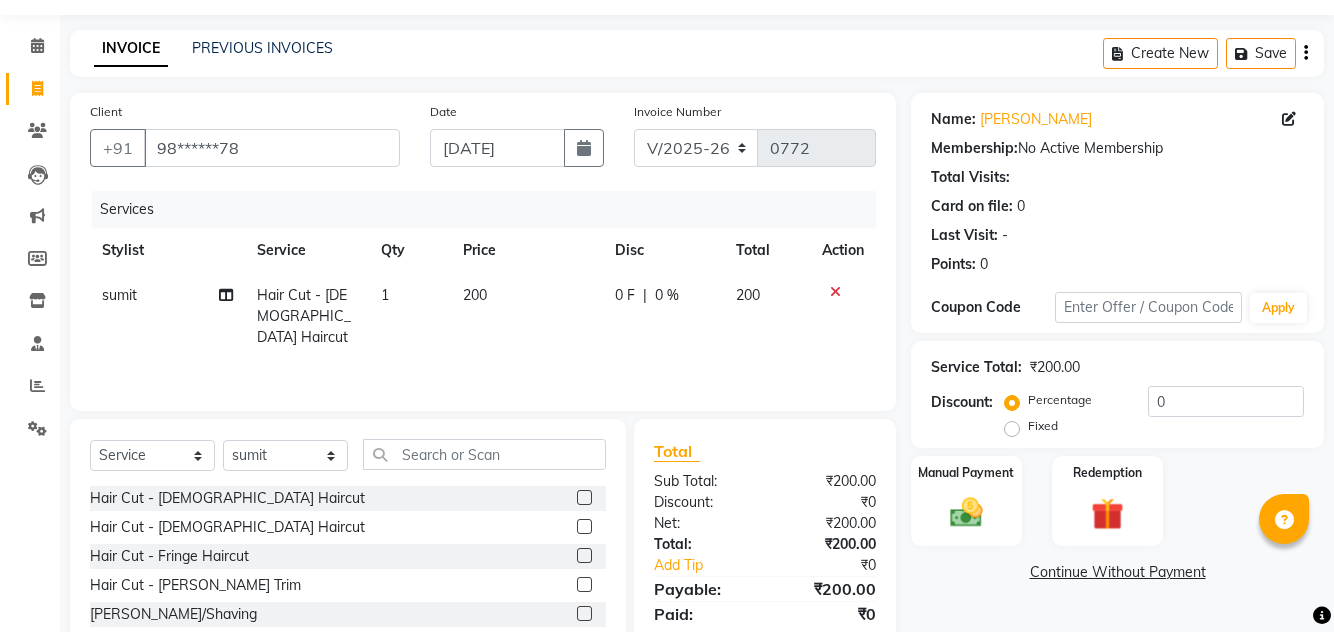 scroll, scrollTop: 72, scrollLeft: 0, axis: vertical 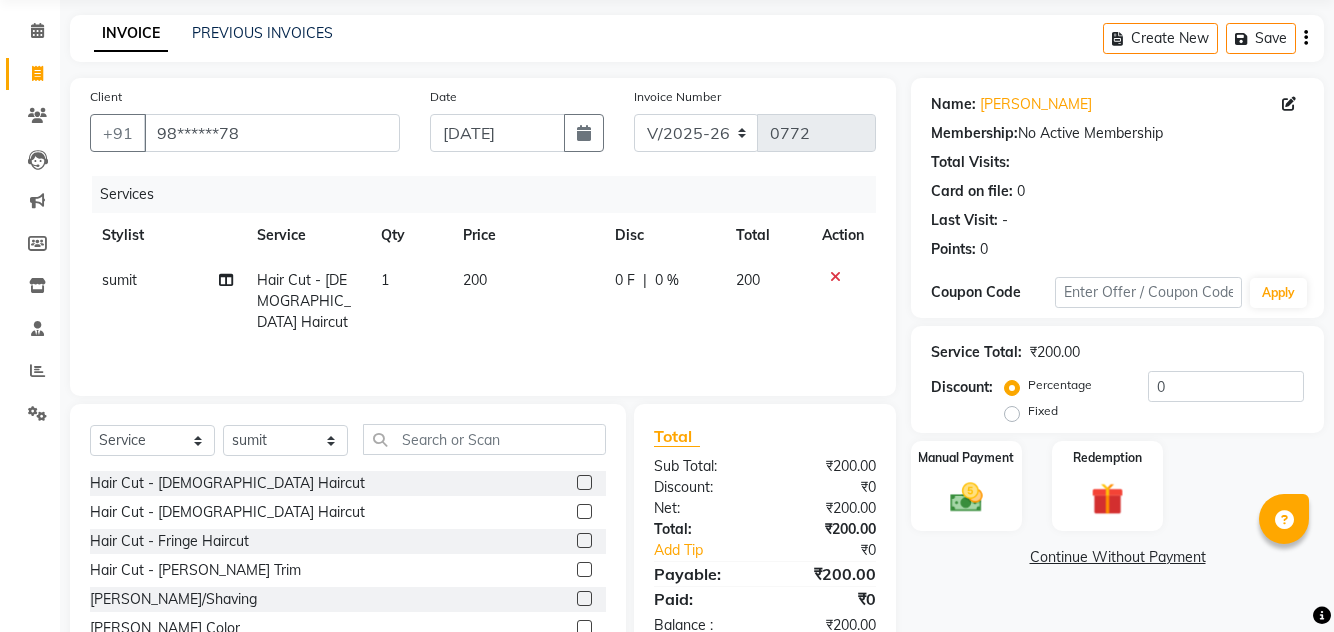 click 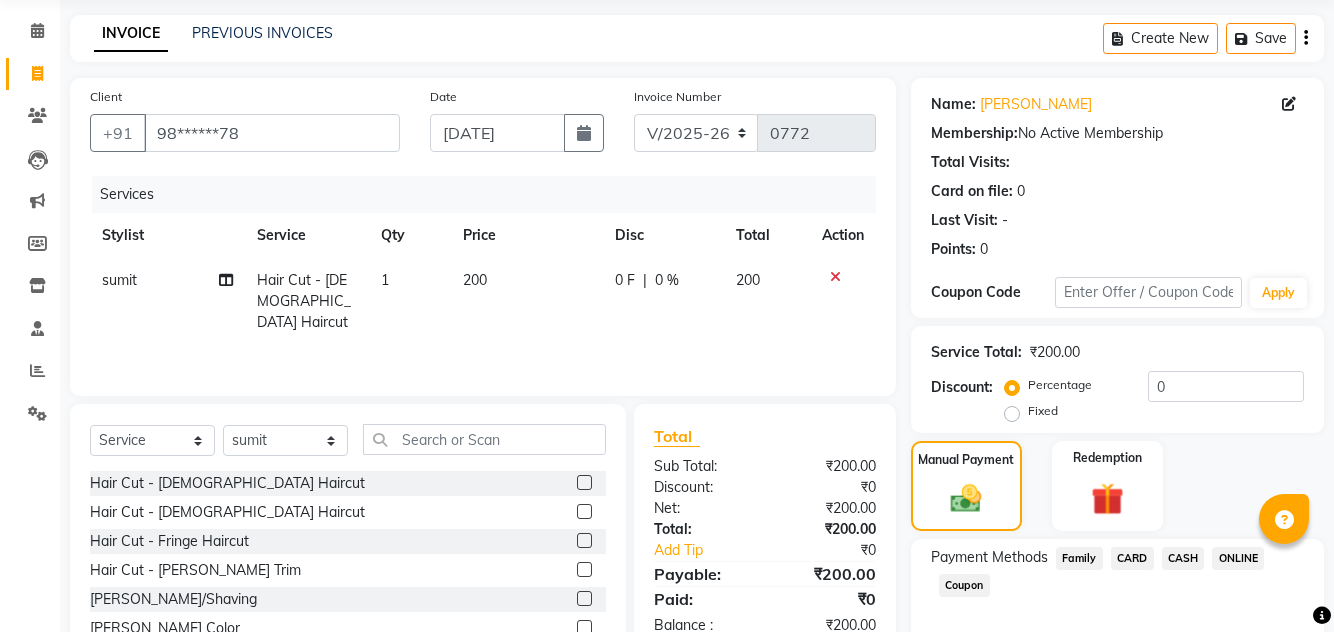 click on "ONLINE" 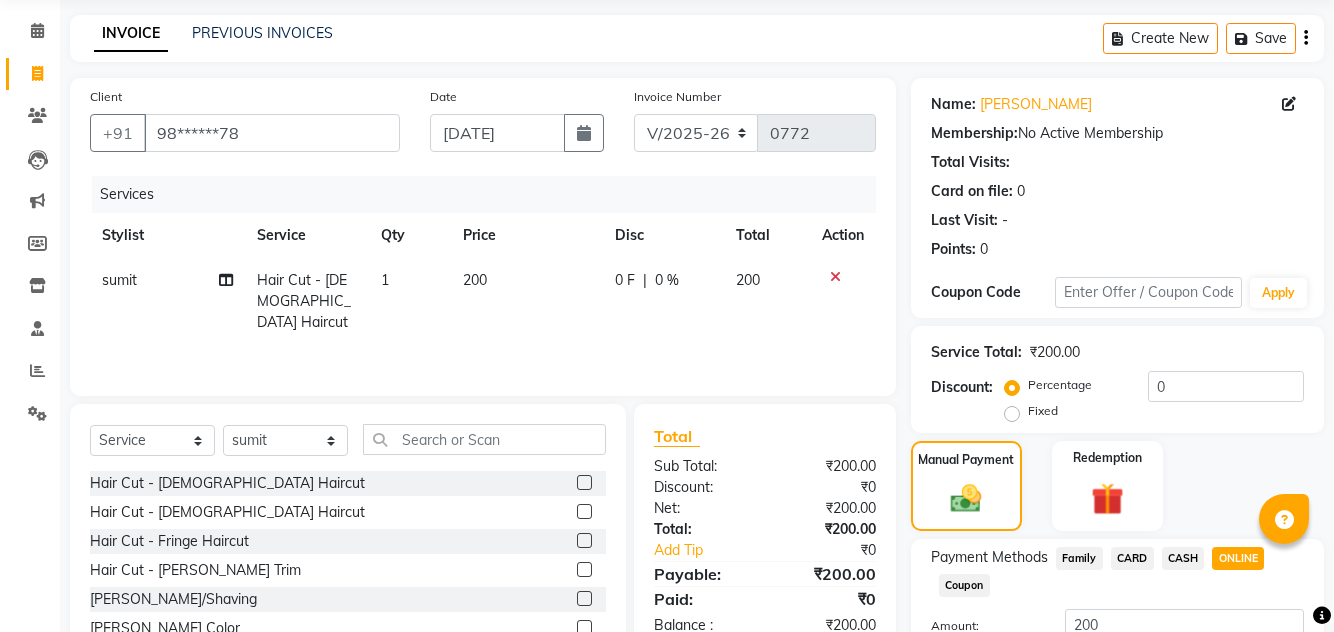 click on "Add Payment" 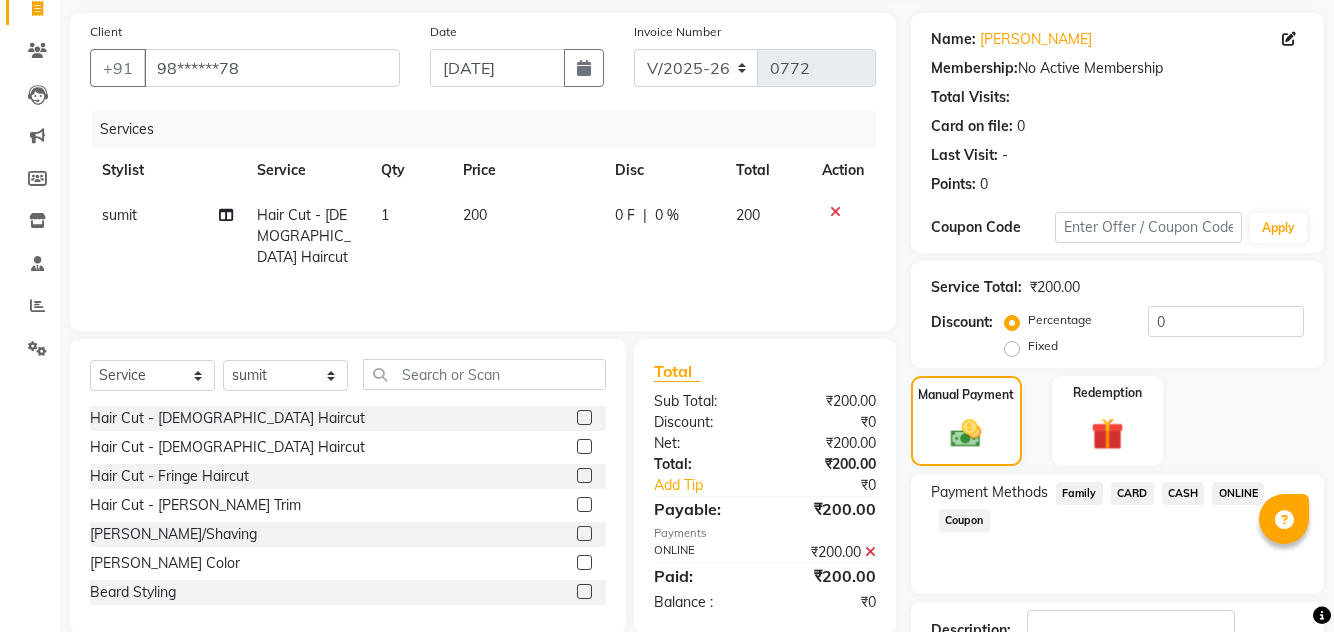 scroll, scrollTop: 186, scrollLeft: 0, axis: vertical 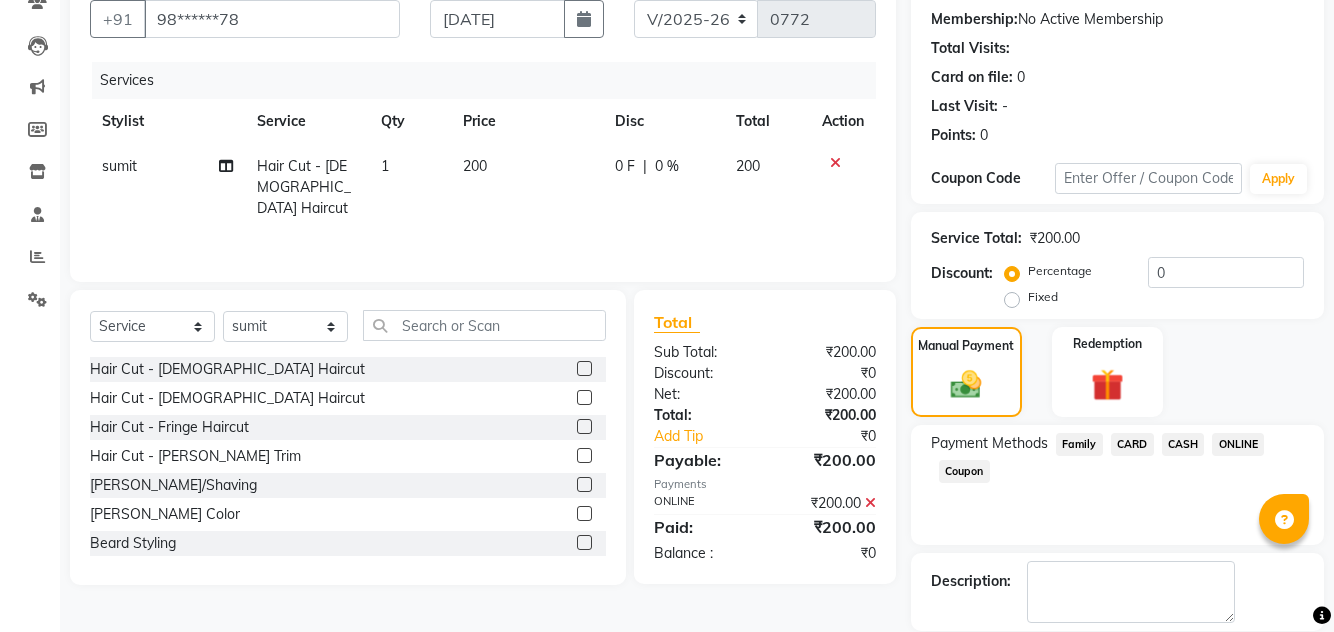 click 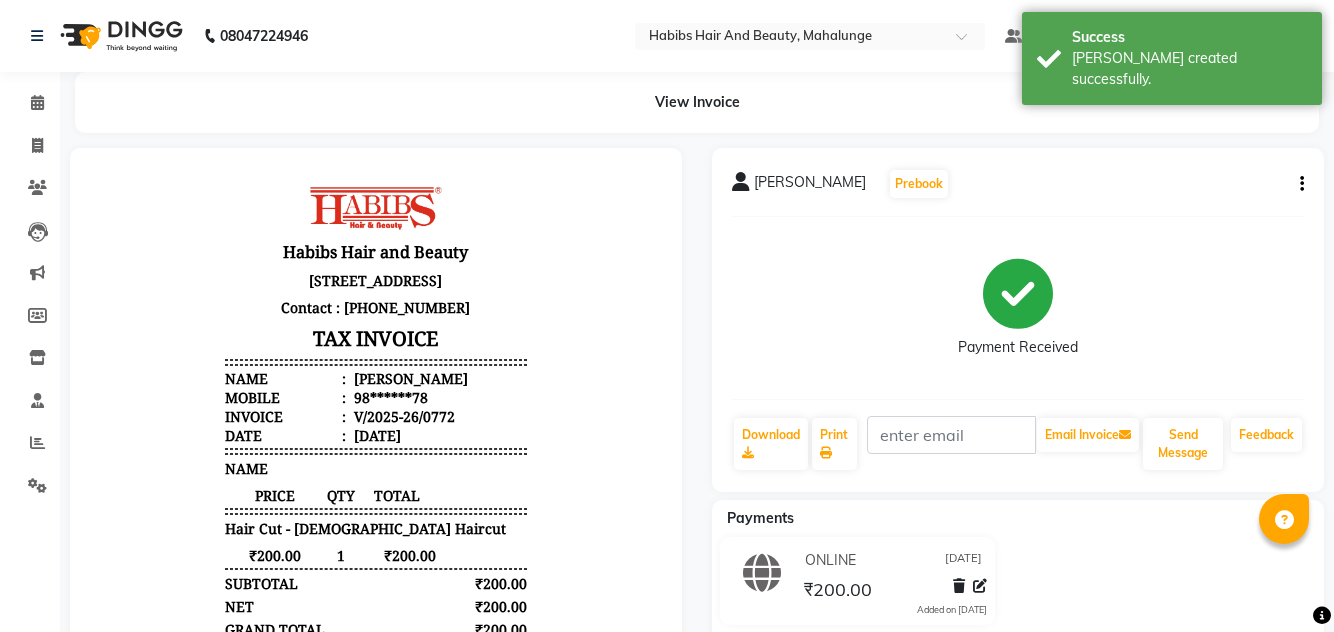 scroll, scrollTop: 0, scrollLeft: 0, axis: both 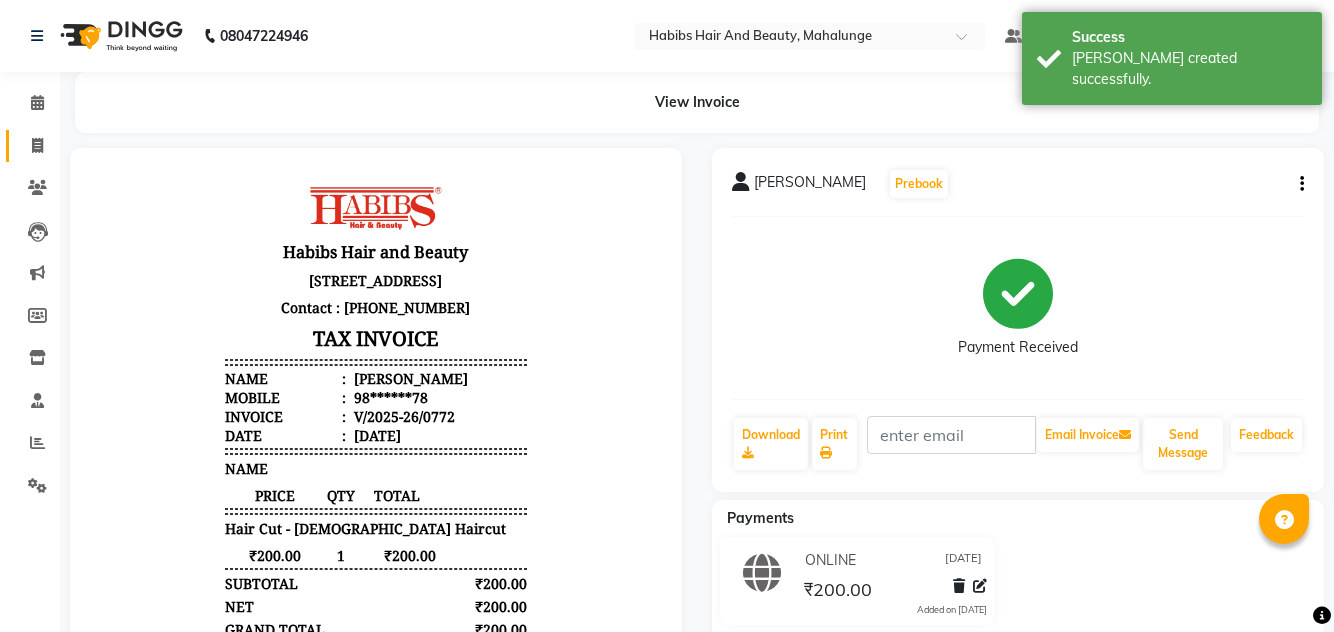 click on "Invoice" 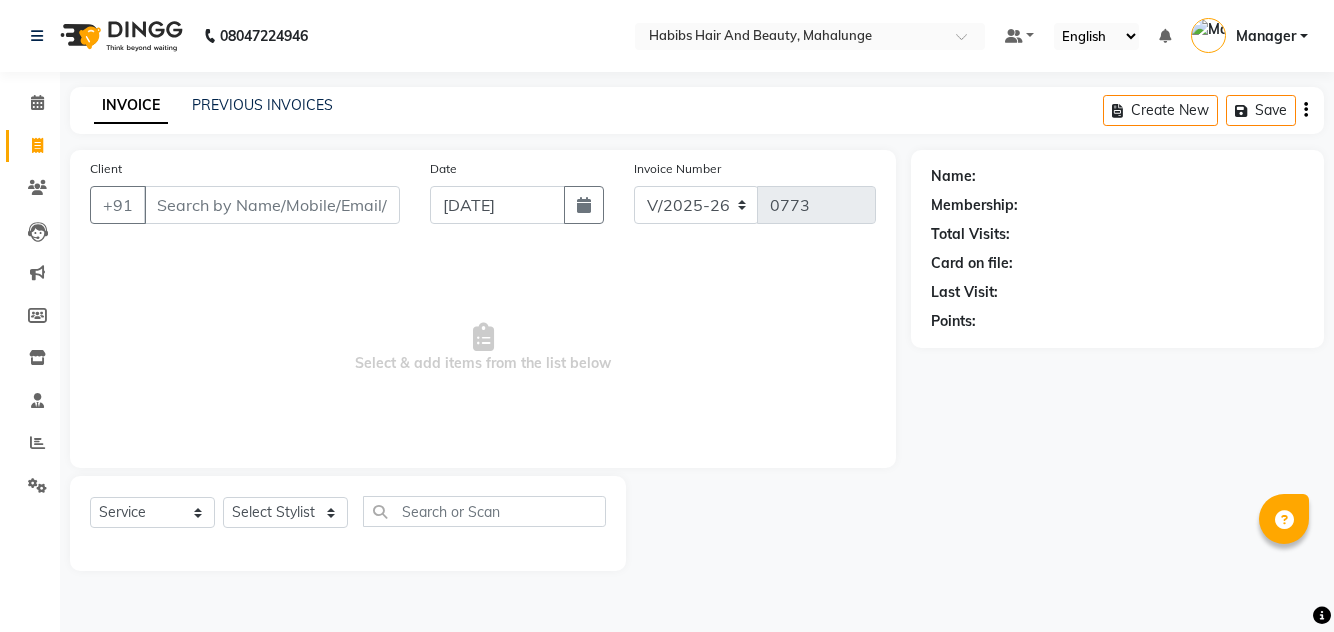 click on "Client" at bounding box center [272, 205] 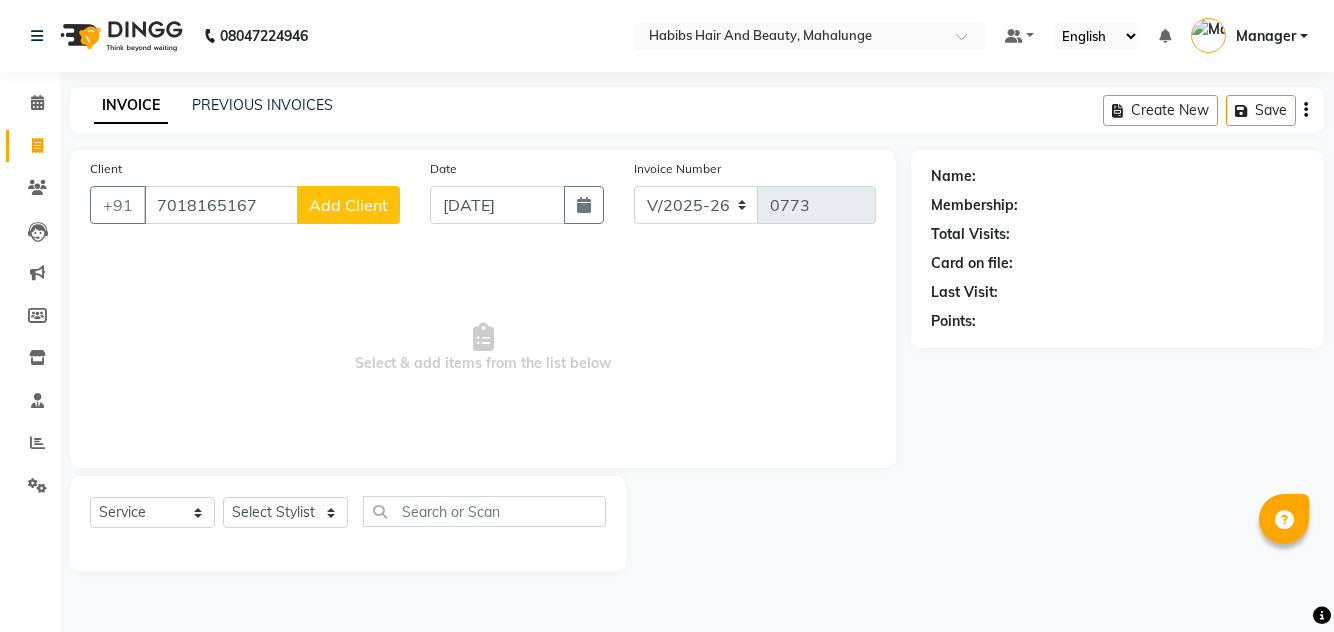 click on "Add Client" 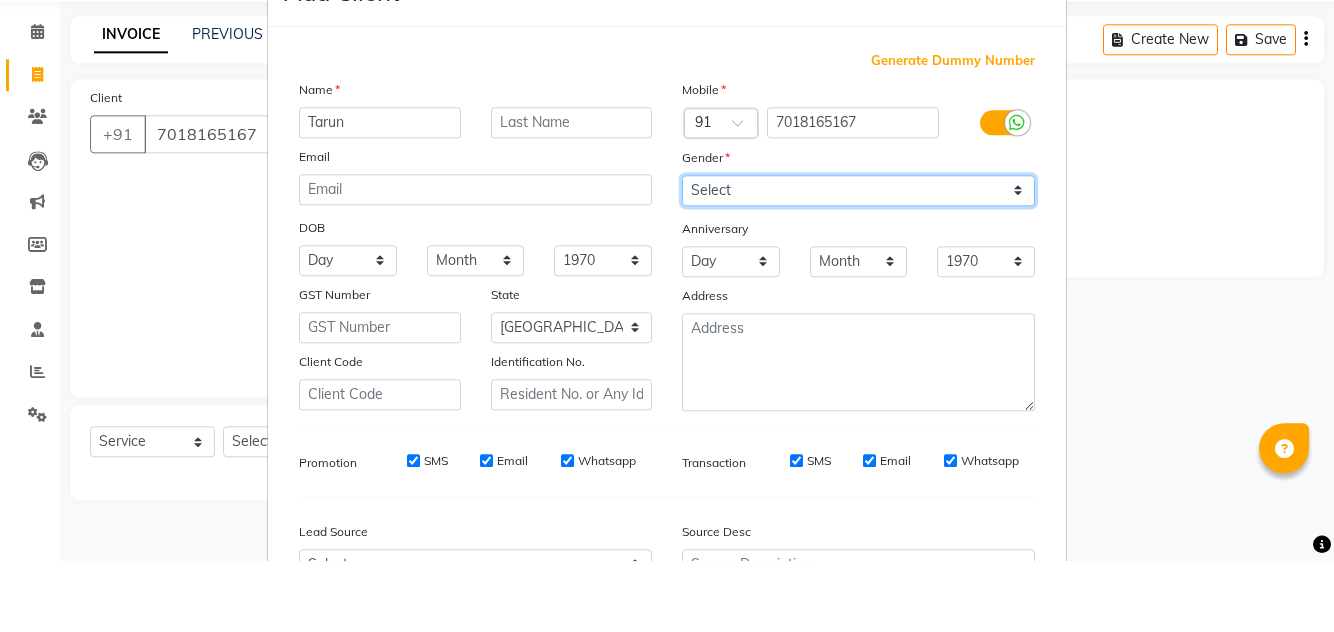 click on "Select [DEMOGRAPHIC_DATA] [DEMOGRAPHIC_DATA] Other Prefer Not To Say" at bounding box center [858, 261] 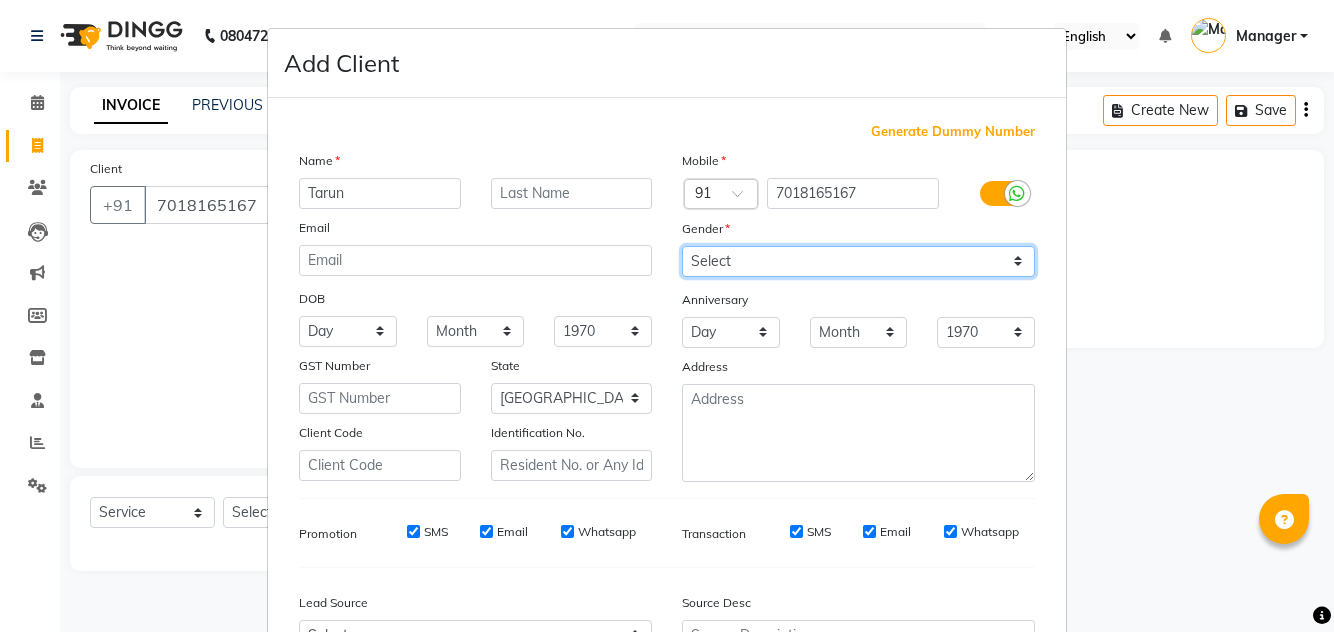 scroll, scrollTop: 112, scrollLeft: 0, axis: vertical 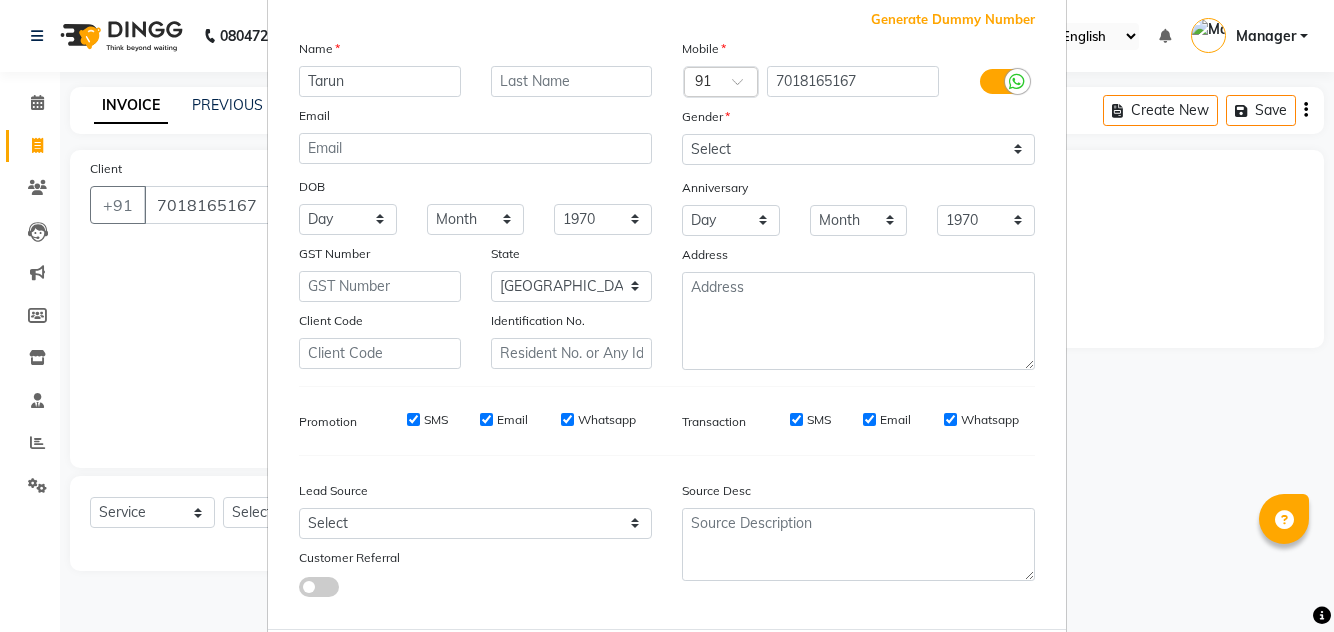 click on "Add" at bounding box center [933, 669] 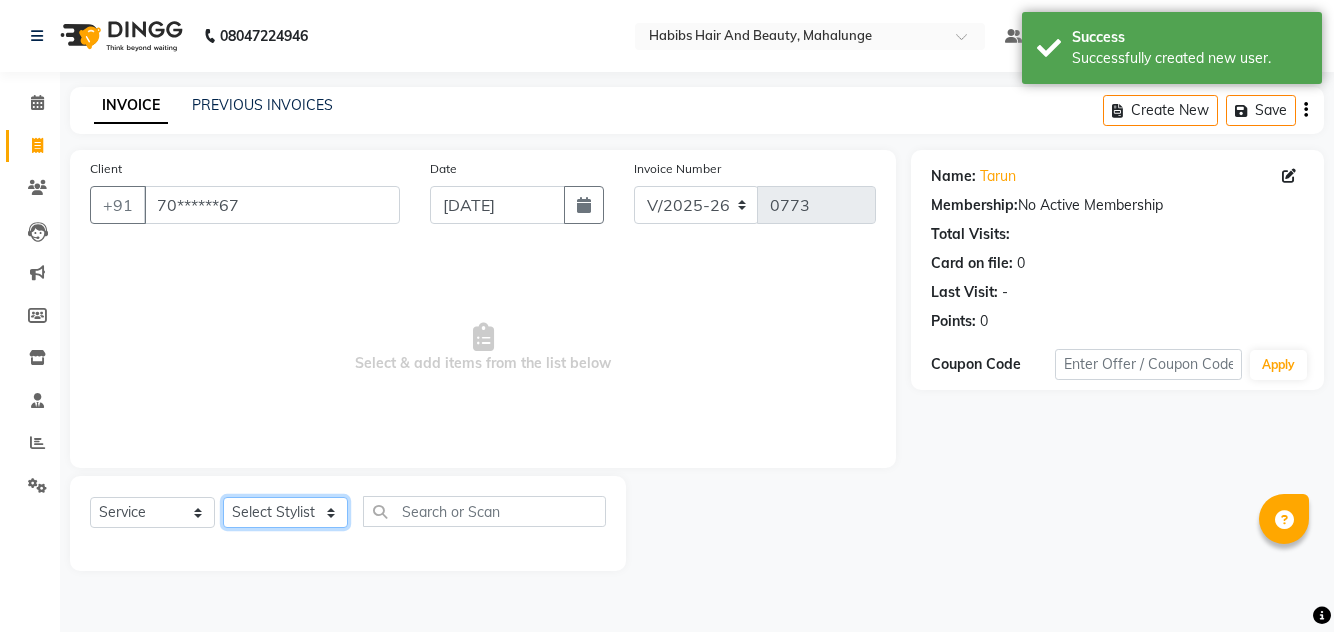 click on "Select Stylist [PERSON_NAME] [PERSON_NAME] [PERSON_NAME] [PERSON_NAME] [PERSON_NAME] mahi  Manager [PERSON_NAME] [PERSON_NAME] Mane [PERSON_NAME] [PERSON_NAME] [PERSON_NAME] sumit [PERSON_NAME]" 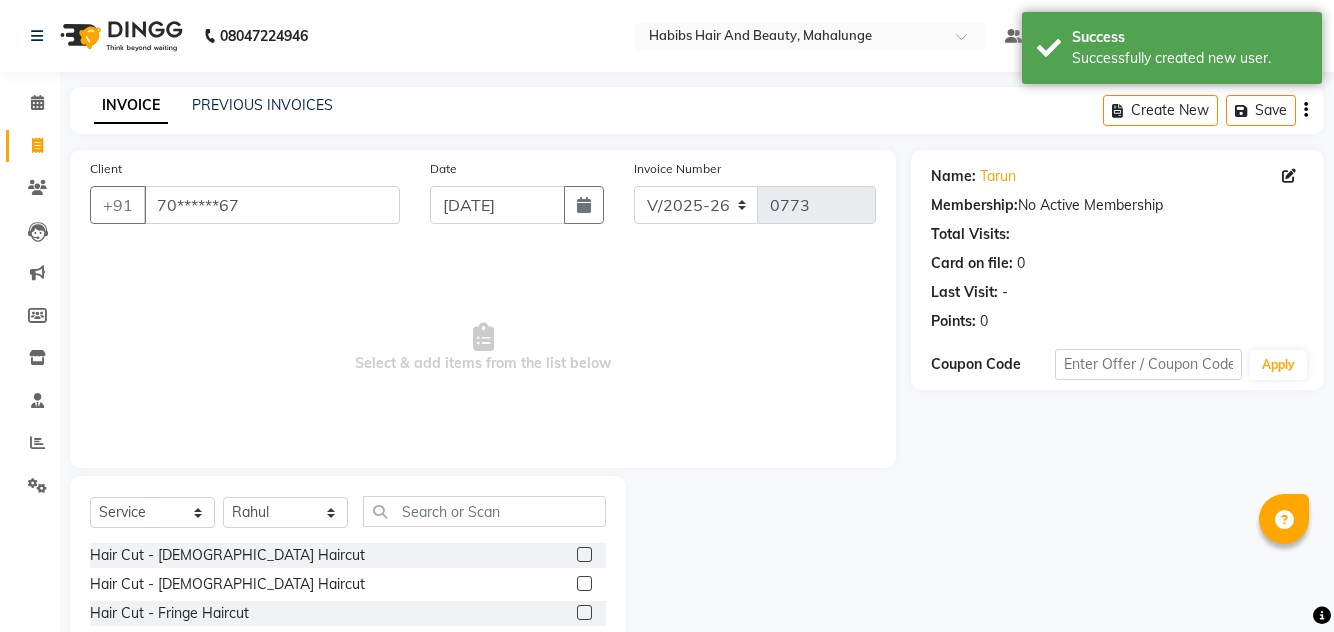 click 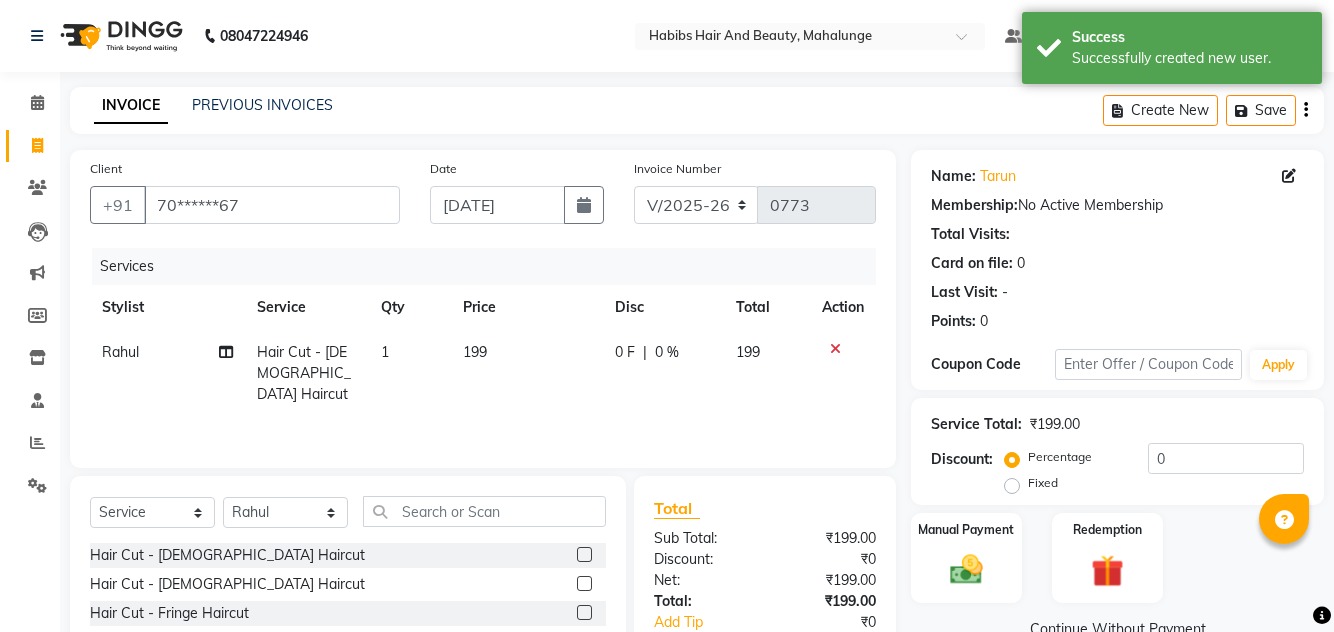 click on "199" 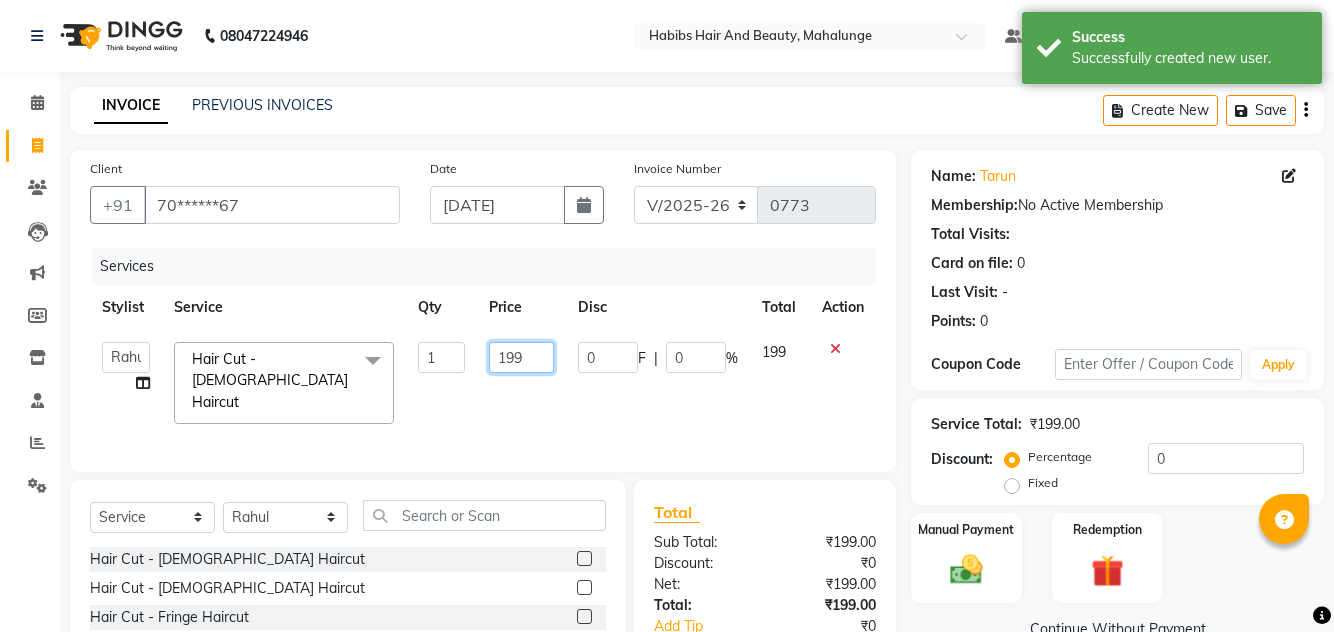 click on "199" 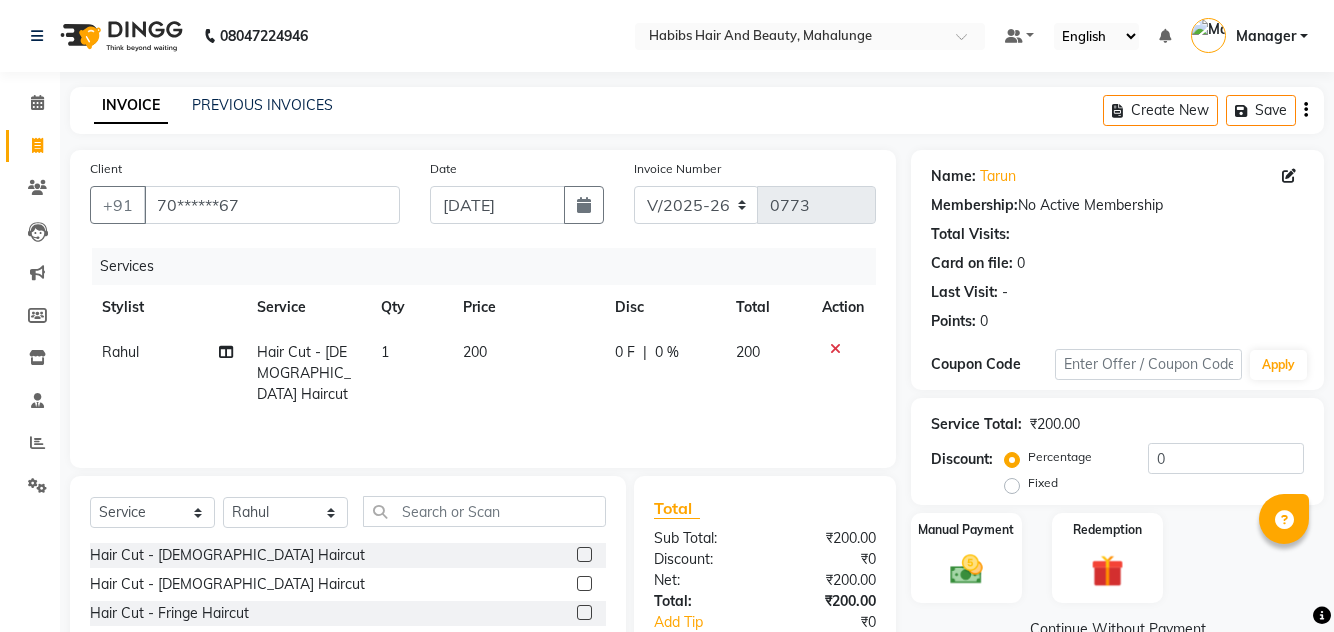 scroll, scrollTop: 72, scrollLeft: 0, axis: vertical 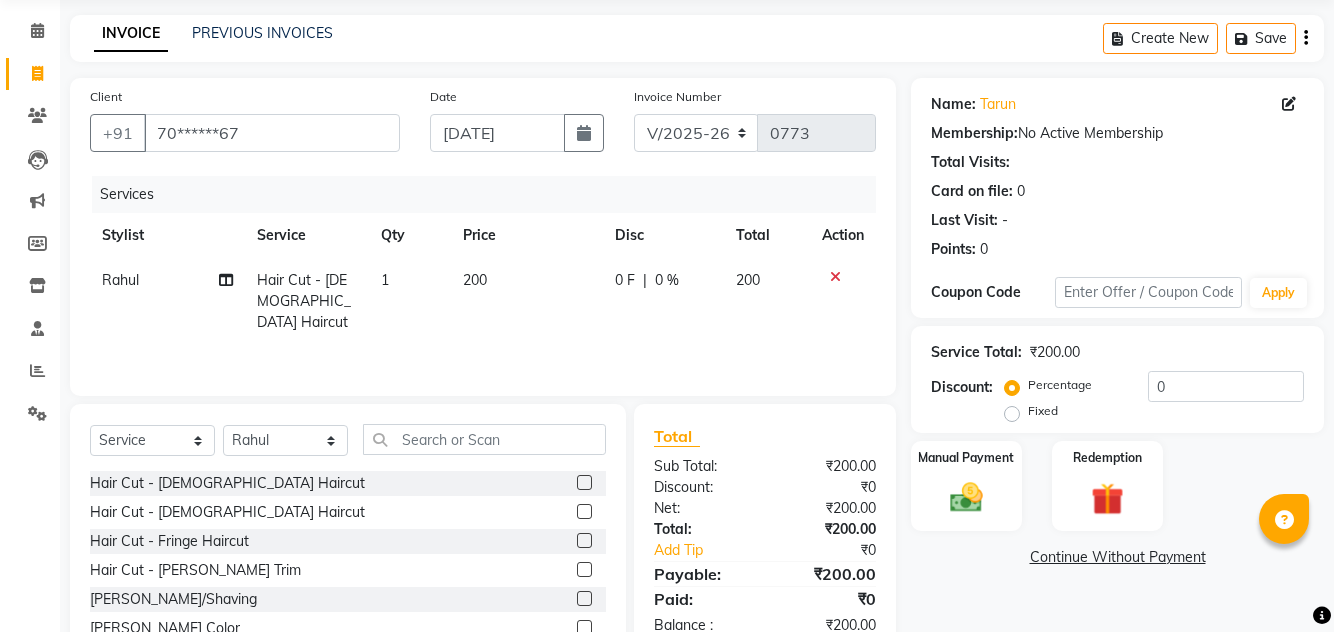 click 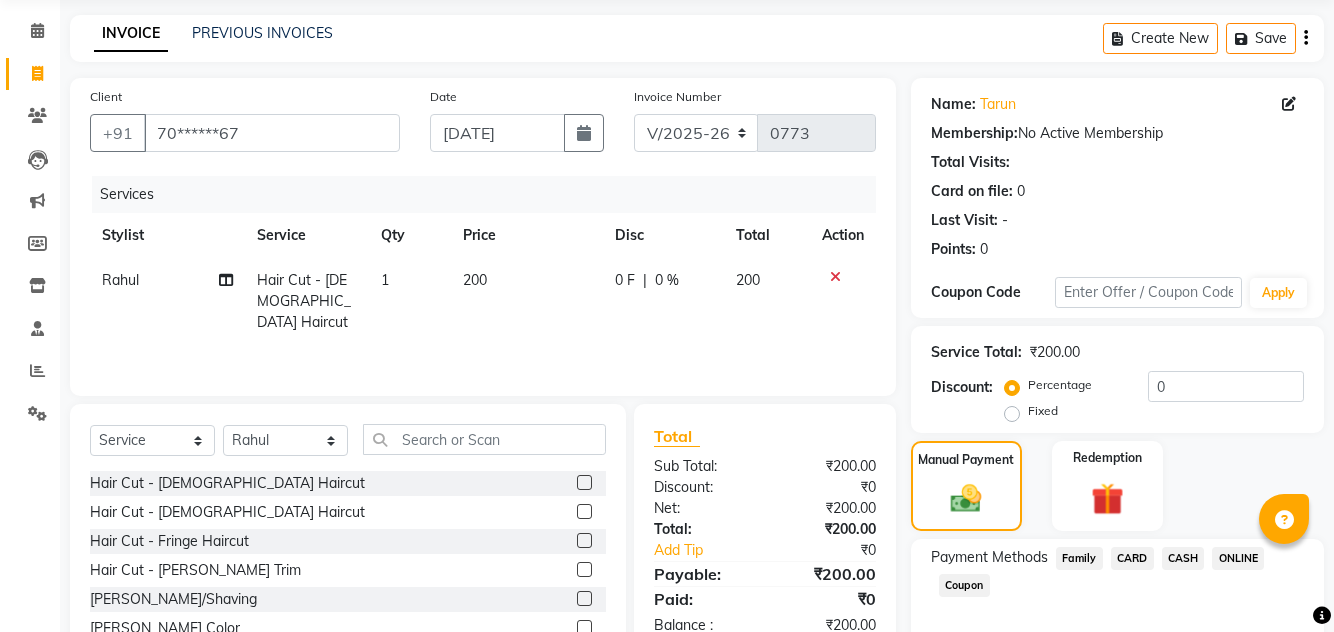 click on "ONLINE" 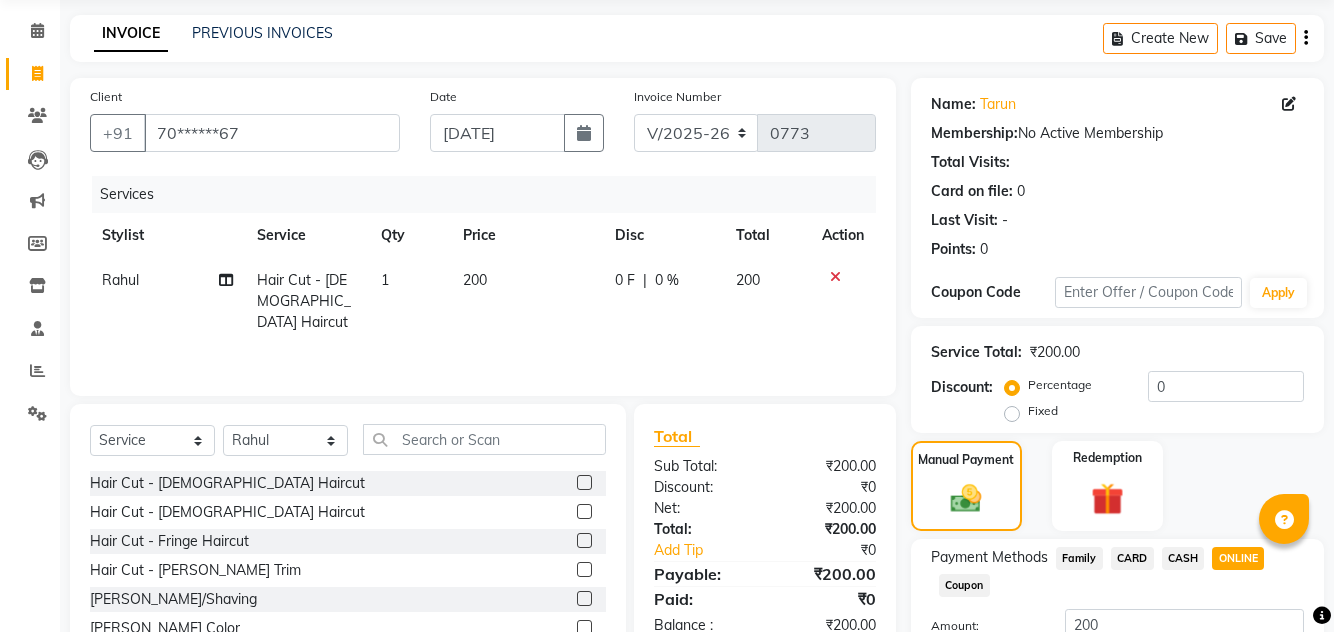 click on "Add Payment" 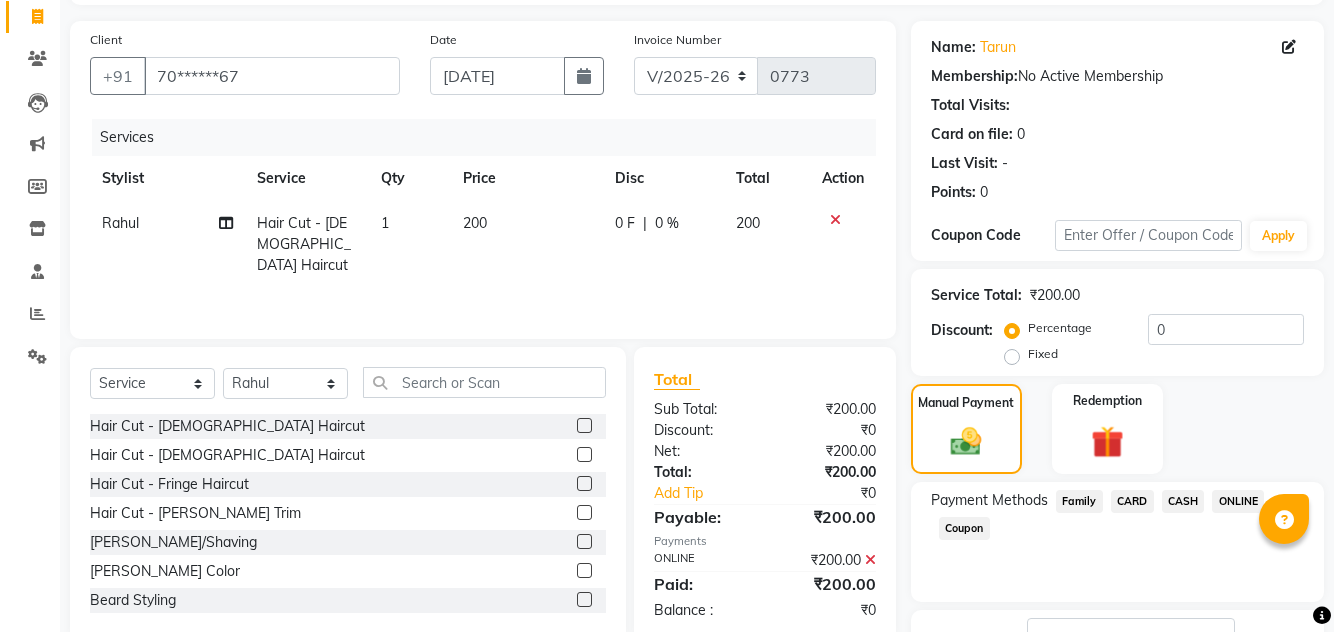 scroll, scrollTop: 186, scrollLeft: 0, axis: vertical 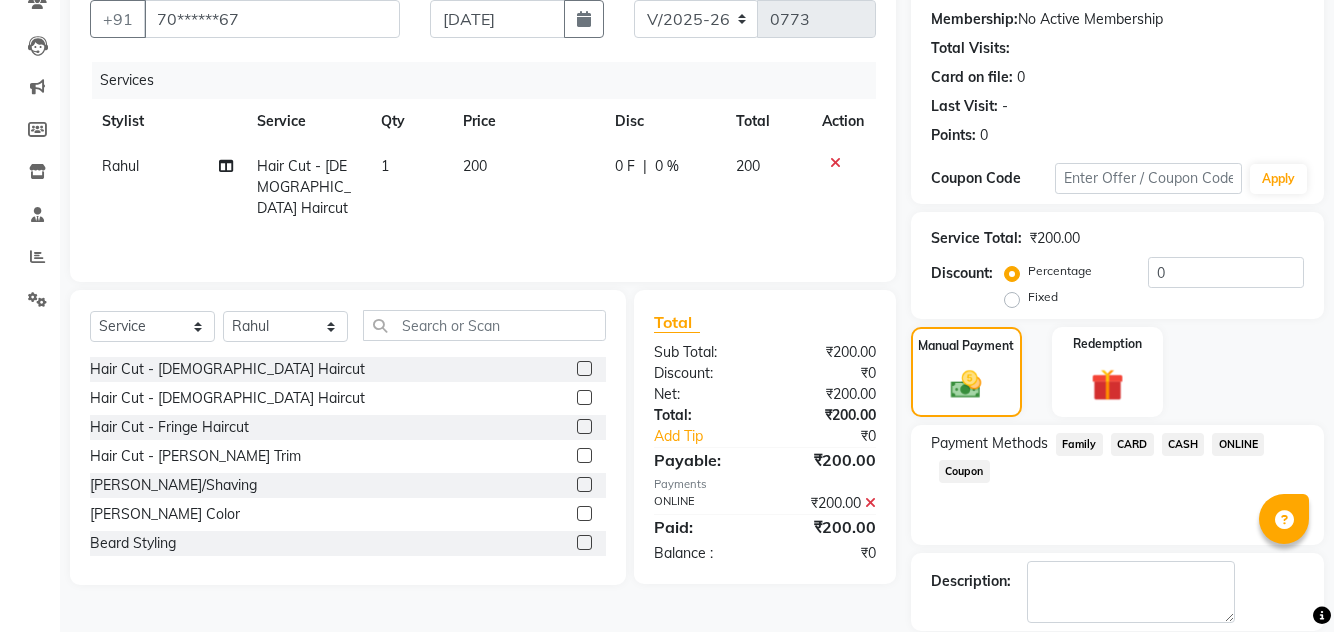 click 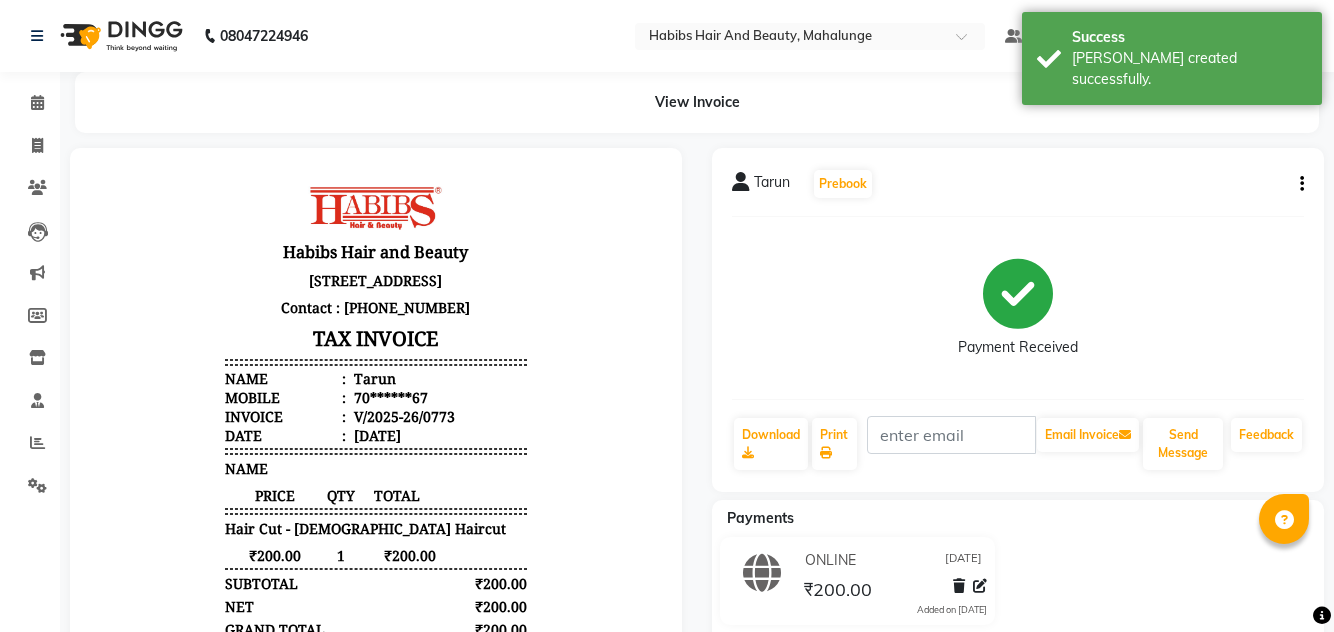 scroll, scrollTop: 0, scrollLeft: 0, axis: both 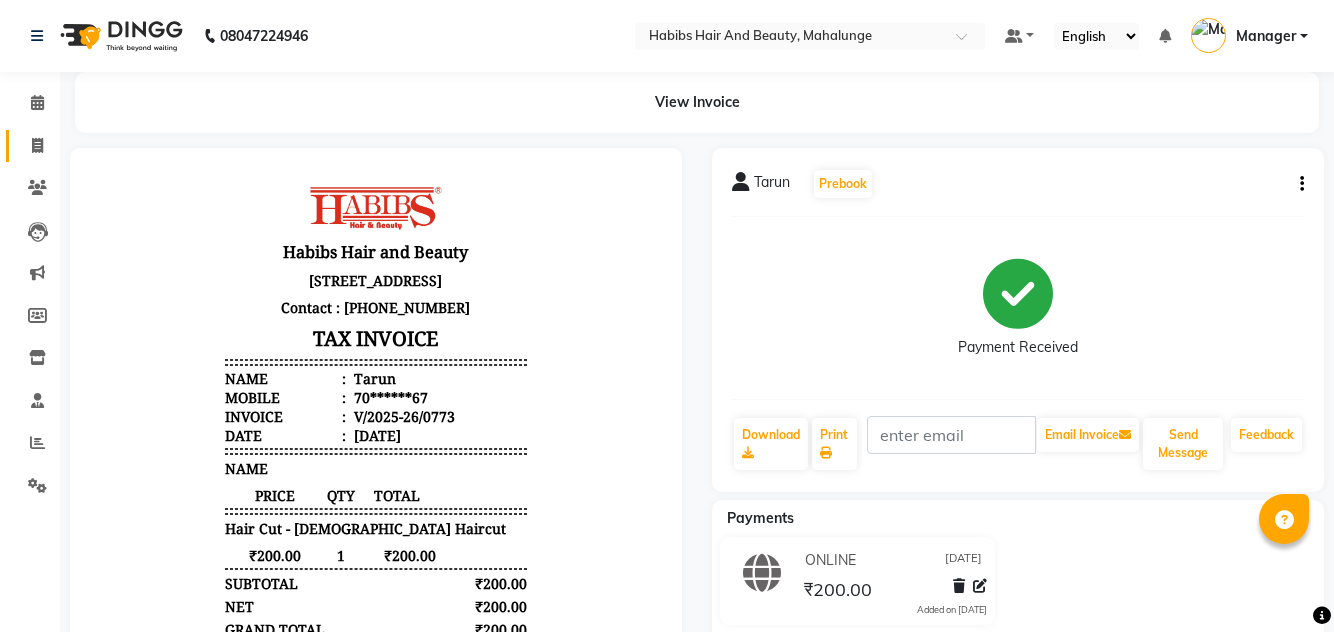 click 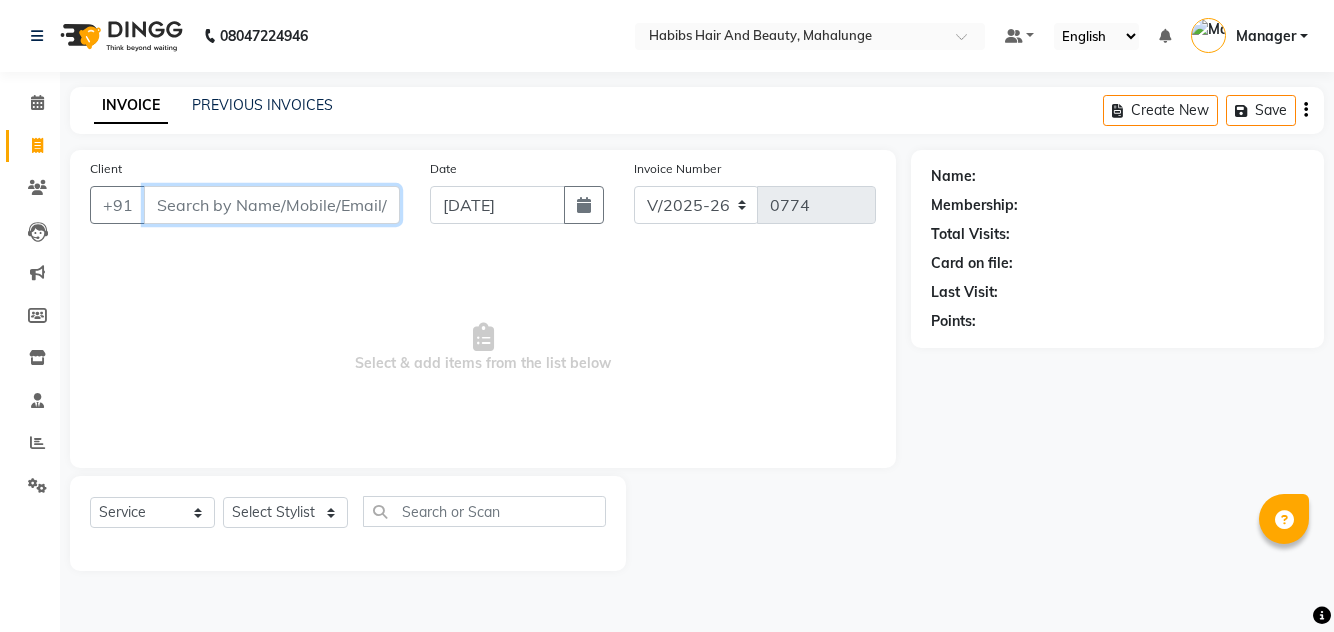 click on "Client" at bounding box center (272, 205) 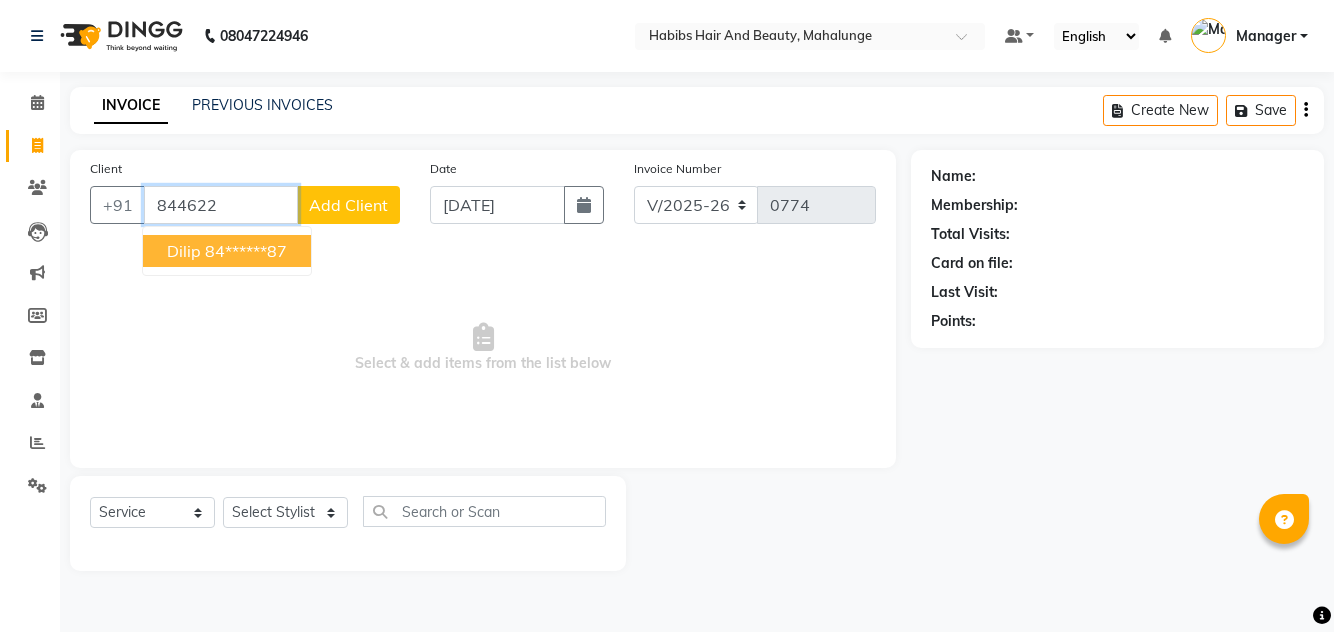 click on "Dilip  84******87" at bounding box center [227, 251] 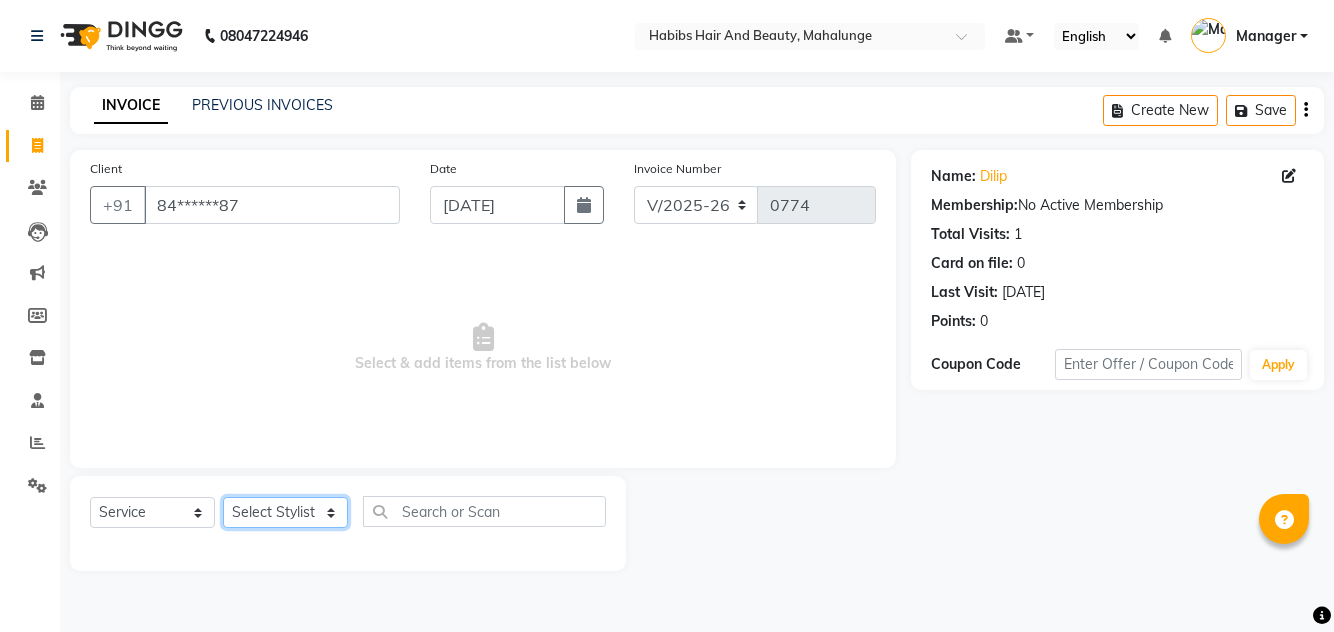 click on "Select Stylist [PERSON_NAME] [PERSON_NAME] [PERSON_NAME] [PERSON_NAME] [PERSON_NAME] mahi  Manager [PERSON_NAME] [PERSON_NAME] Mane [PERSON_NAME] [PERSON_NAME] [PERSON_NAME] sumit [PERSON_NAME]" 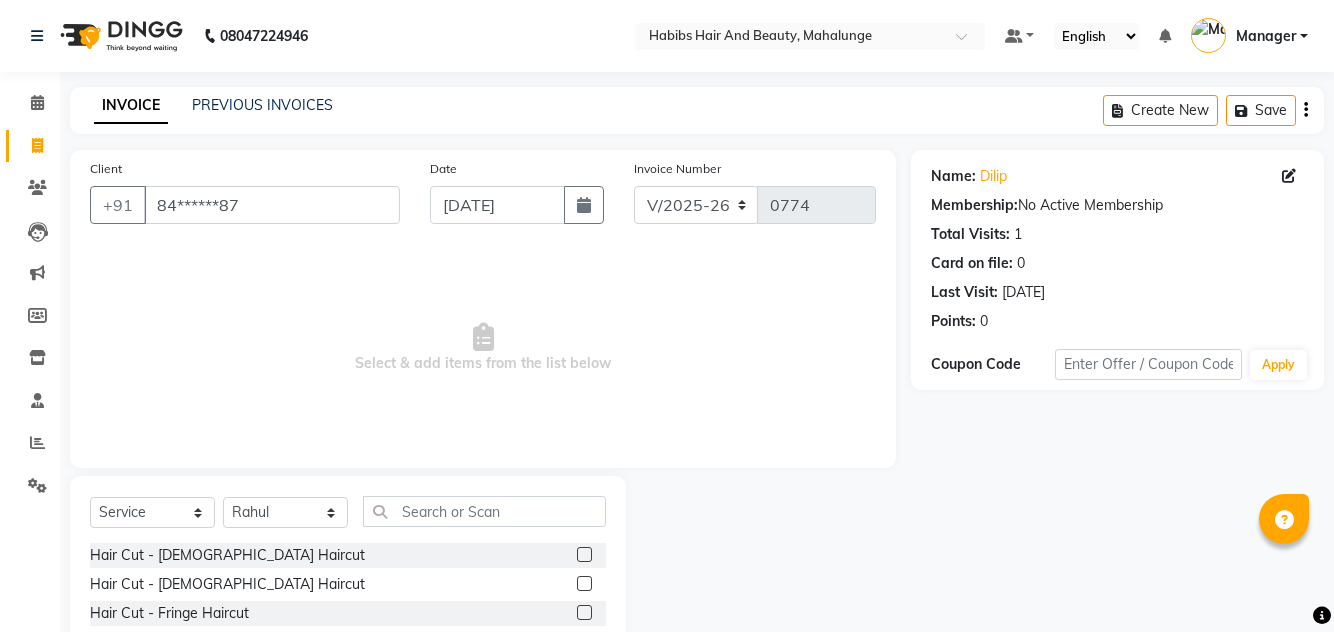 click 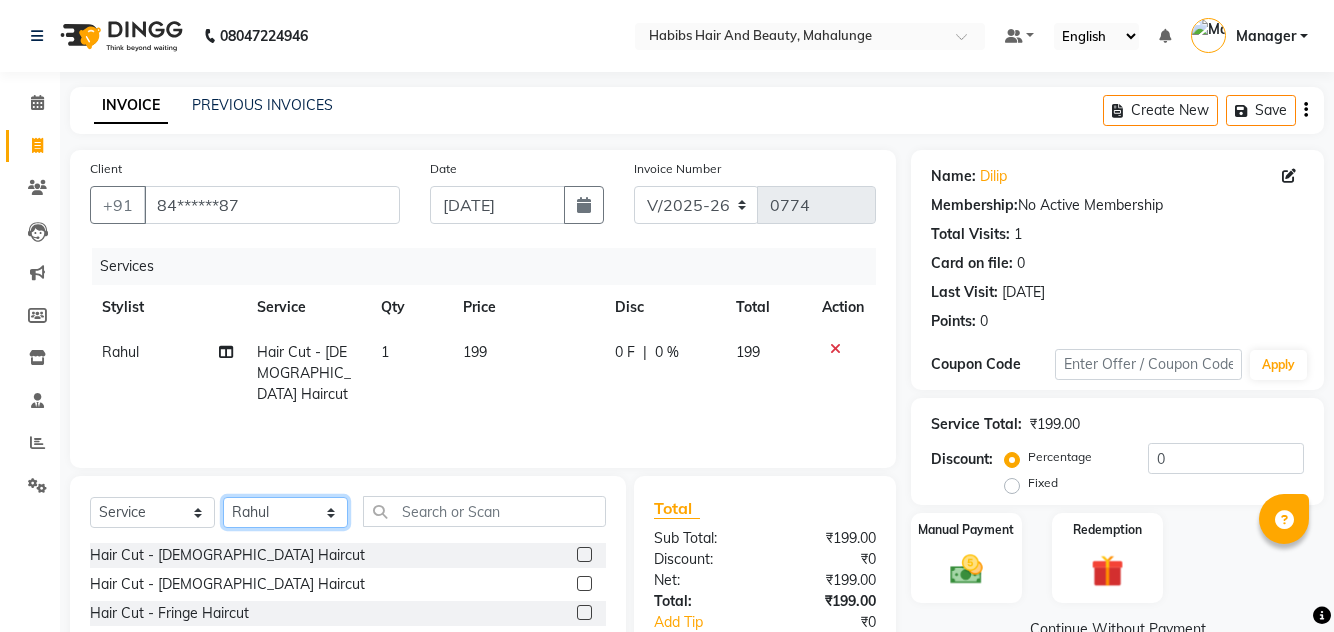 click on "Select Stylist [PERSON_NAME] [PERSON_NAME] [PERSON_NAME] [PERSON_NAME] [PERSON_NAME] mahi  Manager [PERSON_NAME] [PERSON_NAME] Mane [PERSON_NAME] [PERSON_NAME] [PERSON_NAME] sumit [PERSON_NAME]" 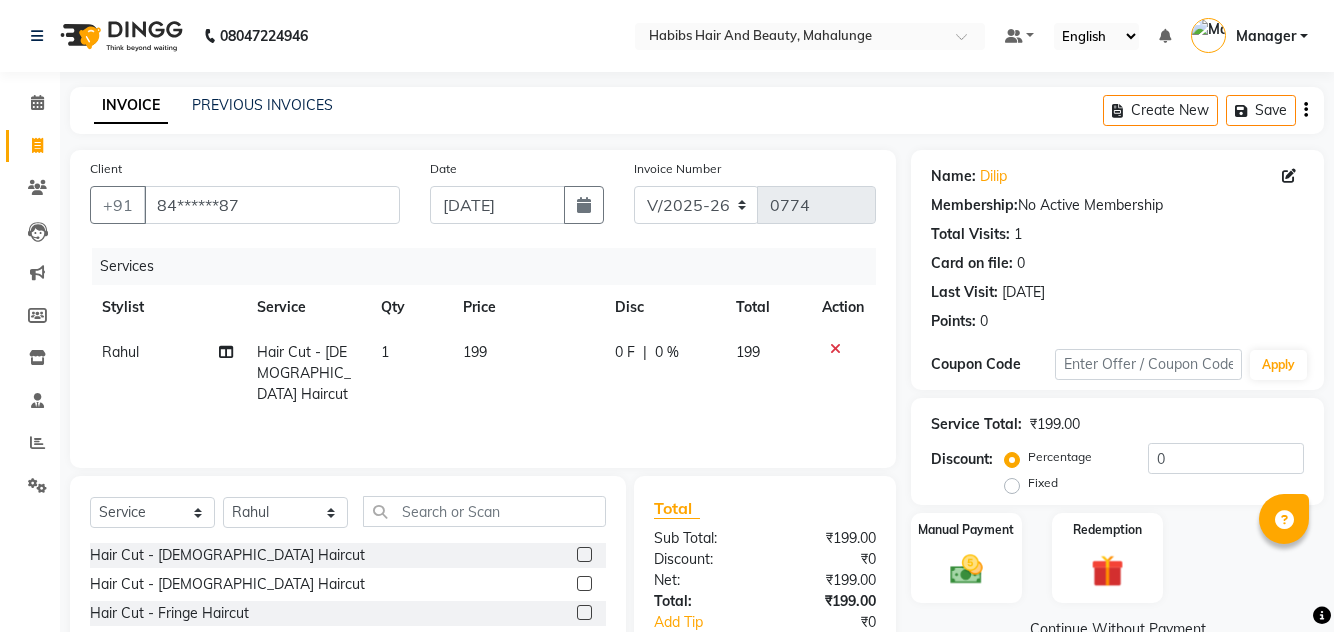 click on "1" 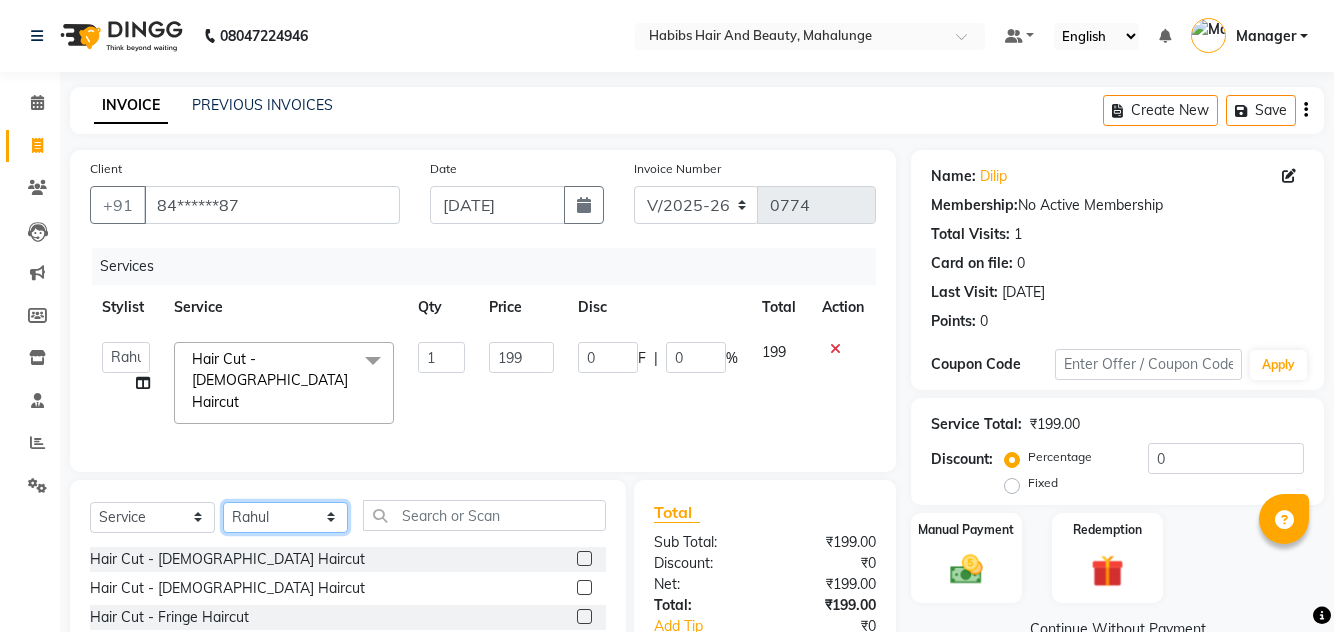 click on "Select Stylist [PERSON_NAME] [PERSON_NAME] [PERSON_NAME] [PERSON_NAME] [PERSON_NAME] mahi  Manager [PERSON_NAME] [PERSON_NAME] Mane [PERSON_NAME] [PERSON_NAME] [PERSON_NAME] sumit [PERSON_NAME]" 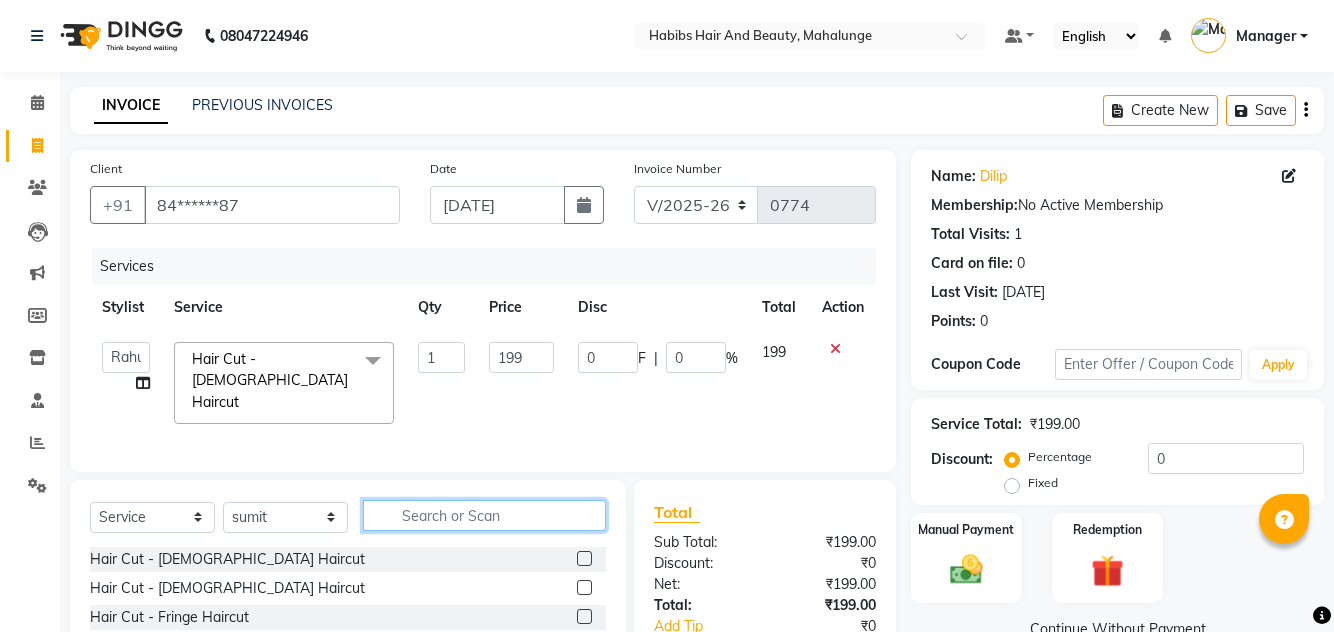 click 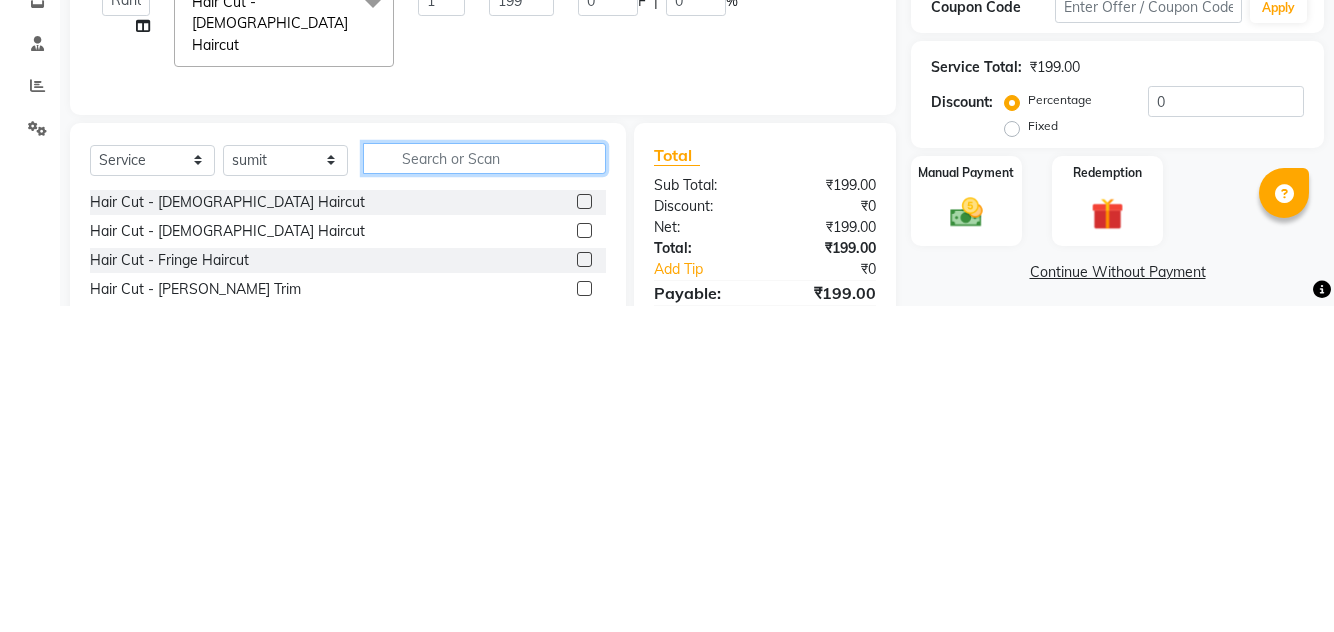 scroll, scrollTop: 31, scrollLeft: 0, axis: vertical 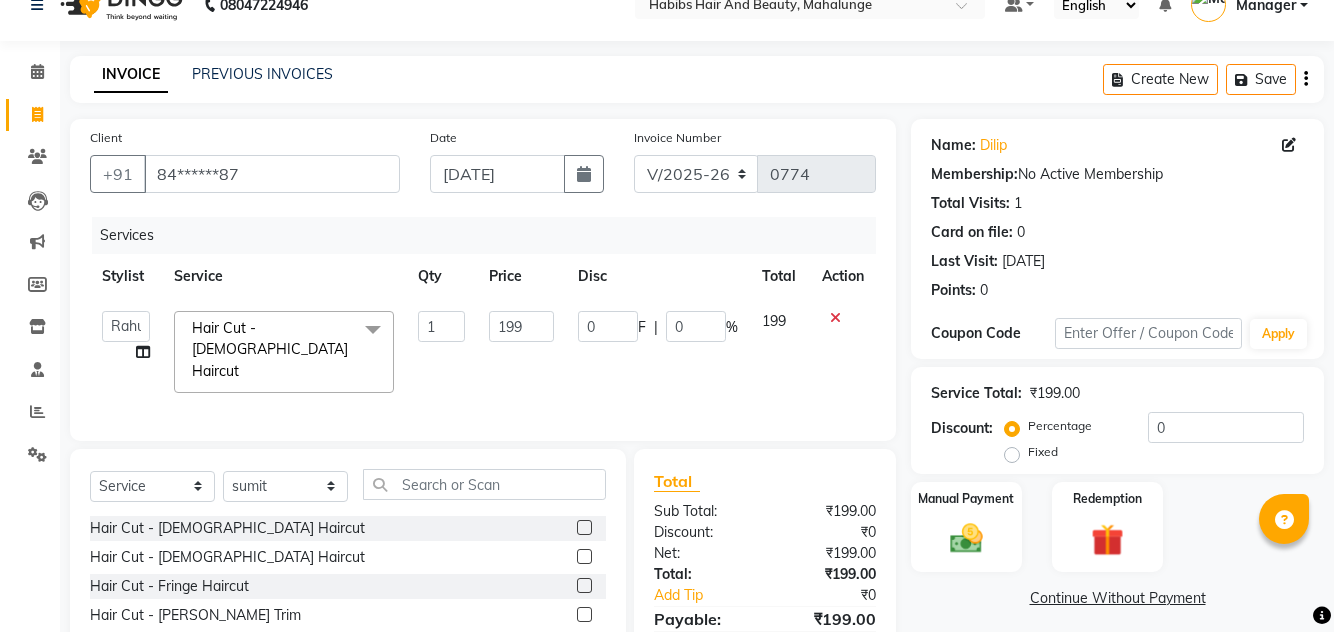 click 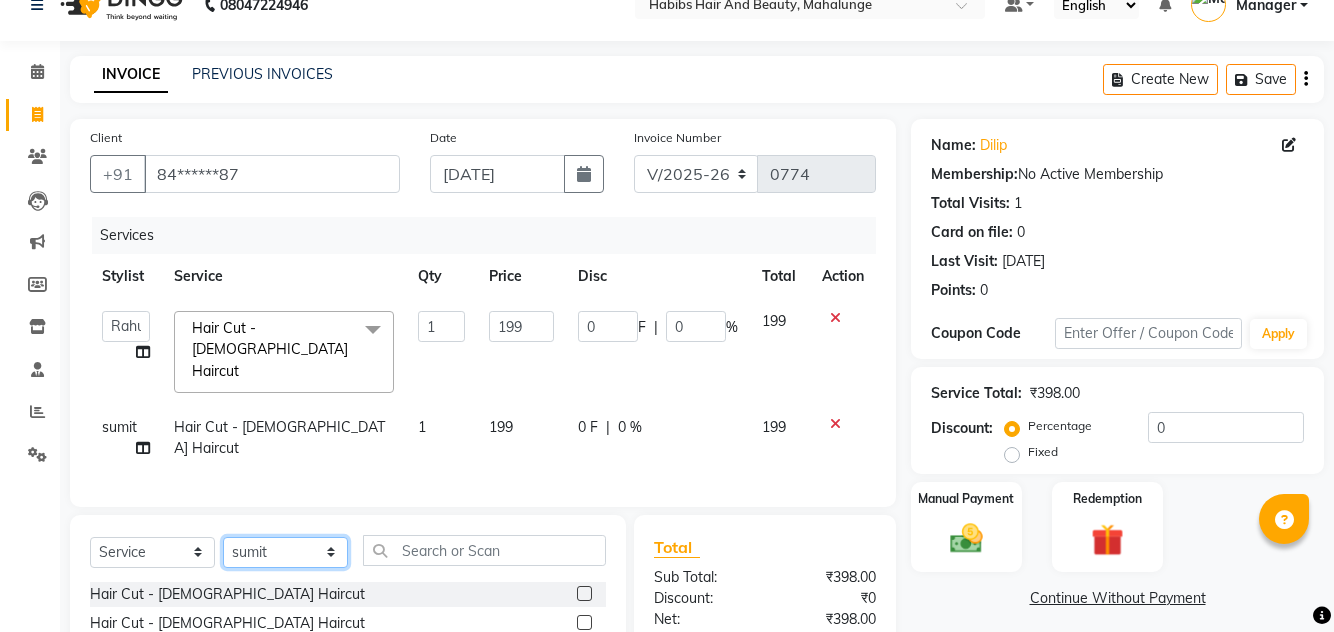 click on "Select Stylist [PERSON_NAME] [PERSON_NAME] [PERSON_NAME] [PERSON_NAME] [PERSON_NAME] mahi  Manager [PERSON_NAME] [PERSON_NAME] Mane [PERSON_NAME] [PERSON_NAME] [PERSON_NAME] sumit [PERSON_NAME]" 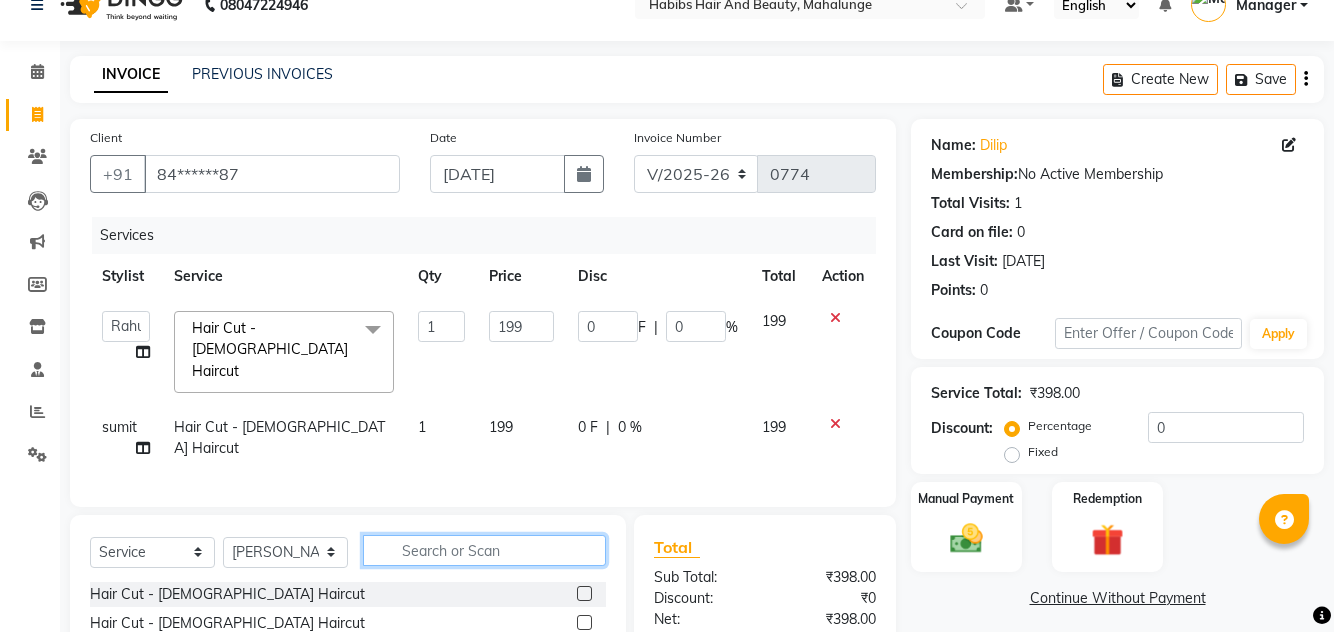 click 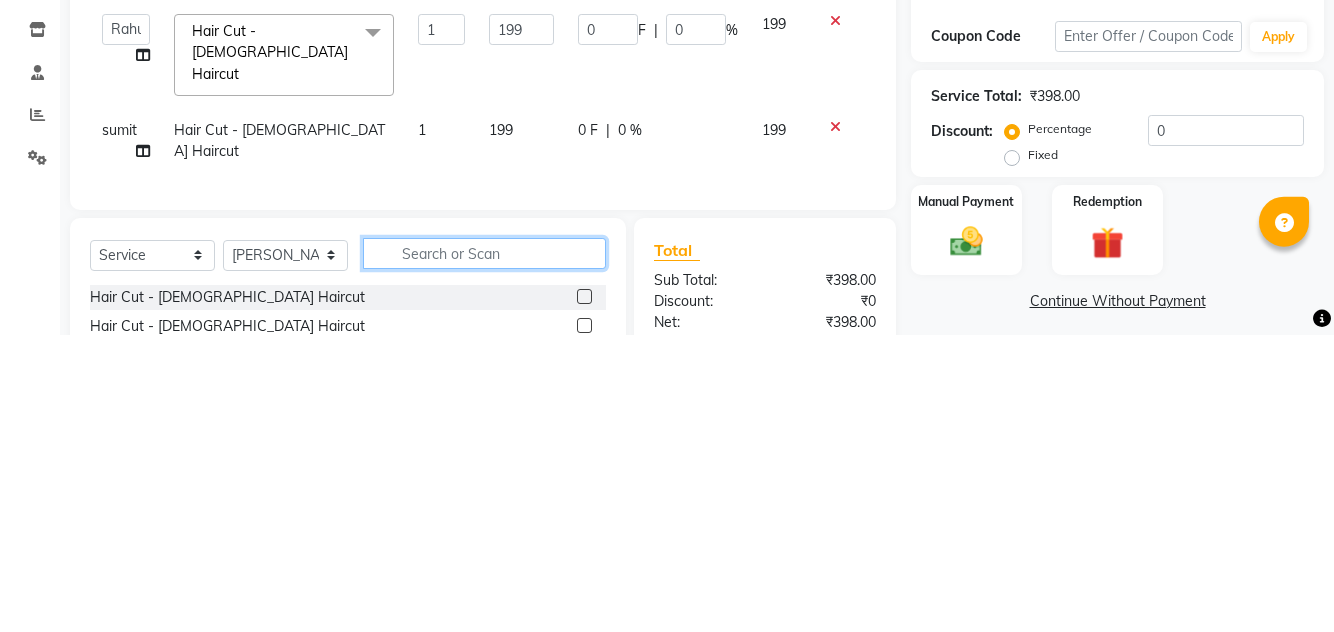 scroll, scrollTop: 71, scrollLeft: 0, axis: vertical 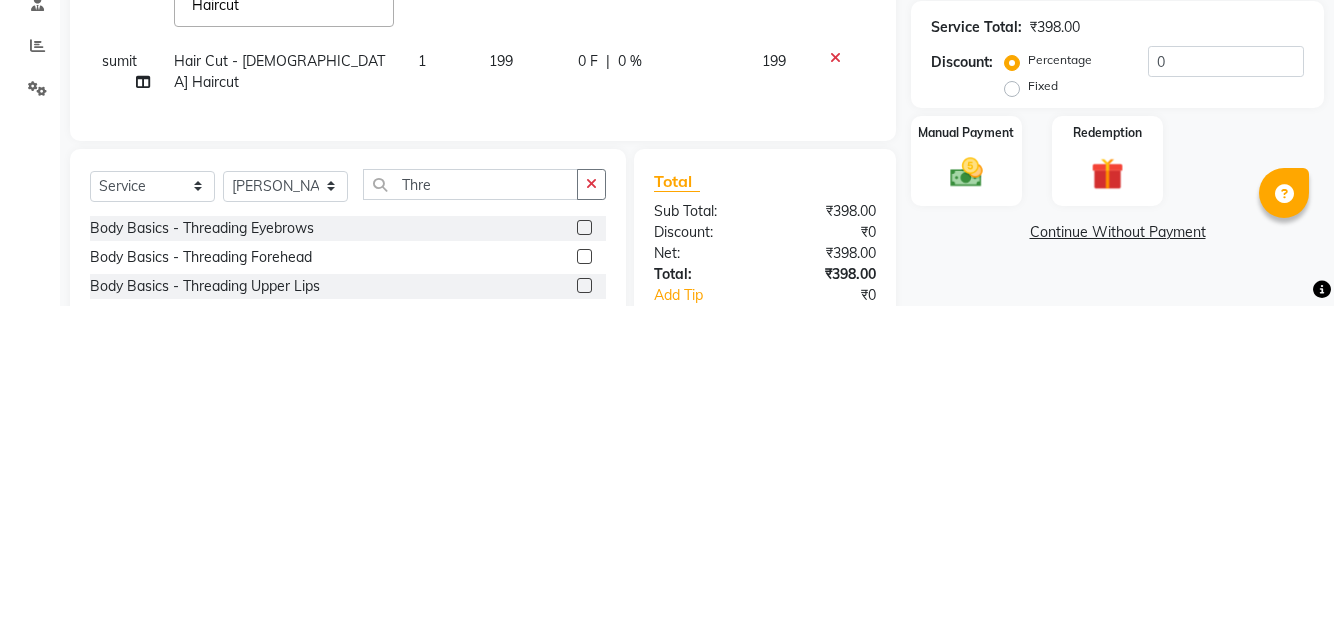 click 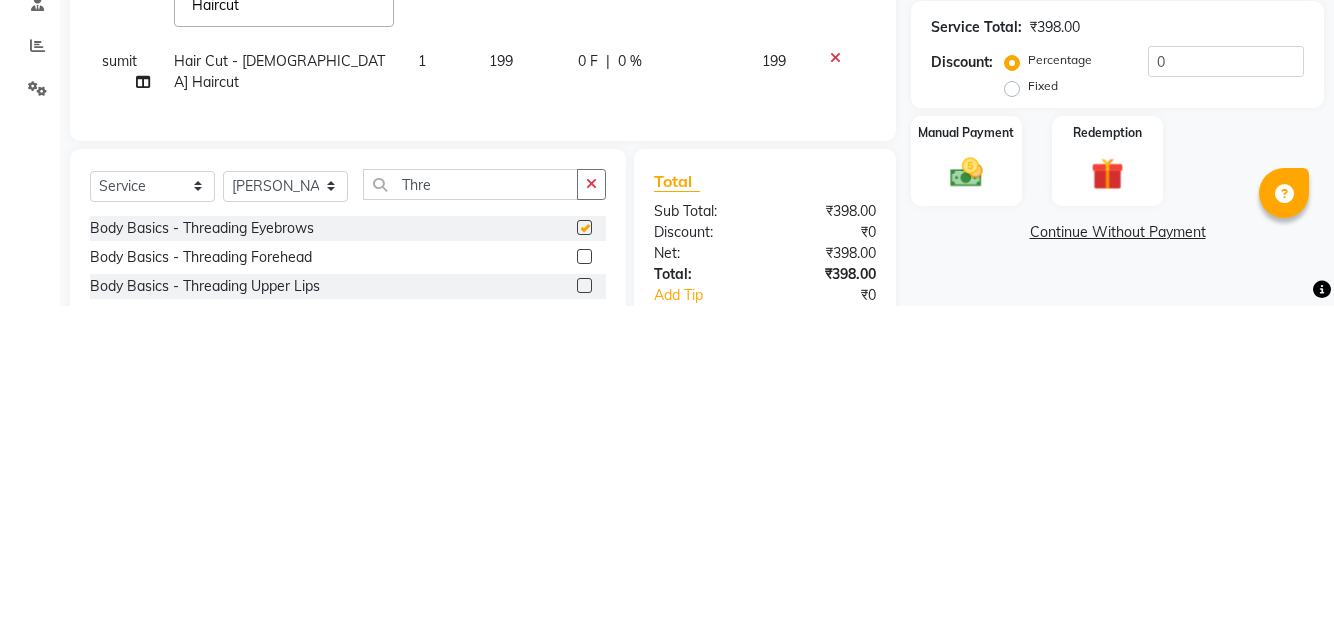 scroll, scrollTop: 71, scrollLeft: 0, axis: vertical 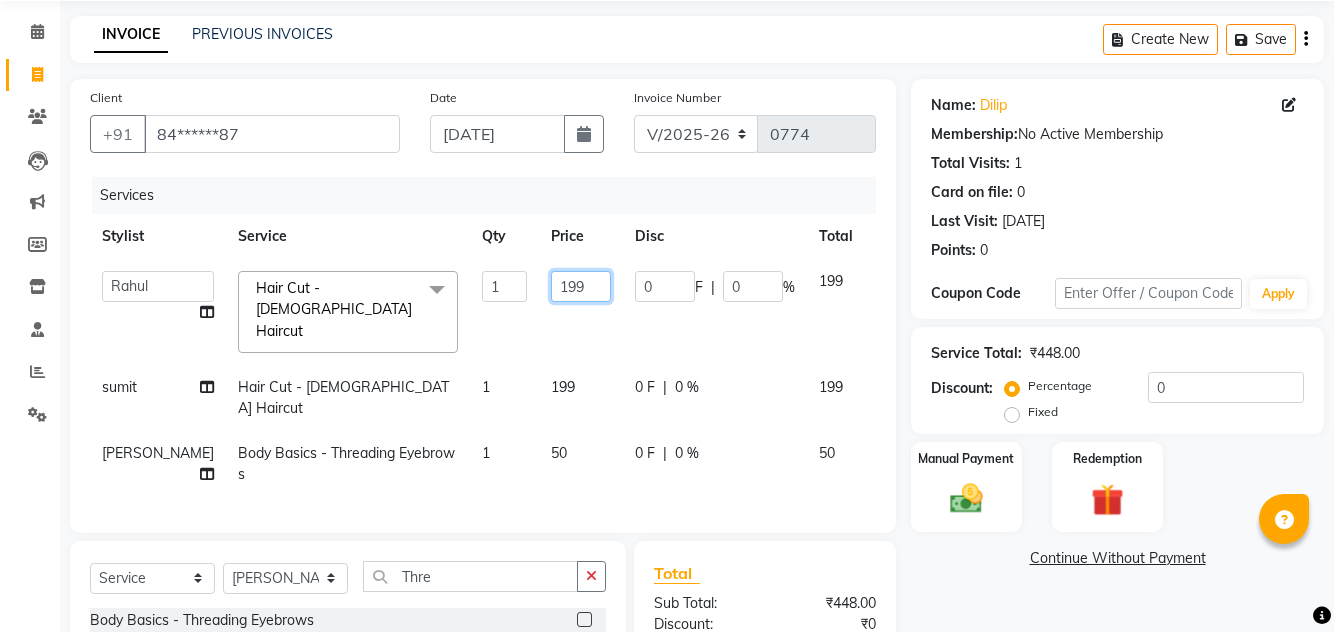 click on "199" 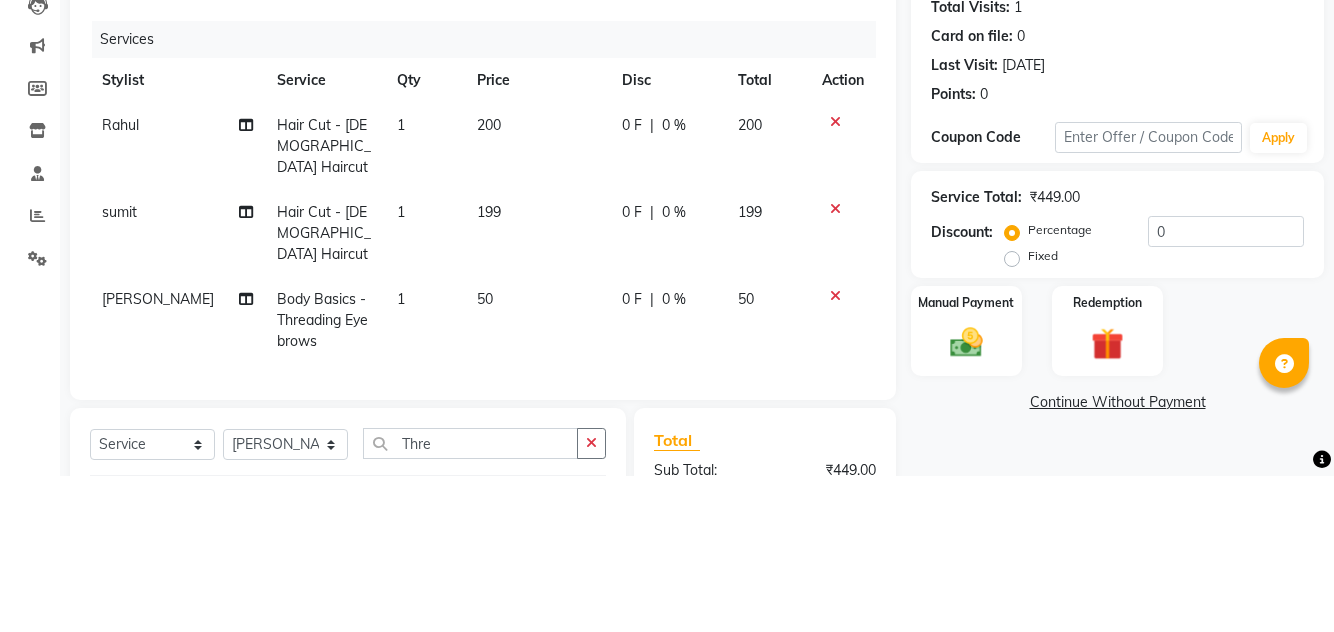 scroll, scrollTop: 71, scrollLeft: 0, axis: vertical 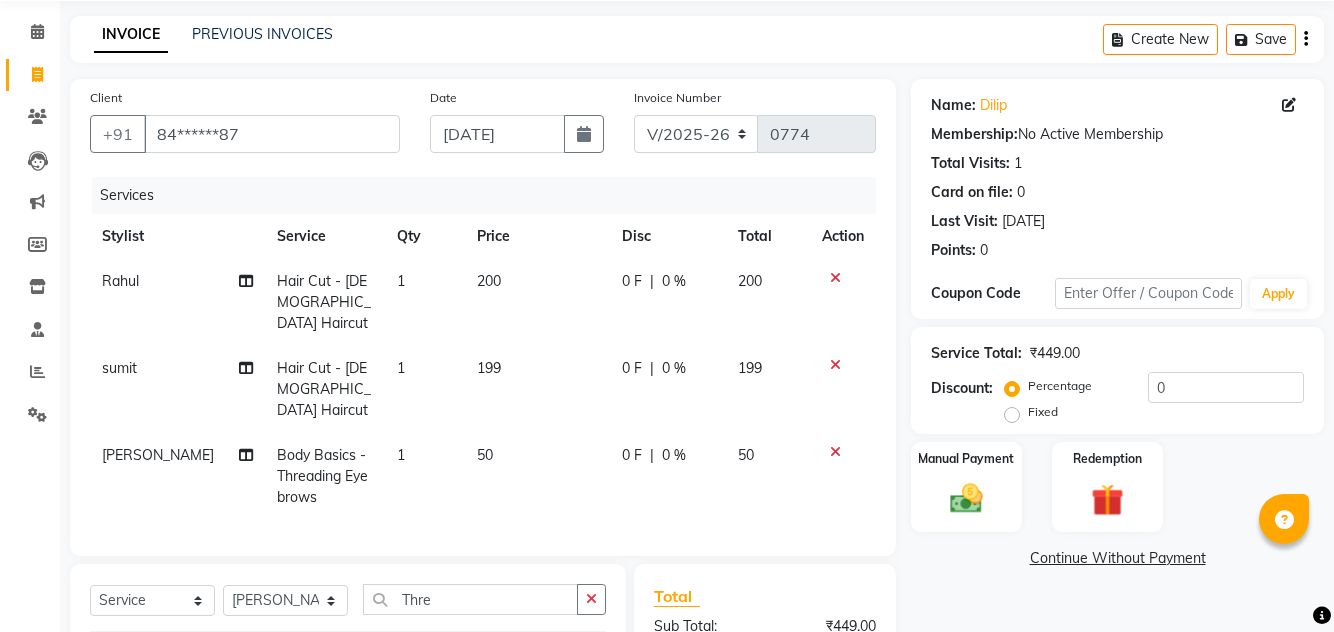 click on "199" 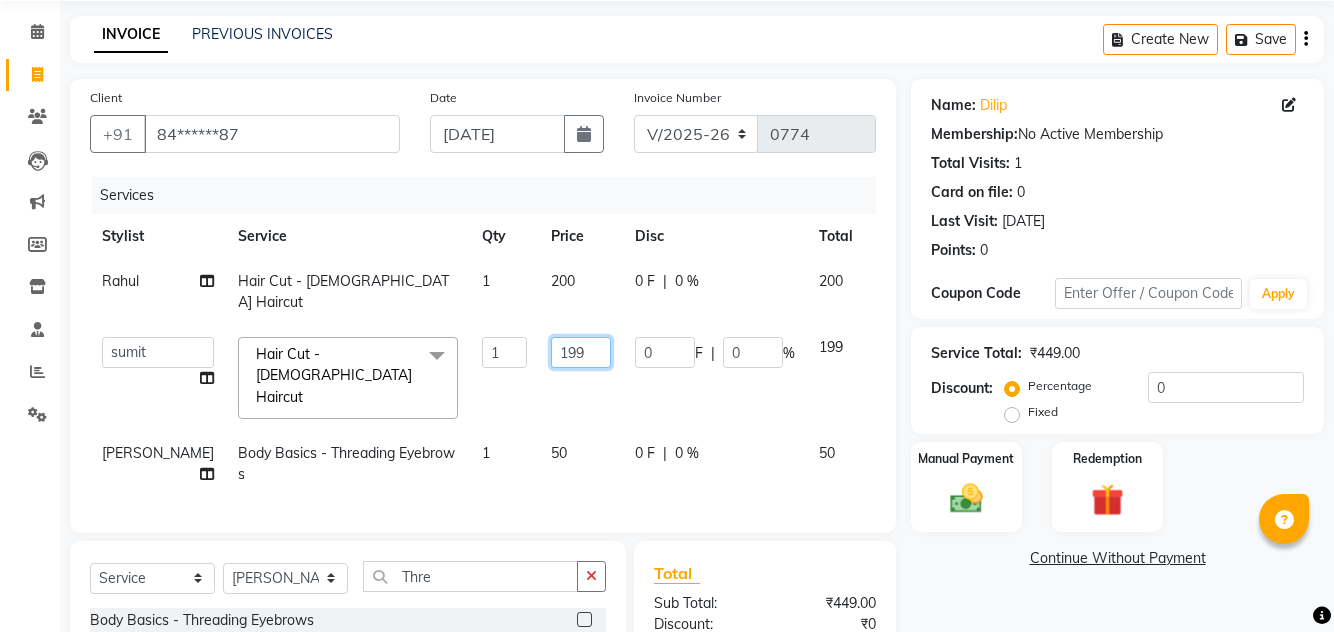 click on "199" 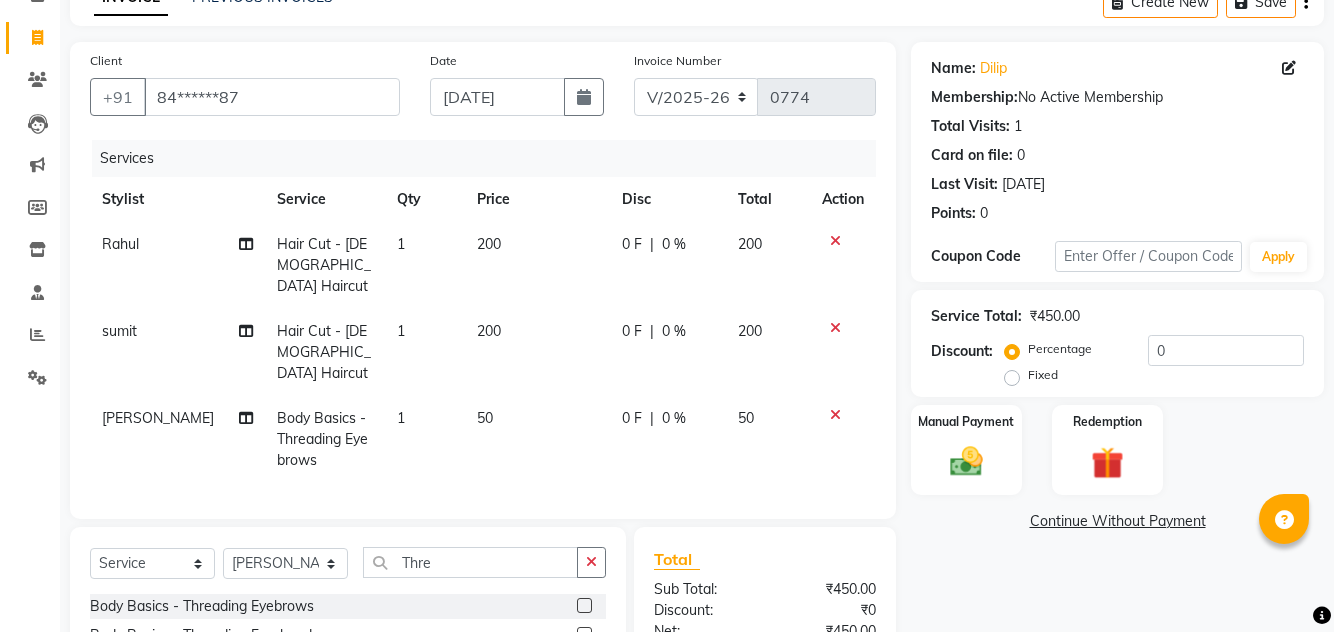 scroll, scrollTop: 188, scrollLeft: 0, axis: vertical 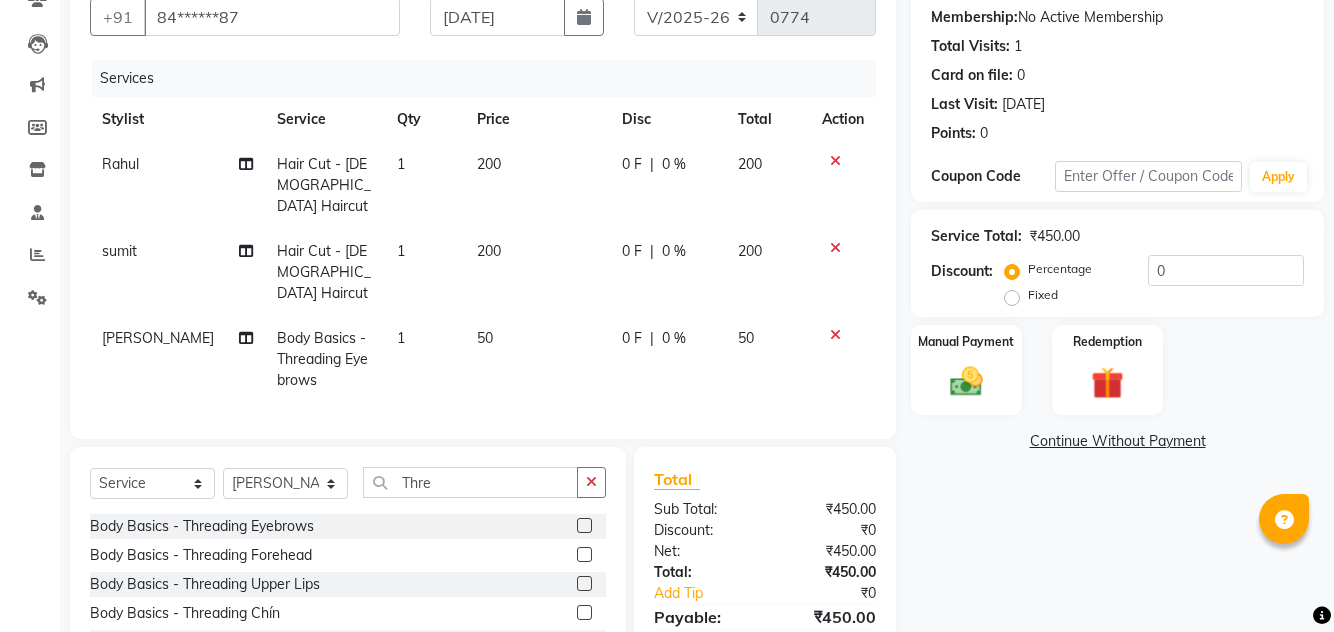 click on "Manual Payment" 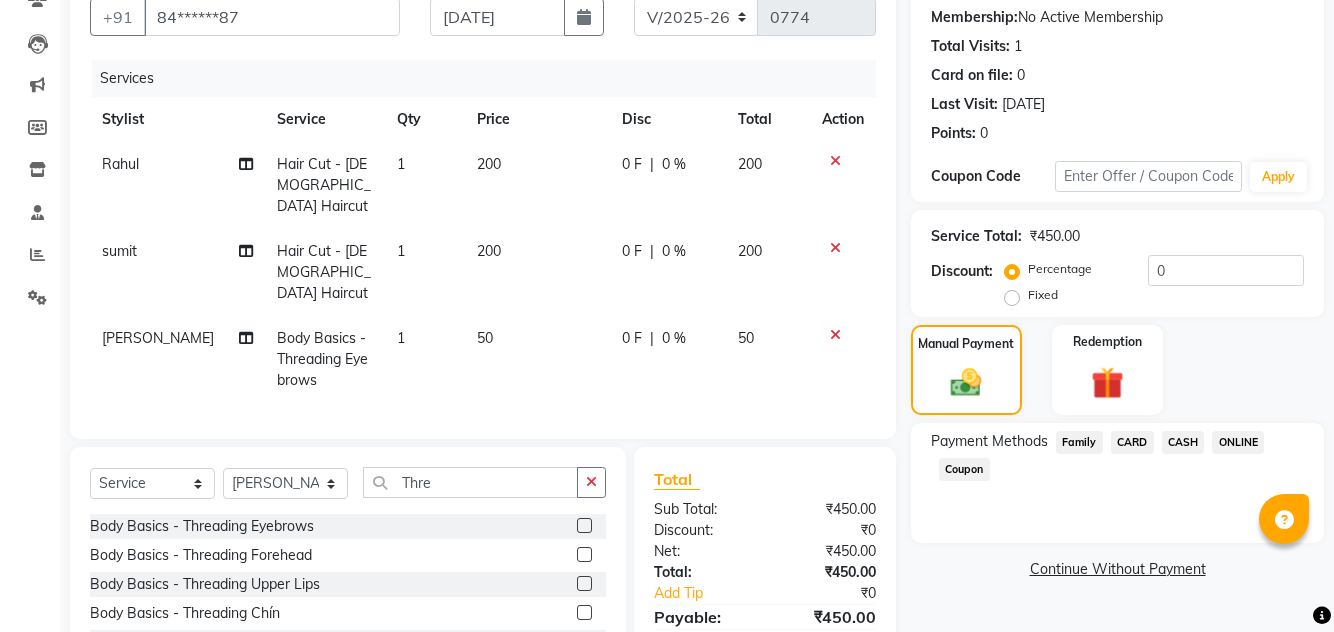 click on "ONLINE" 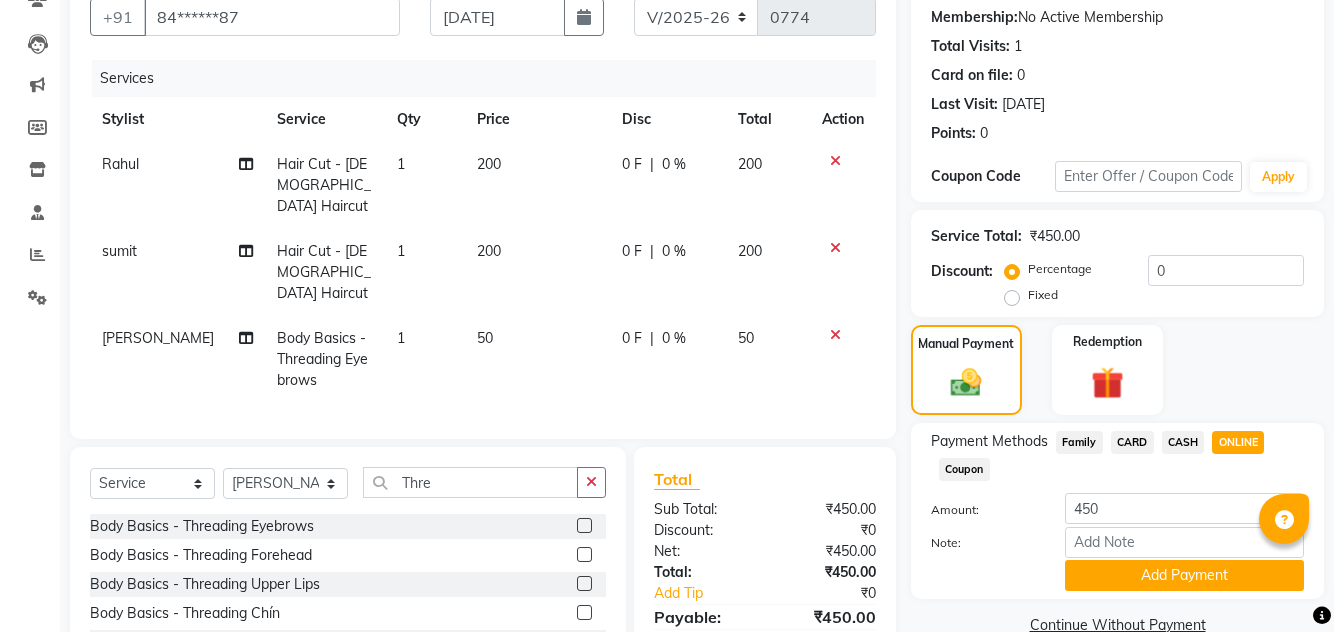click on "Add Payment" 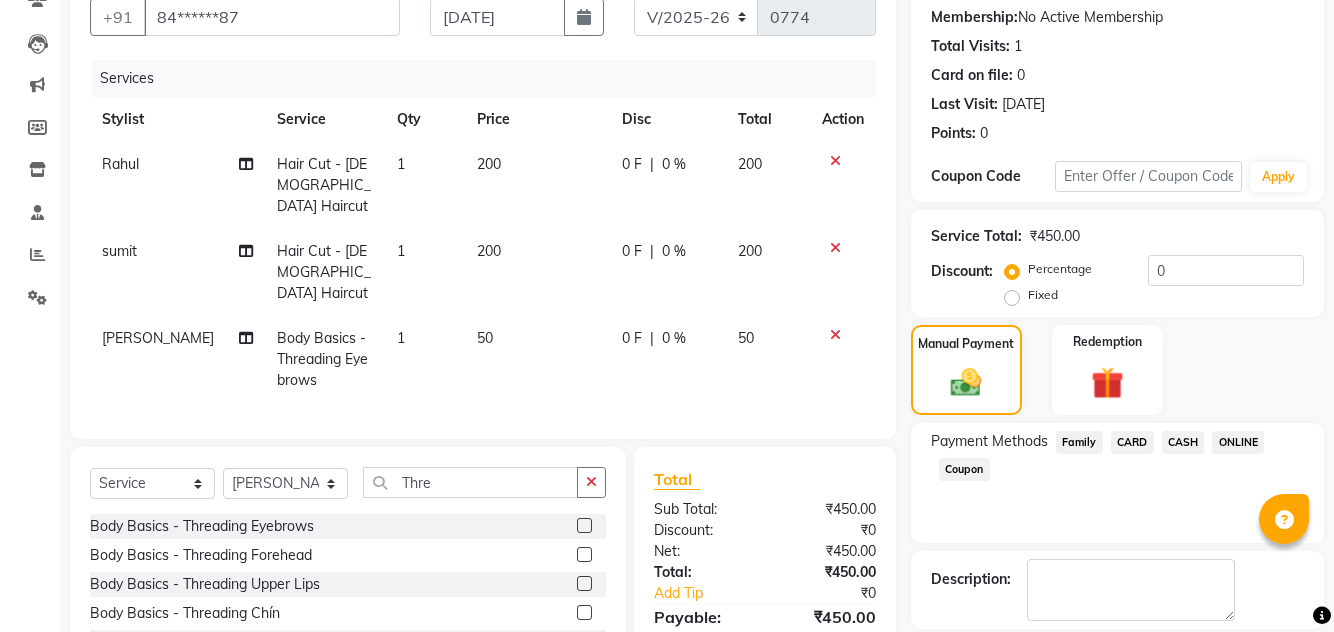 click 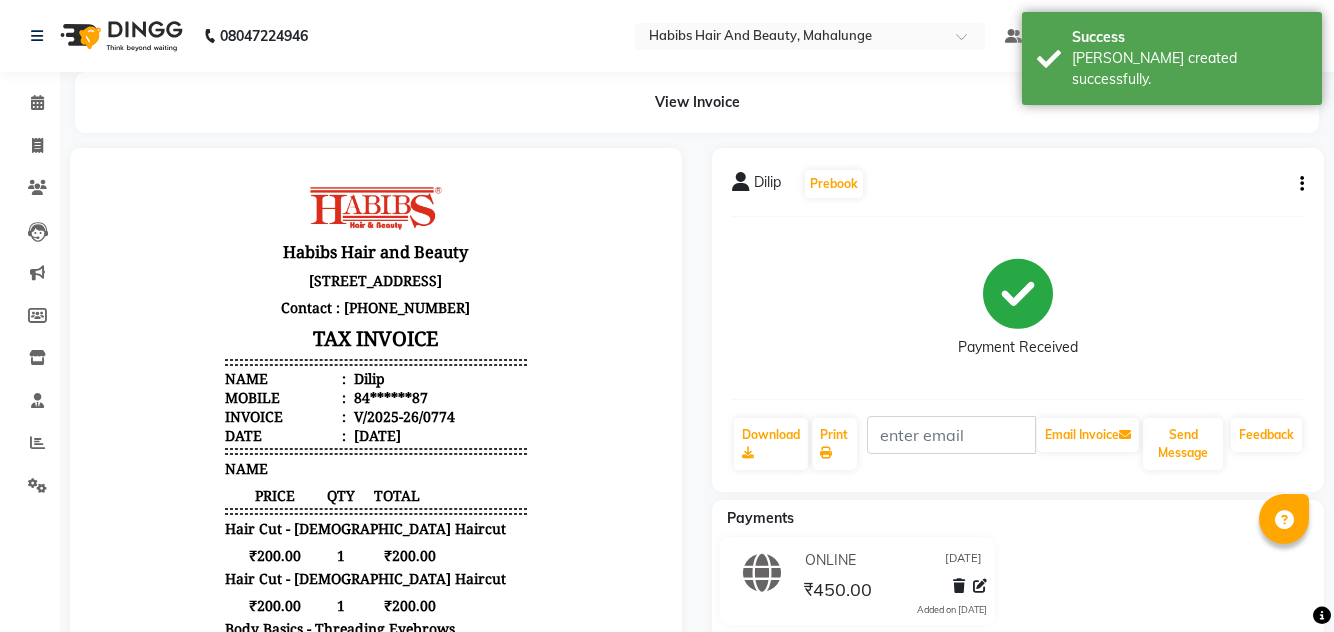 scroll, scrollTop: 0, scrollLeft: 0, axis: both 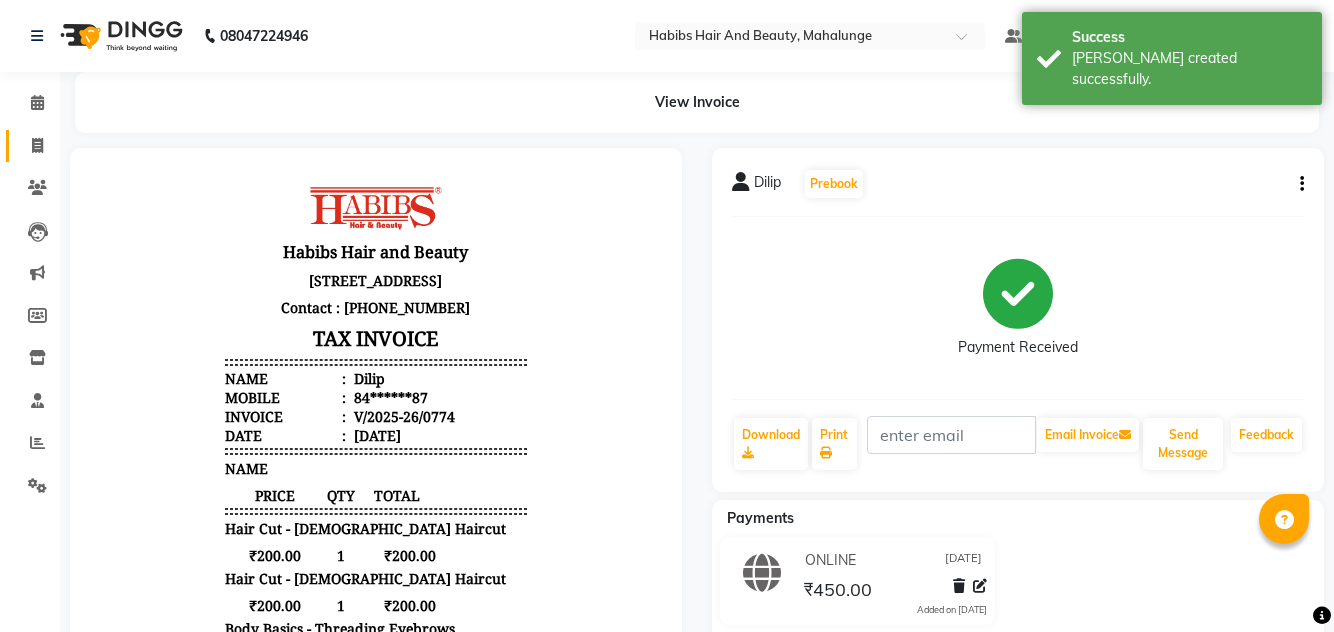 click on "Invoice" 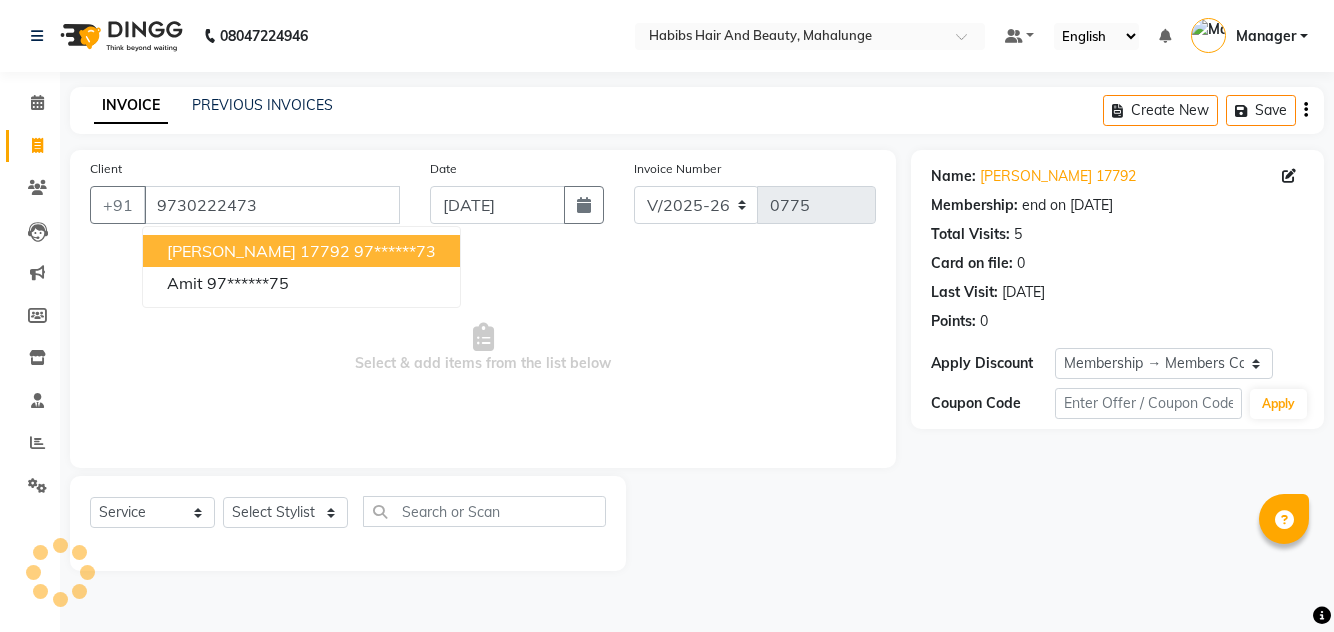 click on "[PERSON_NAME] 17792" at bounding box center [258, 251] 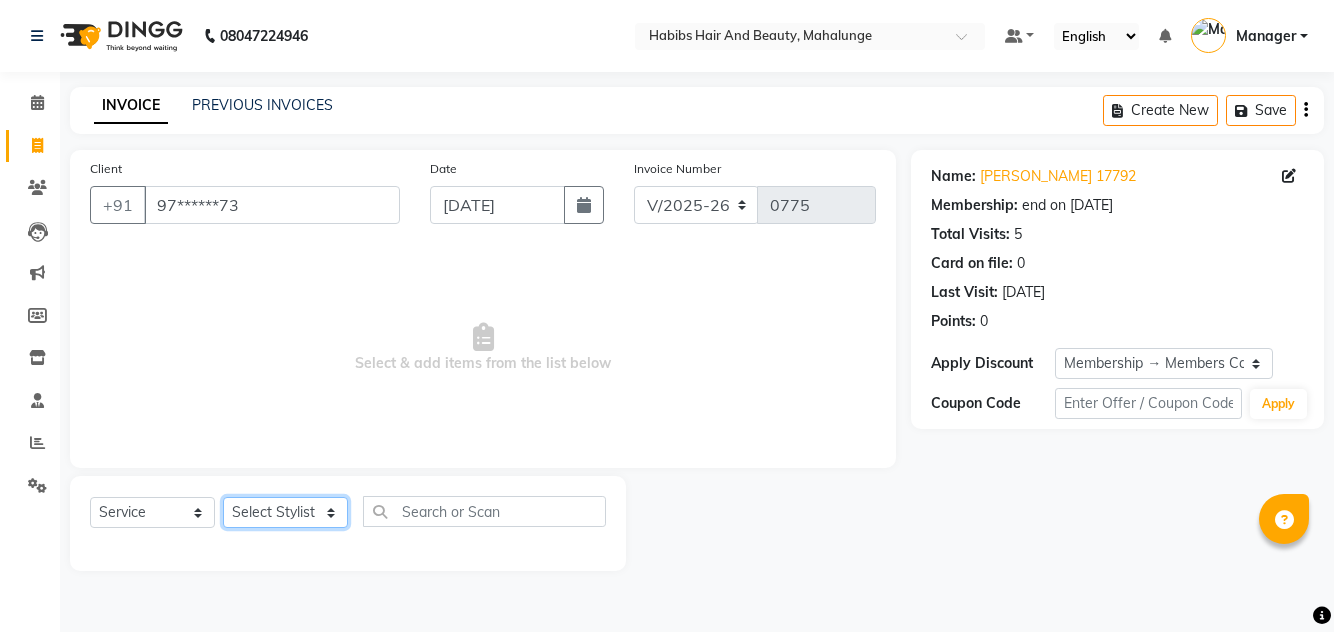 click on "Select Stylist [PERSON_NAME] [PERSON_NAME] [PERSON_NAME] [PERSON_NAME] [PERSON_NAME] mahi  Manager [PERSON_NAME] [PERSON_NAME] Mane [PERSON_NAME] [PERSON_NAME] [PERSON_NAME] sumit [PERSON_NAME]" 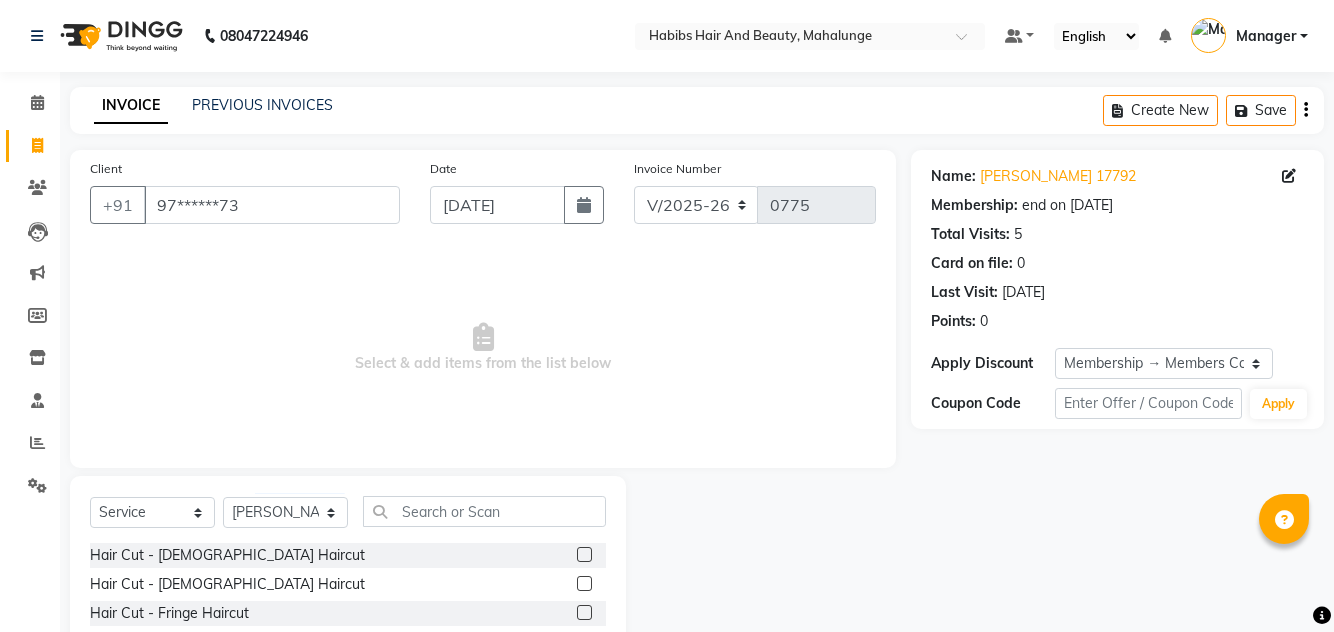 click 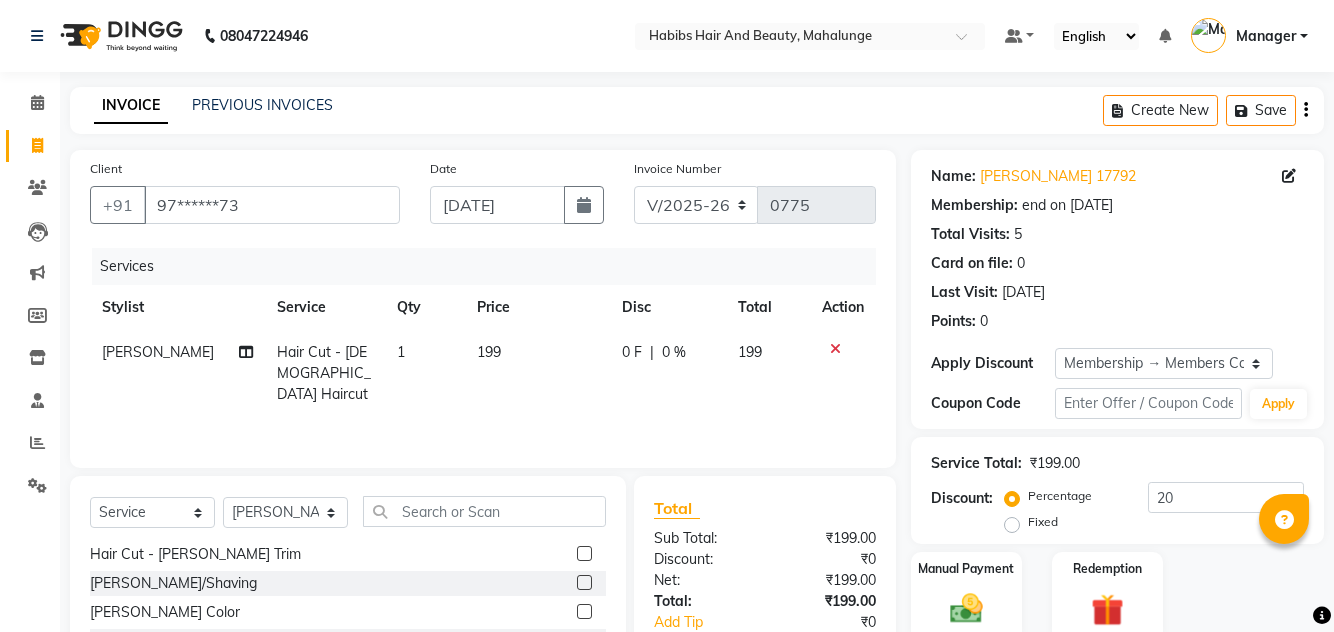 scroll, scrollTop: 89, scrollLeft: 0, axis: vertical 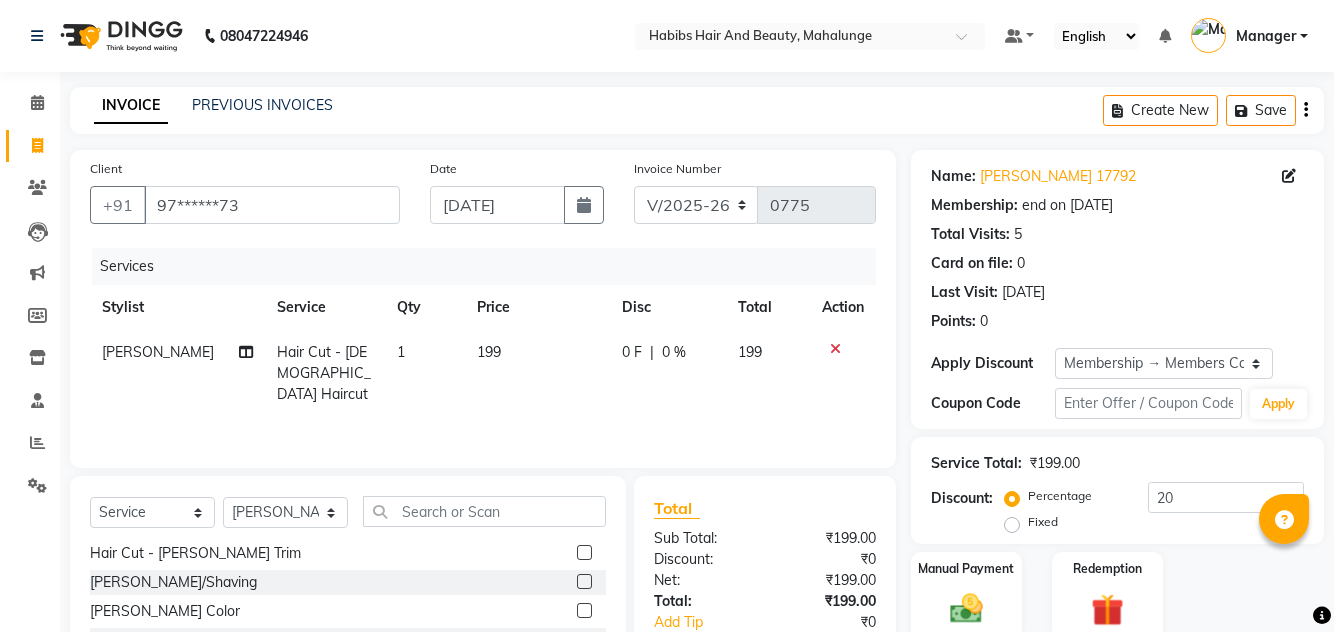 click 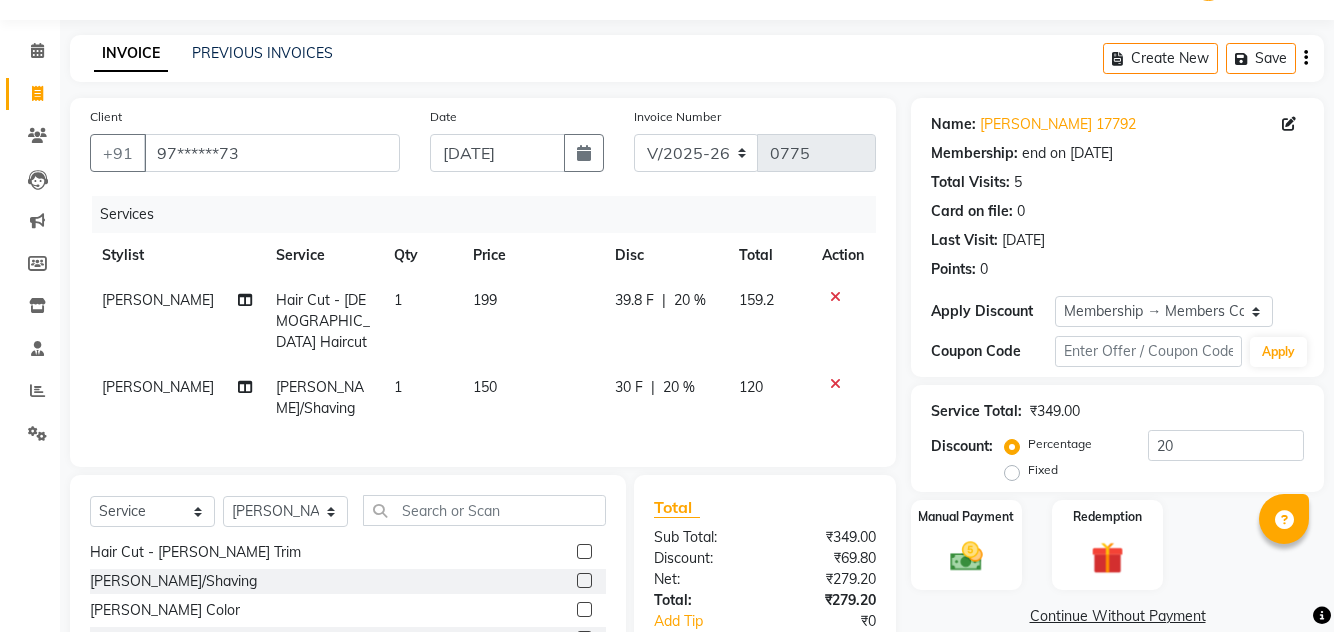 scroll, scrollTop: 75, scrollLeft: 0, axis: vertical 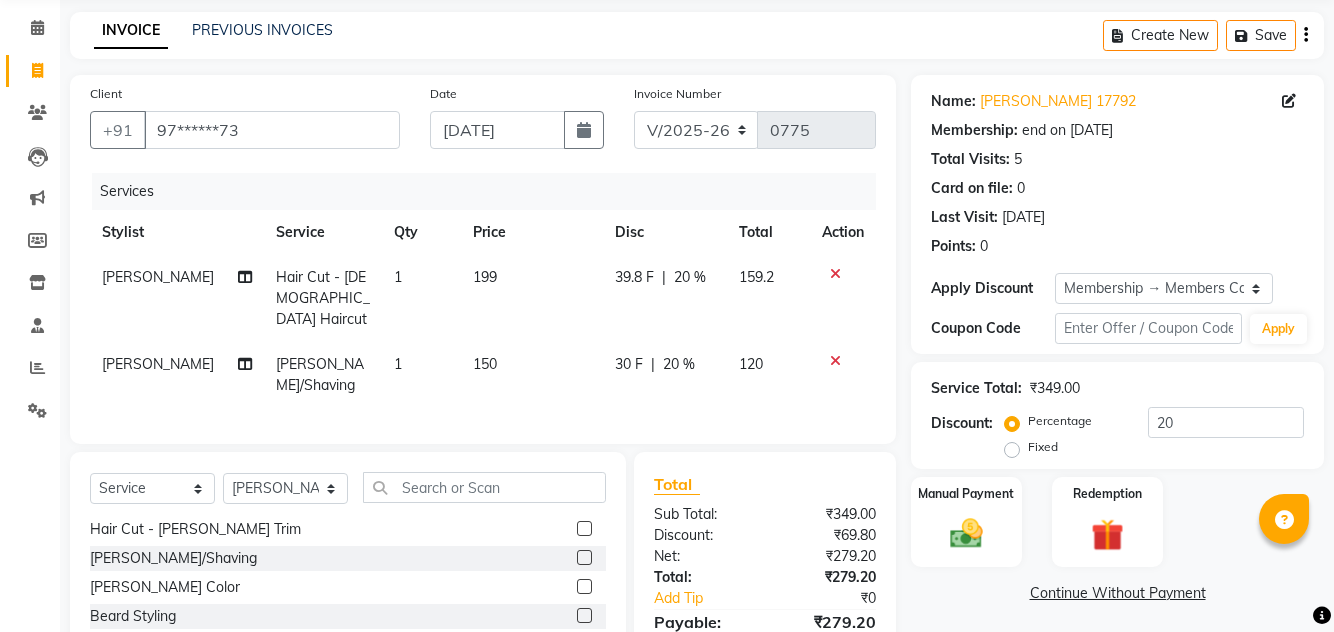 click on "199" 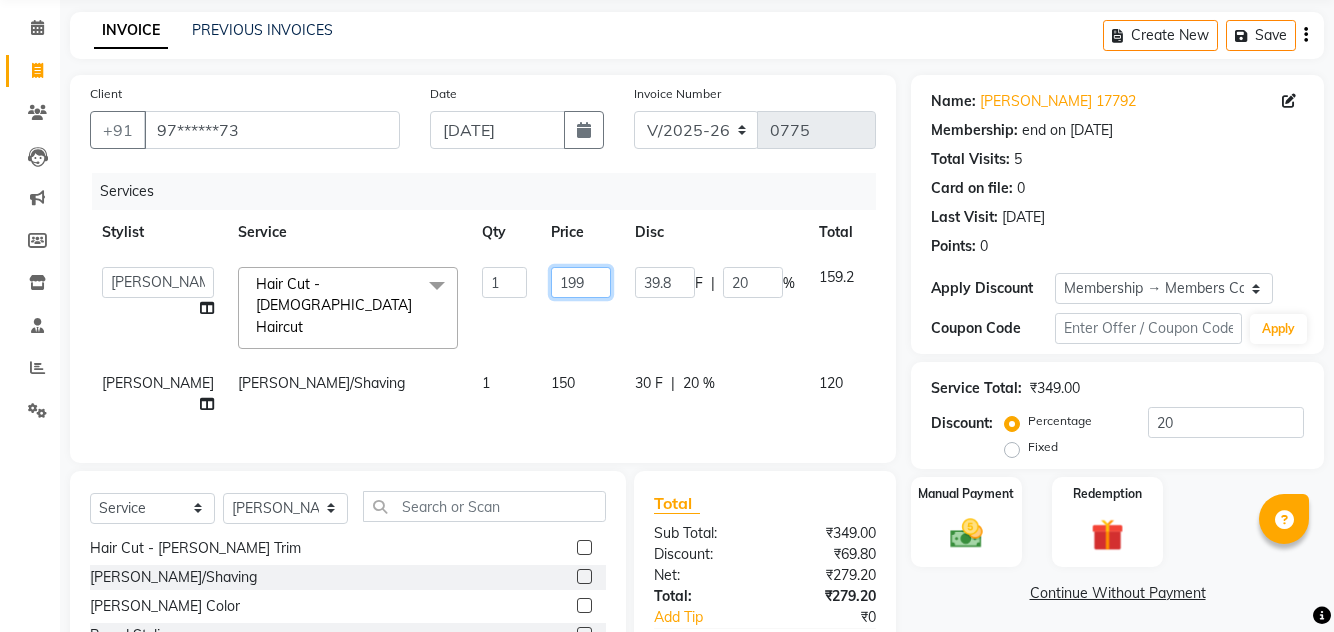click on "199" 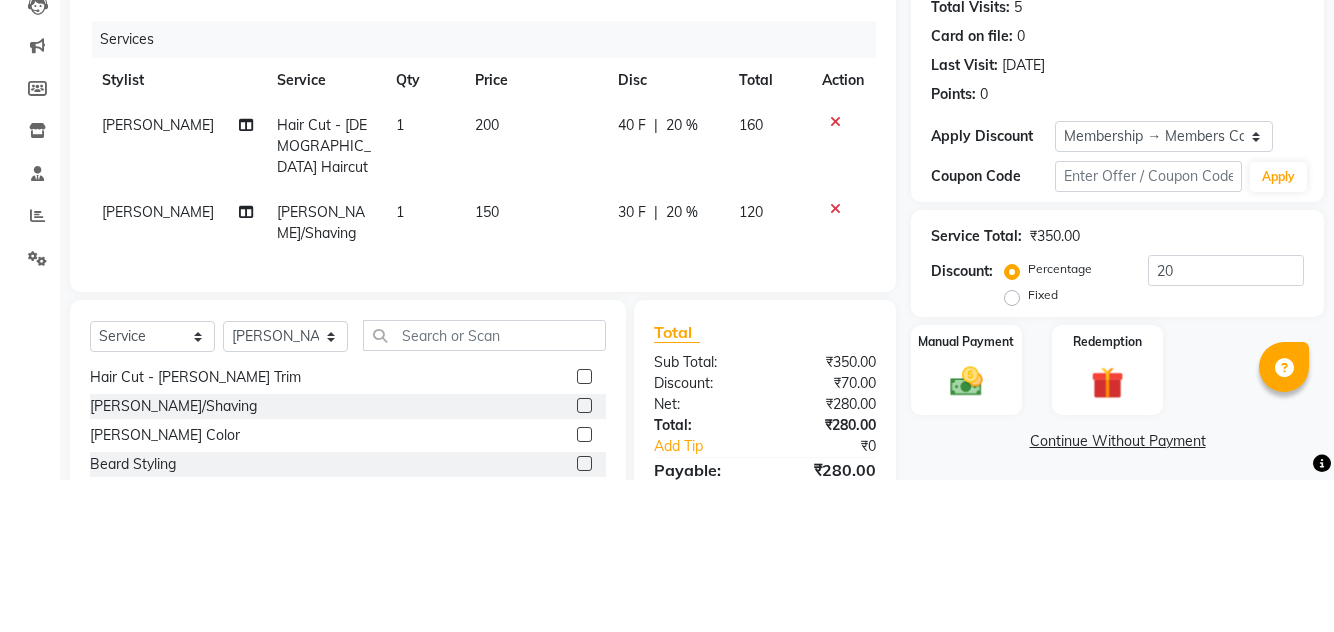 scroll, scrollTop: 75, scrollLeft: 0, axis: vertical 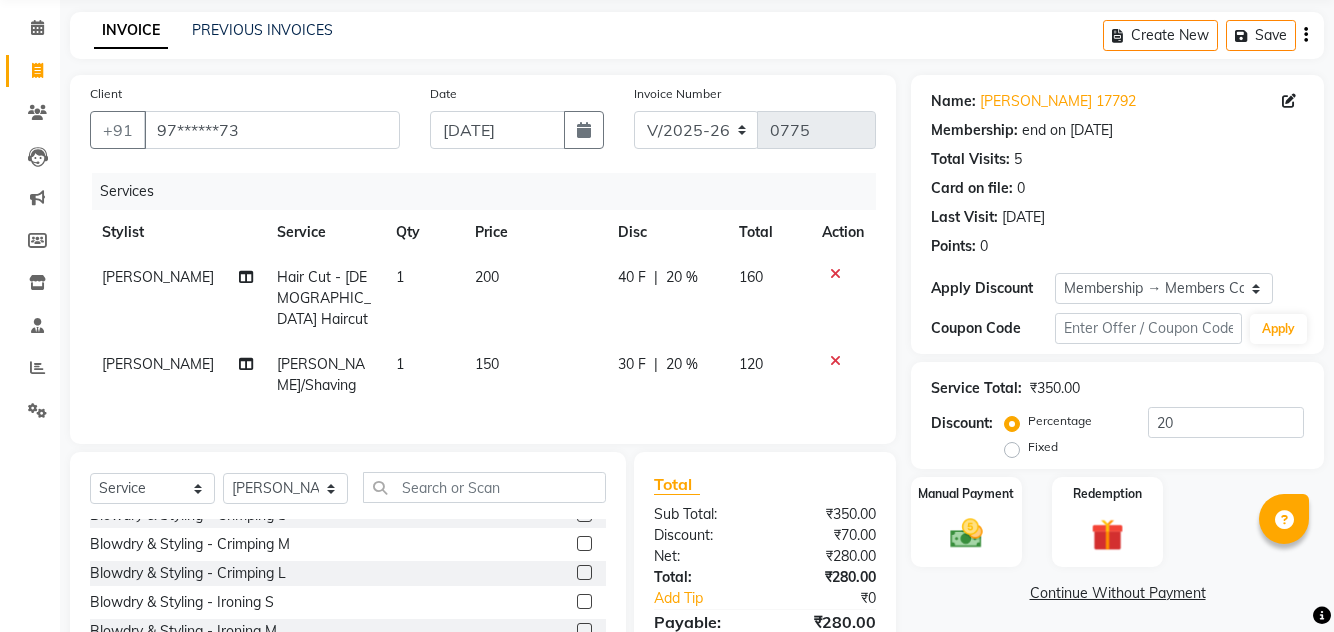 click 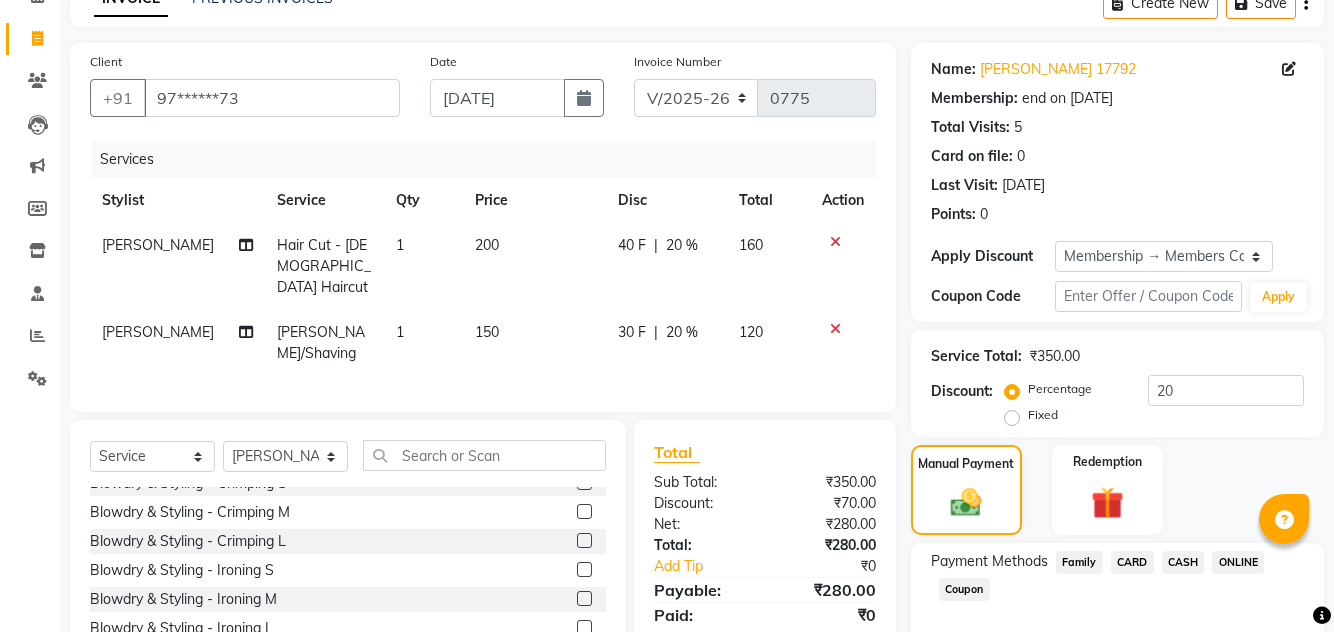 scroll, scrollTop: 112, scrollLeft: 0, axis: vertical 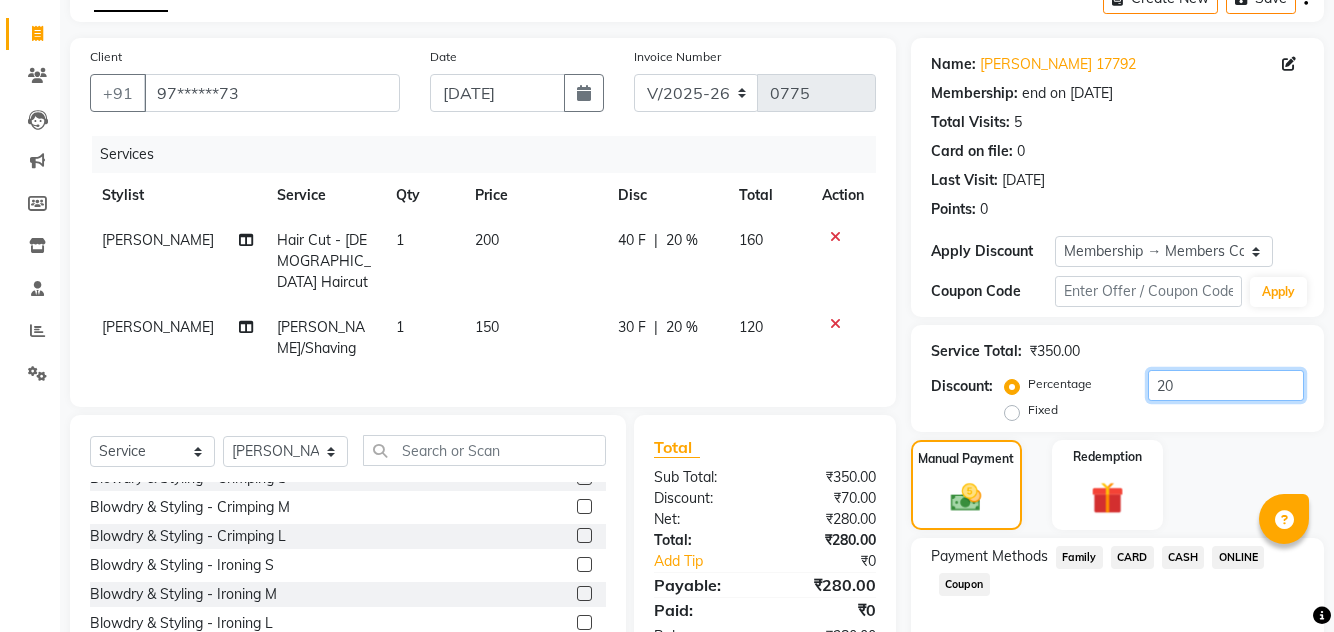 click on "20" 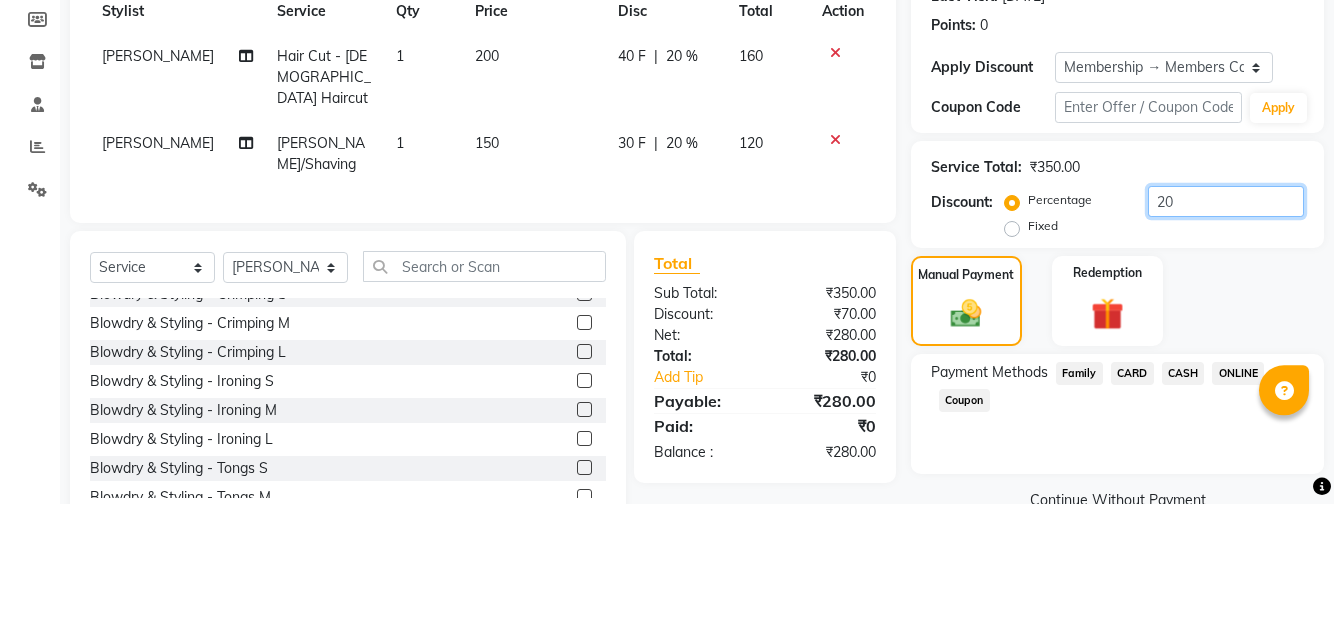 scroll, scrollTop: 168, scrollLeft: 0, axis: vertical 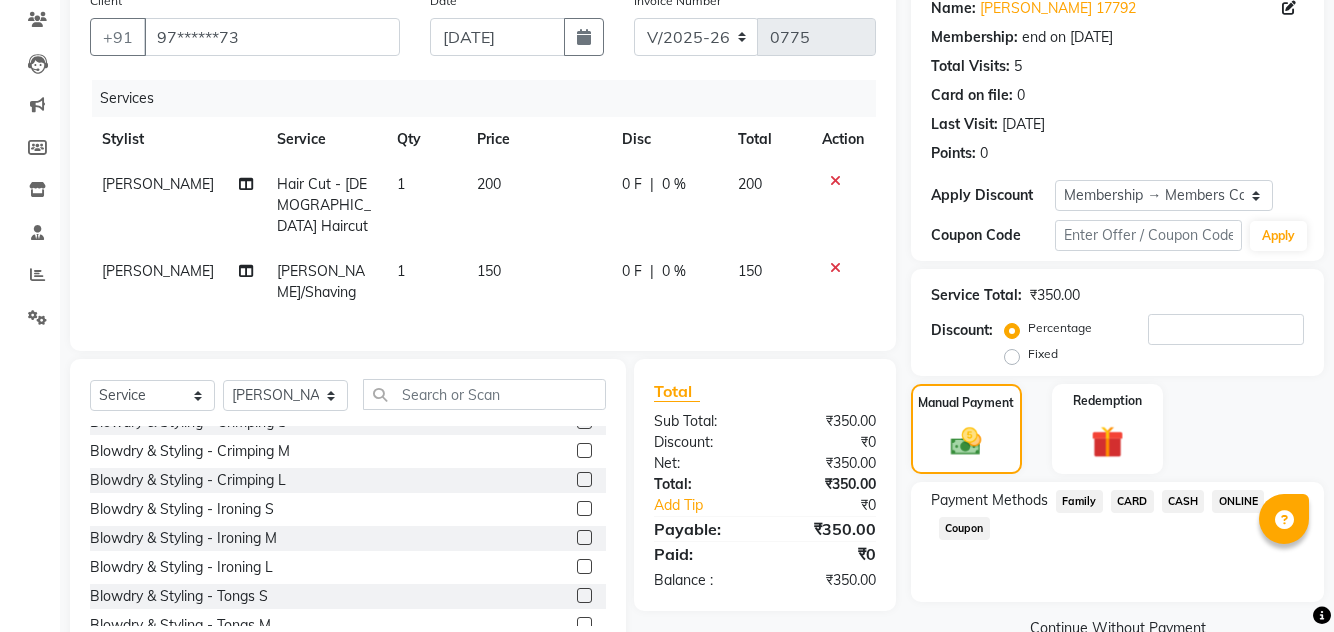 click on "Payment Methods  Family   CARD   CASH   ONLINE   Coupon" 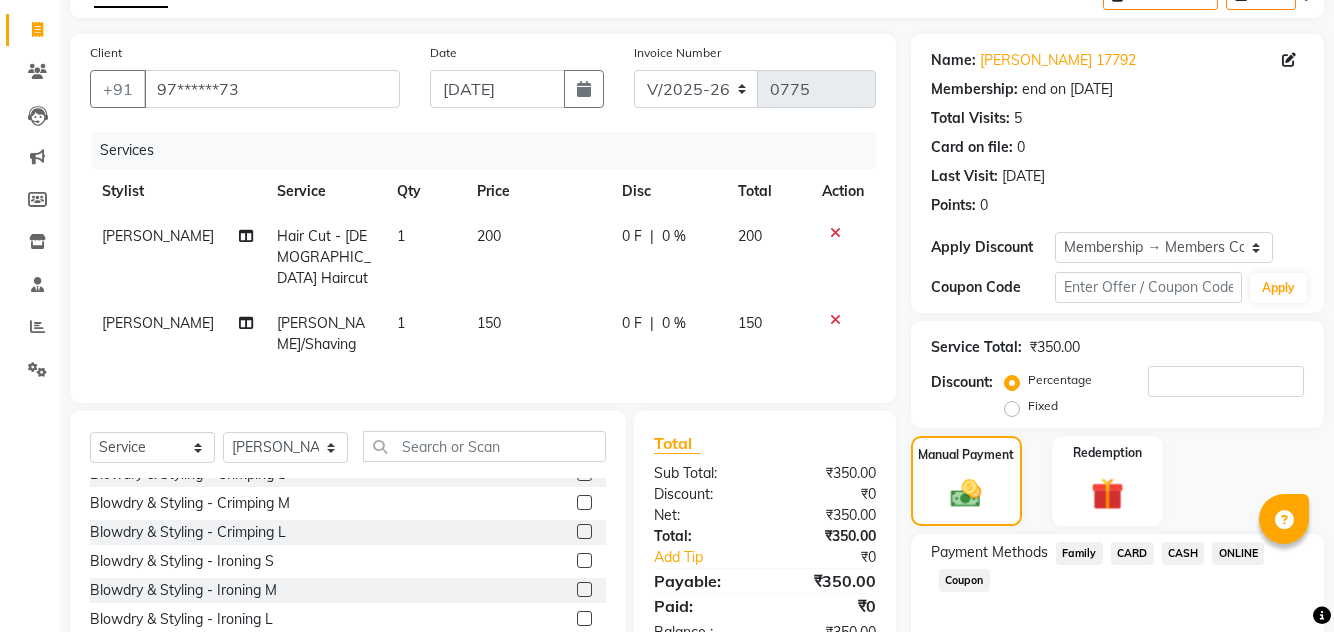 scroll, scrollTop: 106, scrollLeft: 0, axis: vertical 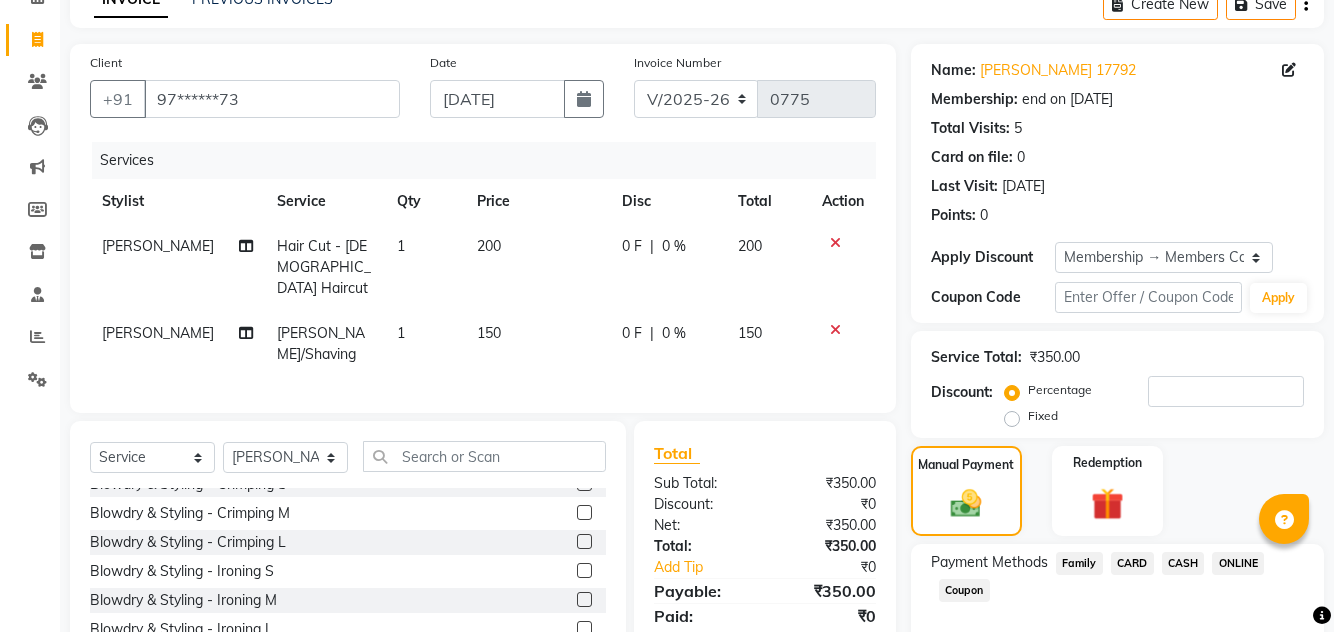 click on "ONLINE" 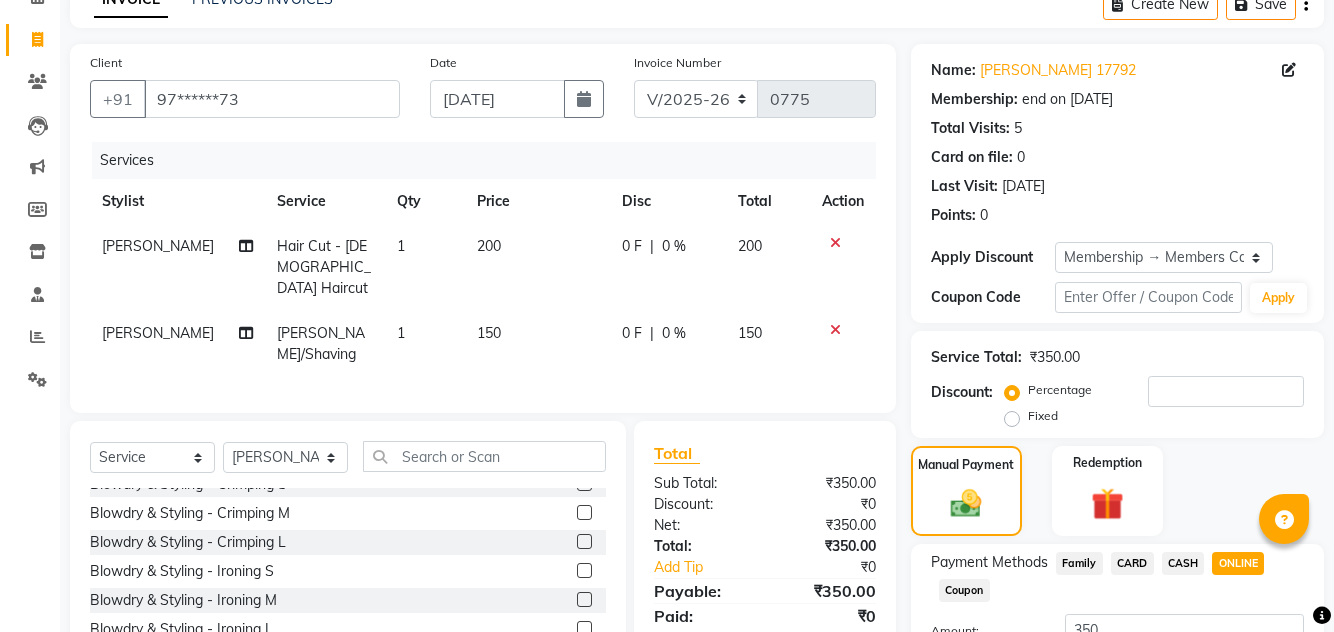 click on "CARD" 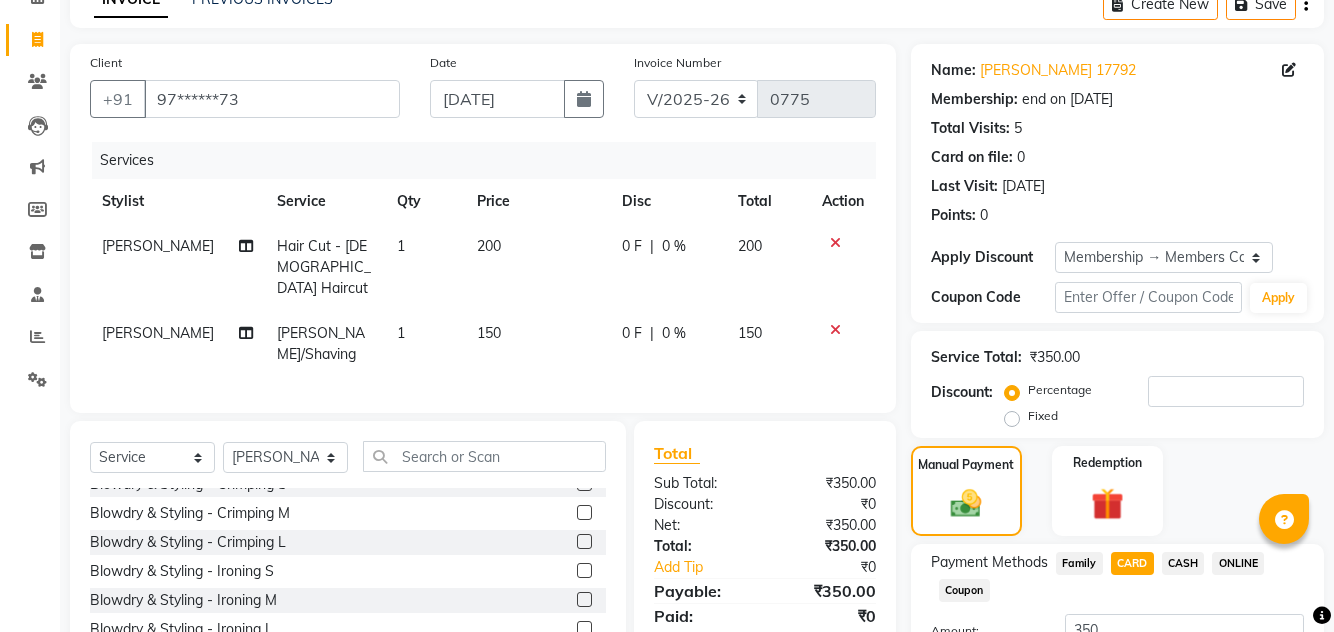 click on "Add Payment" 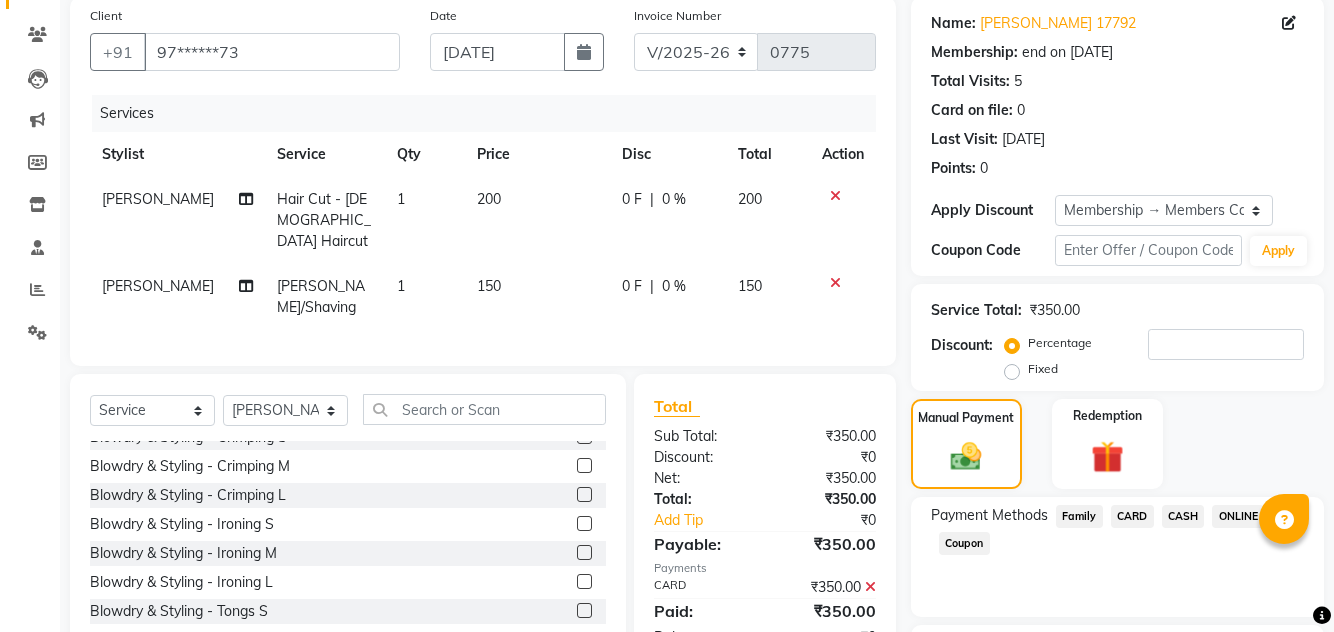 scroll, scrollTop: 225, scrollLeft: 0, axis: vertical 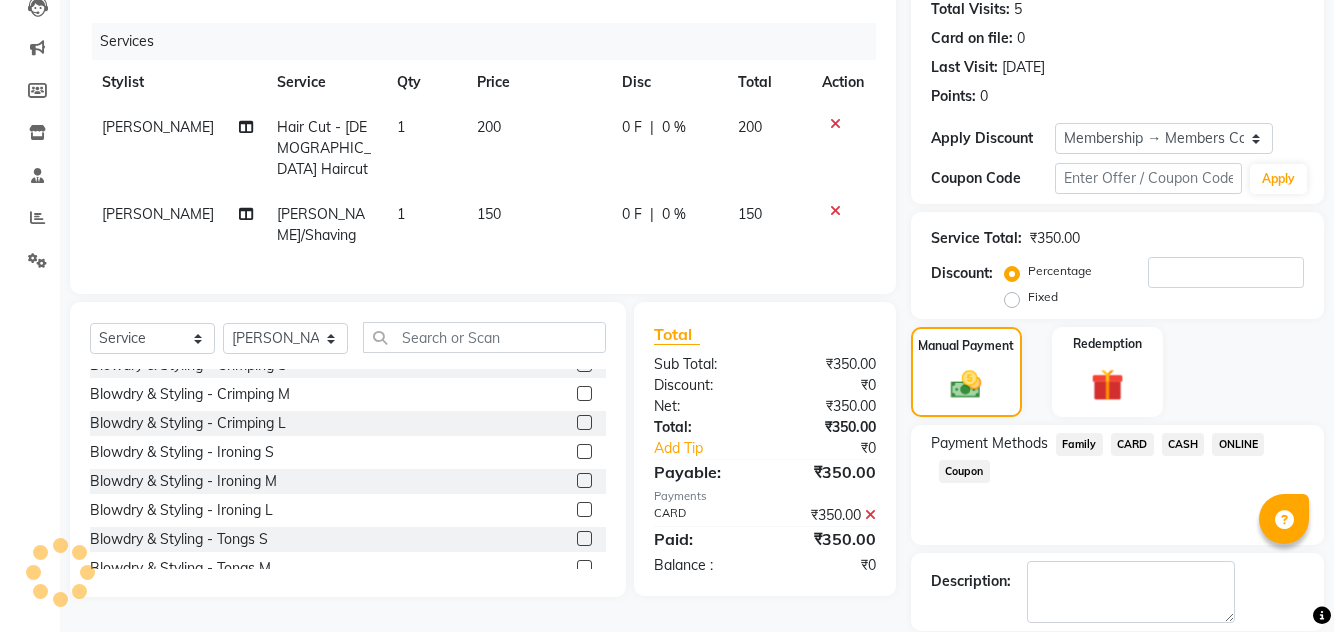 click 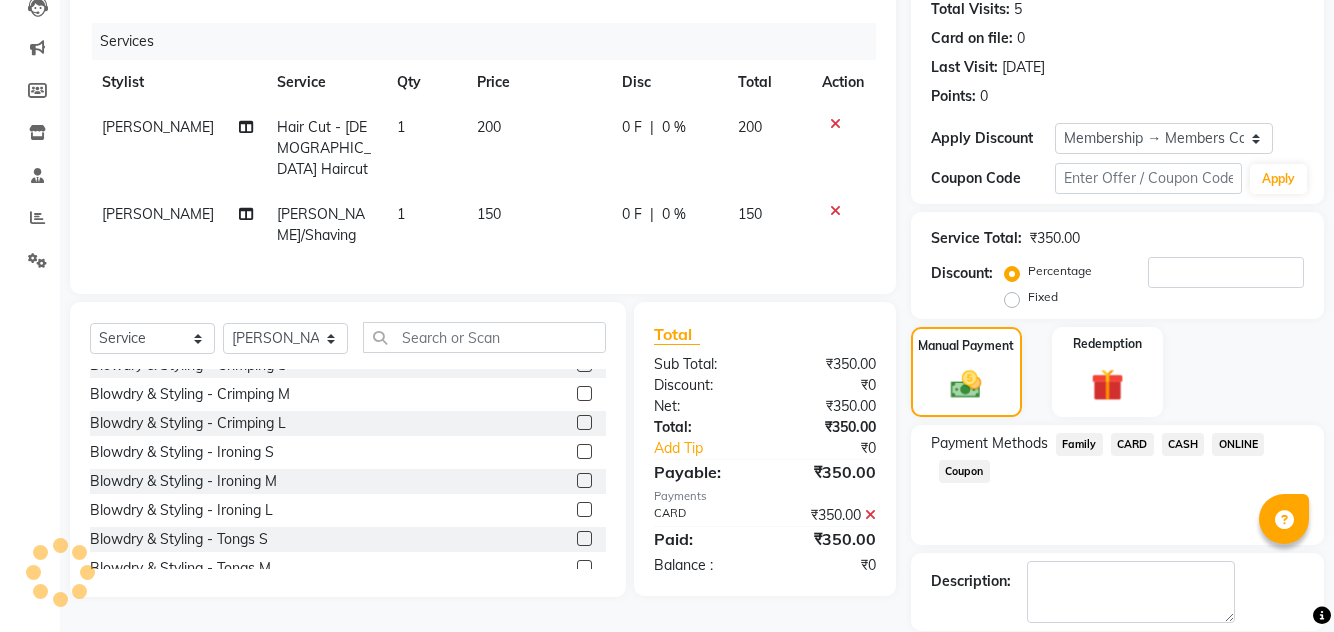 click 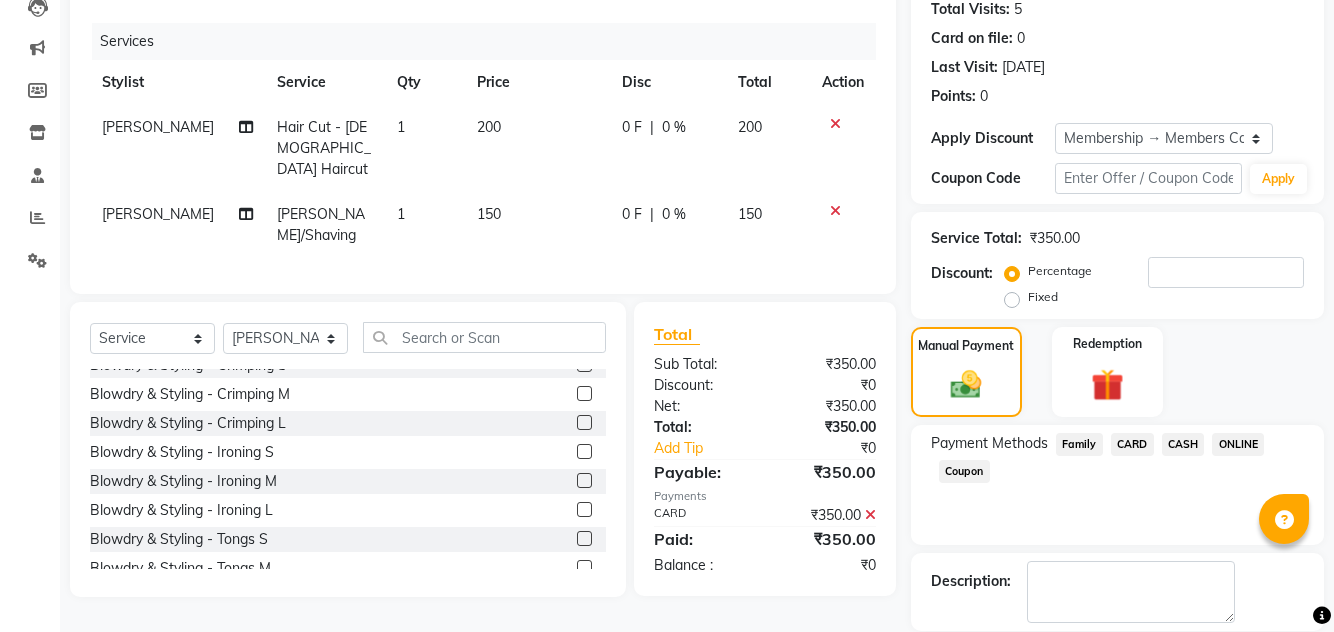 click on "Checkout" 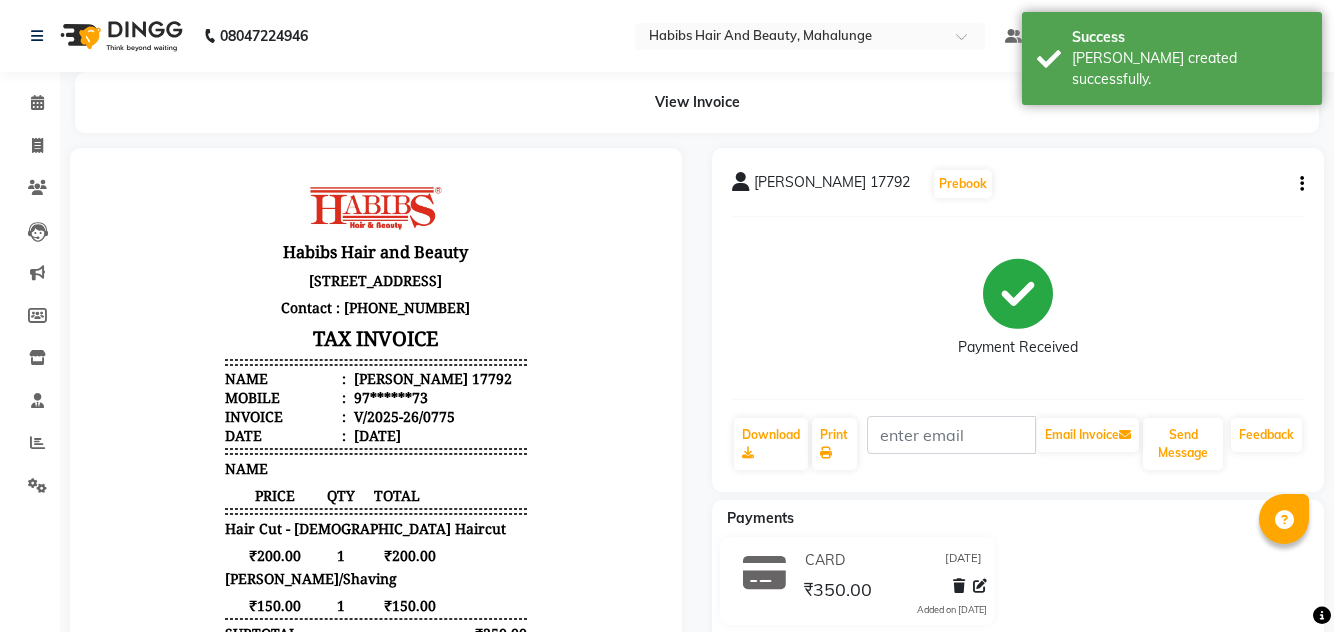 scroll, scrollTop: 0, scrollLeft: 0, axis: both 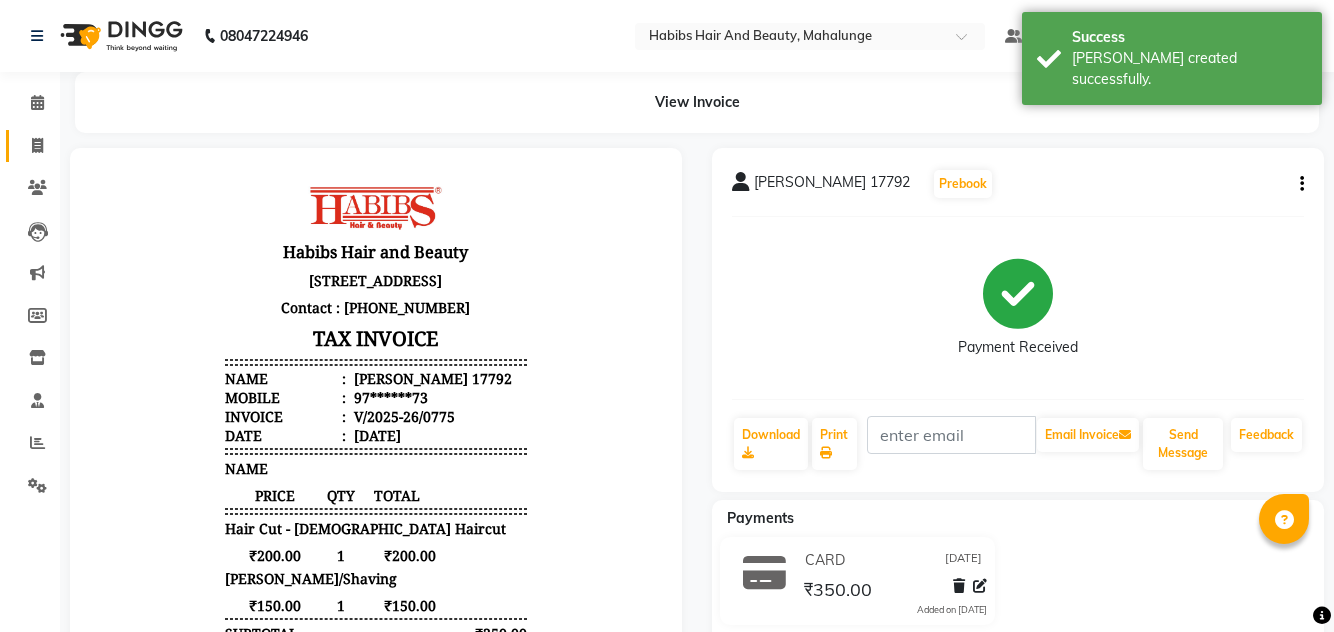 click 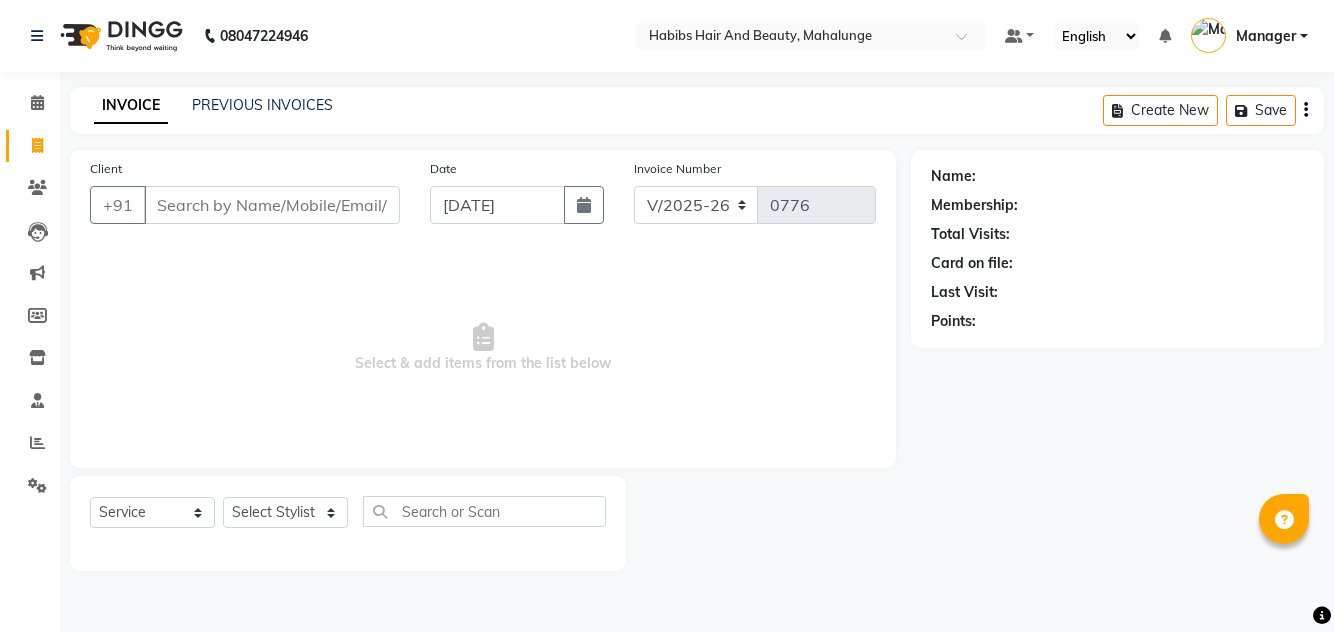 click on "Client" at bounding box center (272, 205) 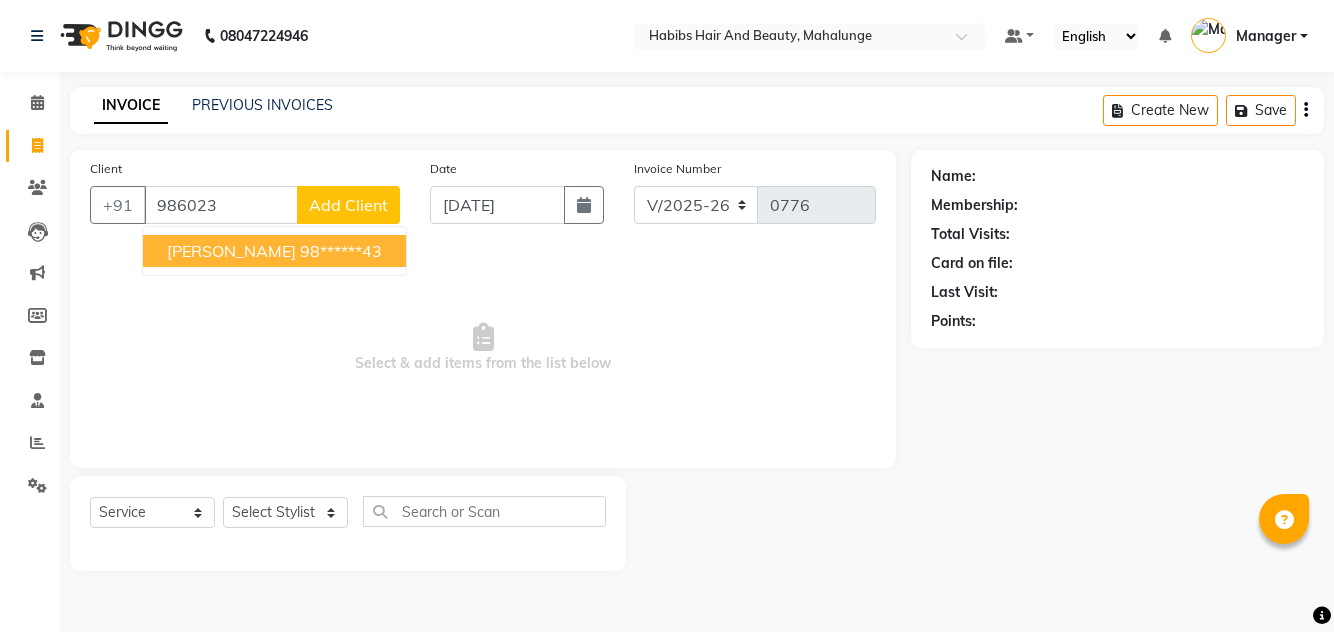 click on "[PERSON_NAME]  98******43" at bounding box center (274, 251) 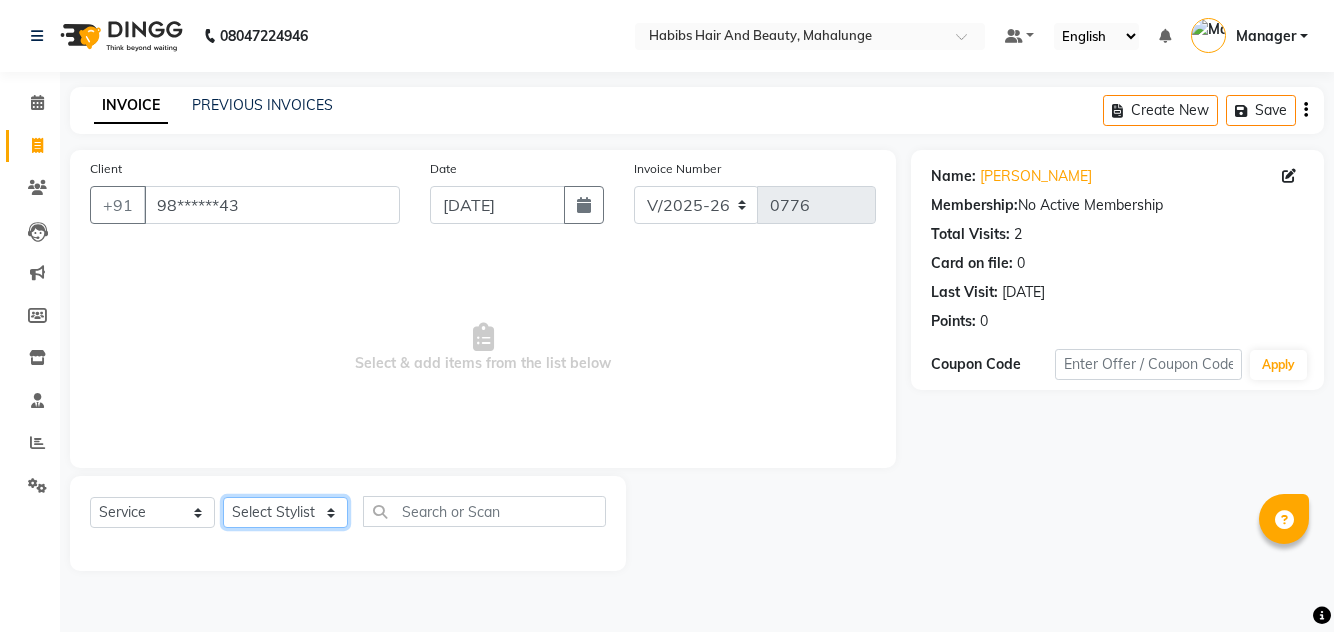 click on "Select Stylist [PERSON_NAME] [PERSON_NAME] [PERSON_NAME] [PERSON_NAME] [PERSON_NAME] mahi  Manager [PERSON_NAME] [PERSON_NAME] Mane [PERSON_NAME] [PERSON_NAME] [PERSON_NAME] sumit [PERSON_NAME]" 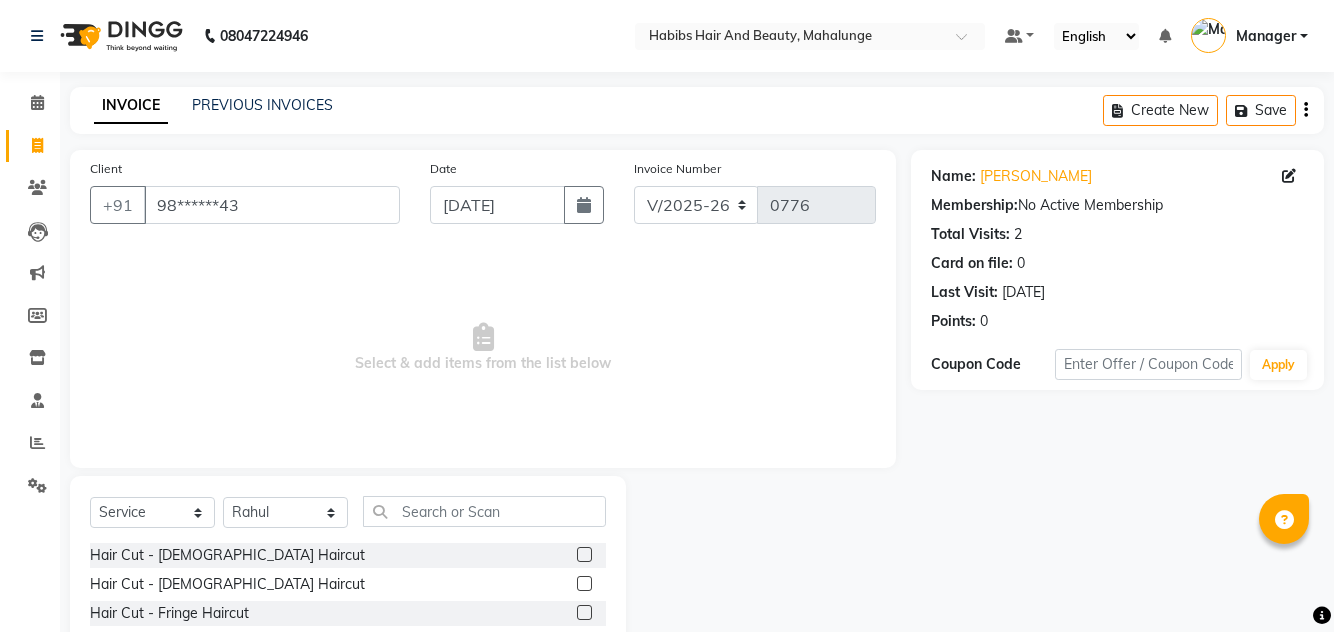 click 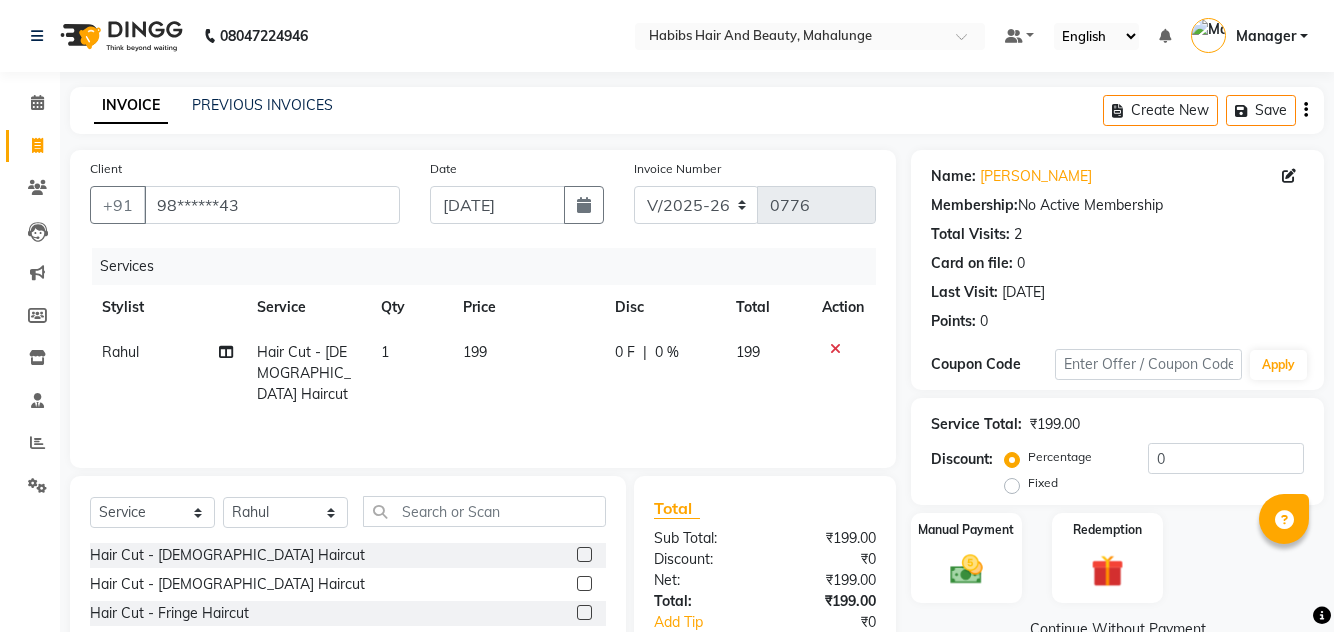 click on "199" 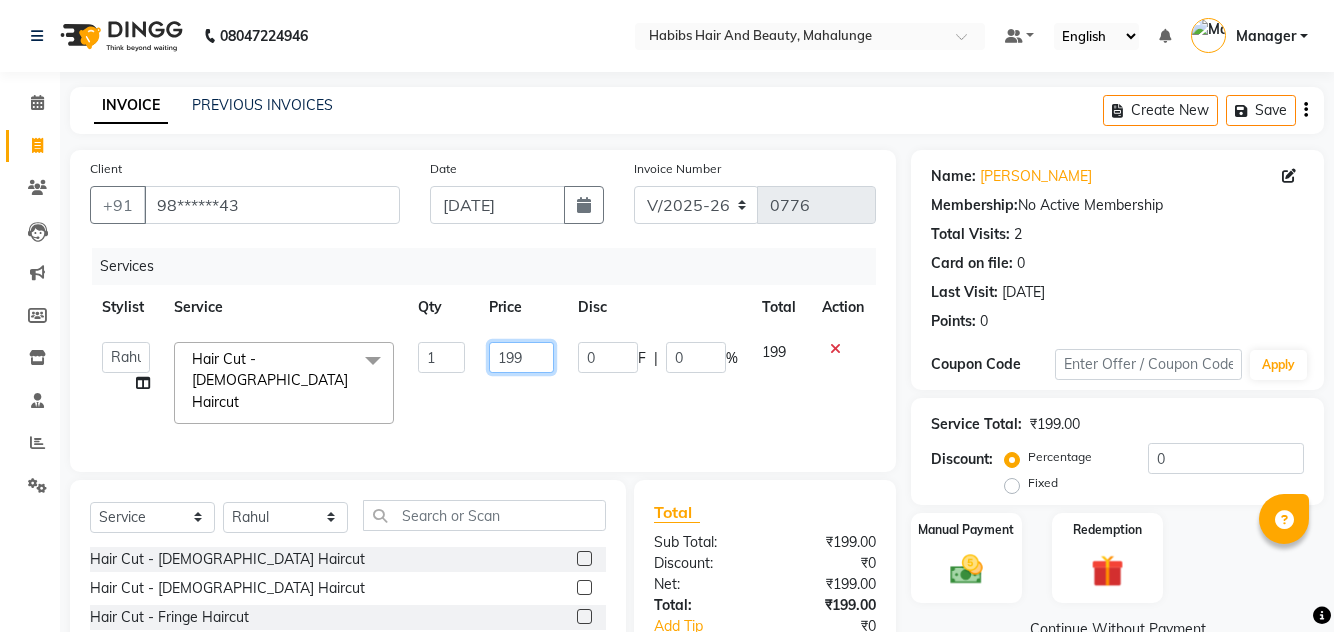 click on "199" 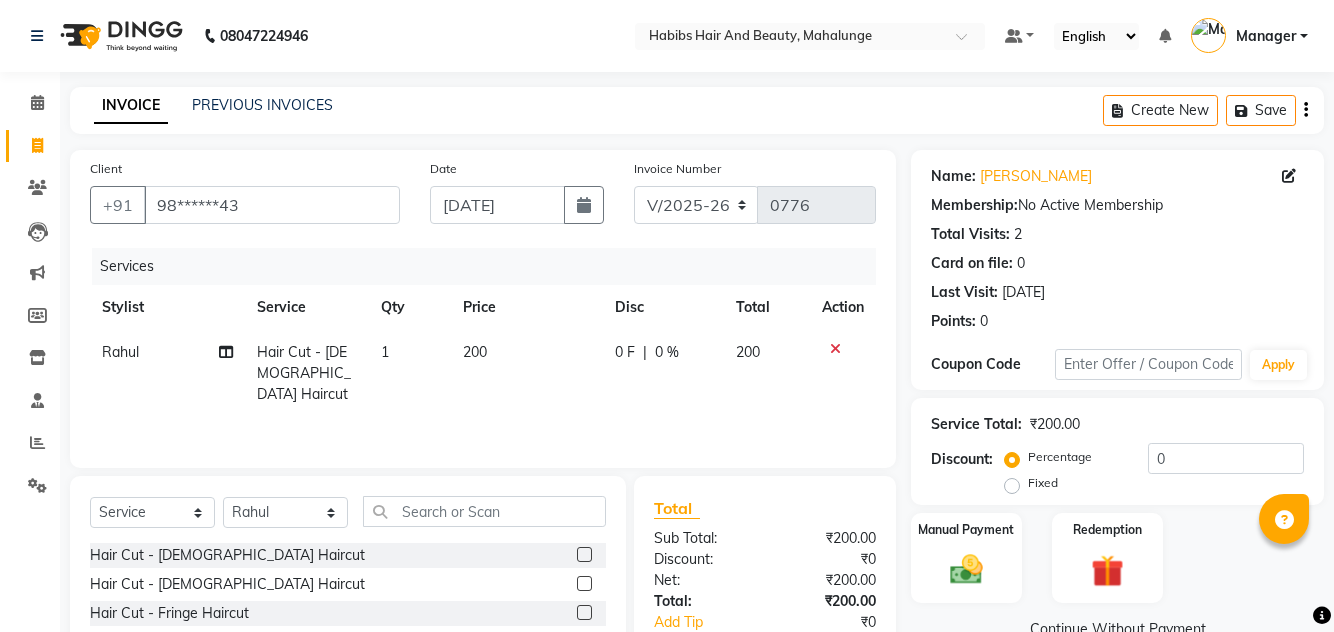 click on "Manual Payment" 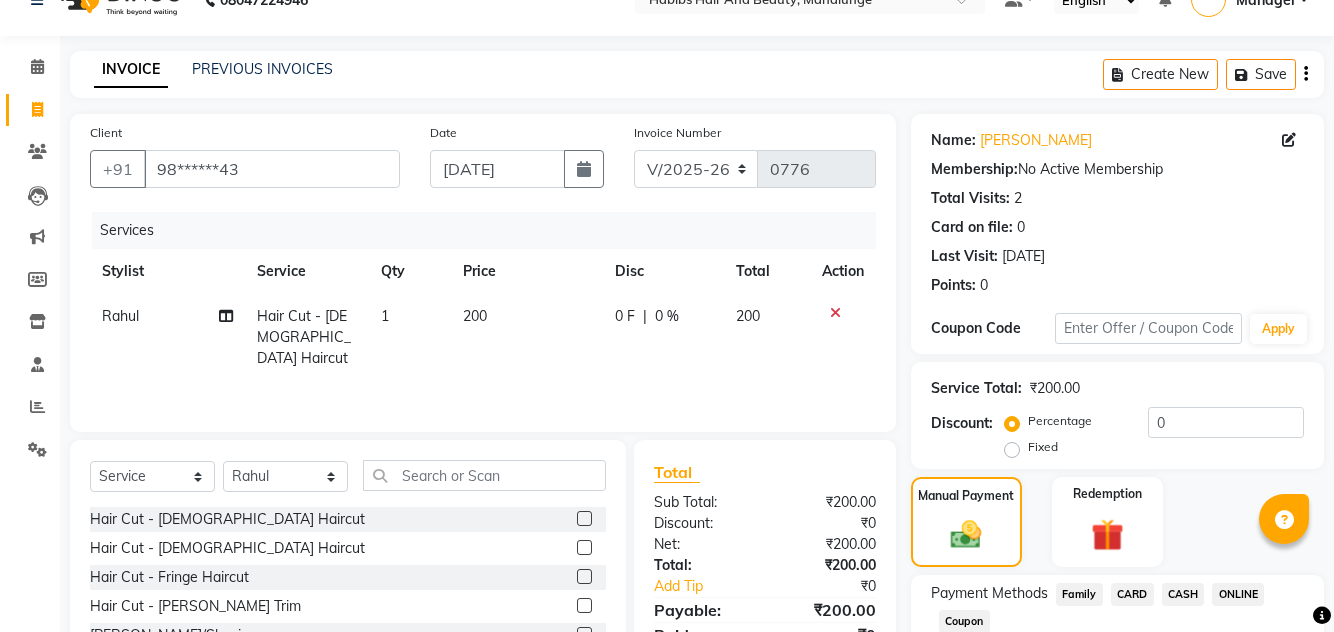 scroll, scrollTop: 73, scrollLeft: 0, axis: vertical 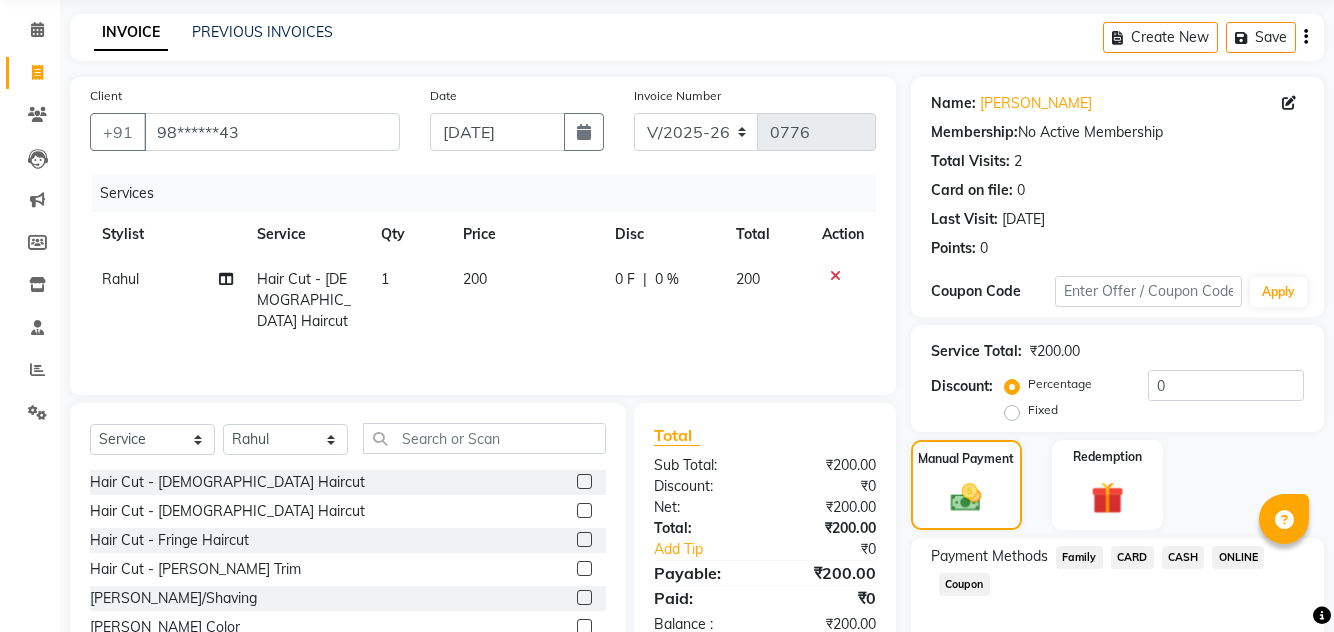 click on "ONLINE" 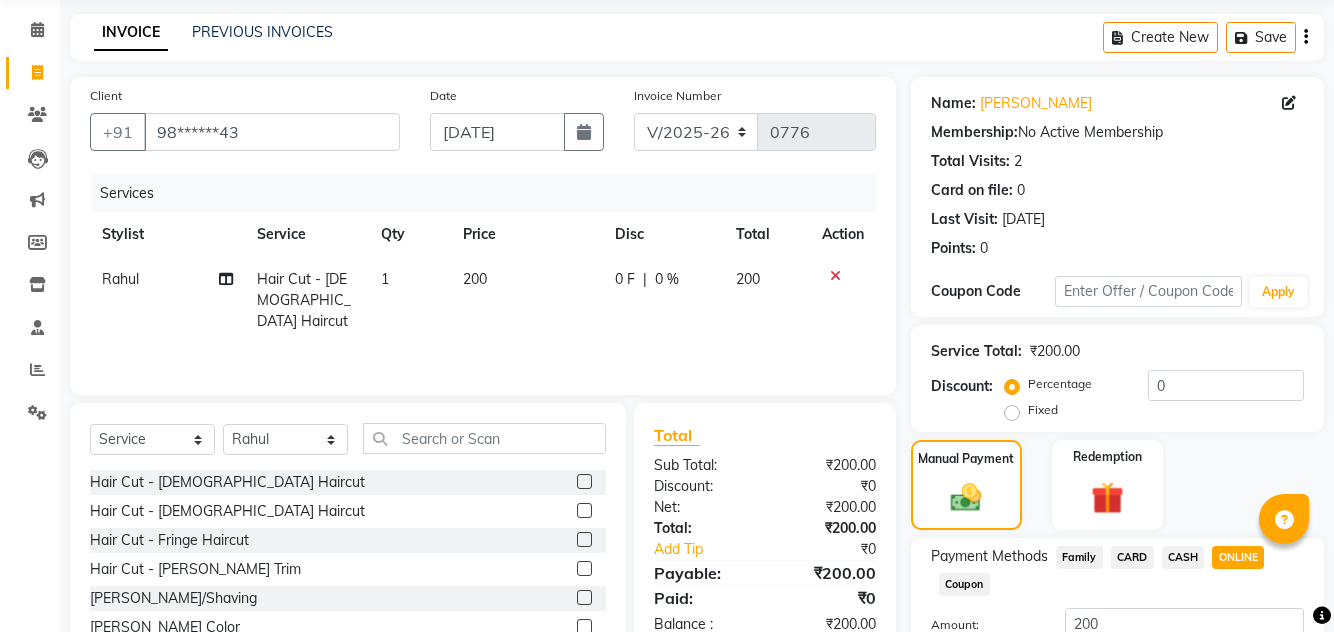 click on "CASH" 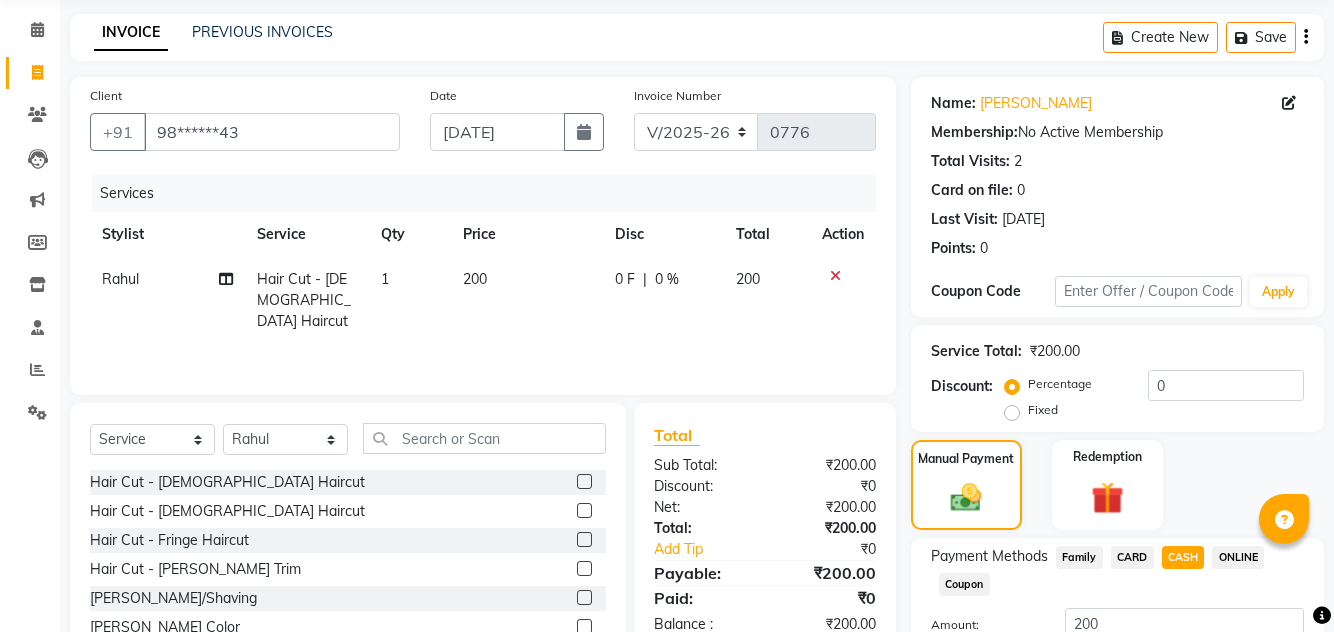 click on "Add Payment" 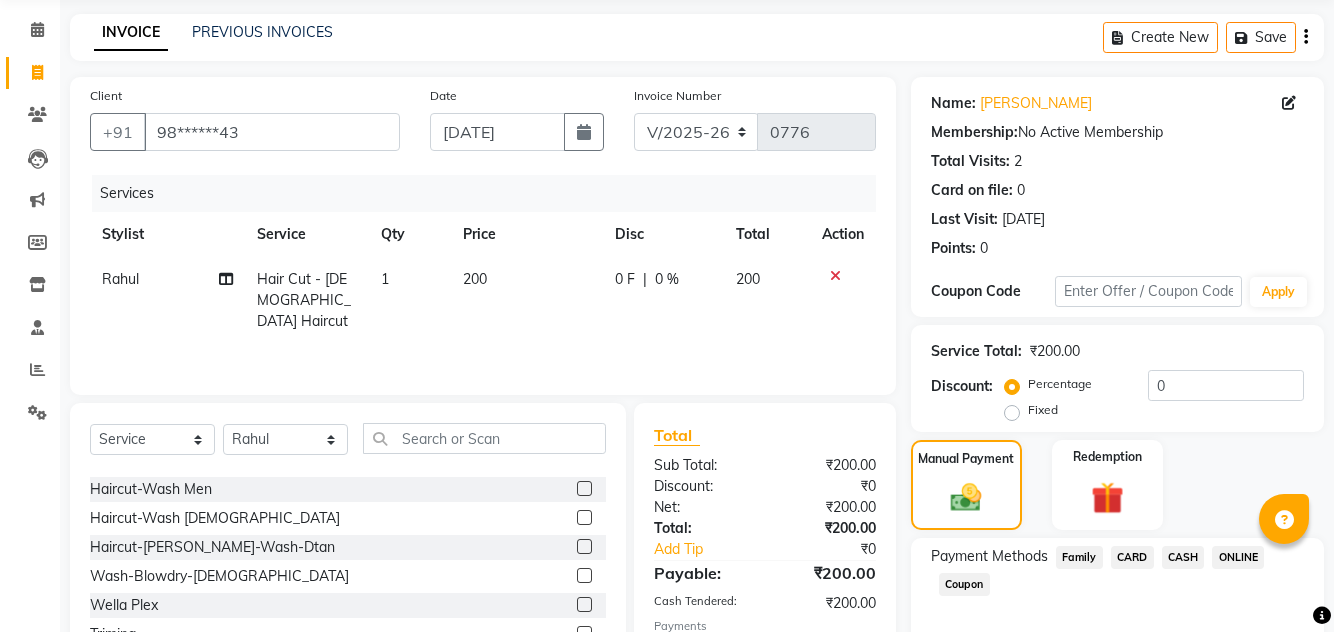 scroll, scrollTop: 636, scrollLeft: 0, axis: vertical 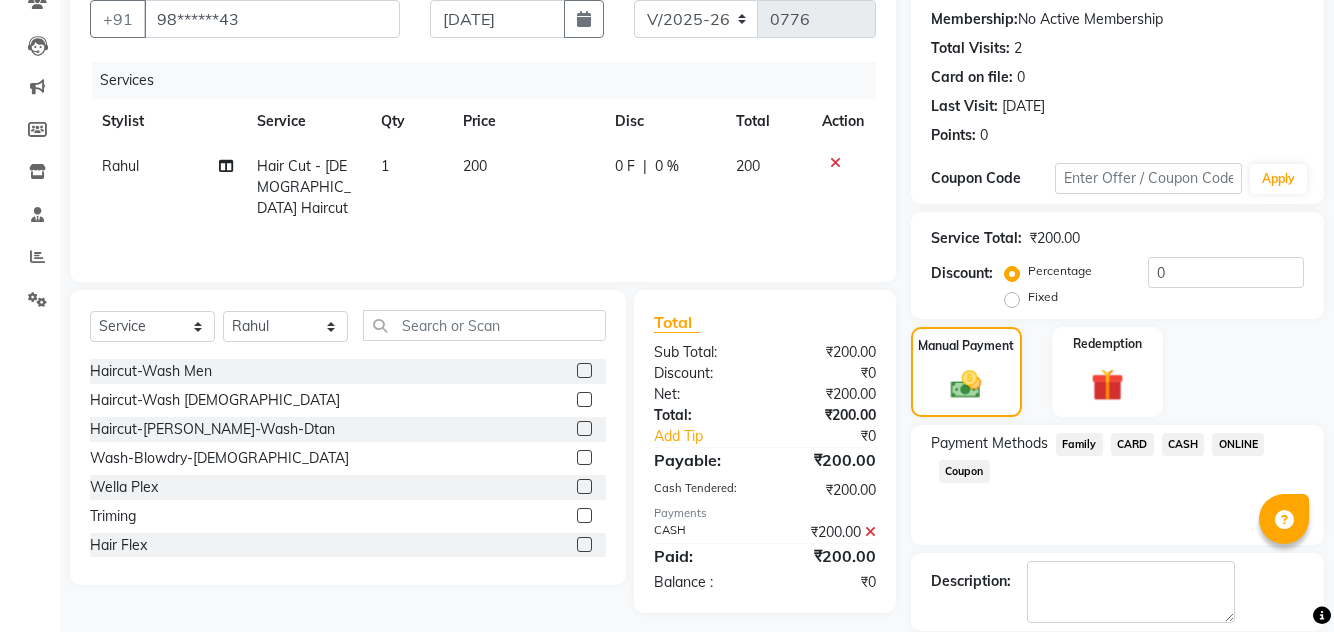 click 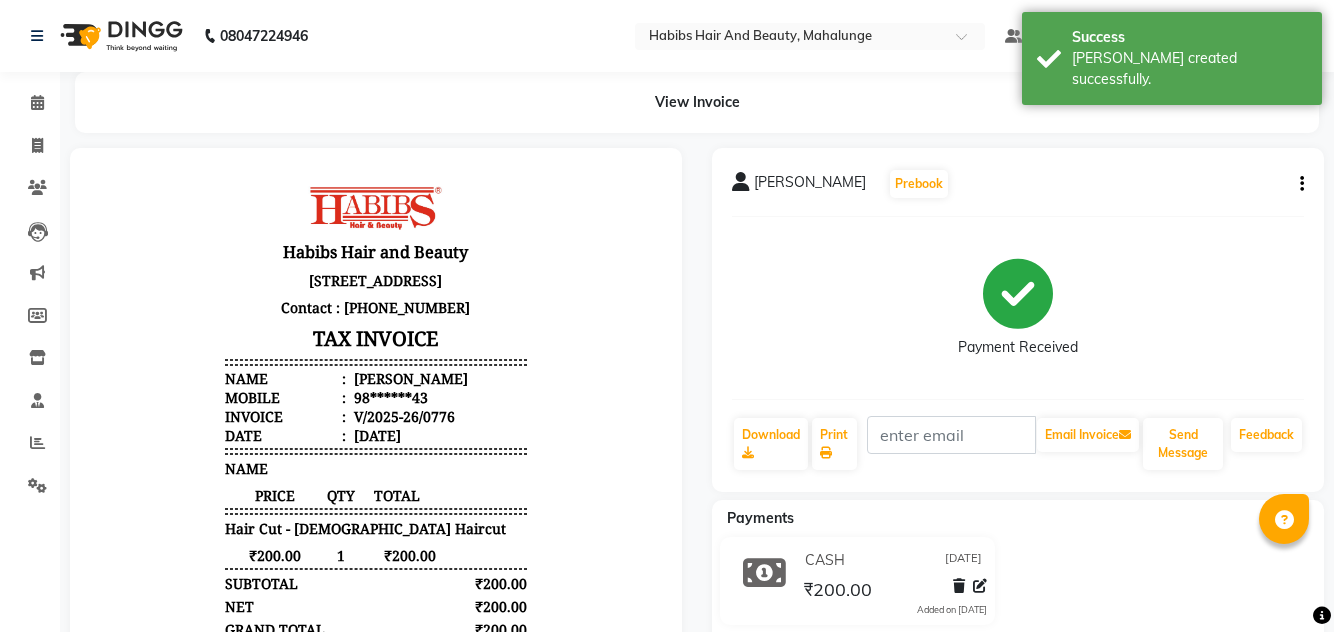 scroll, scrollTop: 0, scrollLeft: 0, axis: both 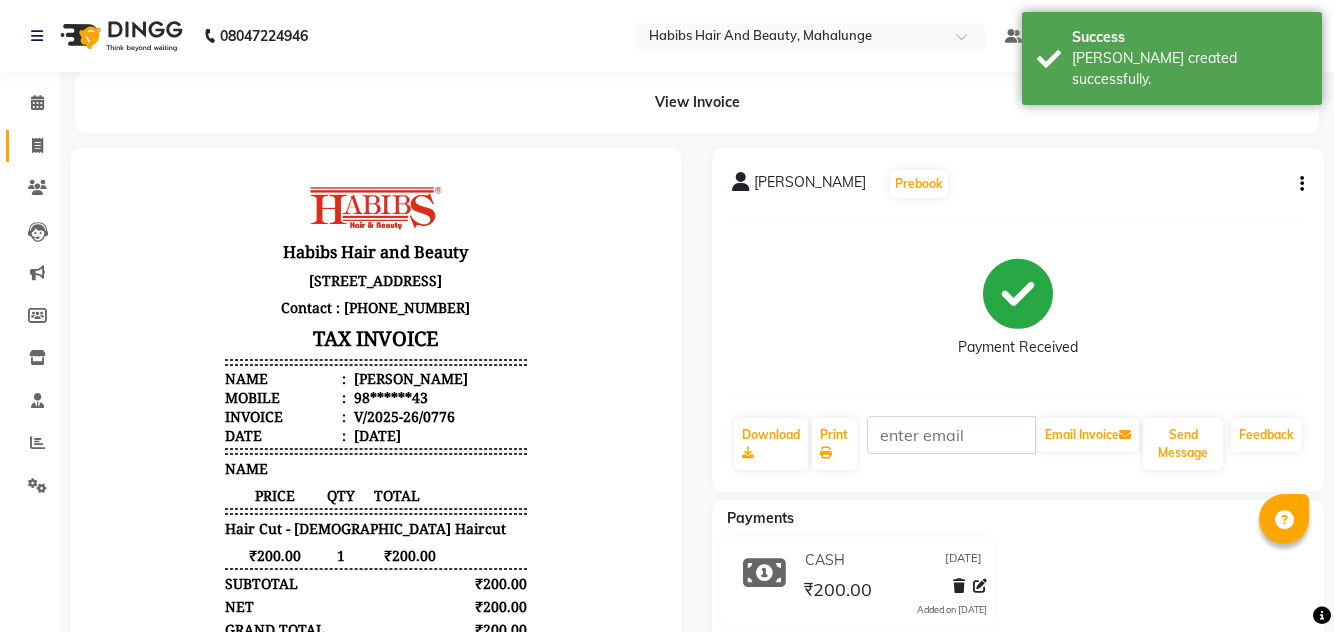 click on "Invoice" 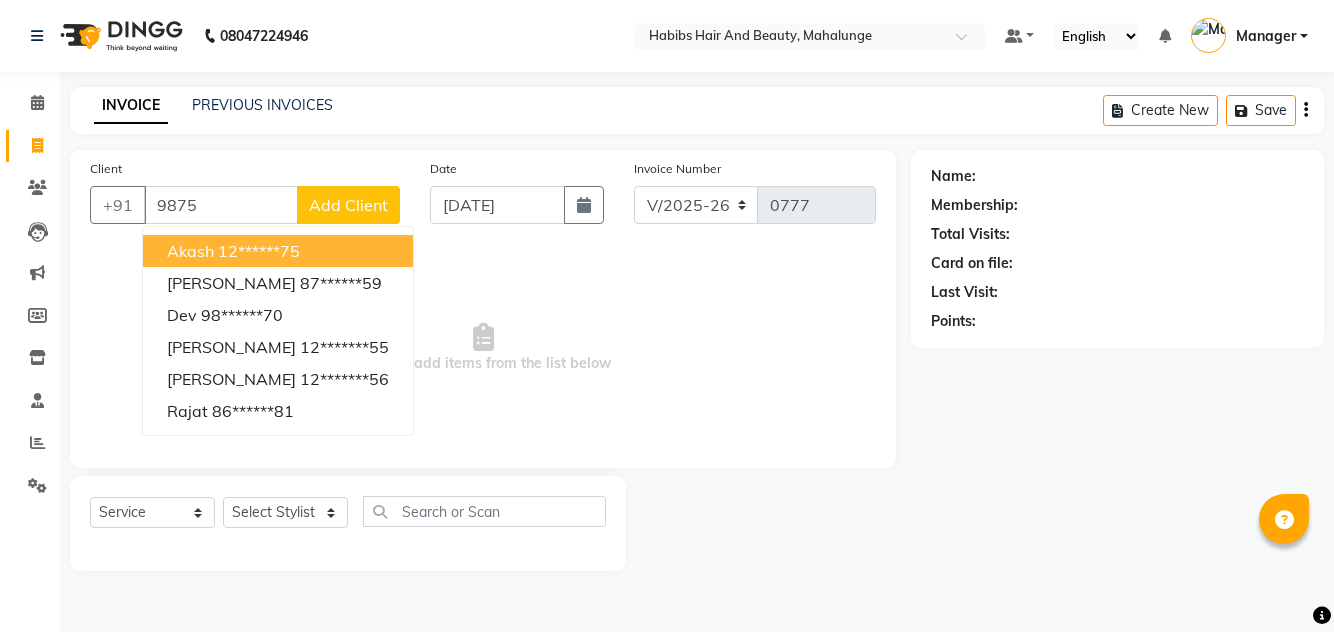 click on "9875" at bounding box center (221, 205) 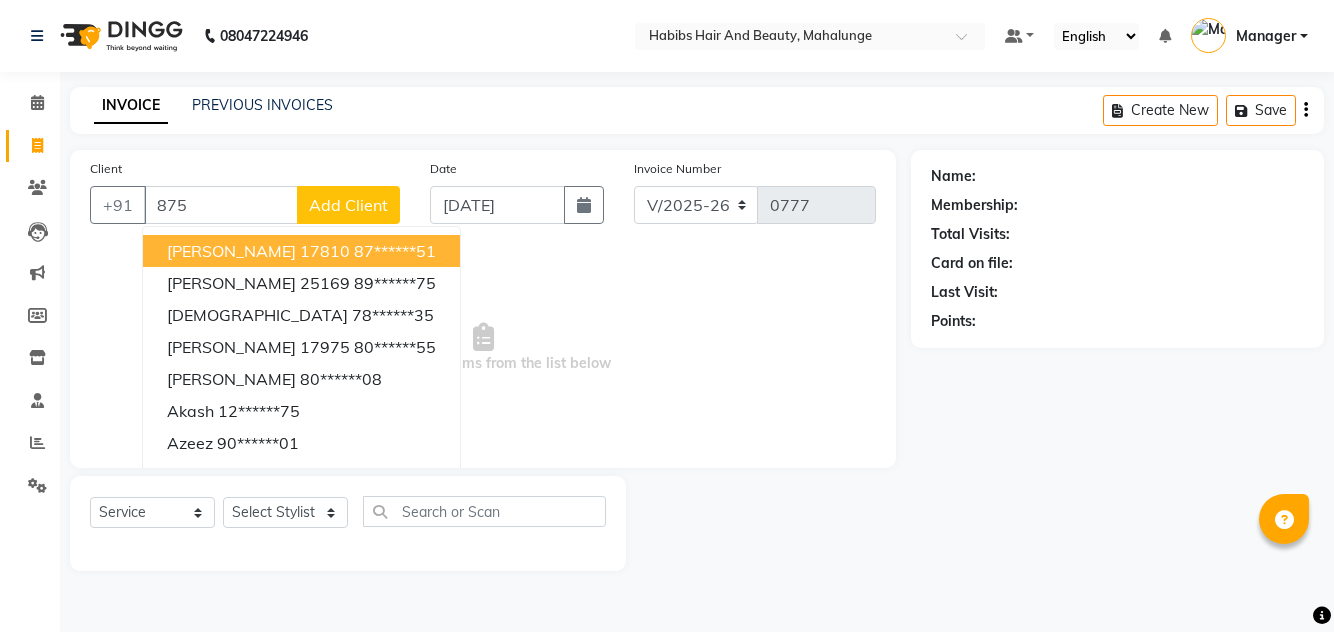 click on "875" at bounding box center (221, 205) 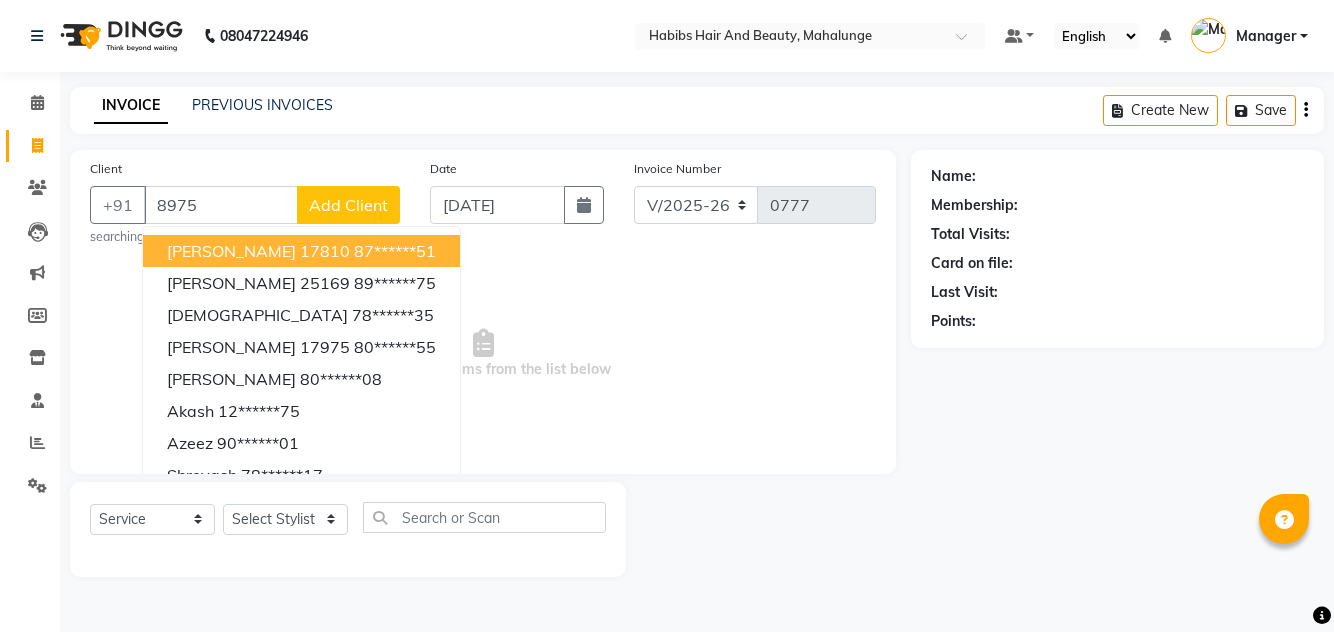click on "8975" at bounding box center (221, 205) 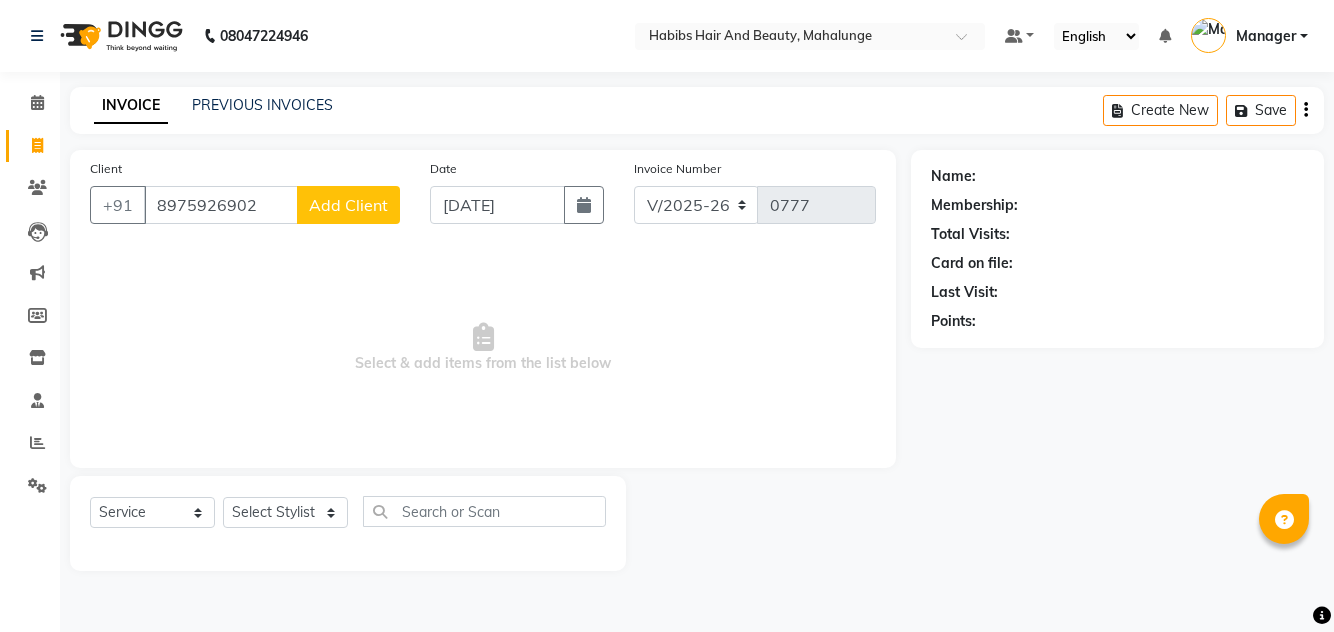 click on "Add Client" 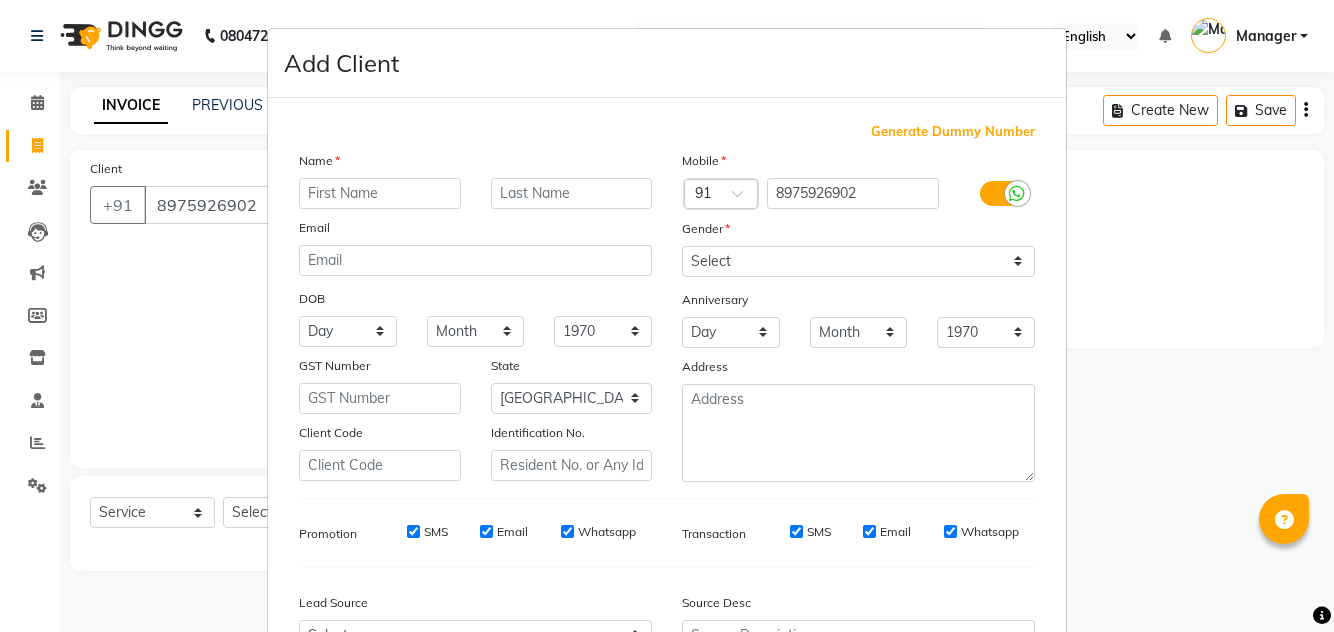 click at bounding box center (380, 193) 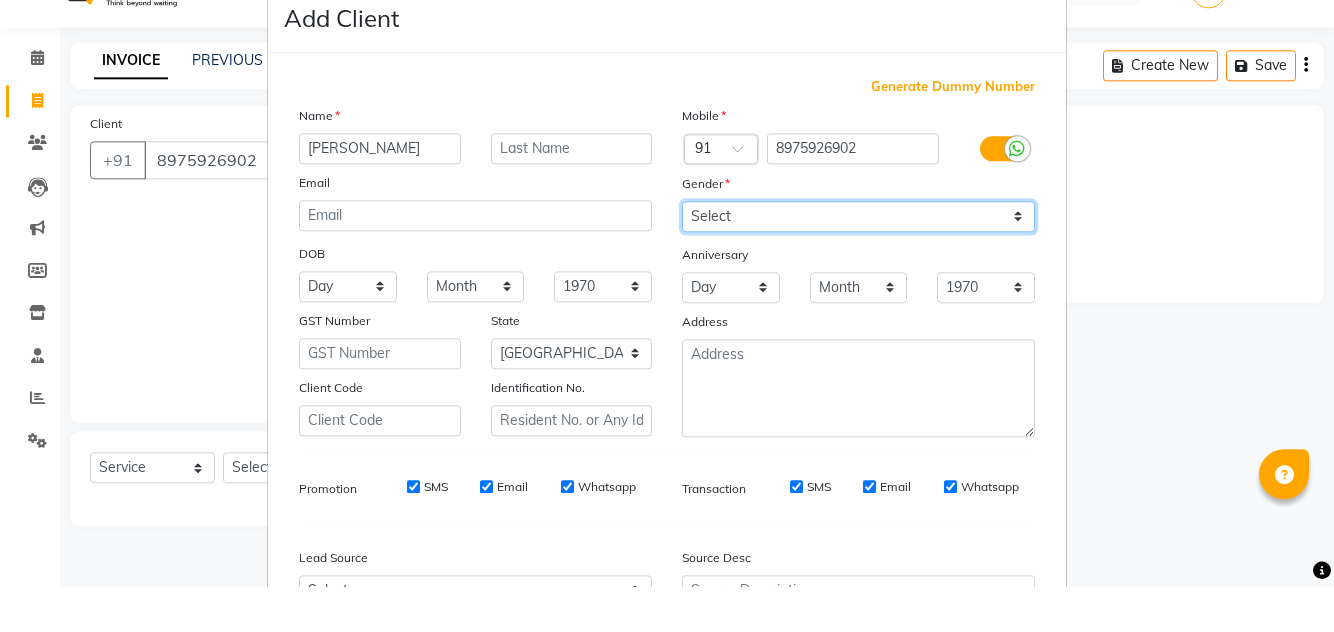 click on "Select [DEMOGRAPHIC_DATA] [DEMOGRAPHIC_DATA] Other Prefer Not To Say" at bounding box center [858, 261] 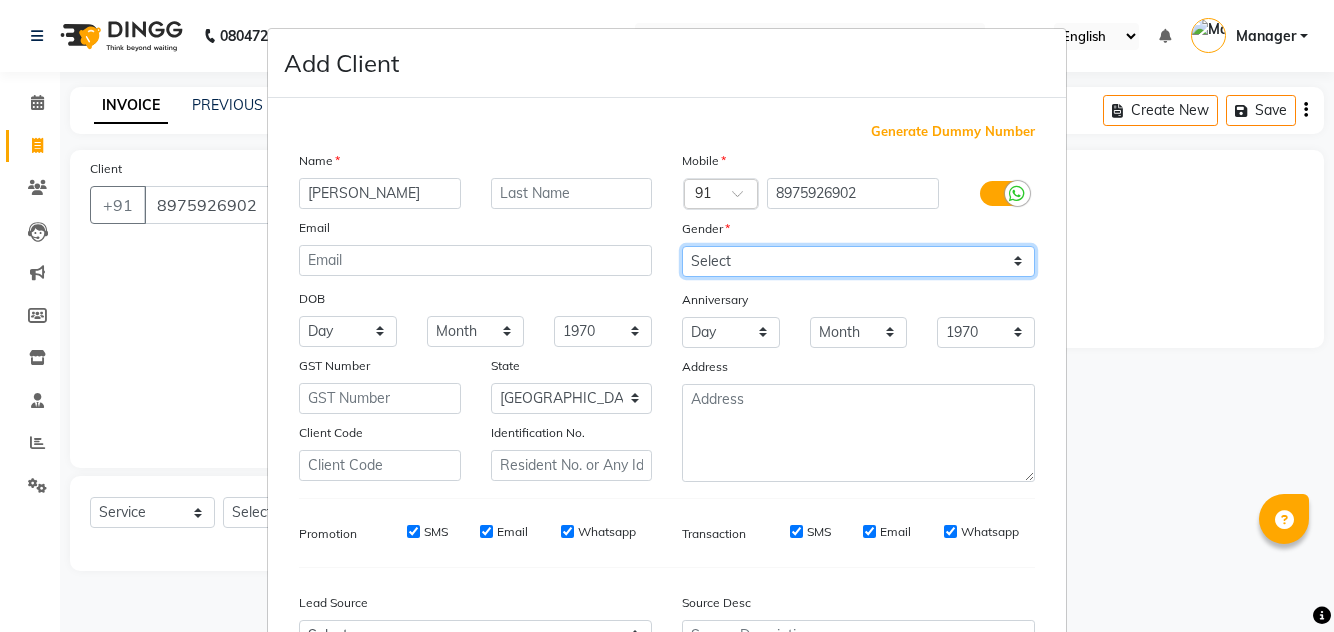 scroll, scrollTop: 112, scrollLeft: 0, axis: vertical 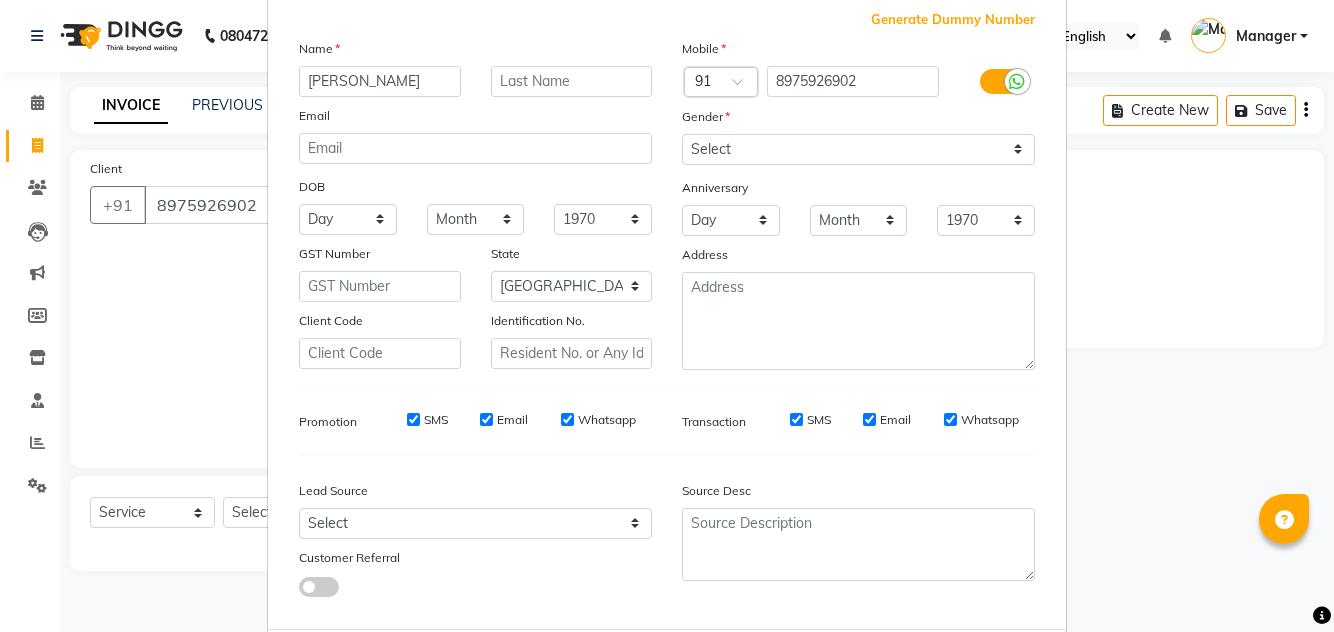 click on "Add" at bounding box center [933, 669] 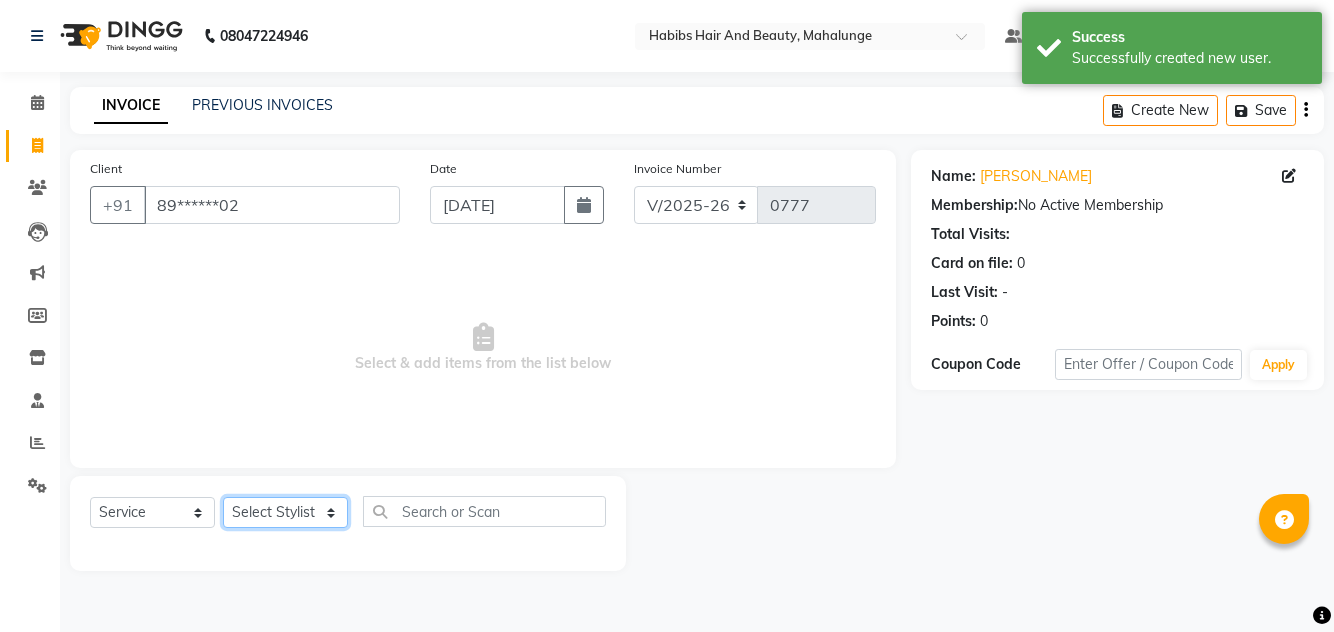 click on "Select Stylist [PERSON_NAME] [PERSON_NAME] [PERSON_NAME] [PERSON_NAME] [PERSON_NAME] mahi  Manager [PERSON_NAME] [PERSON_NAME] Mane [PERSON_NAME] [PERSON_NAME] [PERSON_NAME] sumit [PERSON_NAME]" 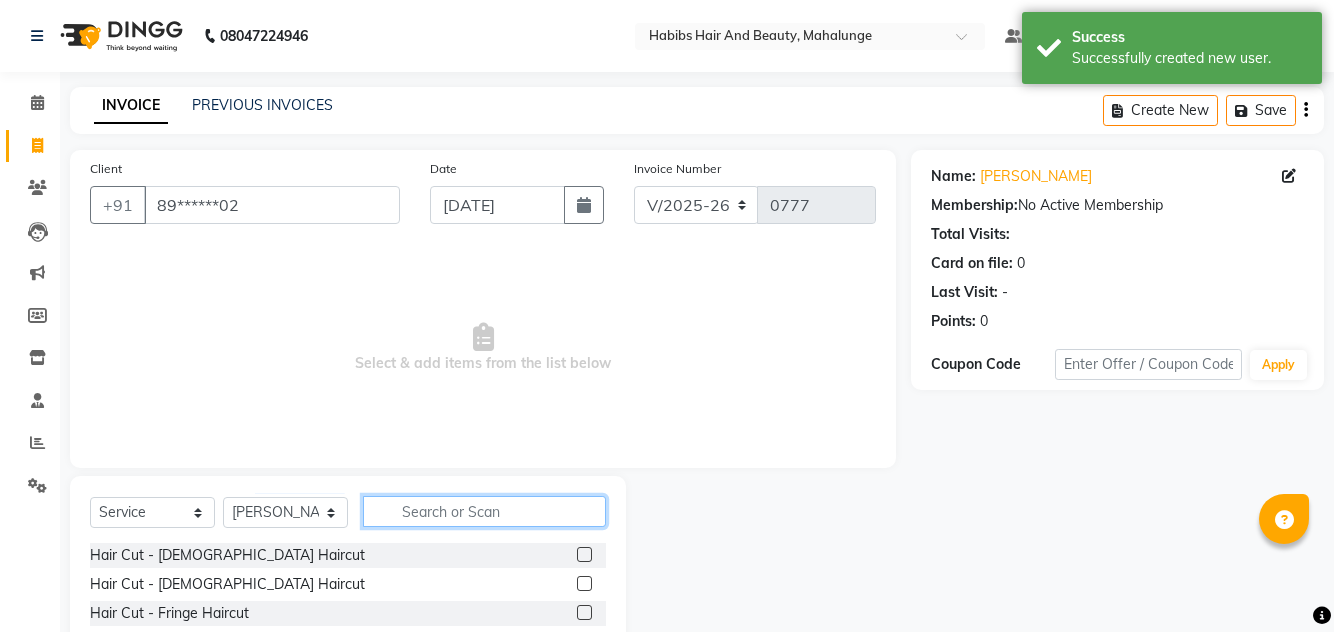click 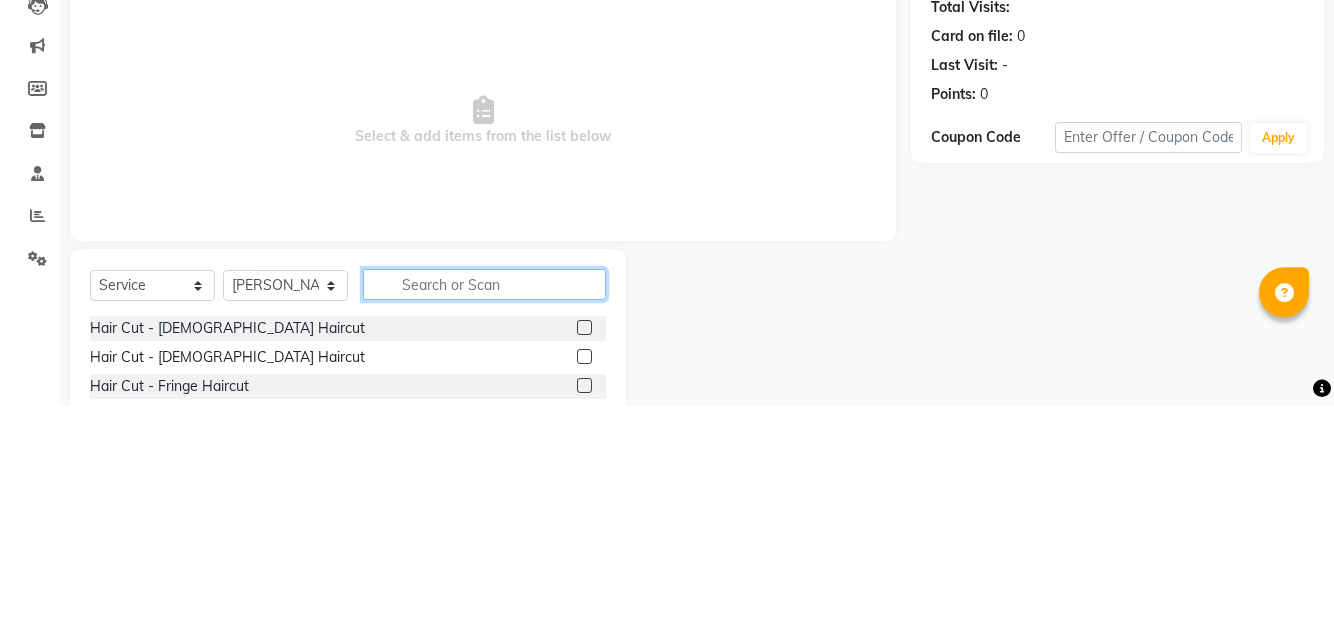 scroll, scrollTop: 31, scrollLeft: 0, axis: vertical 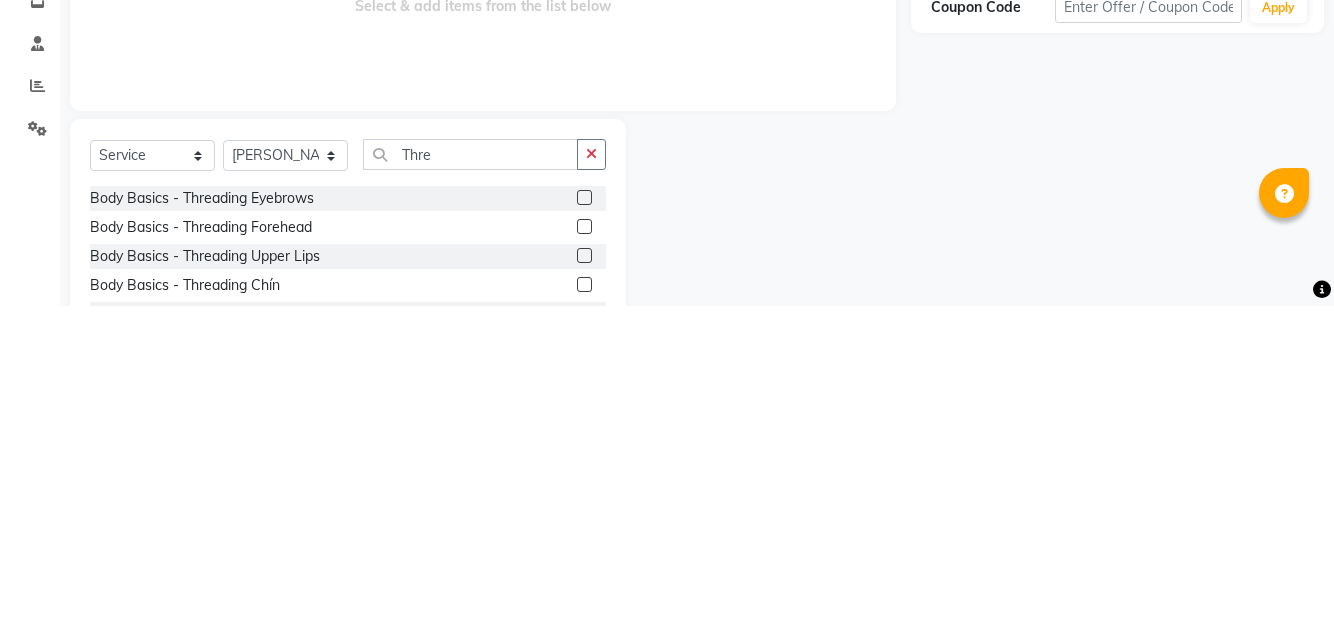 click 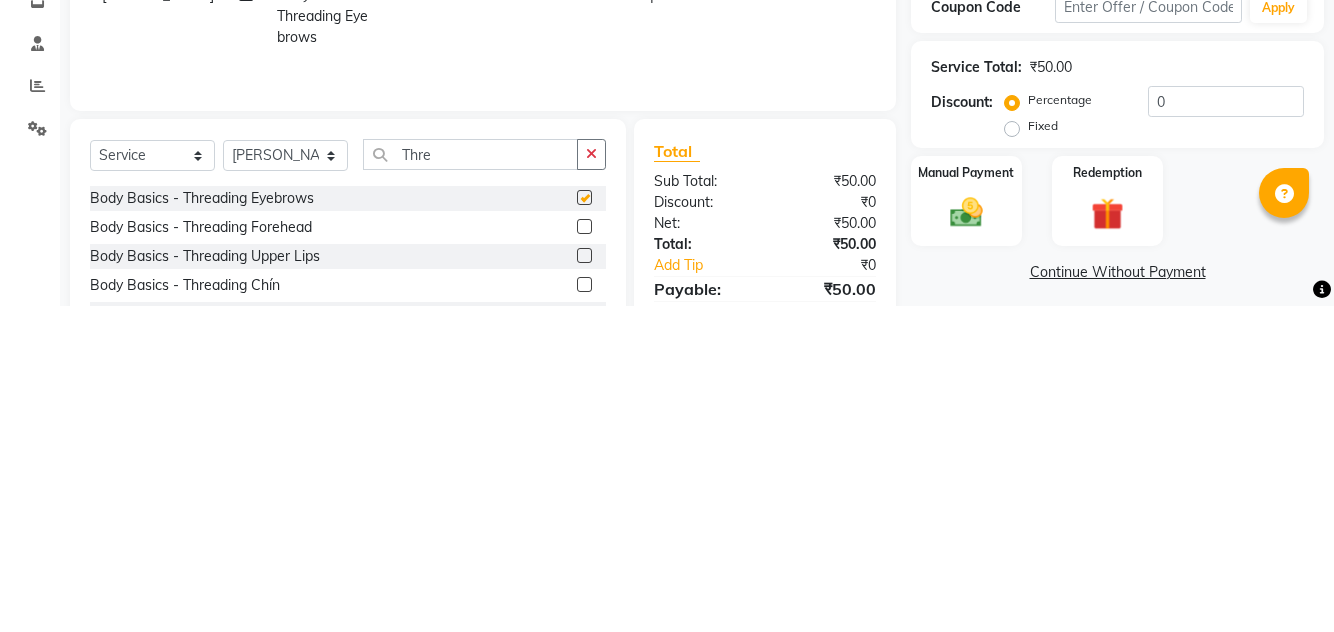 scroll, scrollTop: 31, scrollLeft: 0, axis: vertical 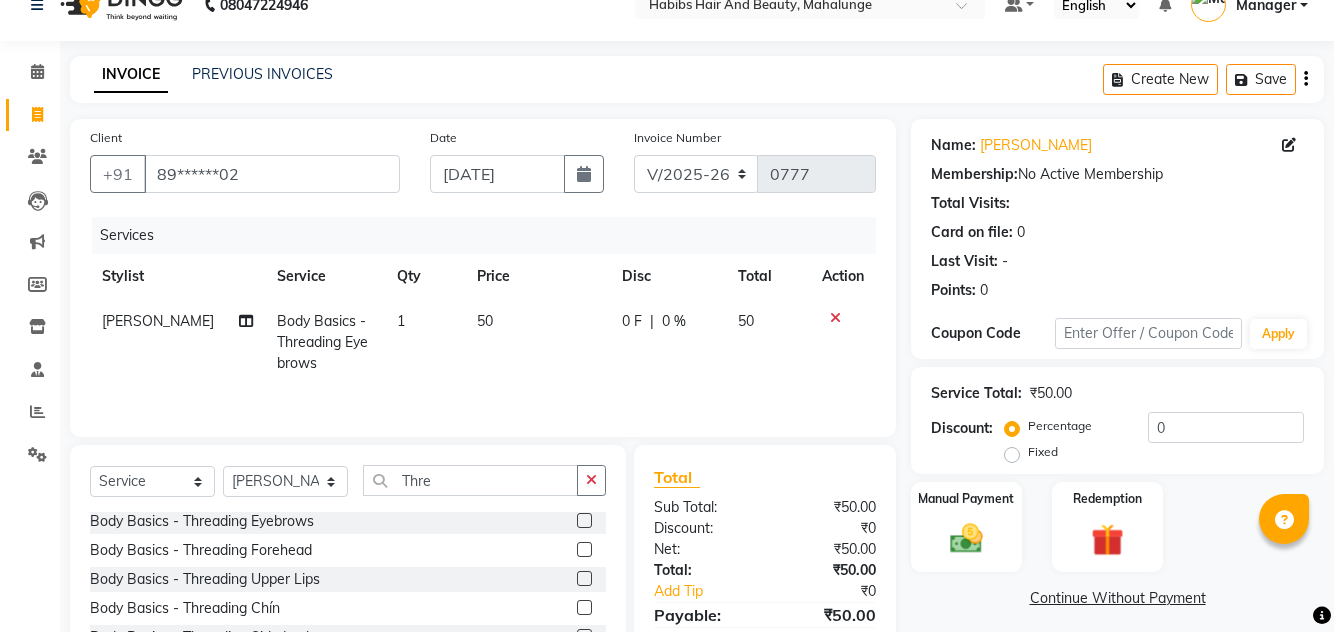 click 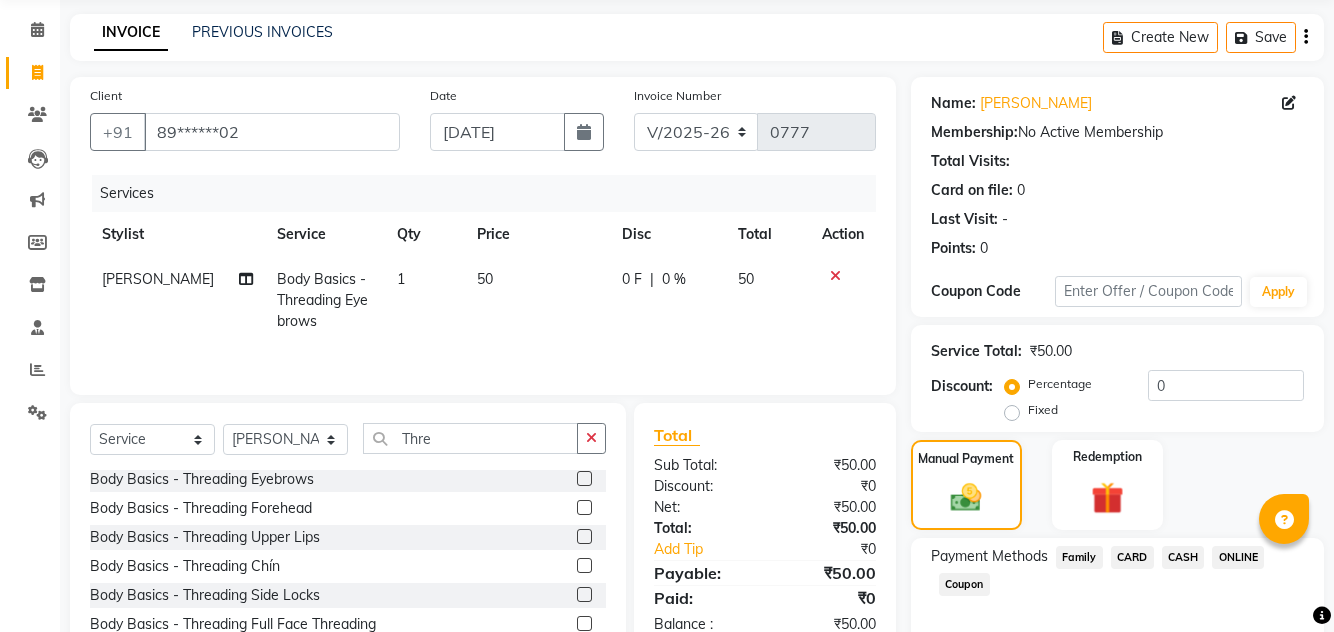 click on "ONLINE" 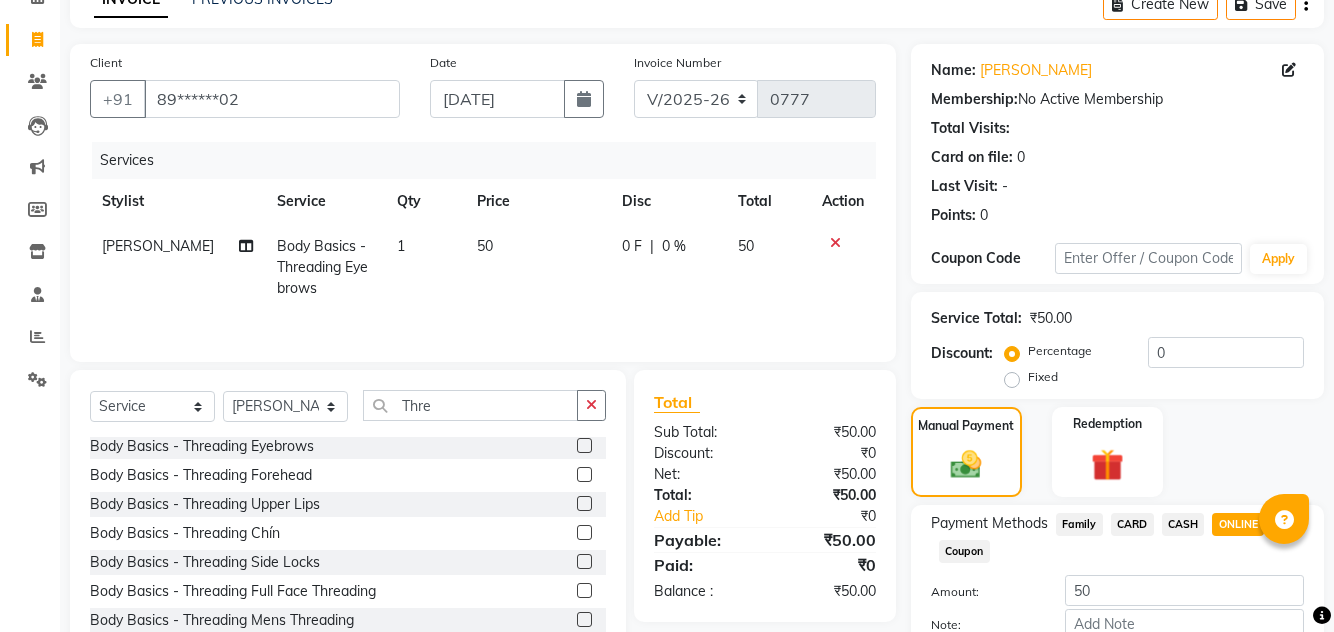 scroll, scrollTop: 127, scrollLeft: 0, axis: vertical 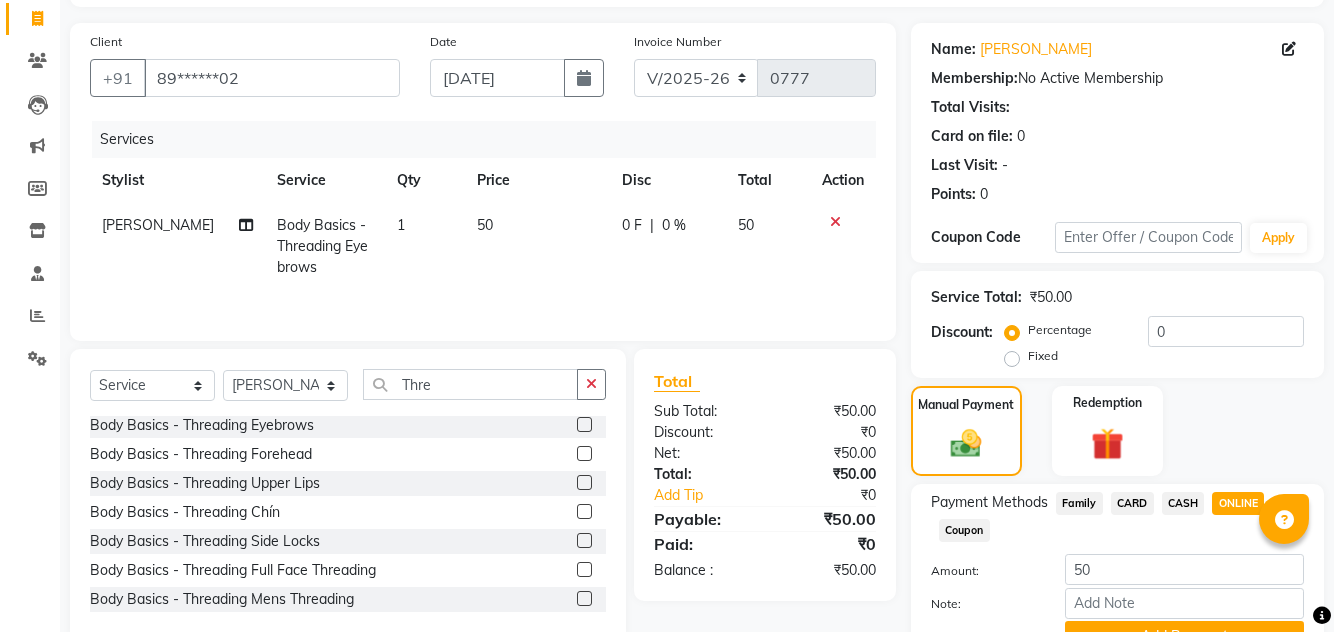 click on "Add Payment" 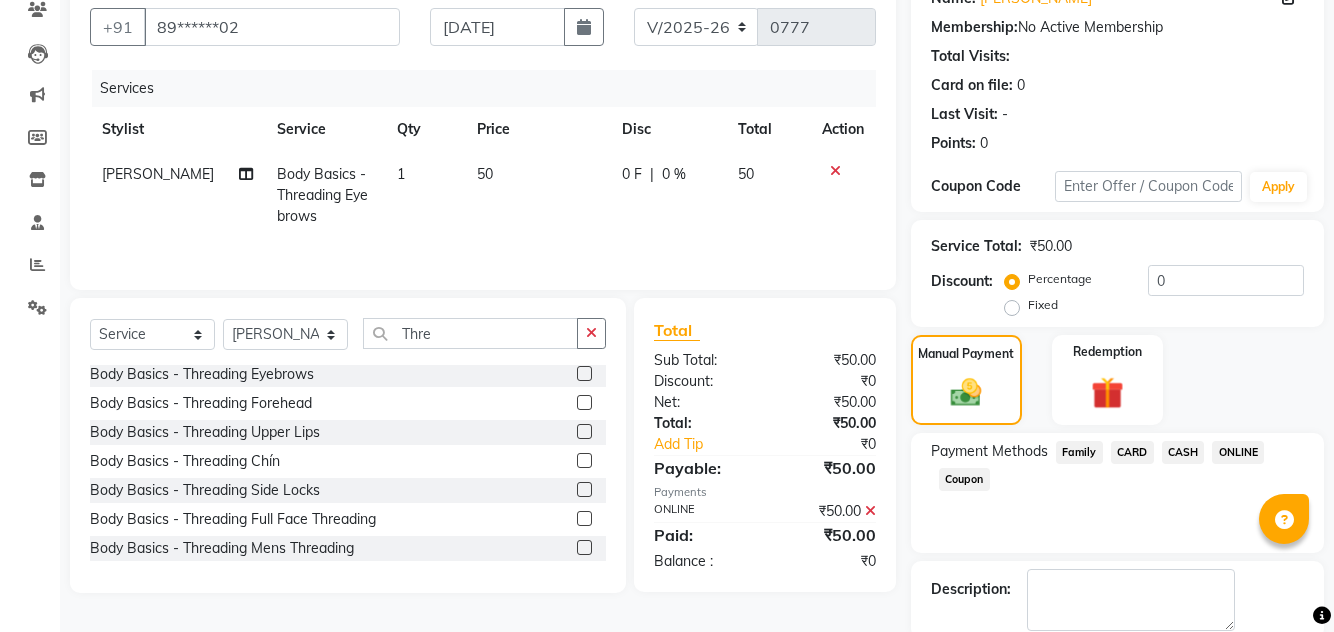 scroll, scrollTop: 186, scrollLeft: 0, axis: vertical 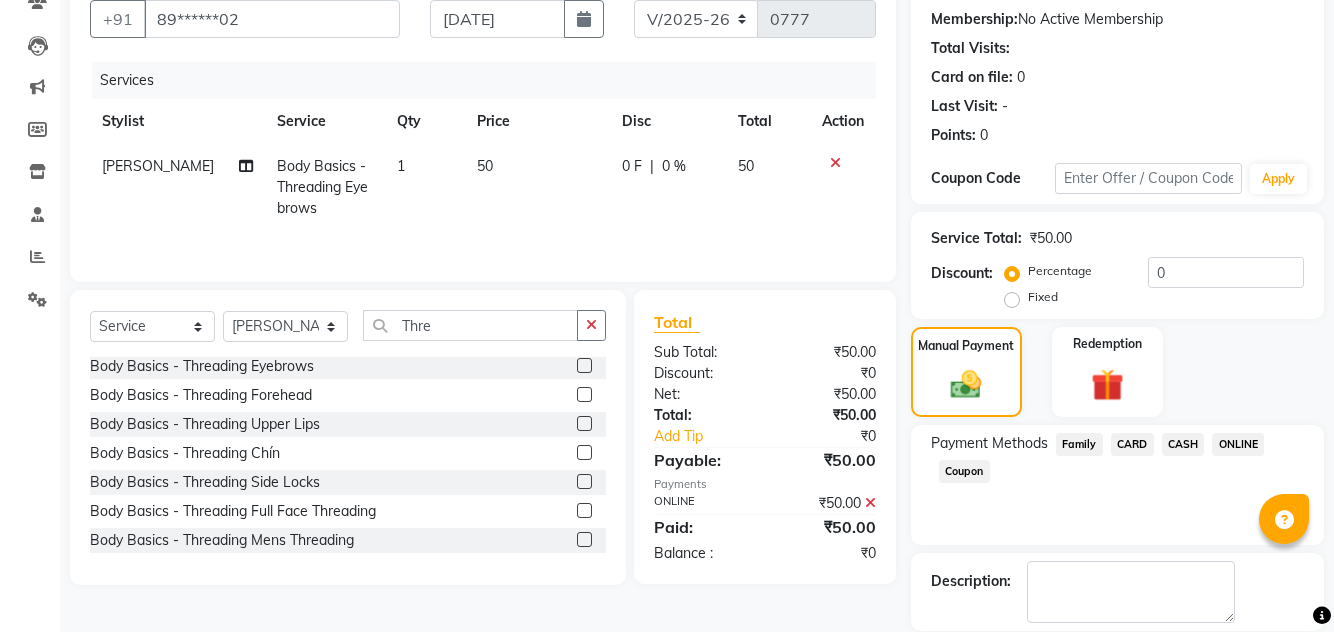 click 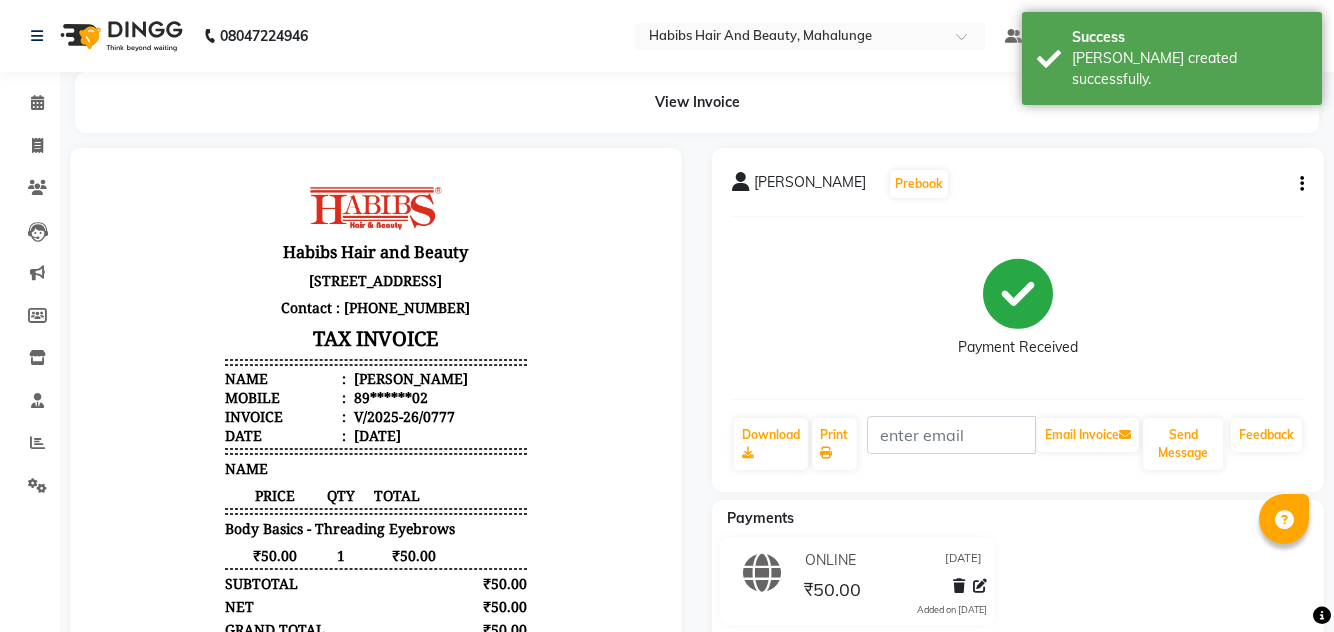 scroll, scrollTop: 0, scrollLeft: 0, axis: both 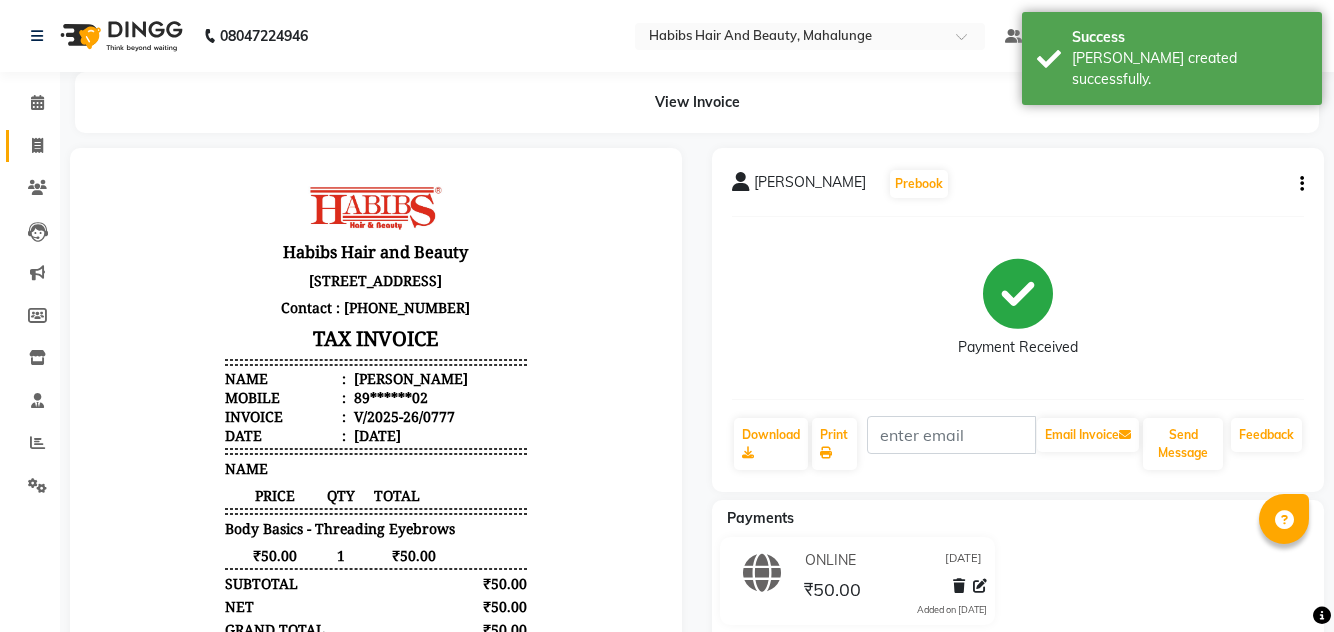 click on "Invoice" 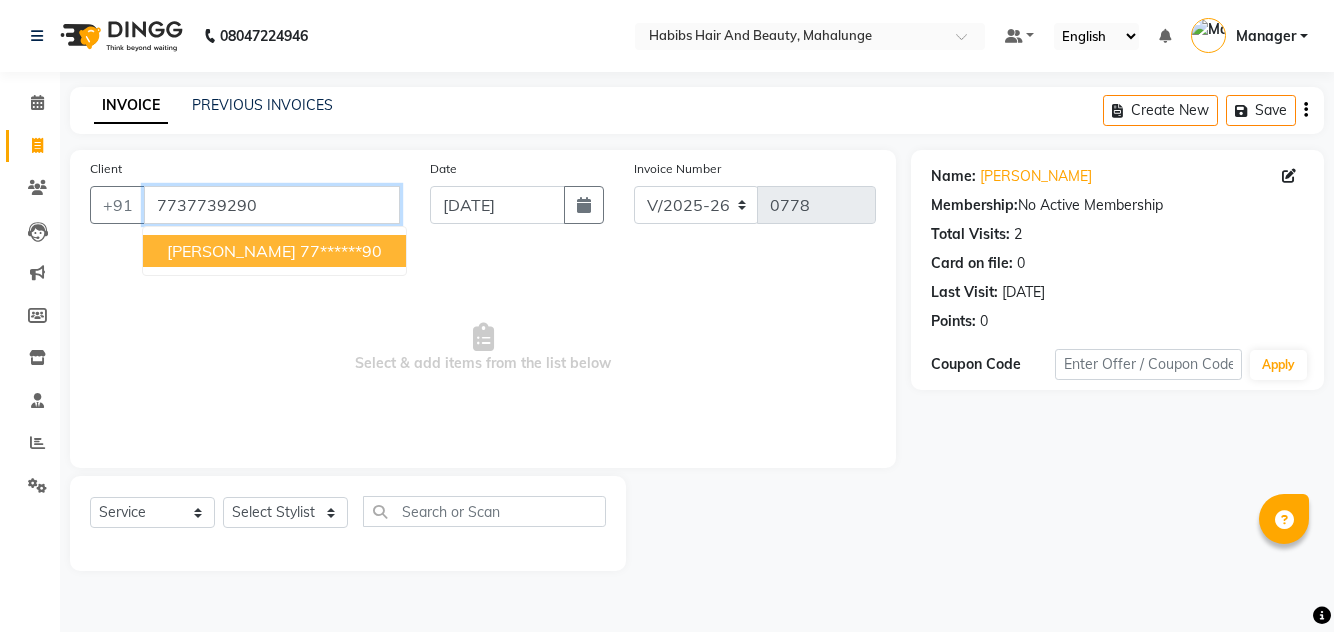 click on "7737739290" at bounding box center [272, 205] 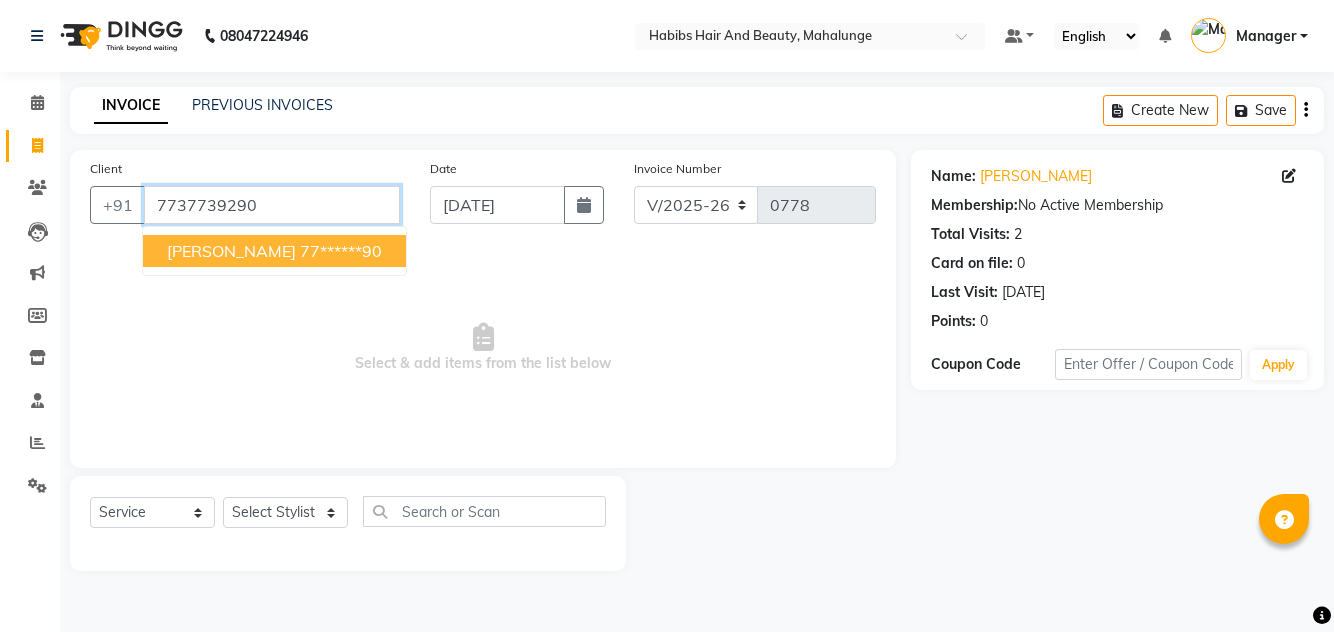 click on "77******90" at bounding box center [341, 251] 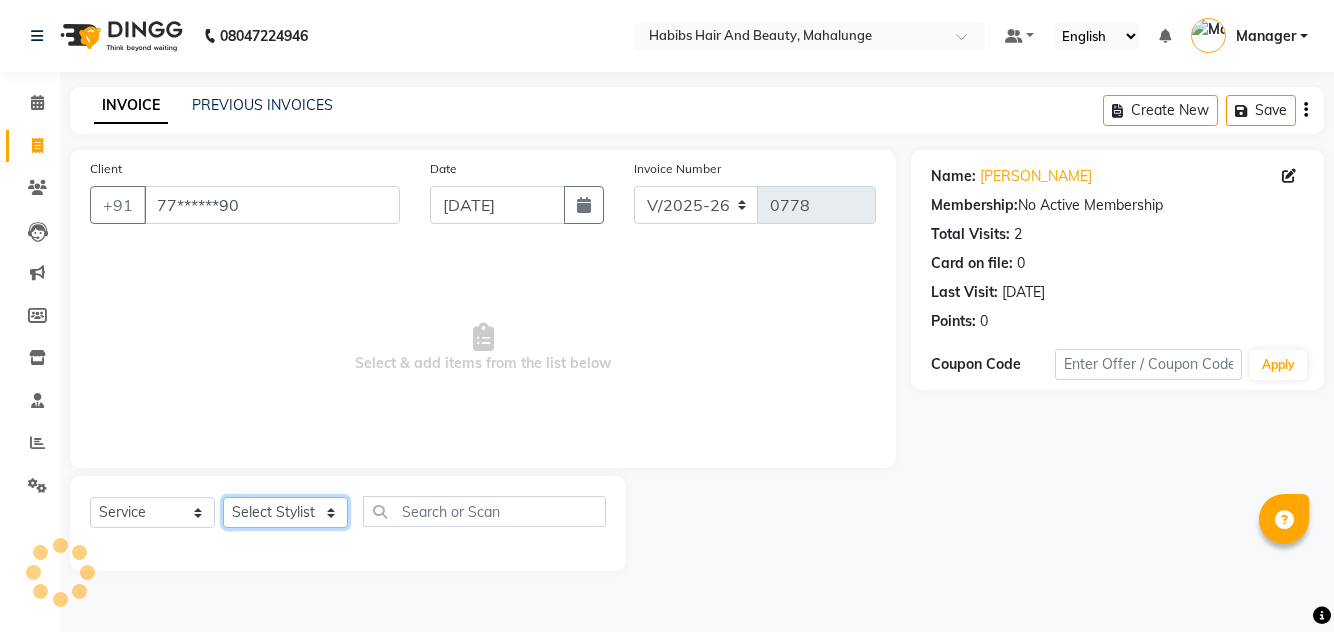 click on "Select Stylist [PERSON_NAME] [PERSON_NAME] [PERSON_NAME] [PERSON_NAME] [PERSON_NAME] mahi  Manager [PERSON_NAME] [PERSON_NAME] Mane [PERSON_NAME] [PERSON_NAME] [PERSON_NAME] sumit [PERSON_NAME]" 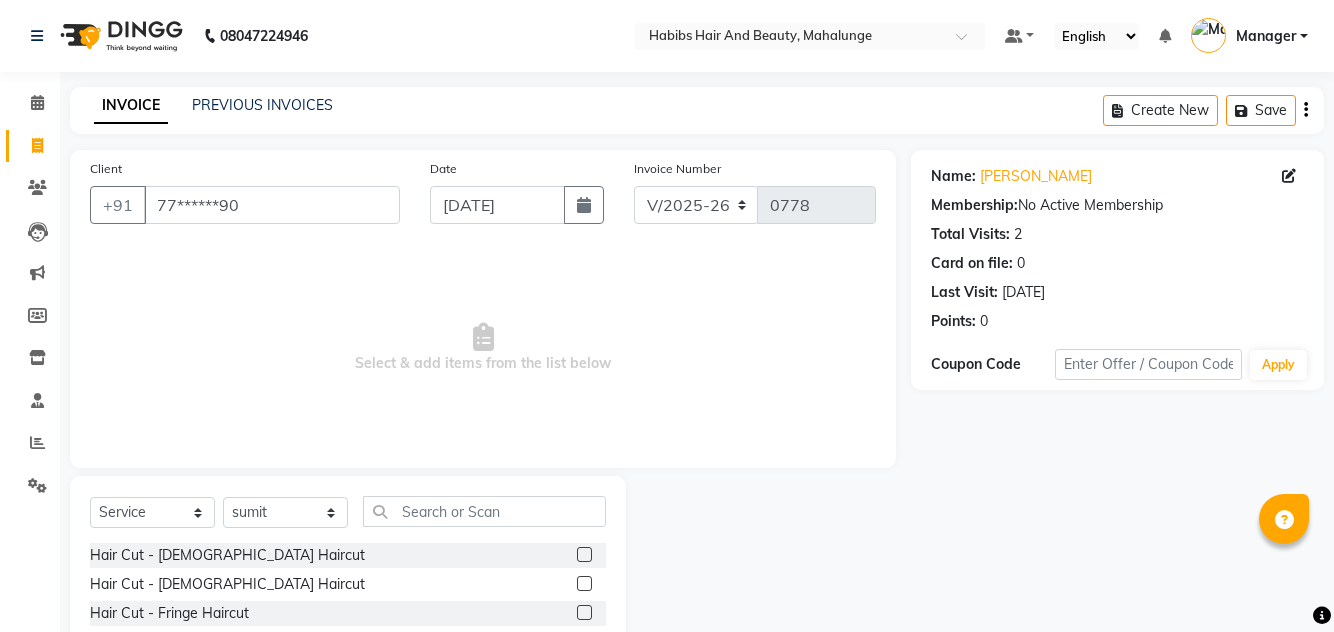 click 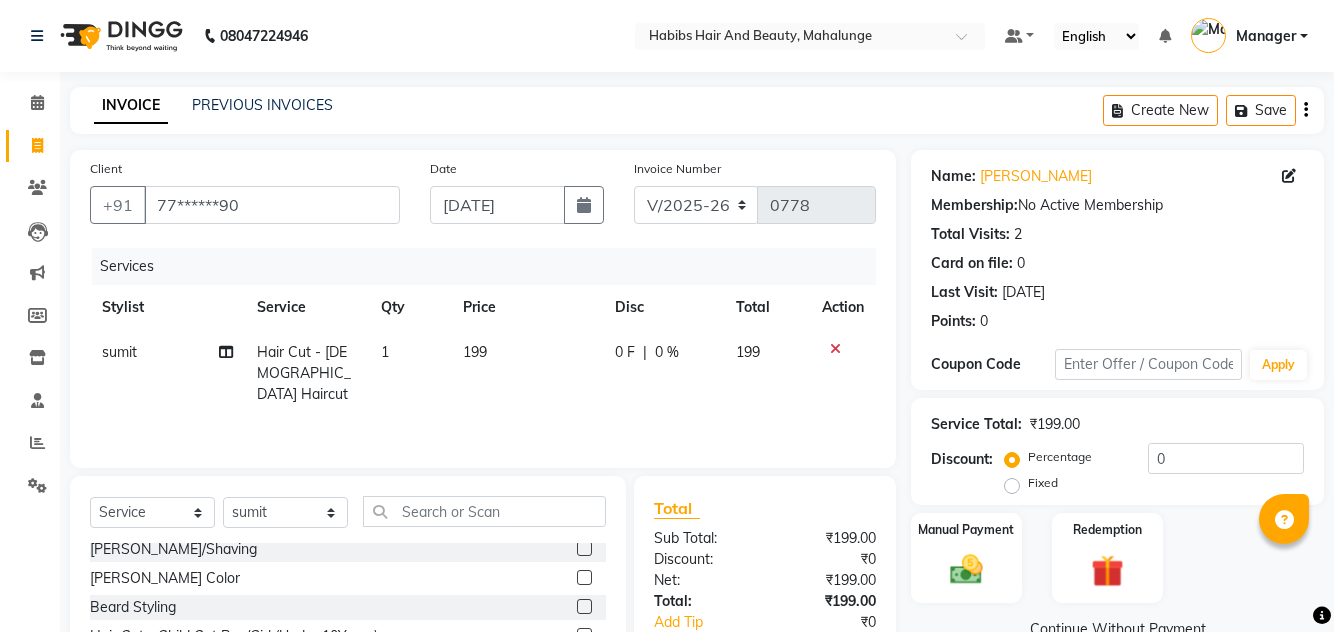 scroll, scrollTop: 123, scrollLeft: 0, axis: vertical 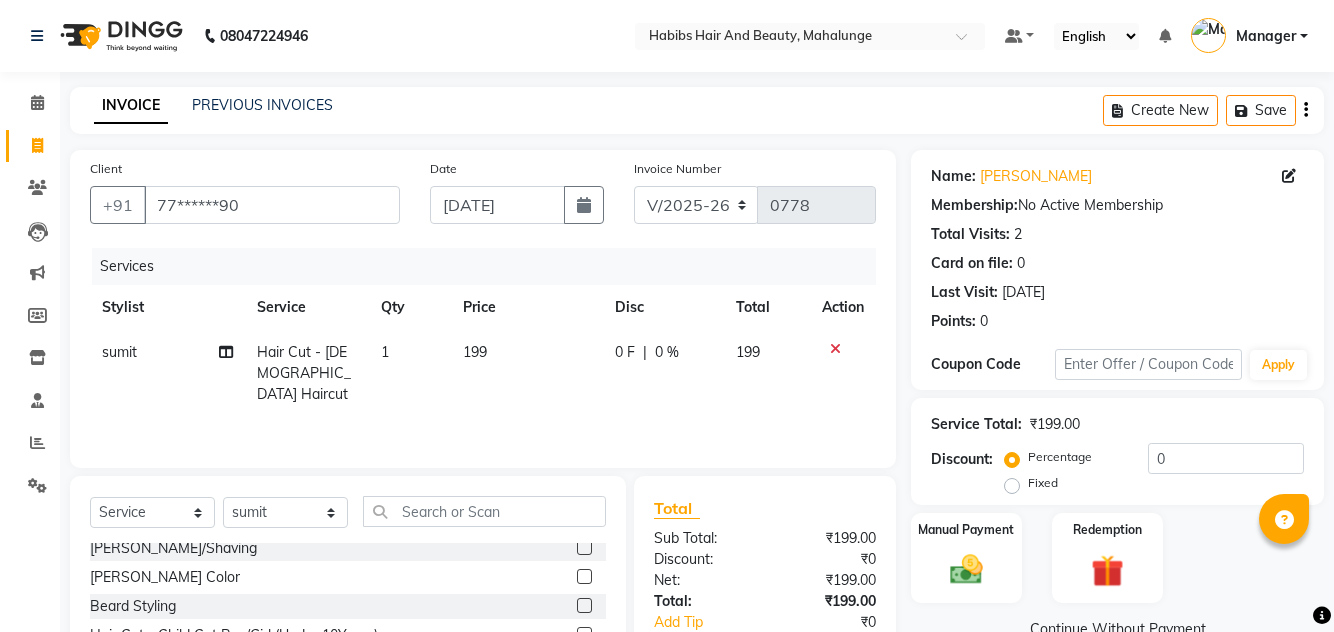 click 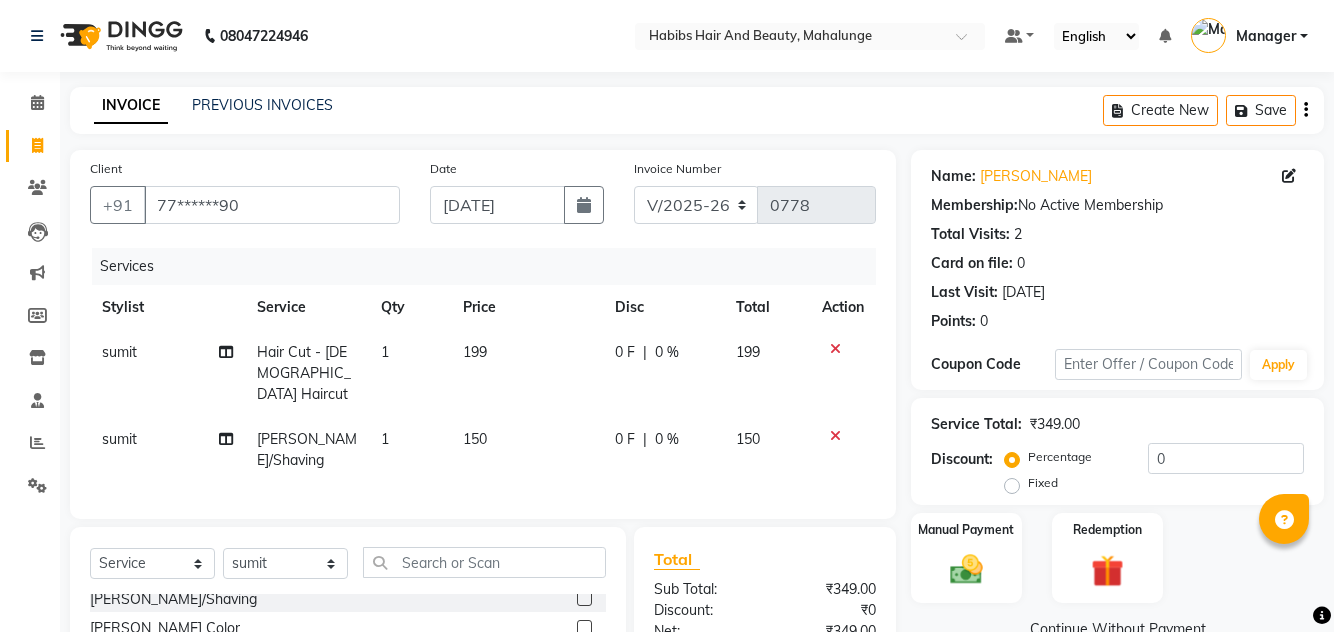 click on "199" 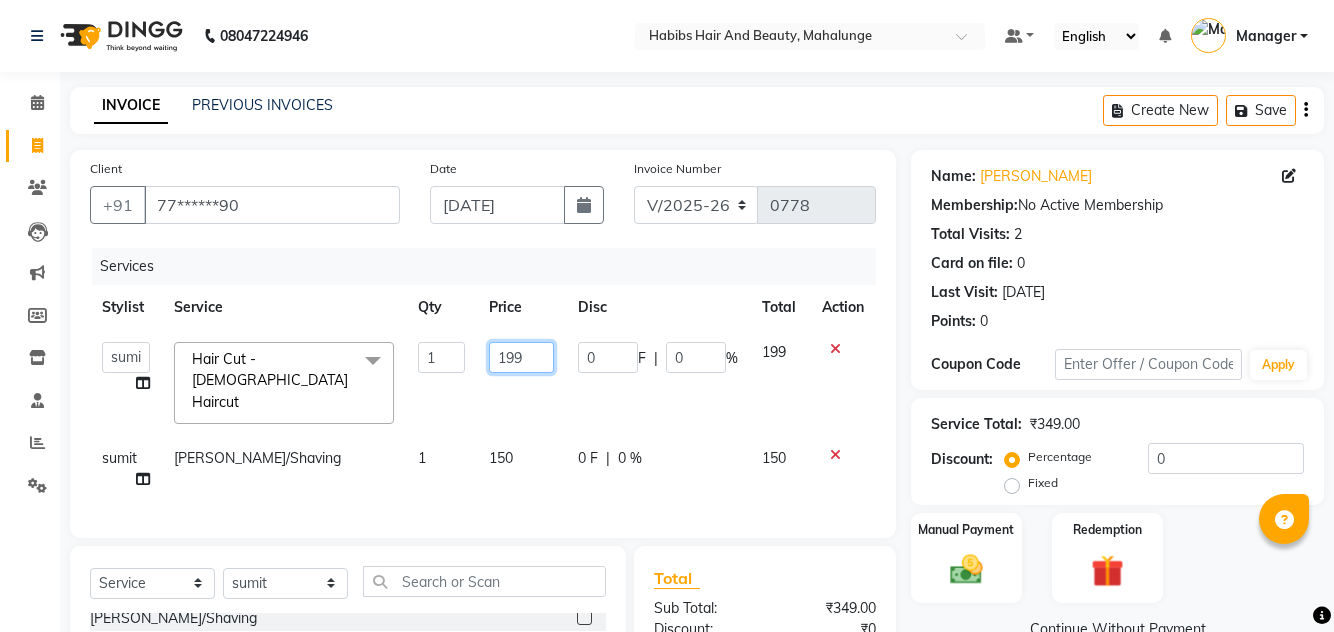 click on "199" 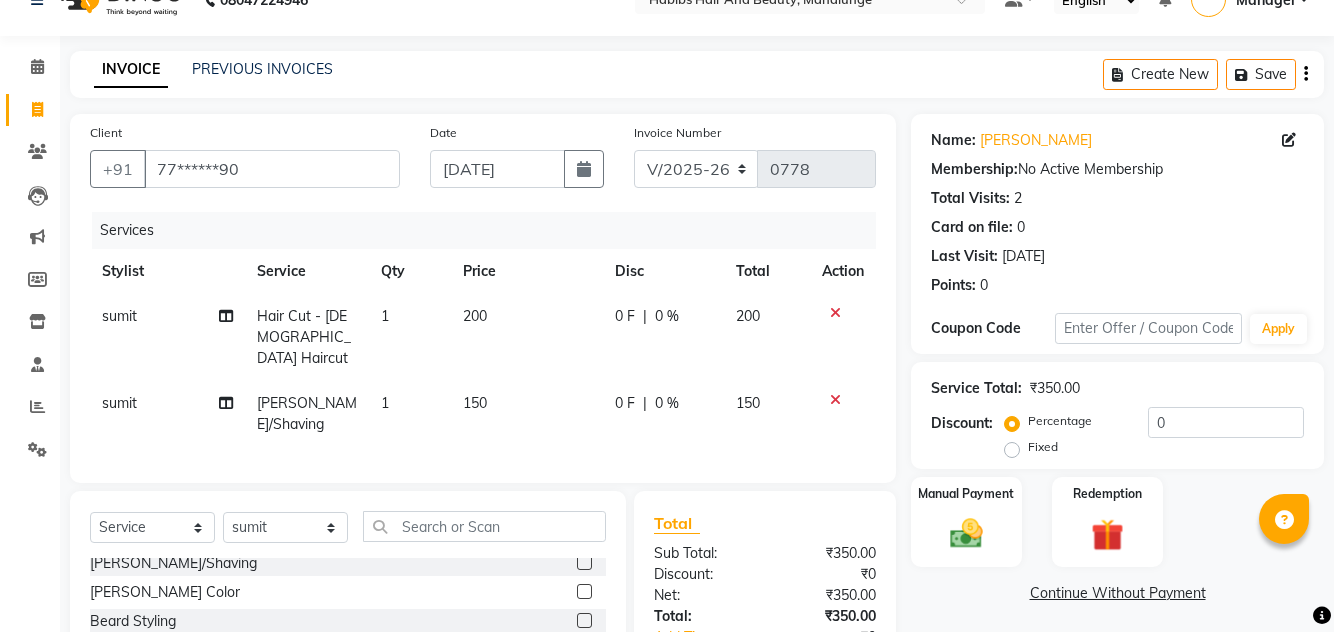 scroll, scrollTop: 80, scrollLeft: 0, axis: vertical 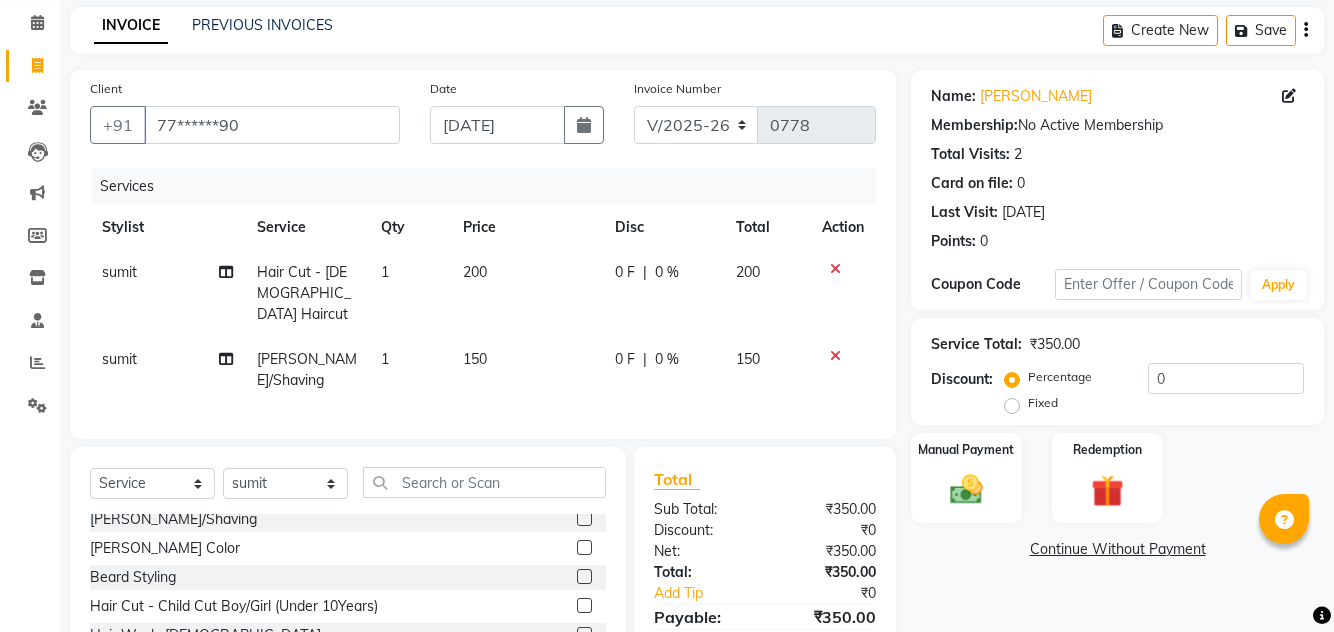 click 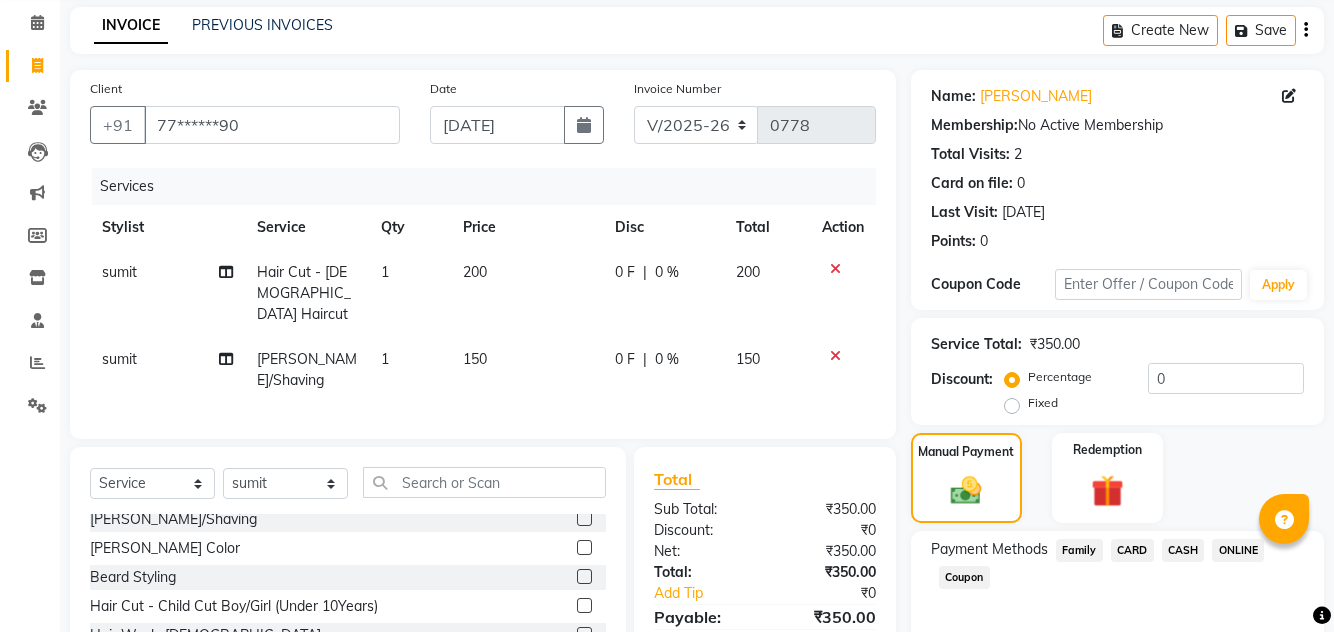 click on "ONLINE" 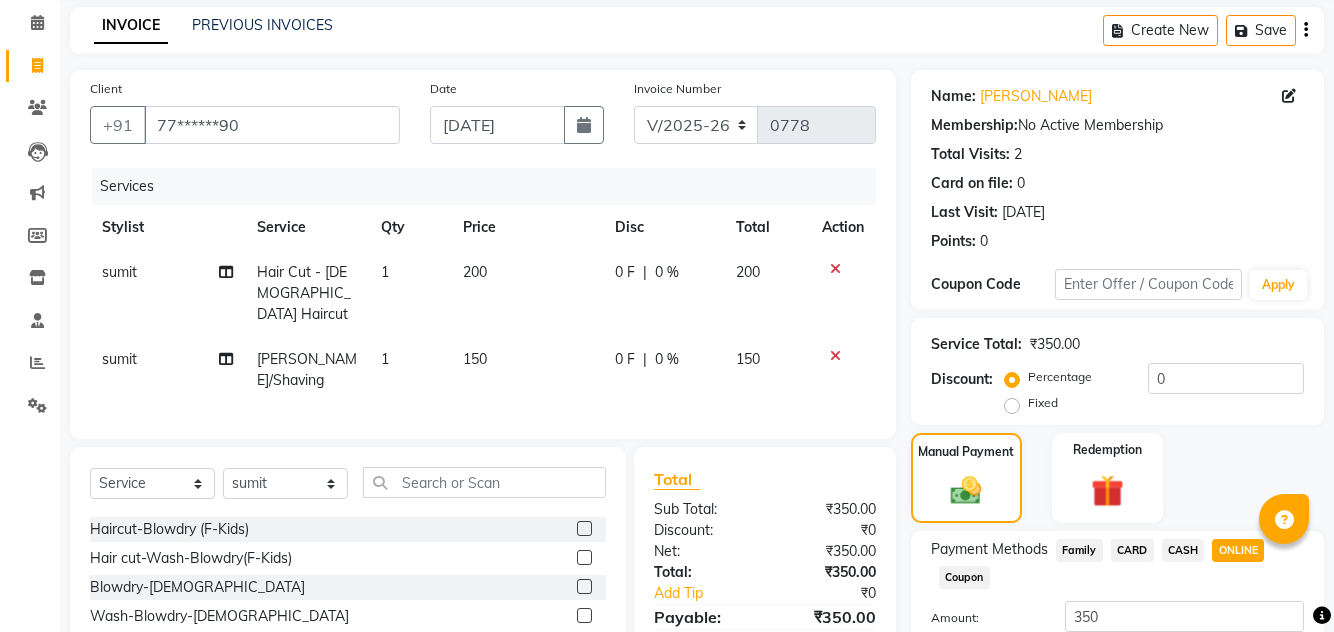 scroll, scrollTop: 448, scrollLeft: 0, axis: vertical 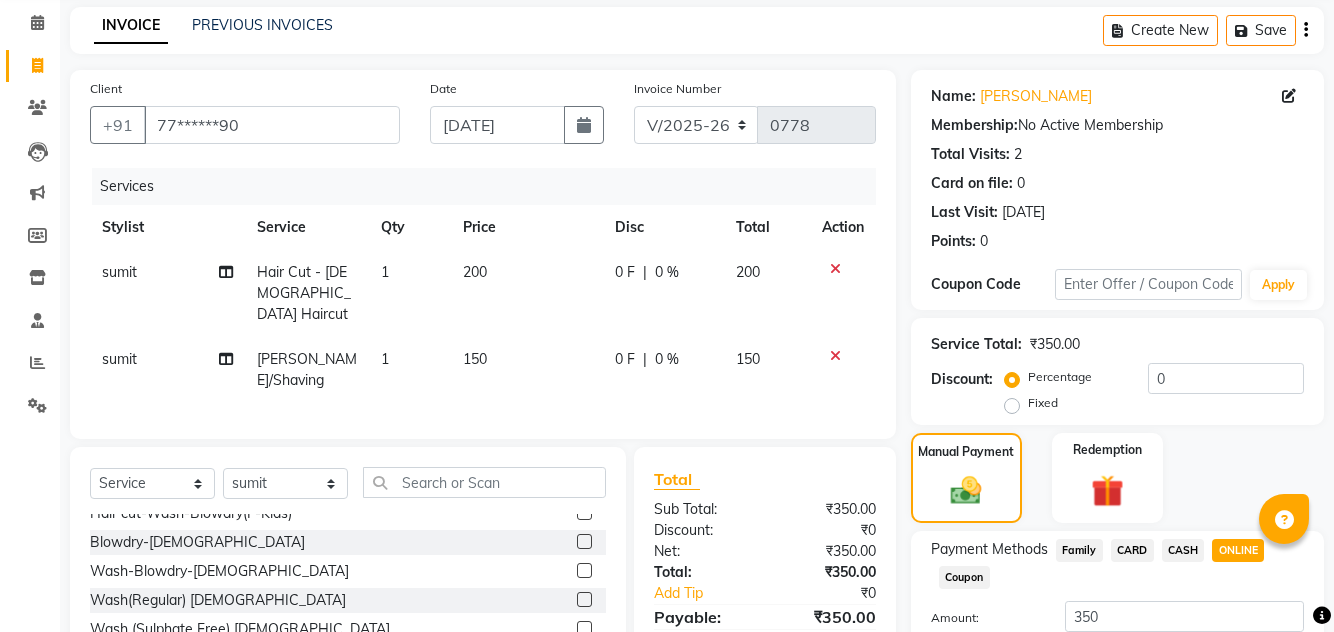 click on "Add Payment" 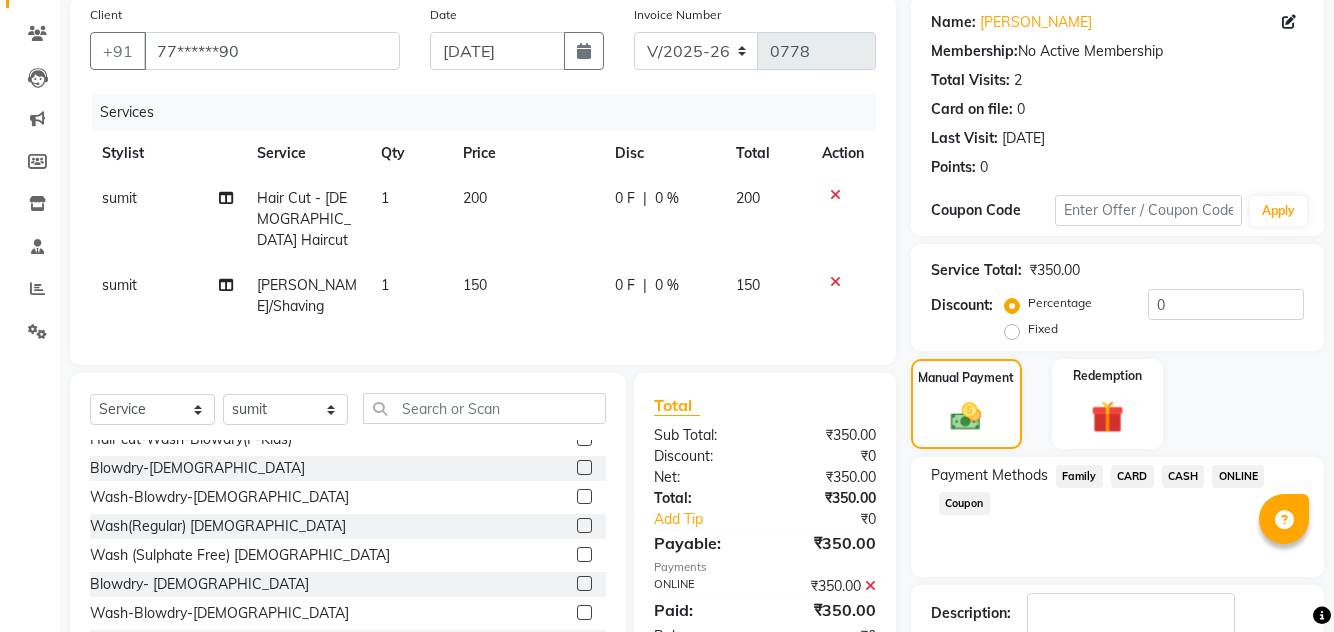 scroll, scrollTop: 186, scrollLeft: 0, axis: vertical 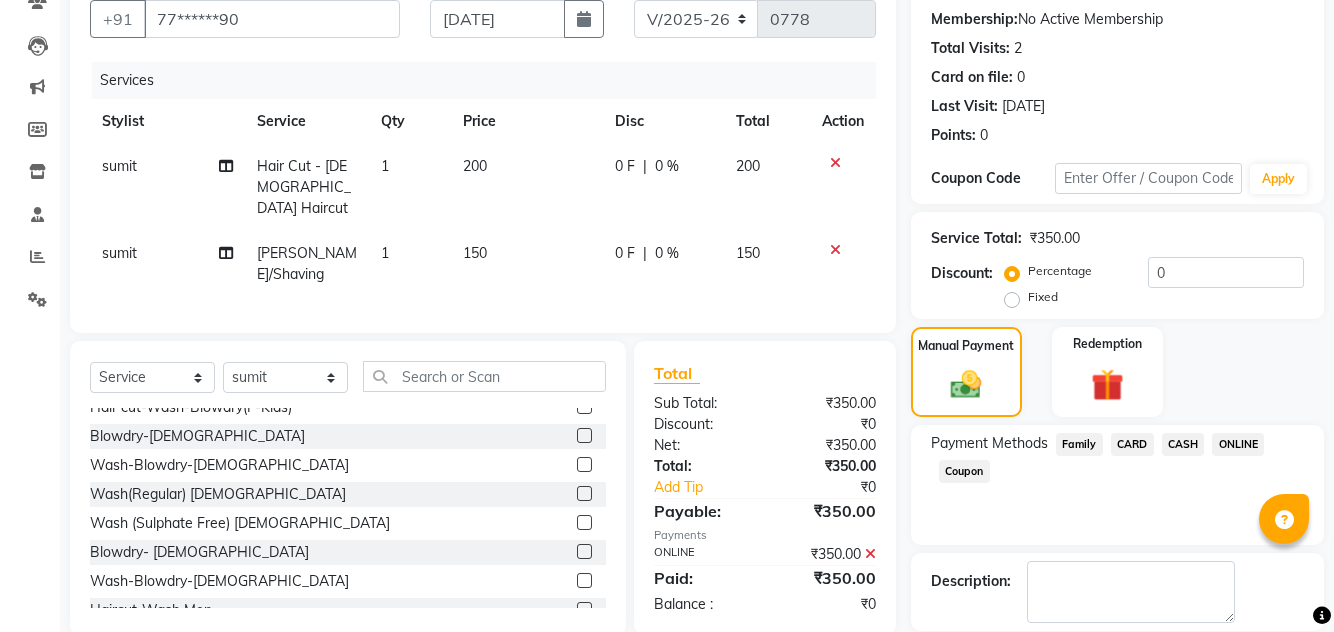 click 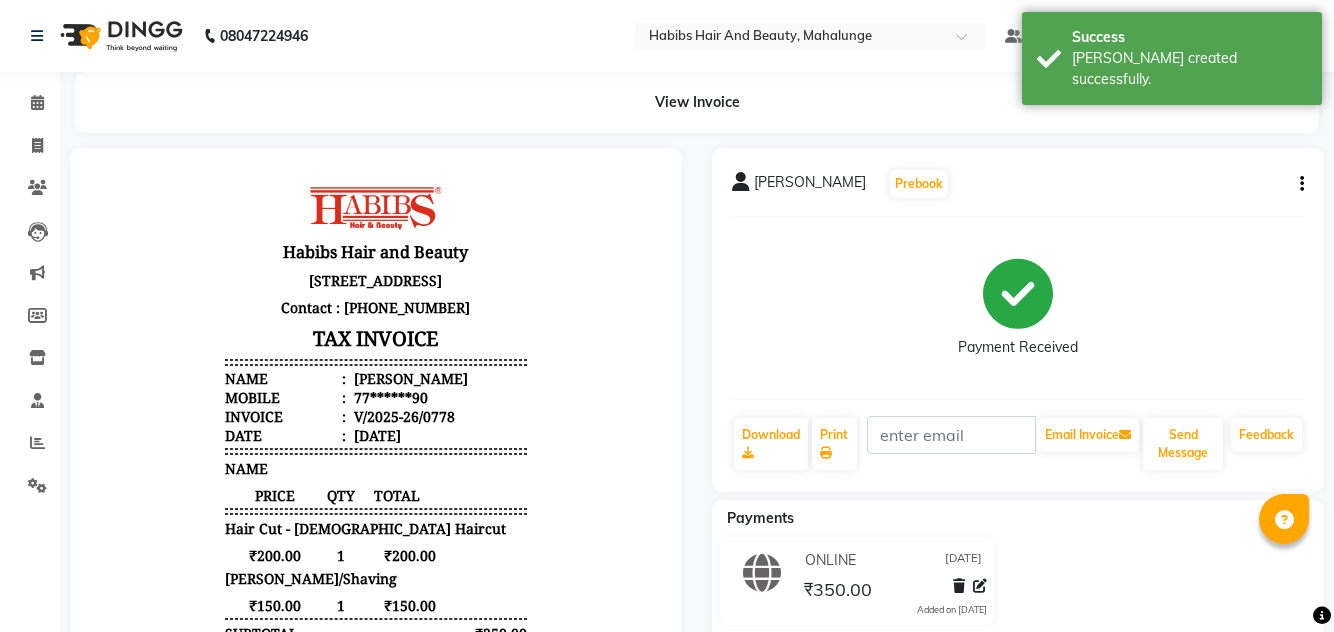 scroll, scrollTop: 0, scrollLeft: 0, axis: both 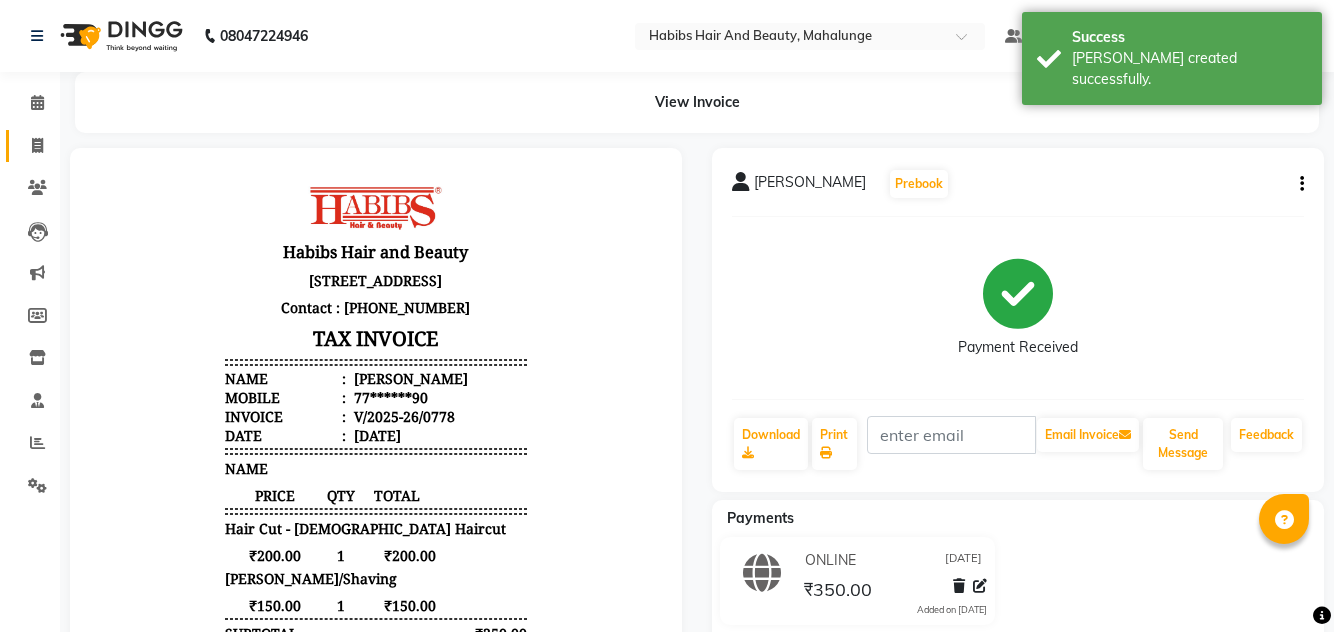 click on "Invoice" 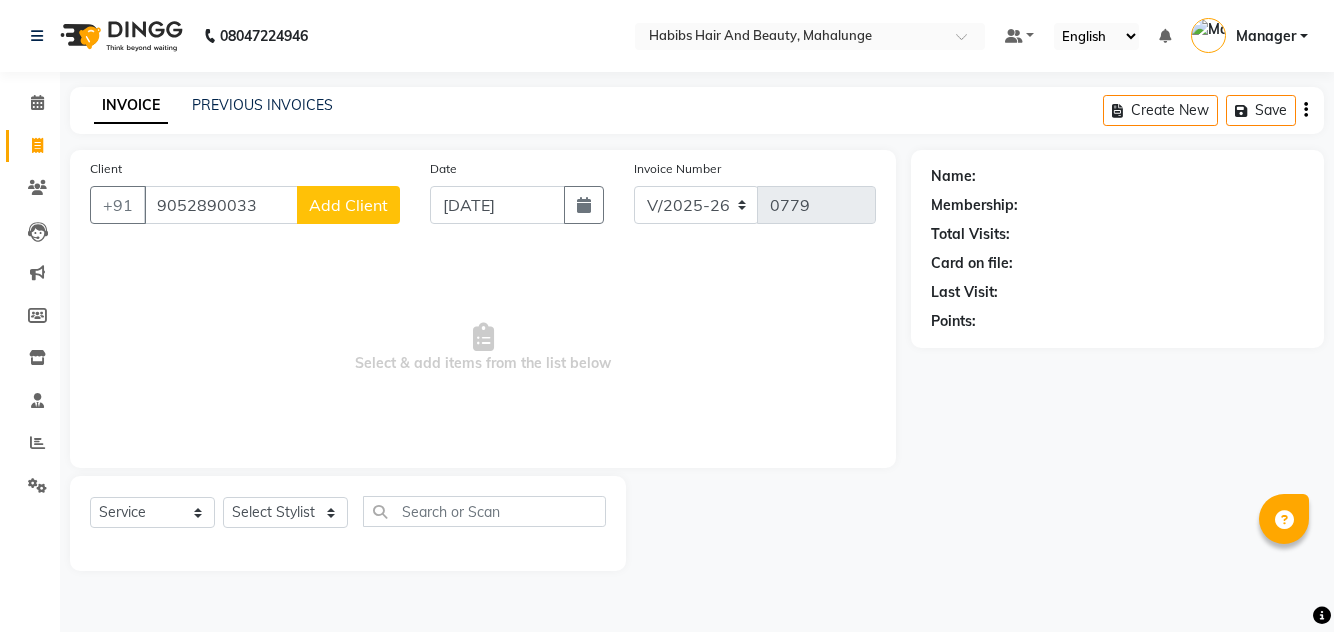 click on "Add Client" 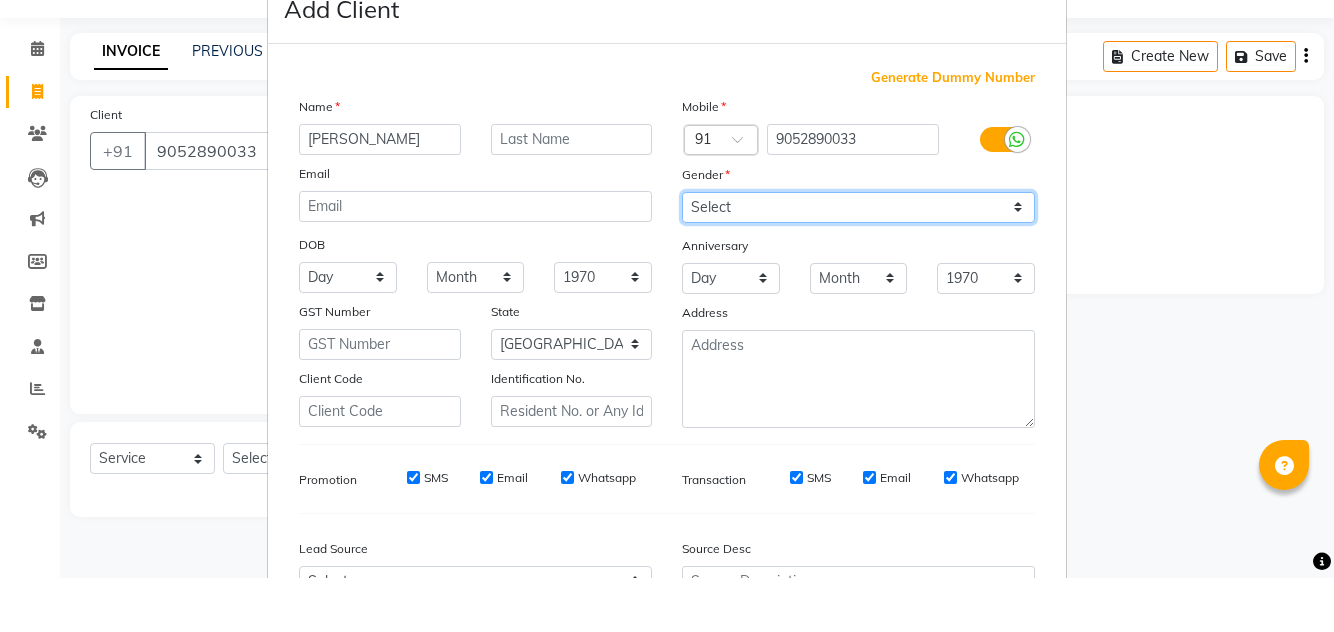 click on "Select [DEMOGRAPHIC_DATA] [DEMOGRAPHIC_DATA] Other Prefer Not To Say" at bounding box center [858, 261] 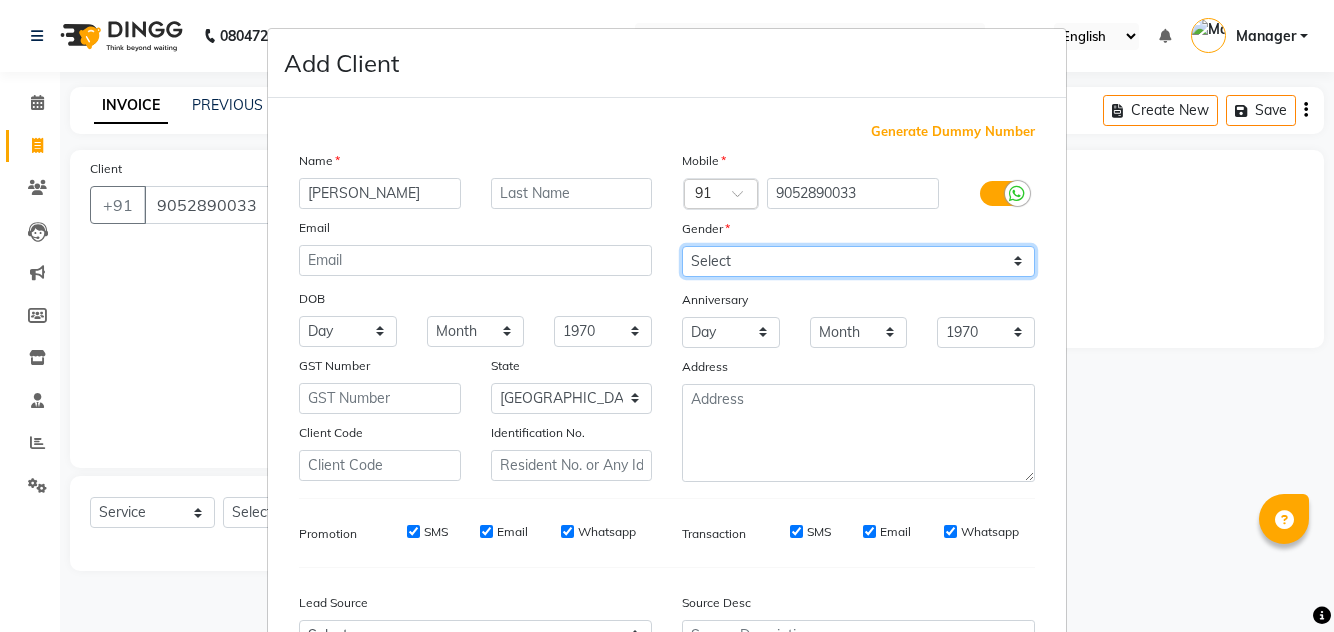 scroll, scrollTop: 112, scrollLeft: 0, axis: vertical 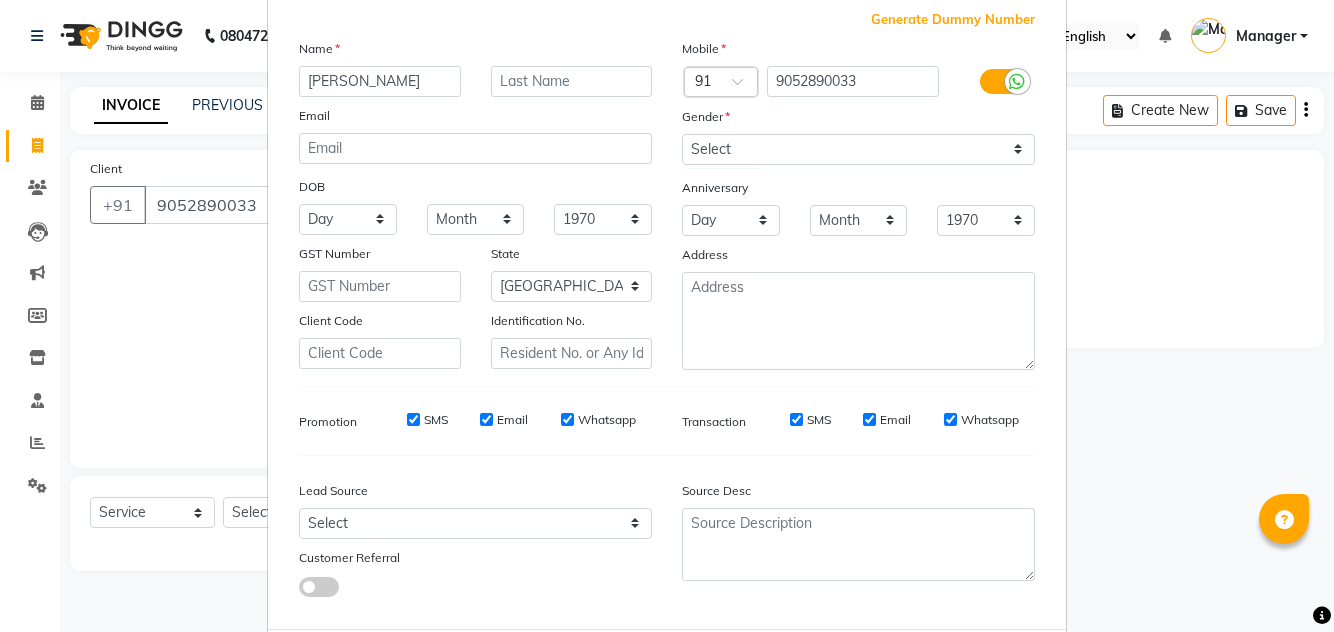 click on "Add" at bounding box center [933, 669] 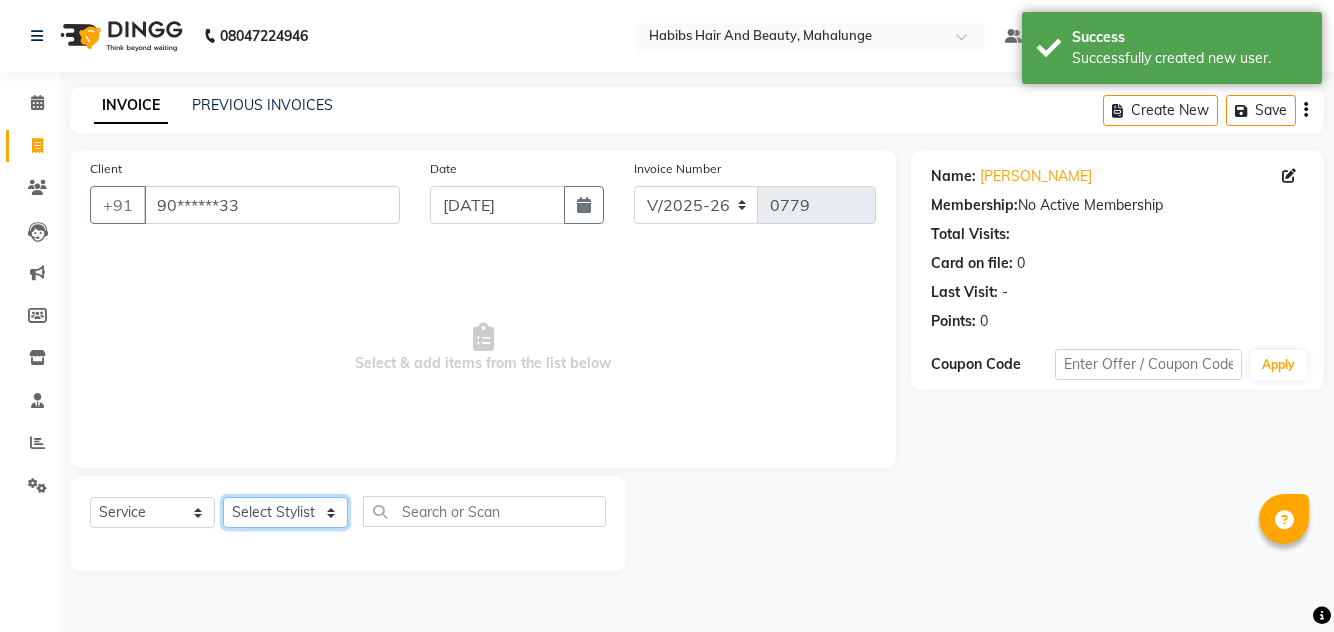 click on "Select Stylist [PERSON_NAME] [PERSON_NAME] [PERSON_NAME] [PERSON_NAME] [PERSON_NAME] mahi  Manager [PERSON_NAME] [PERSON_NAME] Mane [PERSON_NAME] [PERSON_NAME] [PERSON_NAME] sumit [PERSON_NAME]" 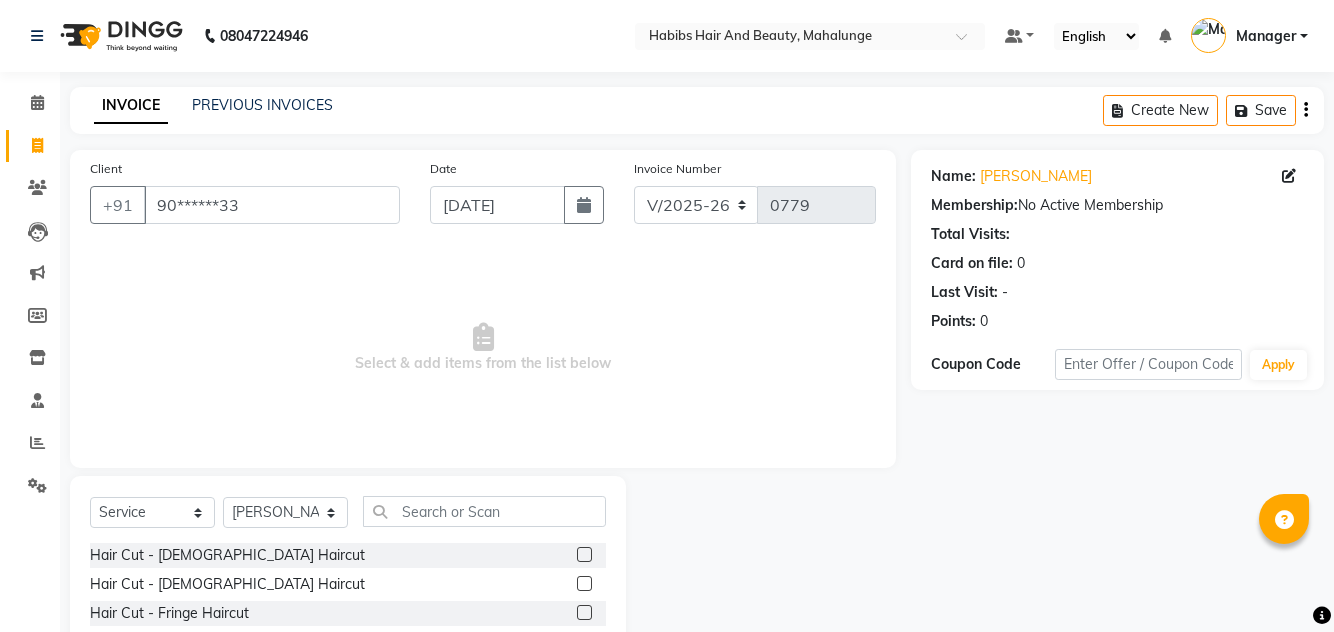 click 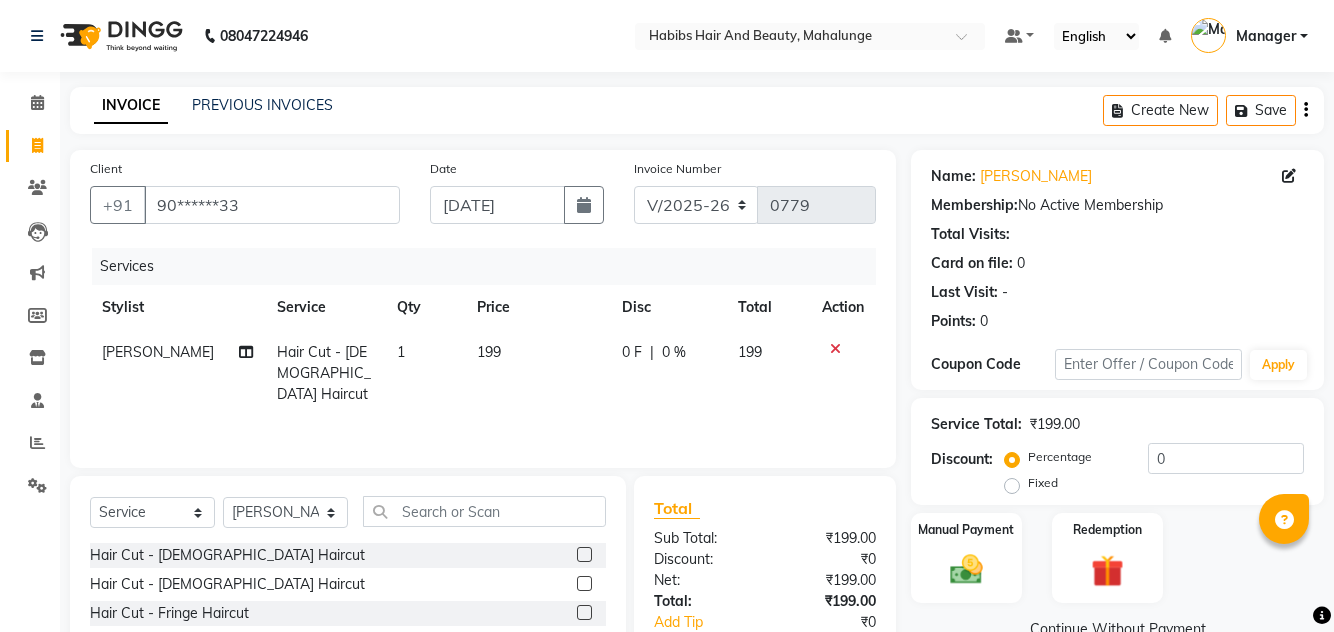 click 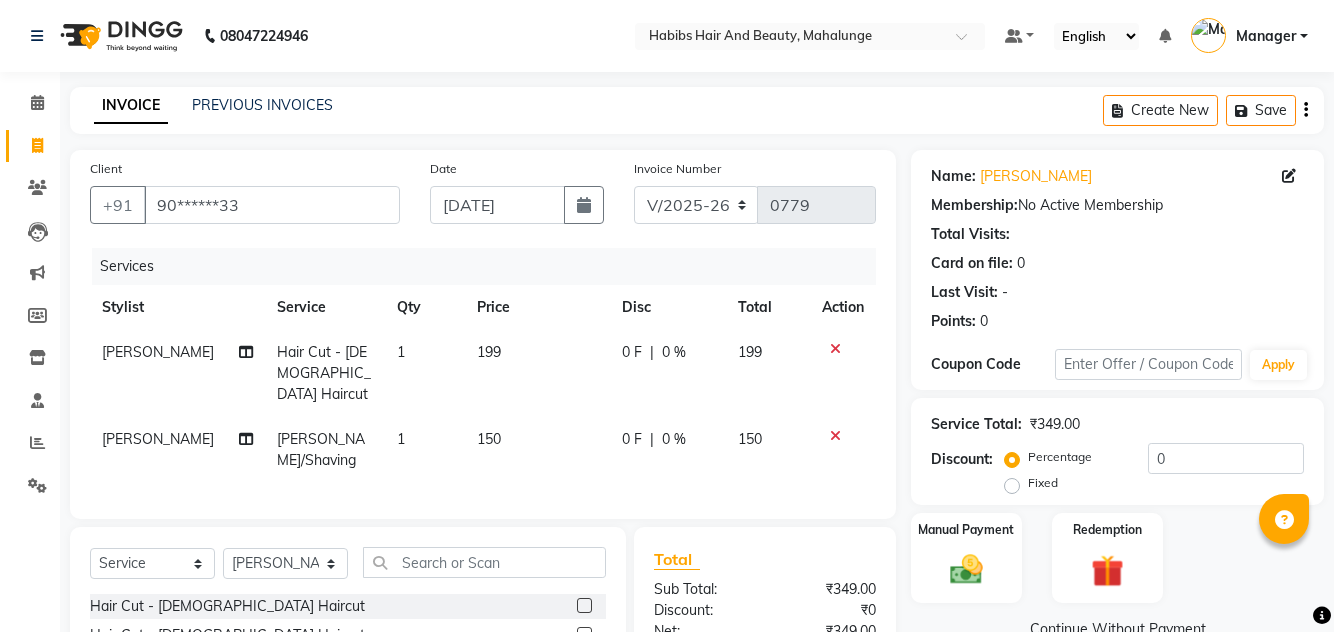 click on "199" 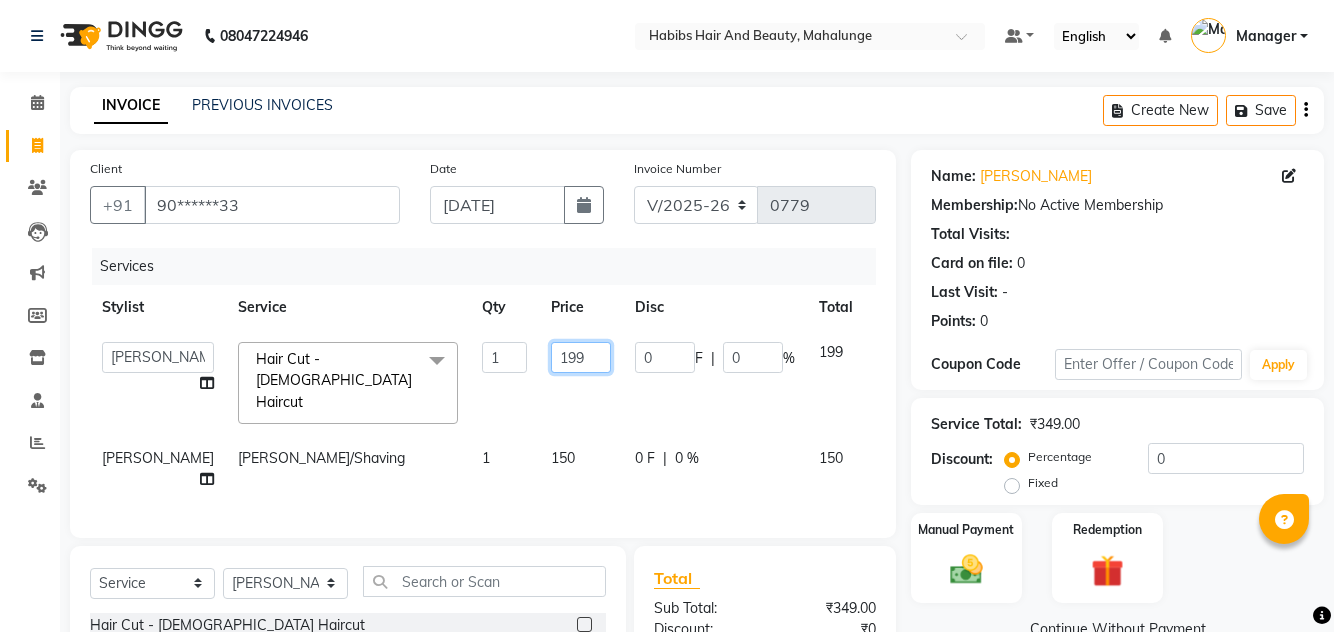 click on "199" 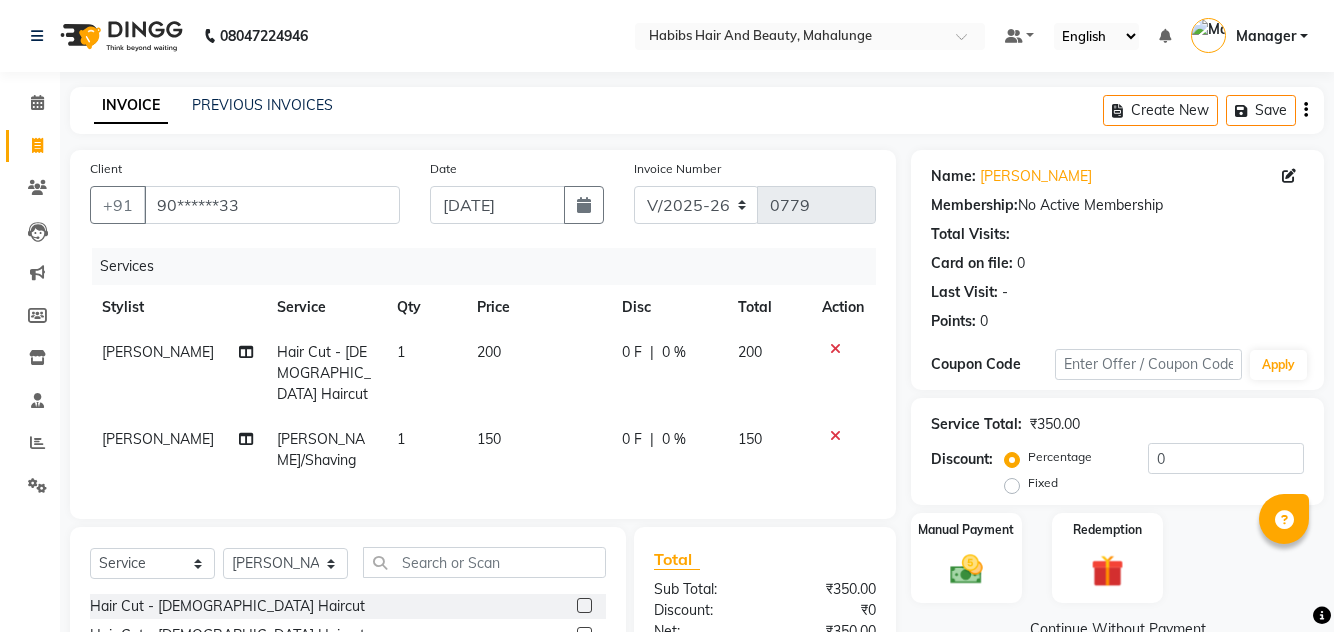 scroll, scrollTop: 80, scrollLeft: 0, axis: vertical 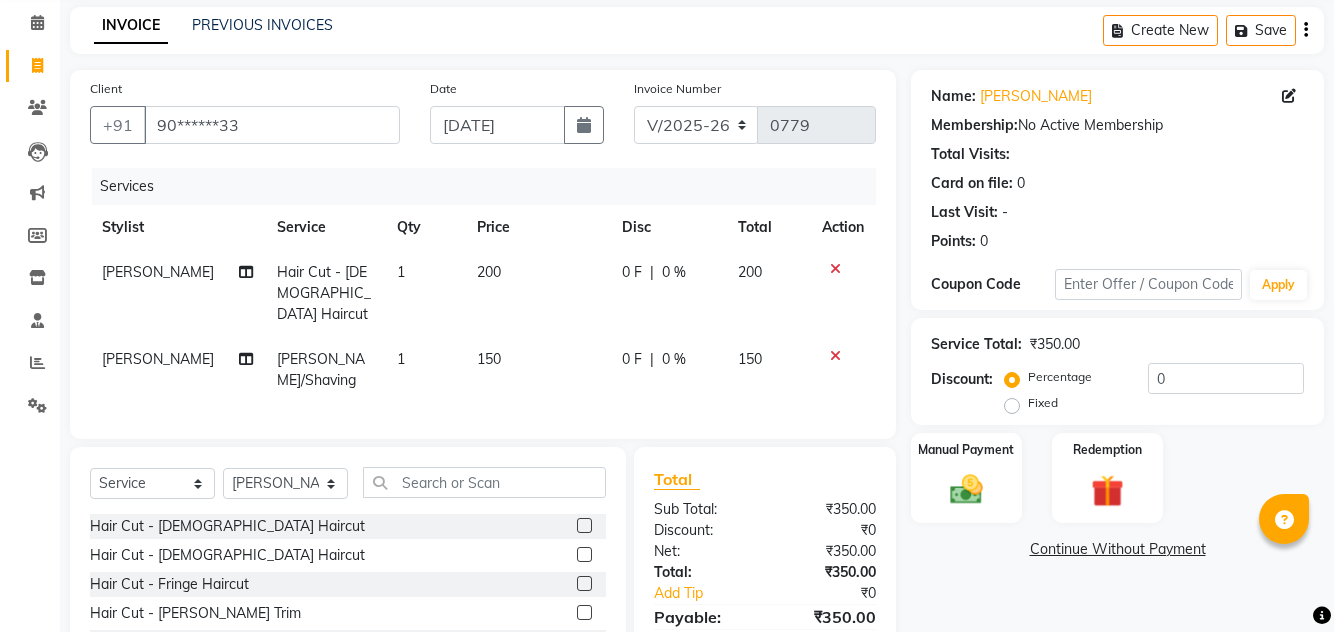 click 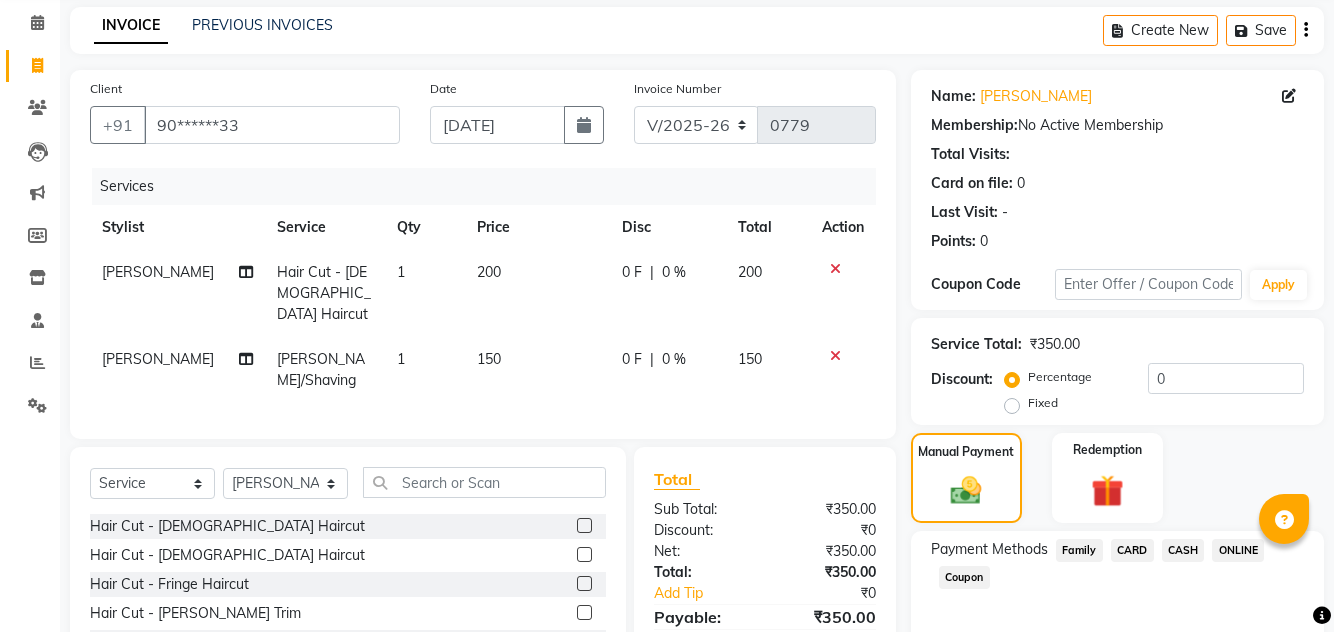 click on "ONLINE" 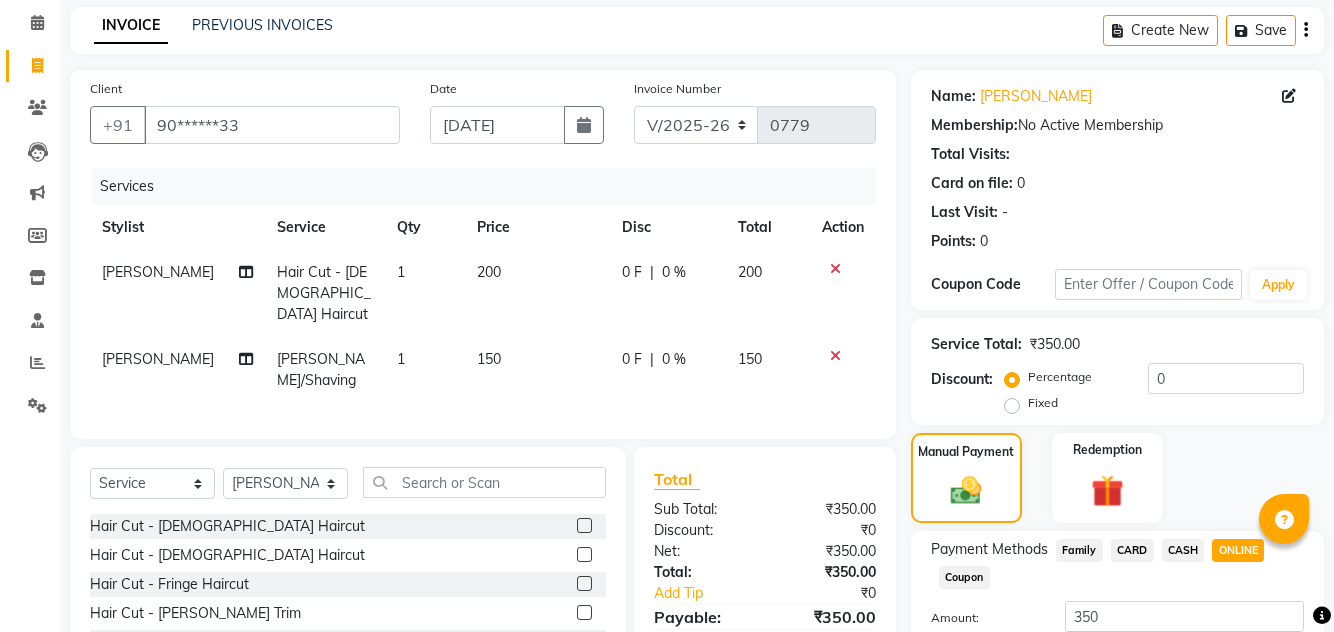 click on "Note:" at bounding box center [1184, 650] 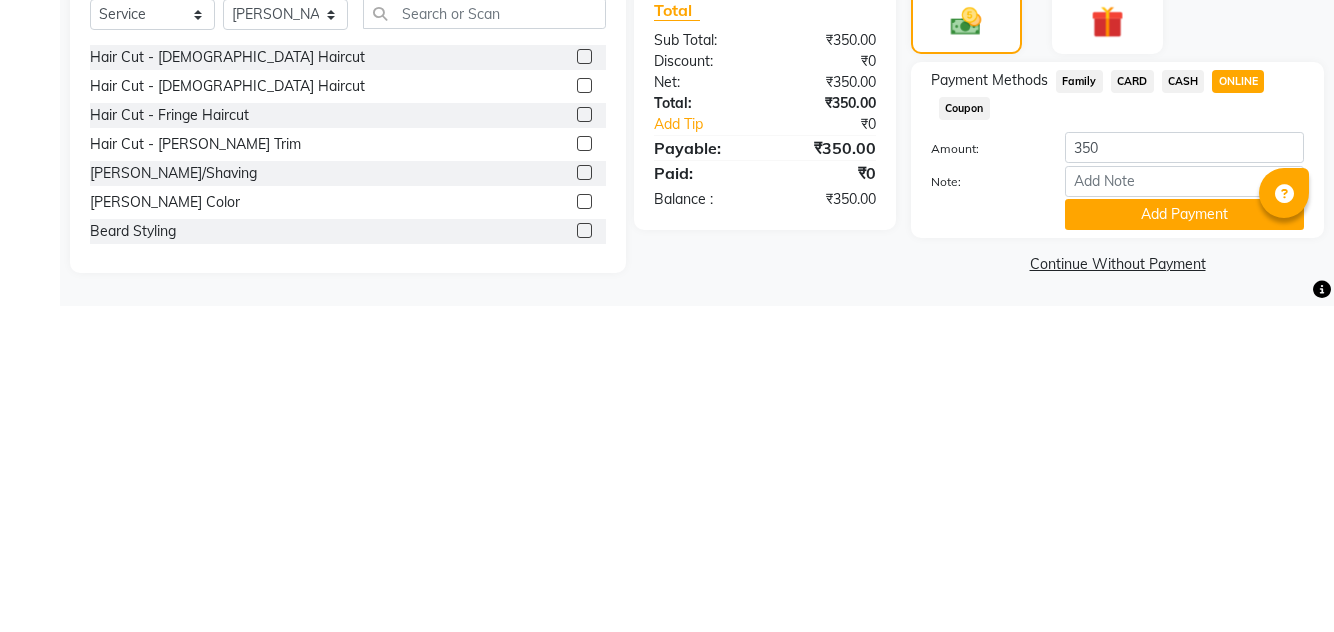 click on "Add Payment" 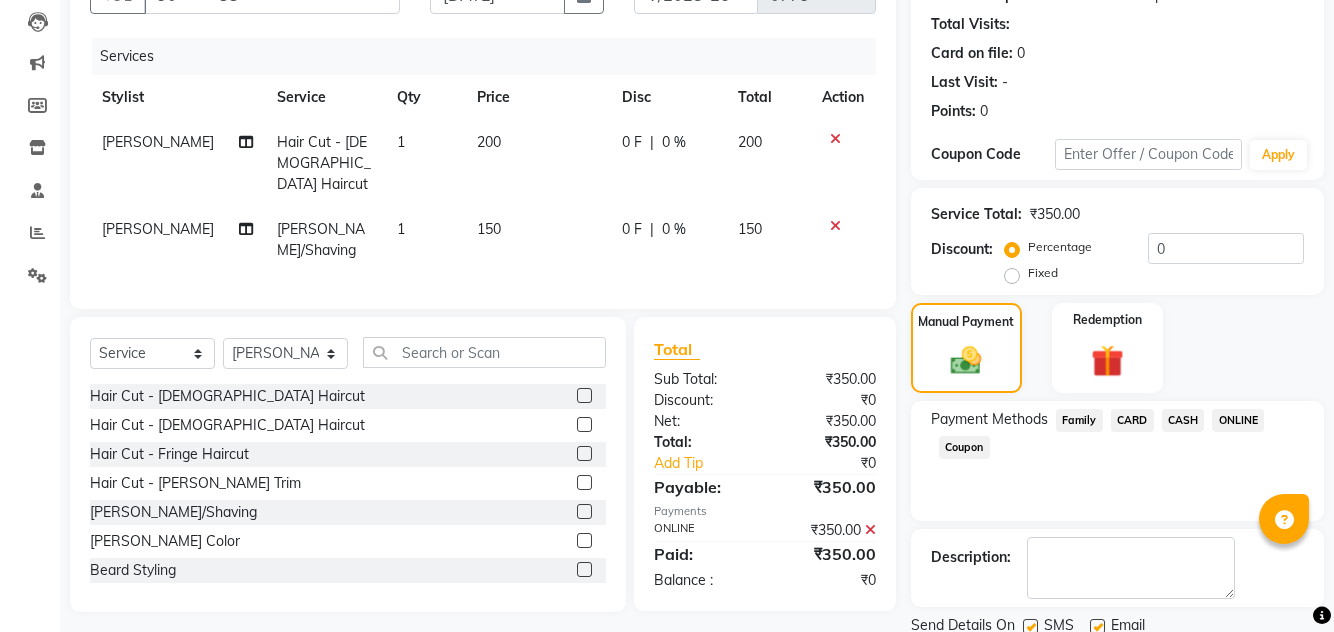 scroll, scrollTop: 186, scrollLeft: 0, axis: vertical 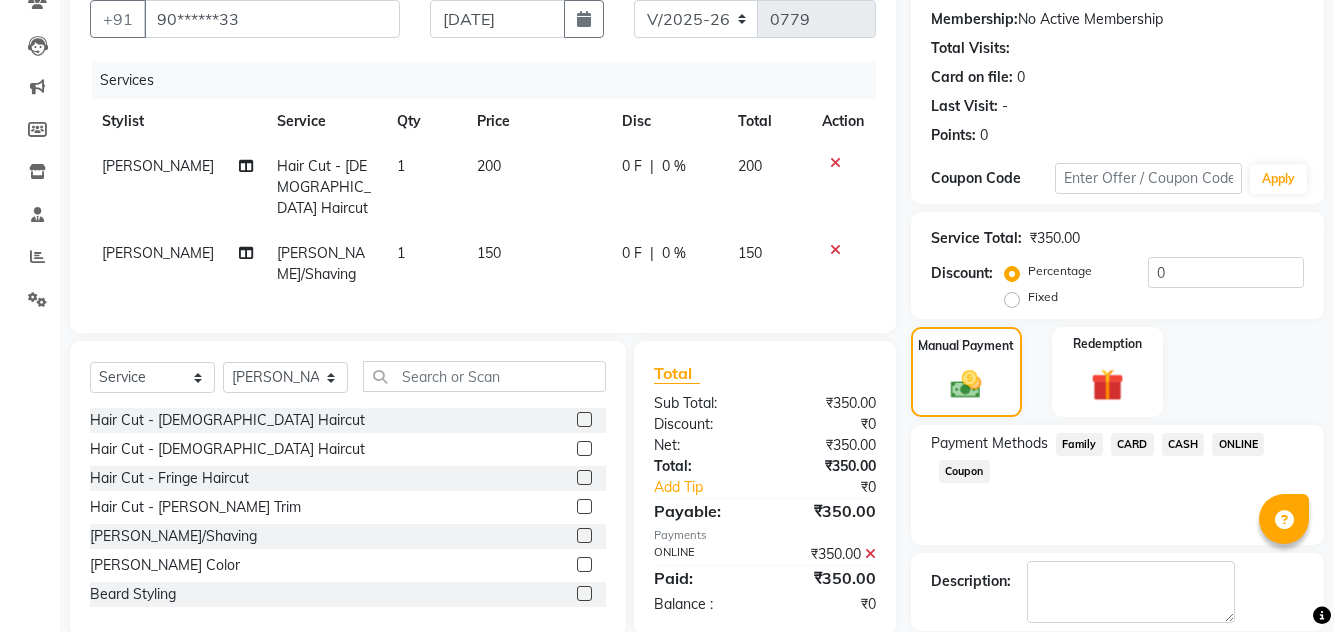 click 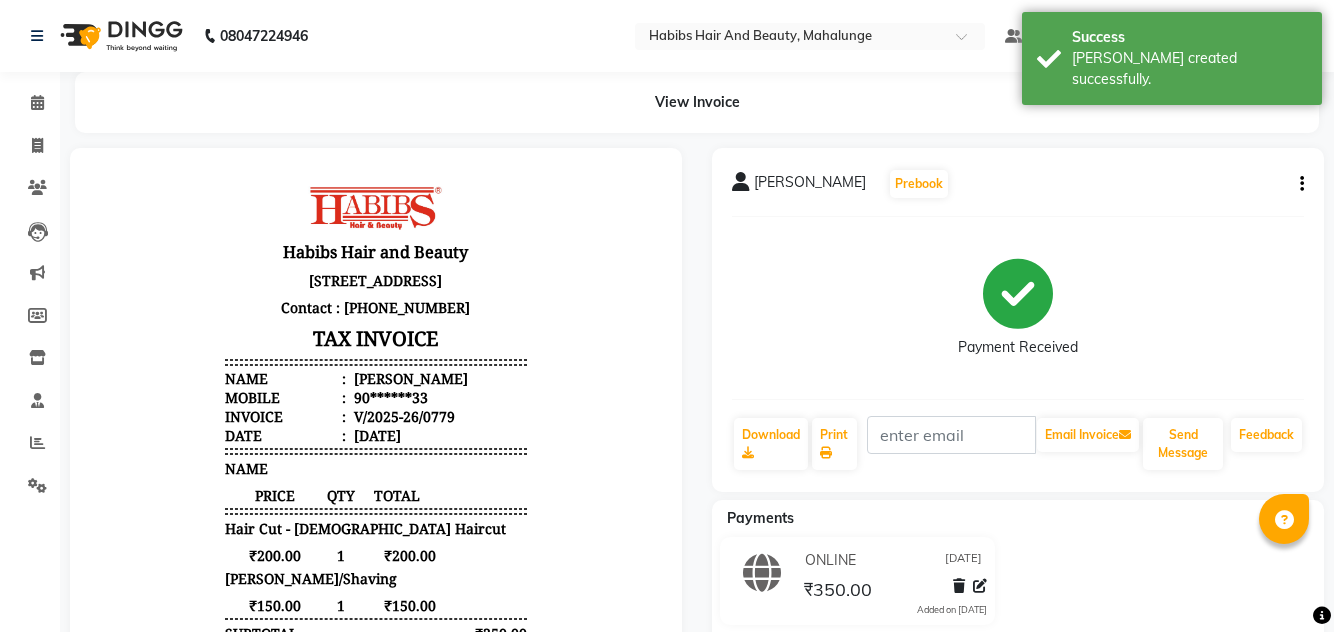 scroll, scrollTop: 0, scrollLeft: 0, axis: both 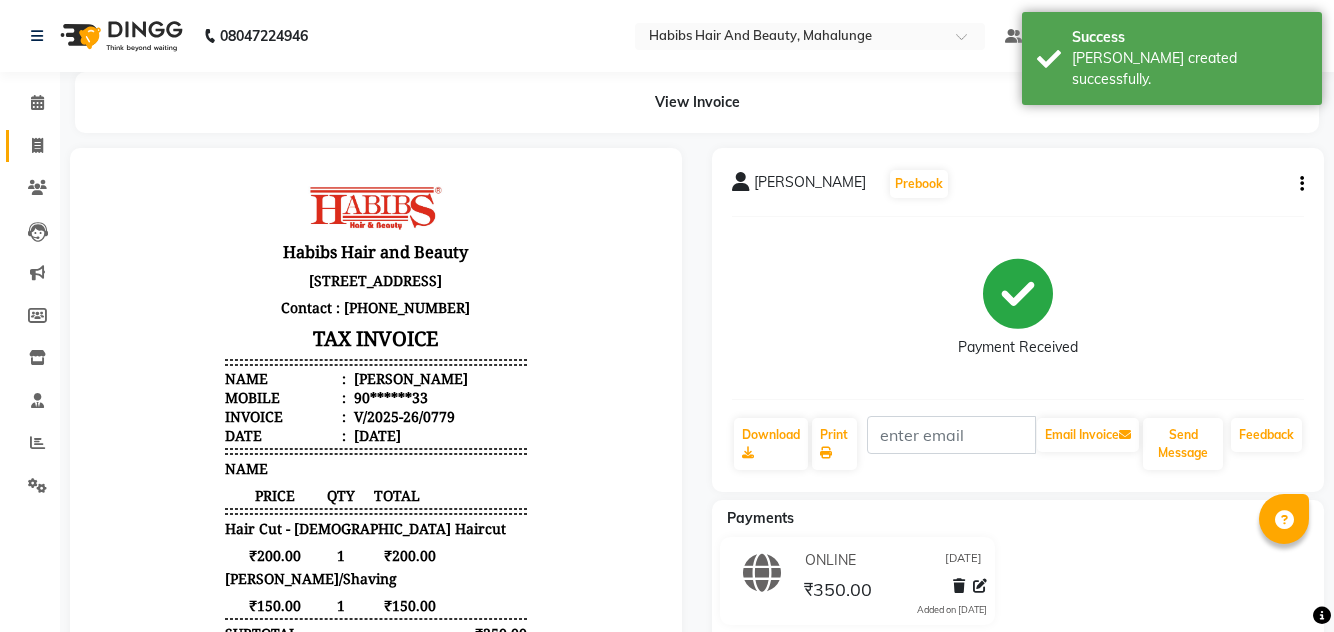 click on "Invoice" 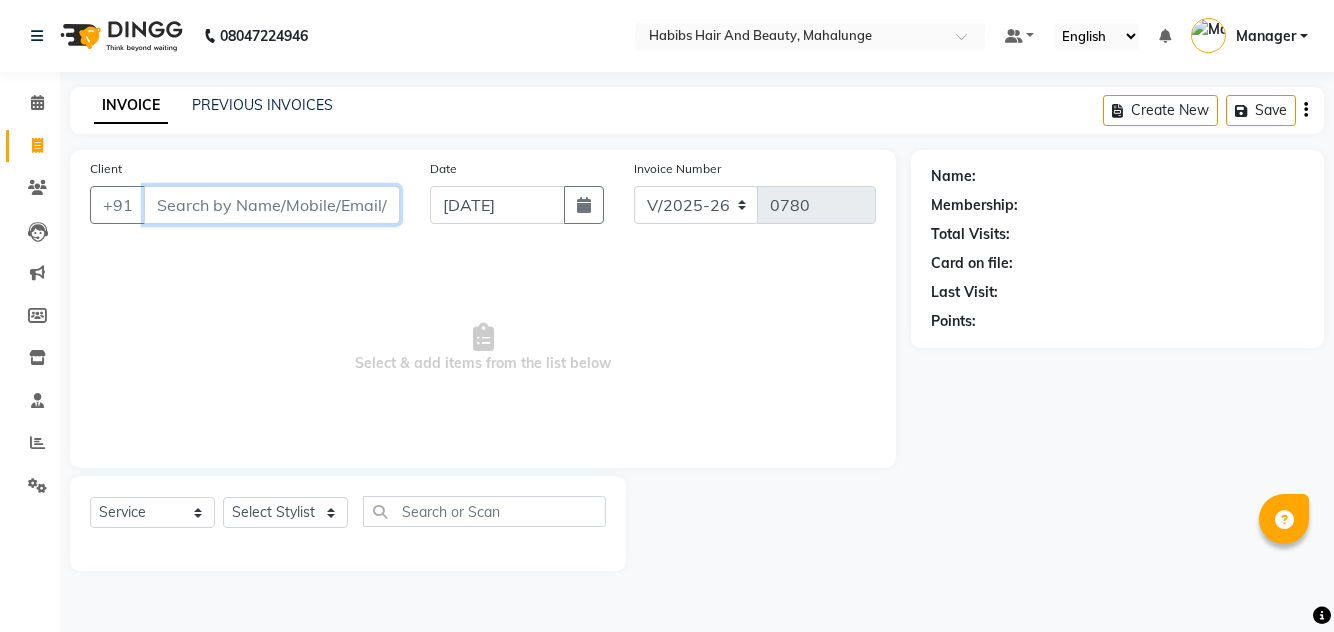 click on "Client" at bounding box center [272, 205] 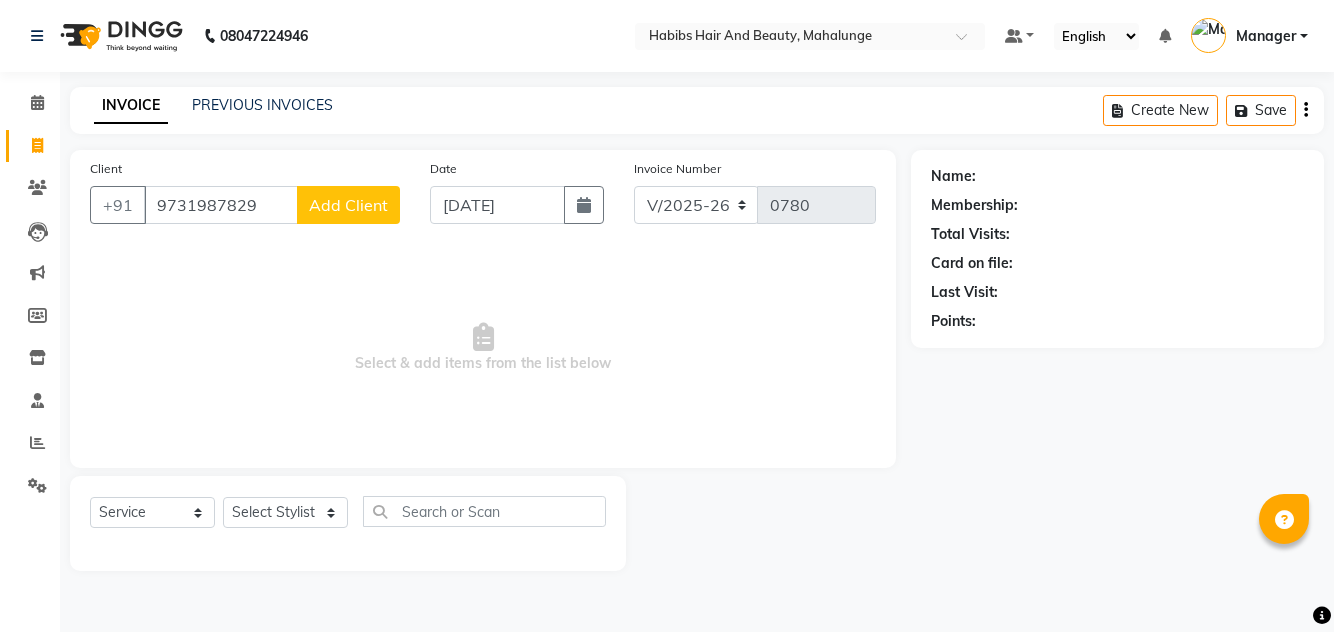 click on "Add Client" 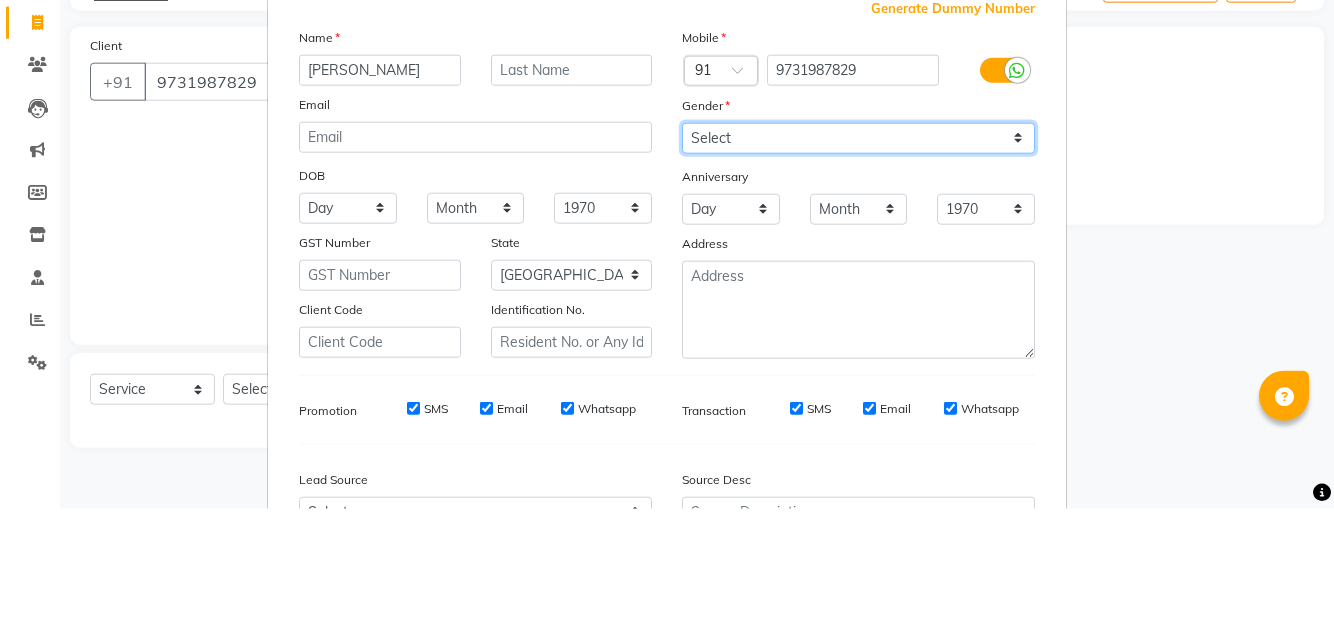 click on "Select [DEMOGRAPHIC_DATA] [DEMOGRAPHIC_DATA] Other Prefer Not To Say" at bounding box center [858, 261] 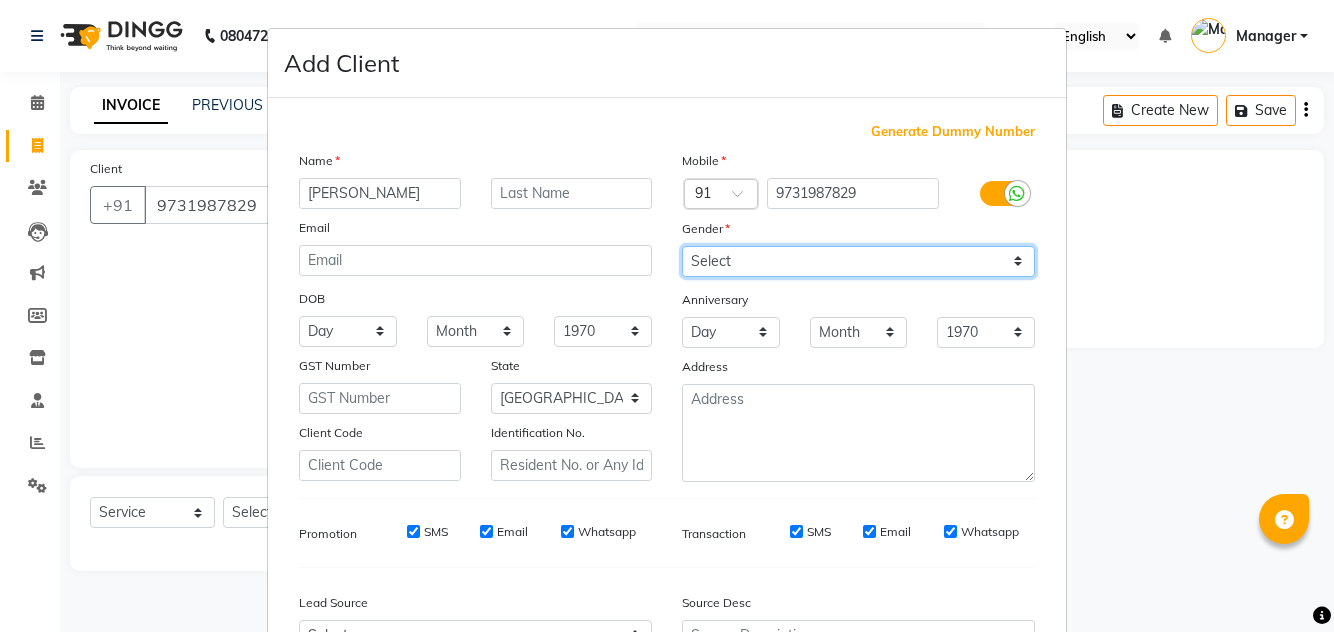 scroll, scrollTop: 112, scrollLeft: 0, axis: vertical 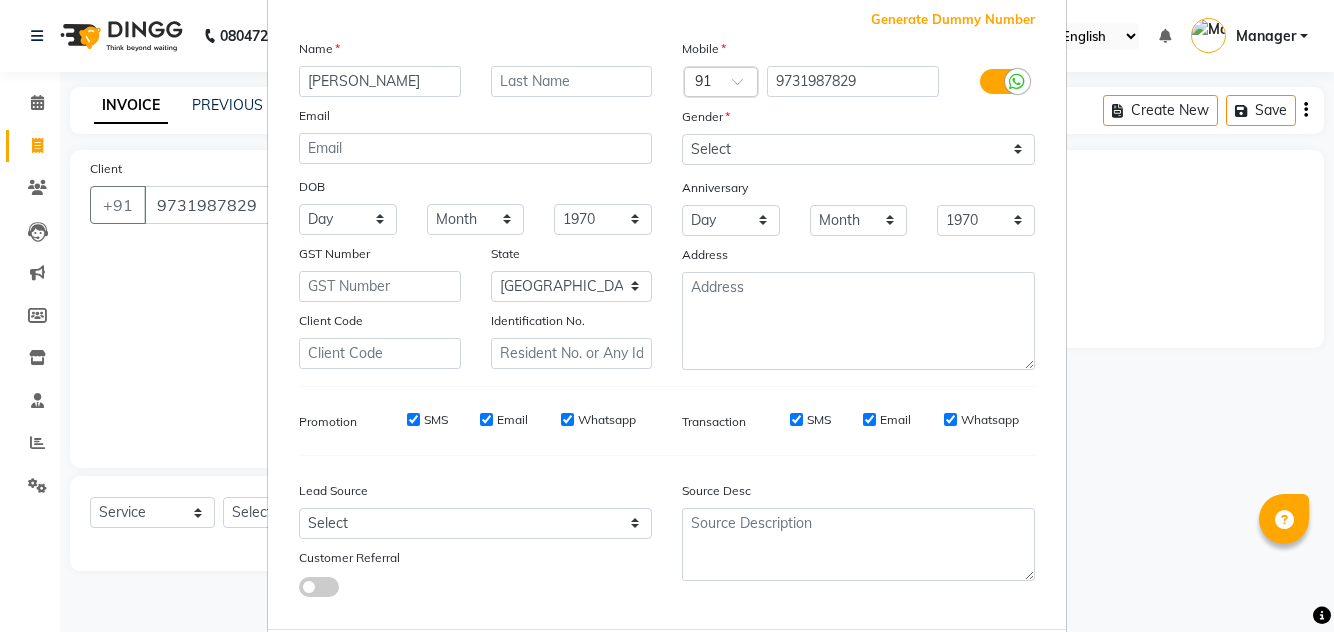 click on "Add" at bounding box center [933, 669] 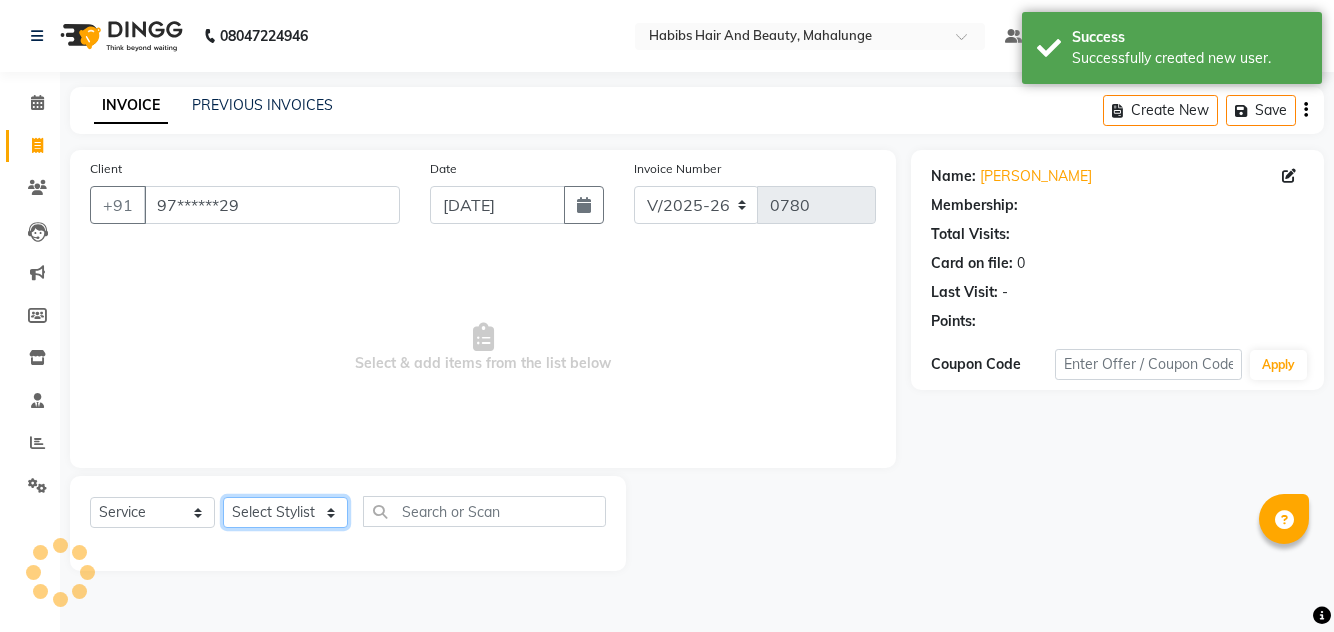 click on "Select Stylist [PERSON_NAME] [PERSON_NAME] [PERSON_NAME] [PERSON_NAME] [PERSON_NAME] mahi  Manager [PERSON_NAME] [PERSON_NAME] Mane [PERSON_NAME] [PERSON_NAME] [PERSON_NAME] sumit [PERSON_NAME]" 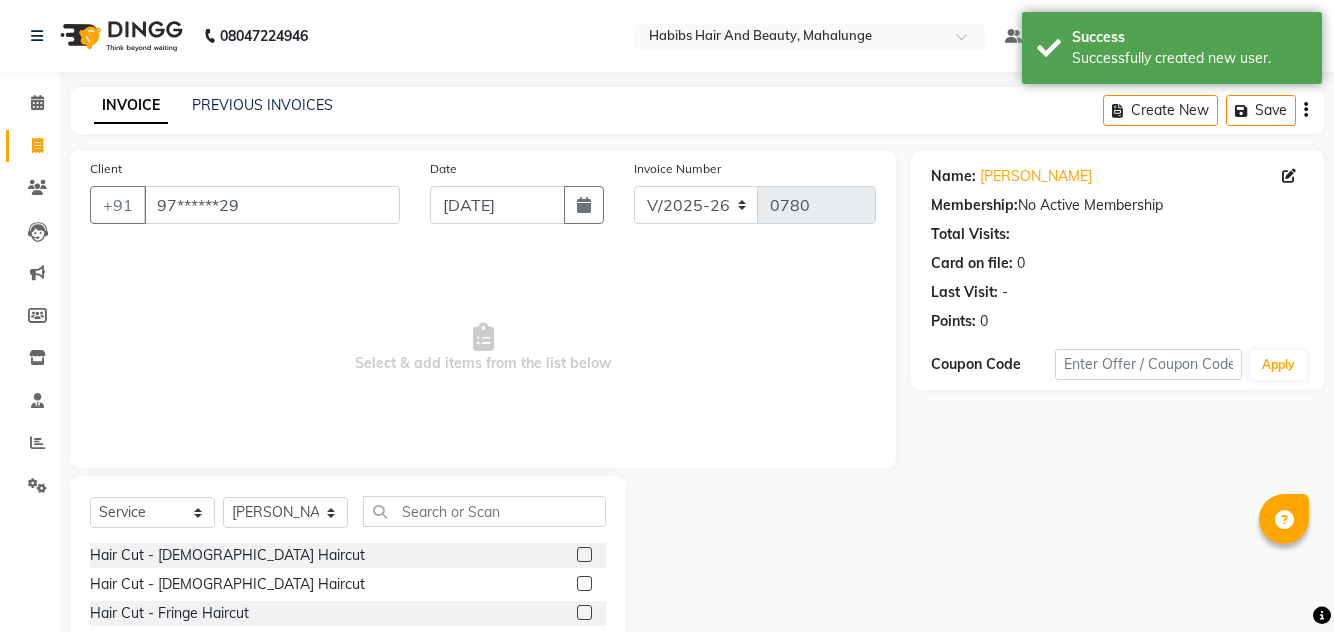 click 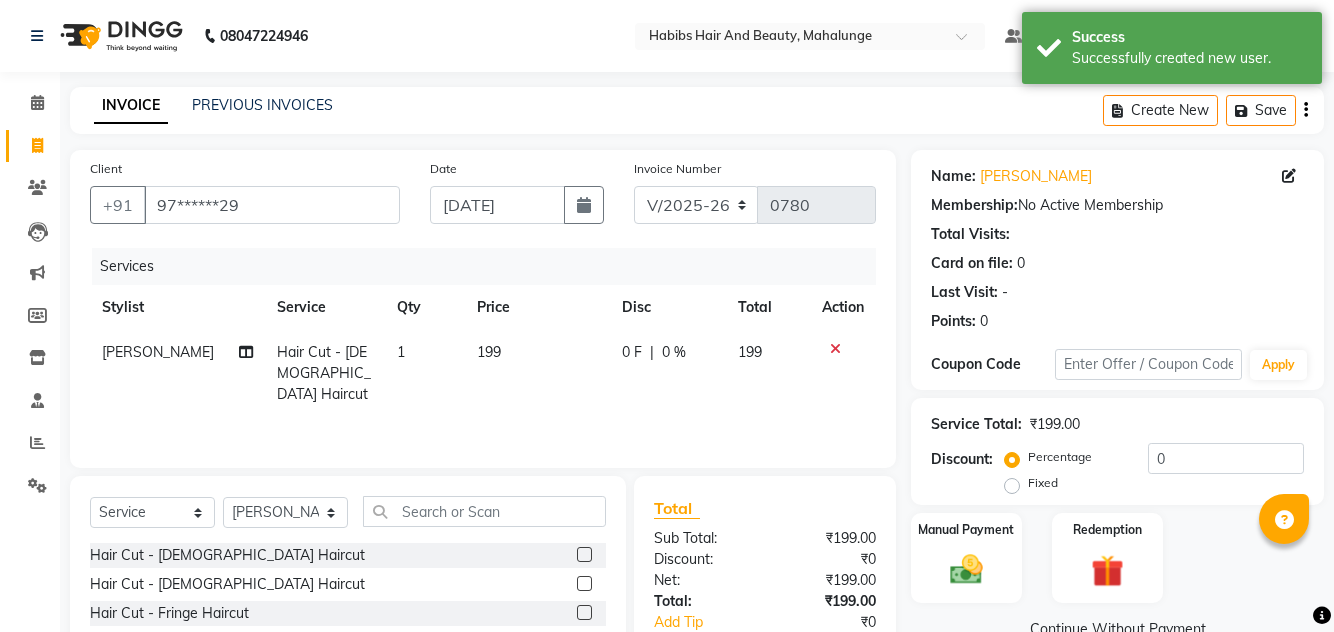 click on "199" 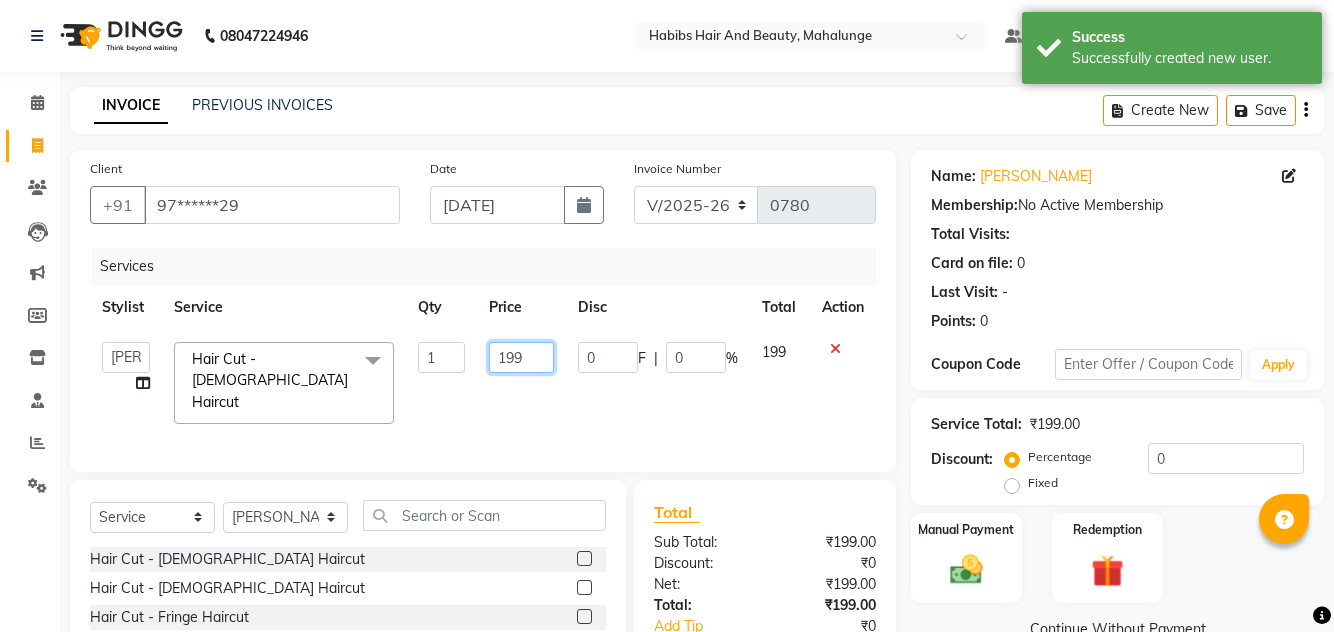 click on "199" 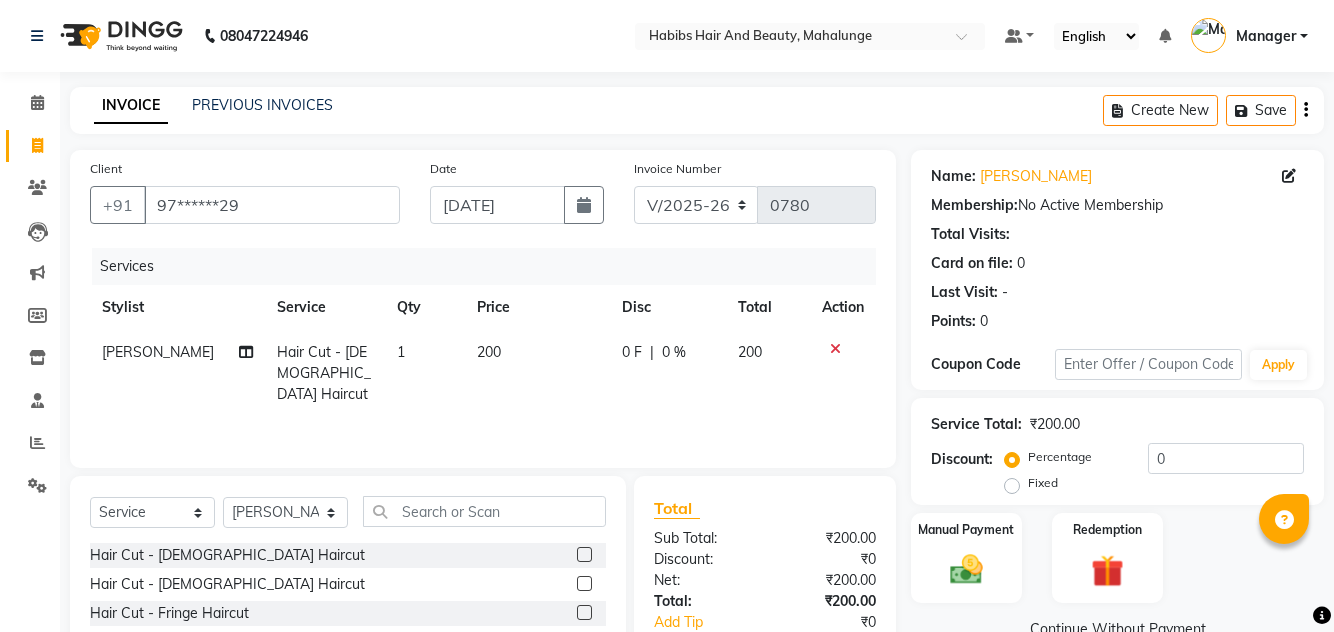 scroll, scrollTop: 72, scrollLeft: 0, axis: vertical 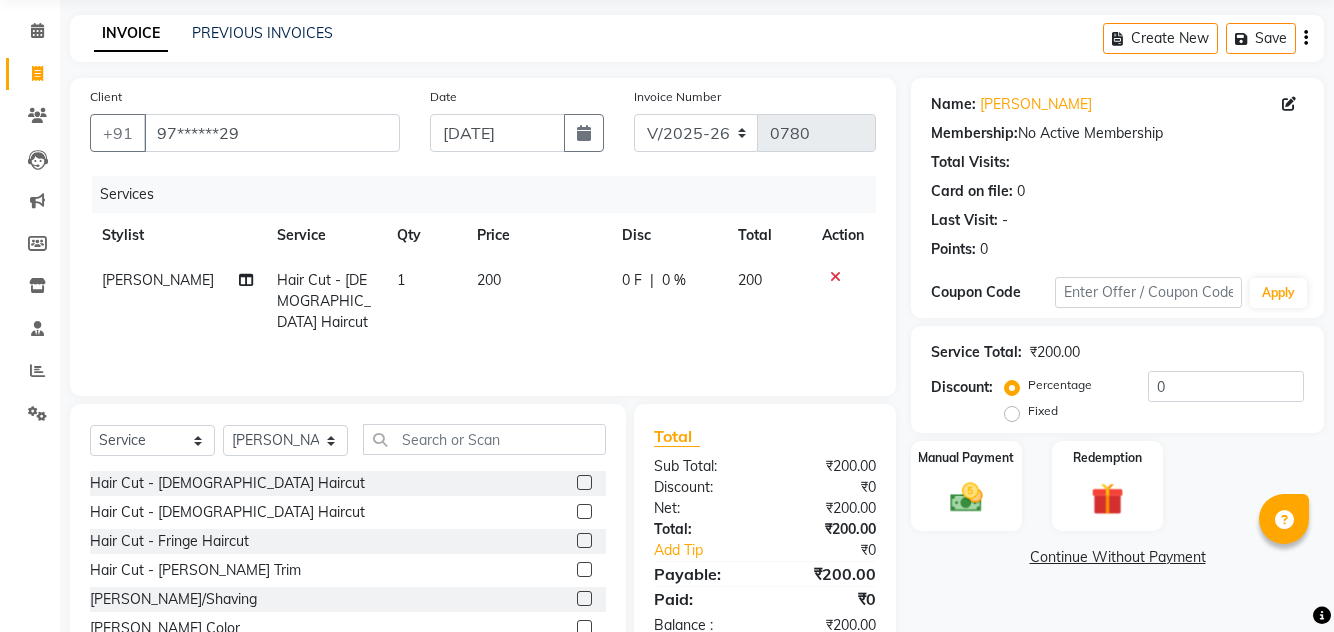 click 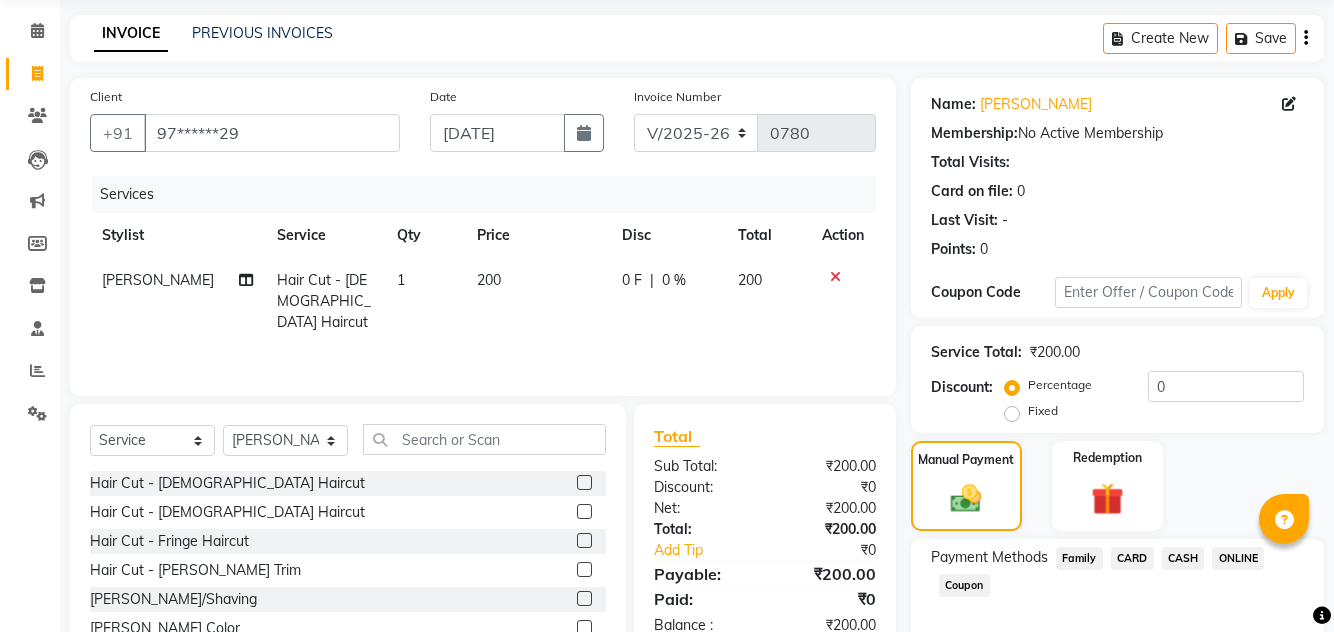 click on "ONLINE" 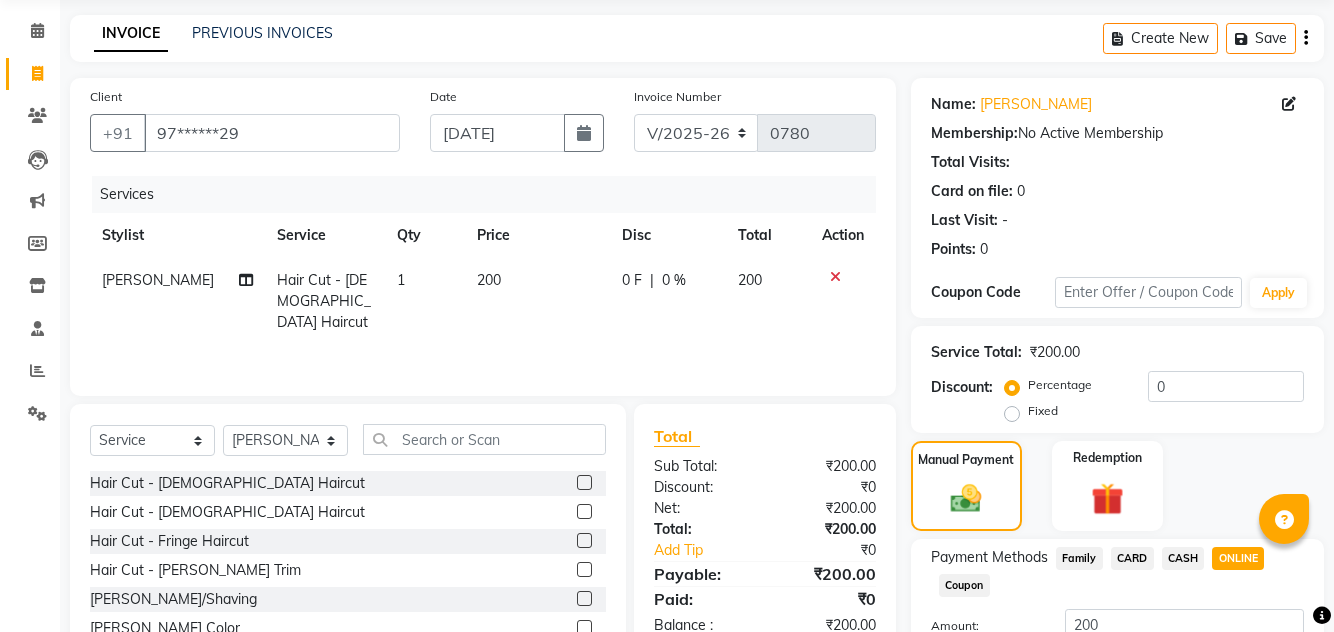 click on "Add Payment" 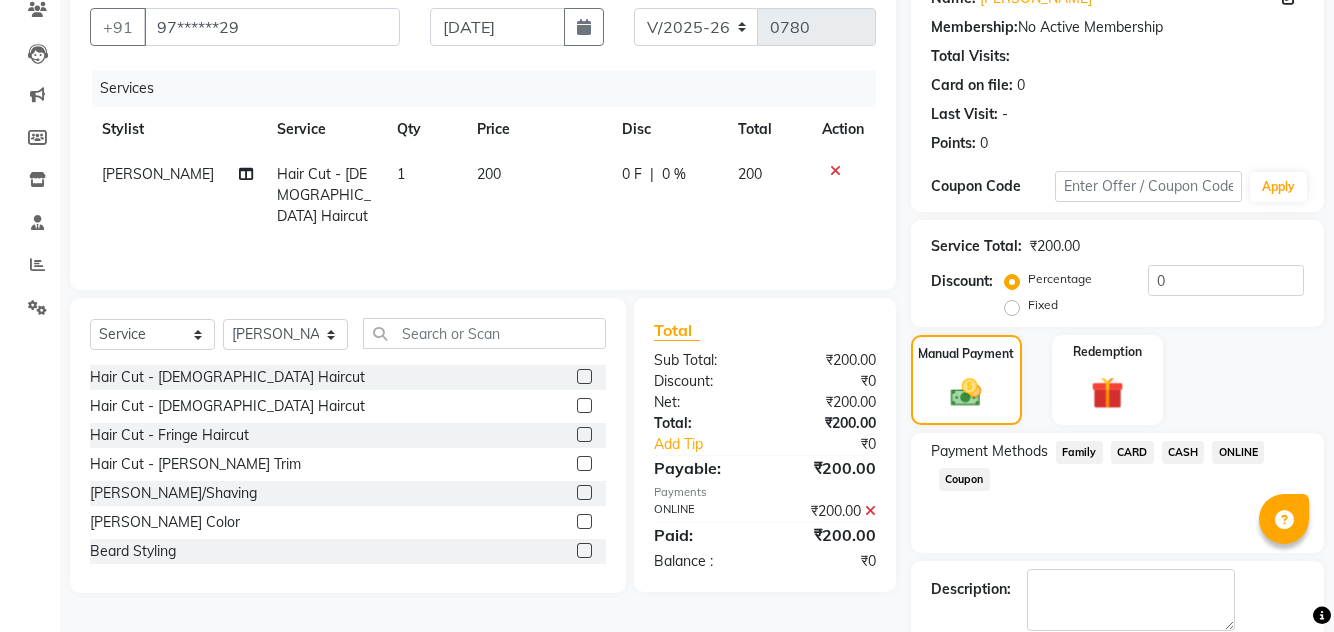 scroll, scrollTop: 186, scrollLeft: 0, axis: vertical 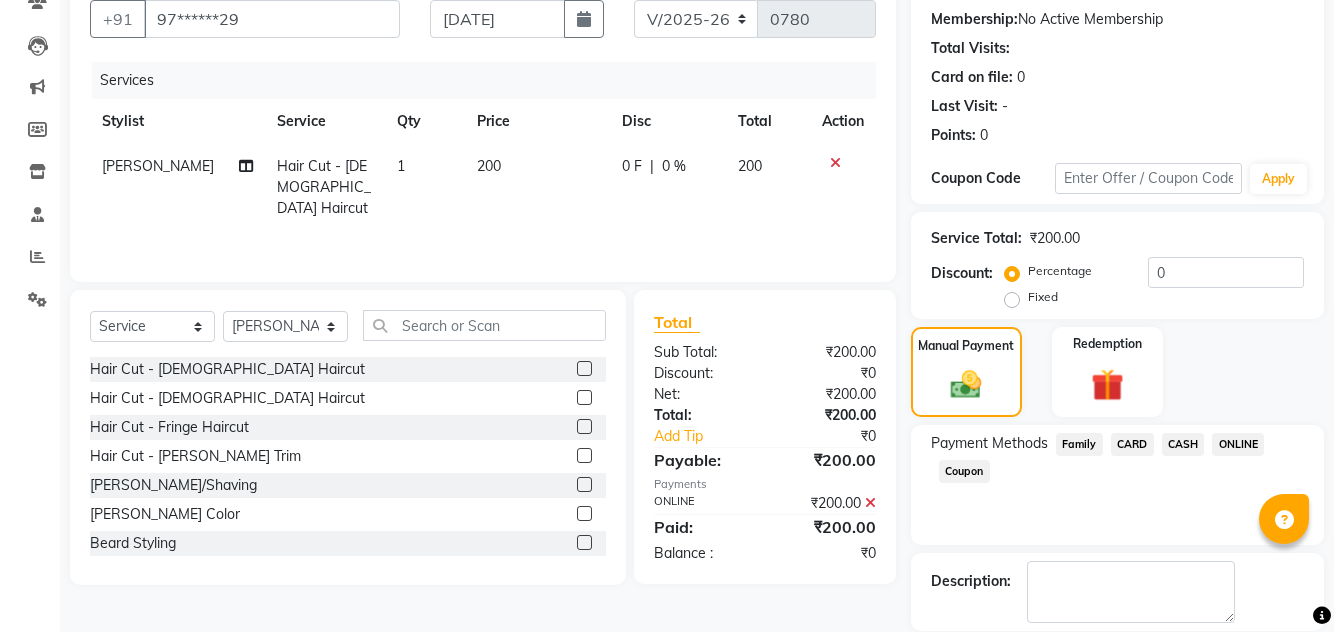click 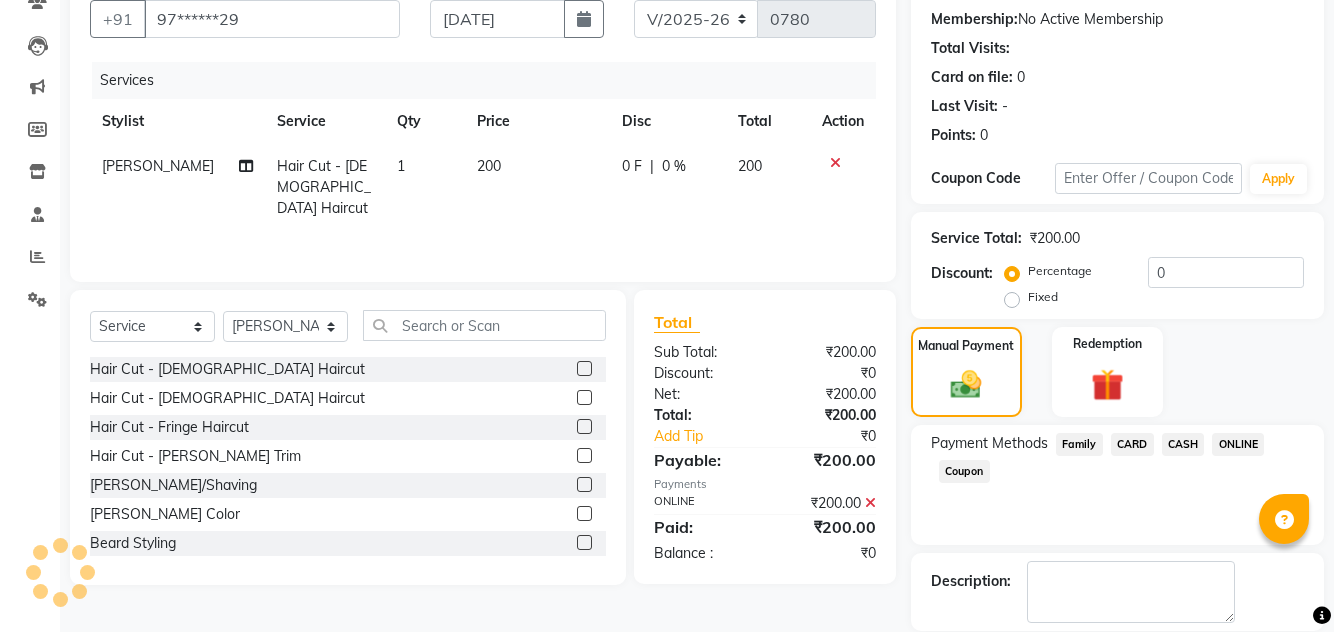 click on "08047224946 Select Location × Habibs Hair And Beauty, Mahalunge Default Panel My Panel English ENGLISH Español العربية मराठी हिंदी ગુજરાતી தமிழ் 中文 Notifications nothing to show Manager Manage Profile Change Password Sign out  Version:3.15.4  ☀ Habibs Hair and Beauty, Mahalunge  Calendar  Invoice  Clients  Leads   Marketing  Members  Inventory  Staff  Reports  Settings Completed InProgress Upcoming Dropped Tentative Check-In Confirm Bookings Generate Report Segments Page Builder INVOICE PREVIOUS INVOICES Create New   Save  Client +91 97******29 Date [DATE] Invoice Number V/2025 V/[PHONE_NUMBER] Services Stylist Service Qty Price Disc Total Action Talib Mohd Hair Cut - [DEMOGRAPHIC_DATA] Haircut 1 200 0 F | 0 % 200 Select  Service  Product  Membership  Package Voucher Prepaid Gift Card  Select Stylist [PERSON_NAME] [PERSON_NAME] [PERSON_NAME] [PERSON_NAME] [PERSON_NAME] mahi  Manager [PERSON_NAME] [PERSON_NAME] Mane [PERSON_NAME] [PERSON_NAME] [PERSON_NAME] sumit vaishu  :" at bounding box center [667, 130] 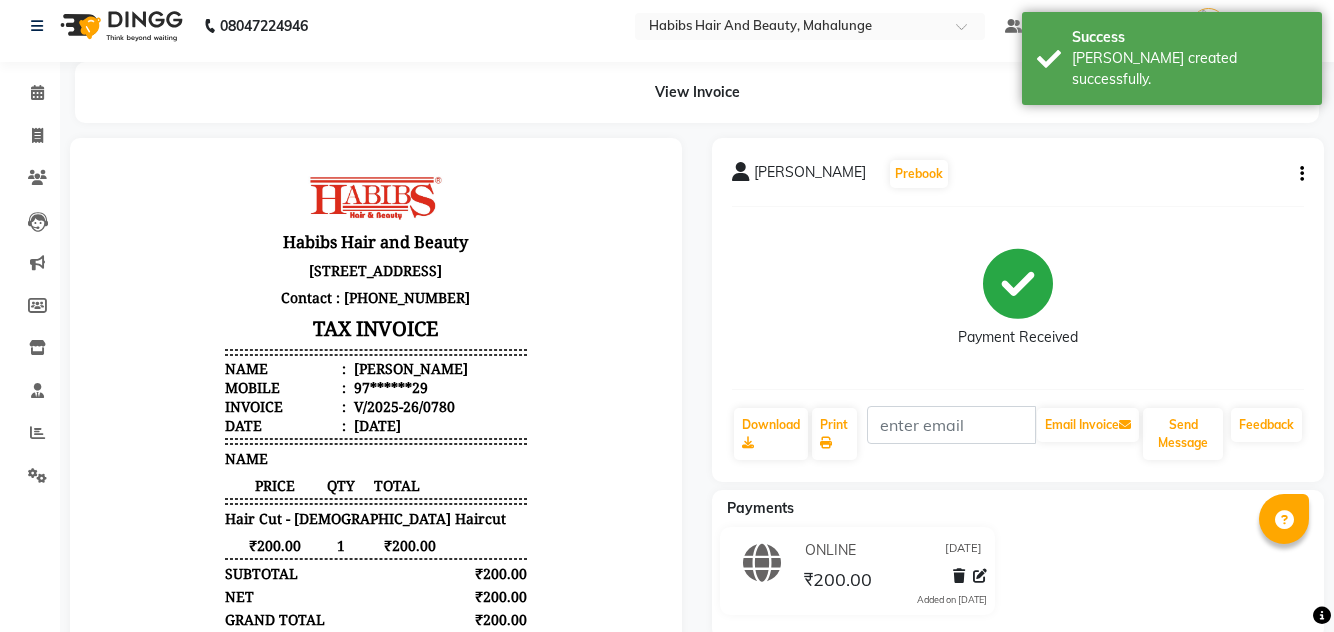 scroll, scrollTop: 47, scrollLeft: 0, axis: vertical 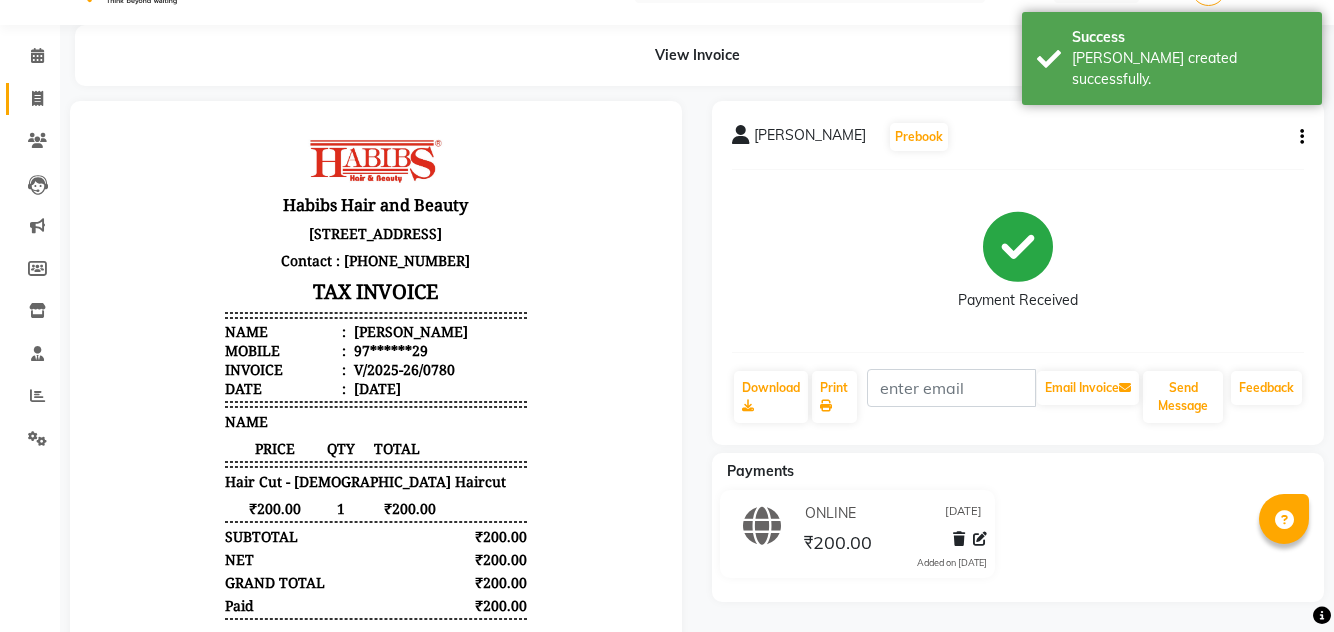click on "Invoice" 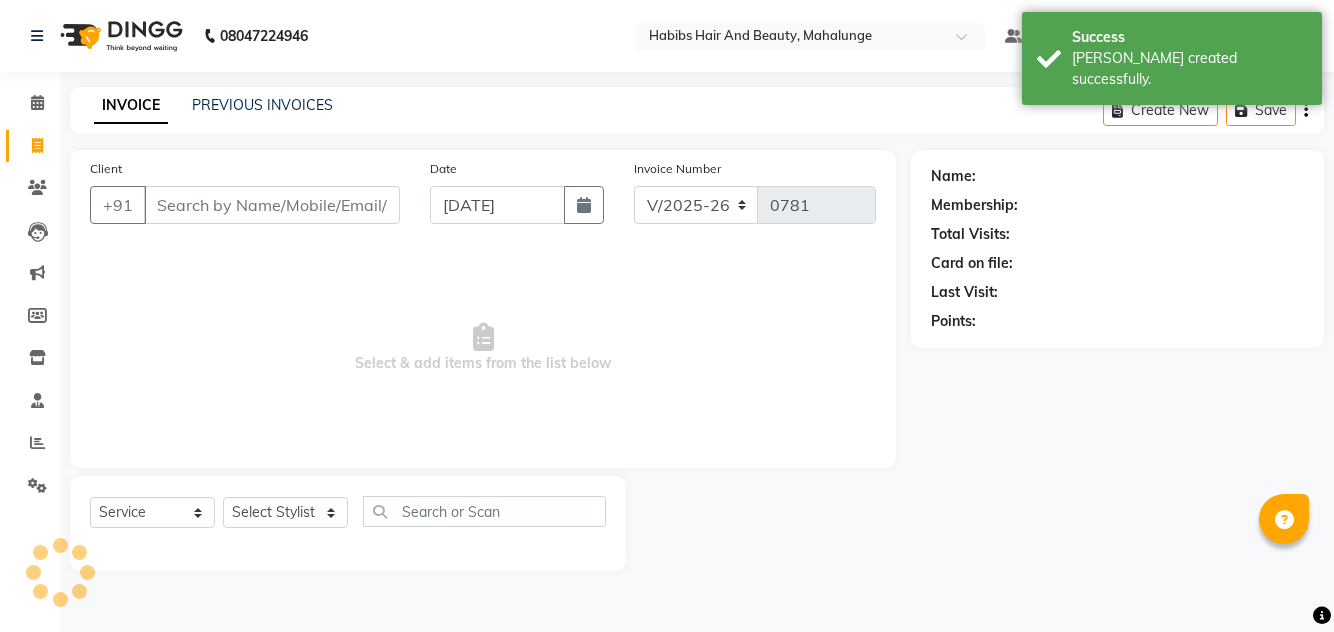 scroll, scrollTop: 0, scrollLeft: 0, axis: both 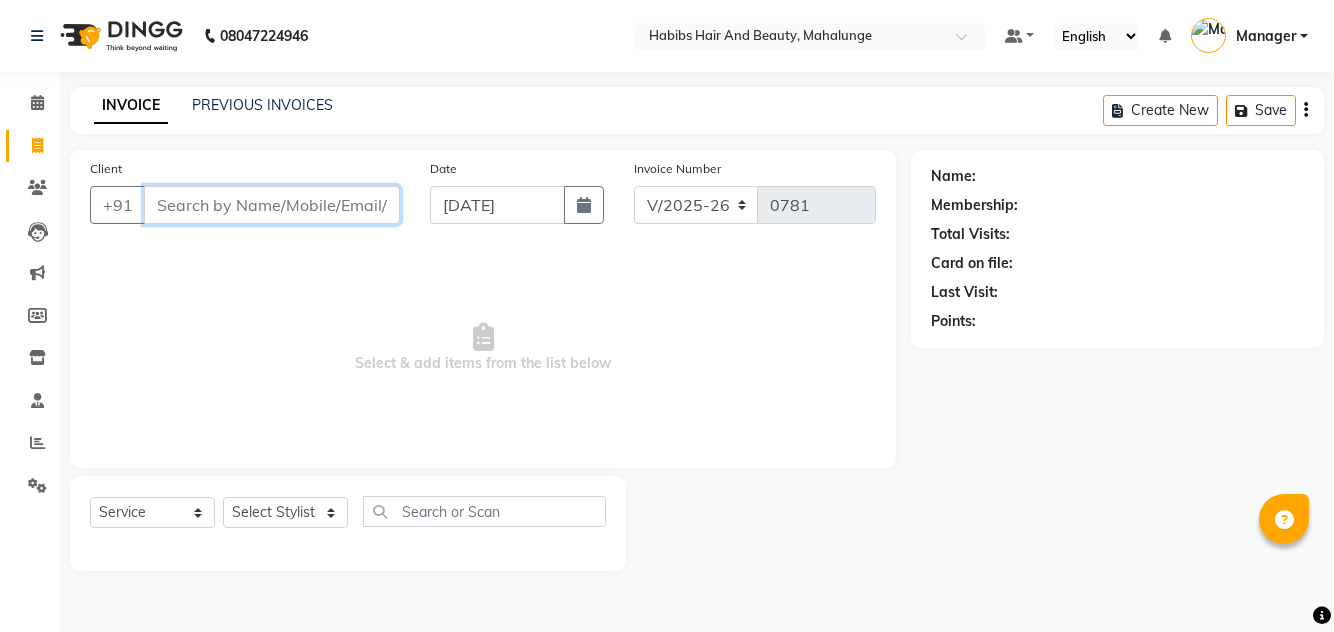 click on "Client" at bounding box center (272, 205) 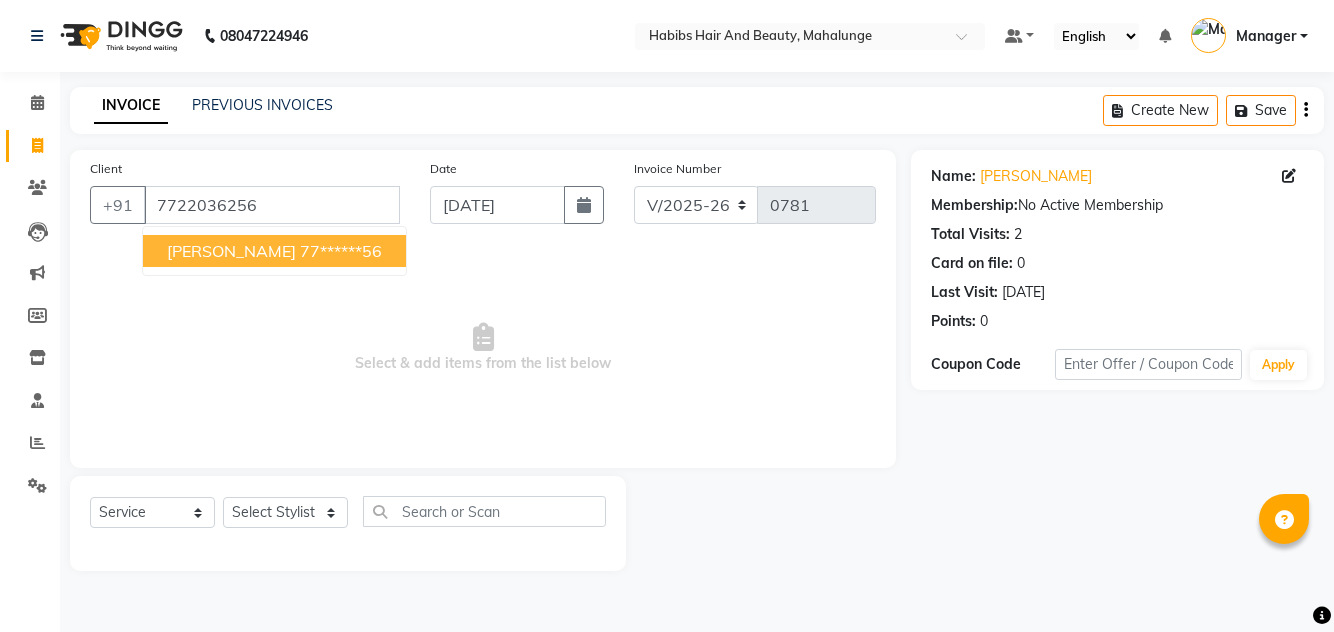 click on "[PERSON_NAME]" at bounding box center [231, 251] 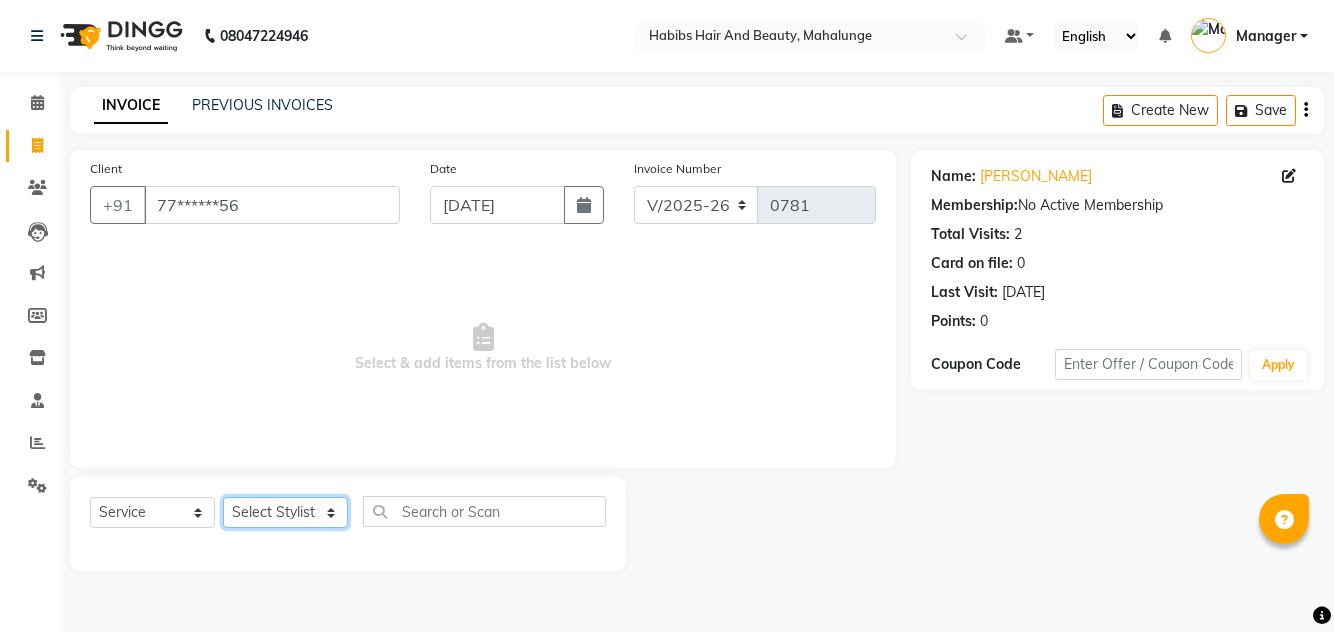 click on "Select Stylist [PERSON_NAME] [PERSON_NAME] [PERSON_NAME] [PERSON_NAME] [PERSON_NAME] mahi  Manager [PERSON_NAME] [PERSON_NAME] Mane [PERSON_NAME] [PERSON_NAME] [PERSON_NAME] sumit [PERSON_NAME]" 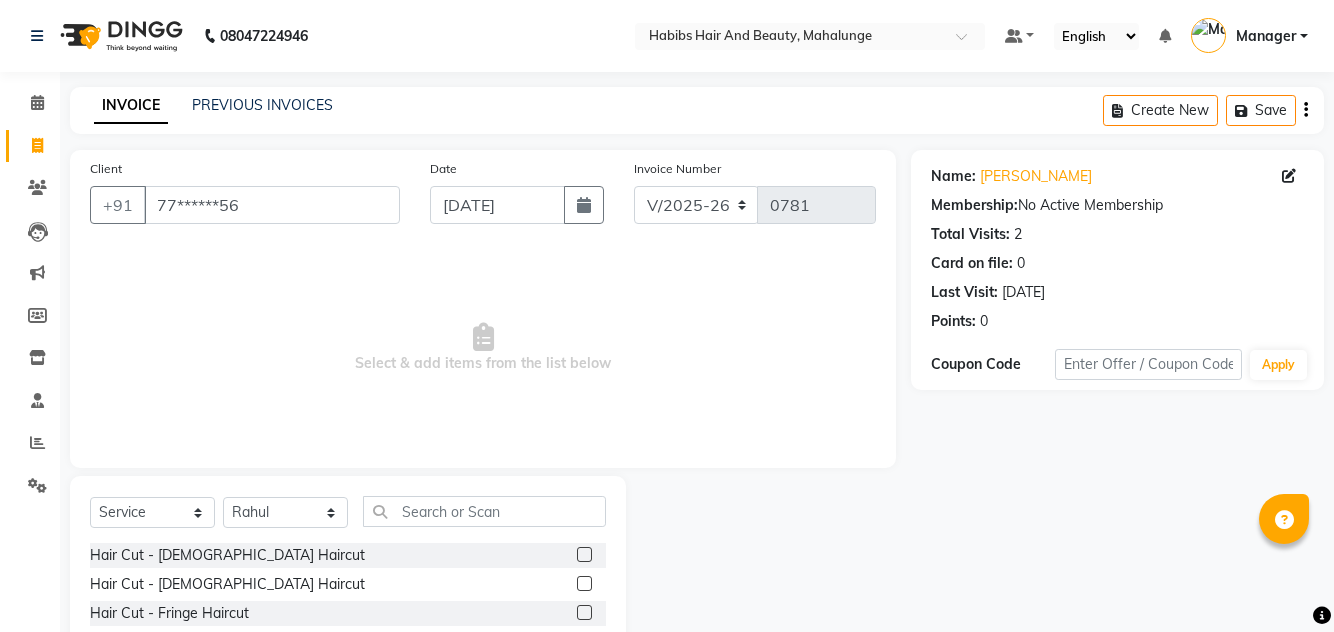 click 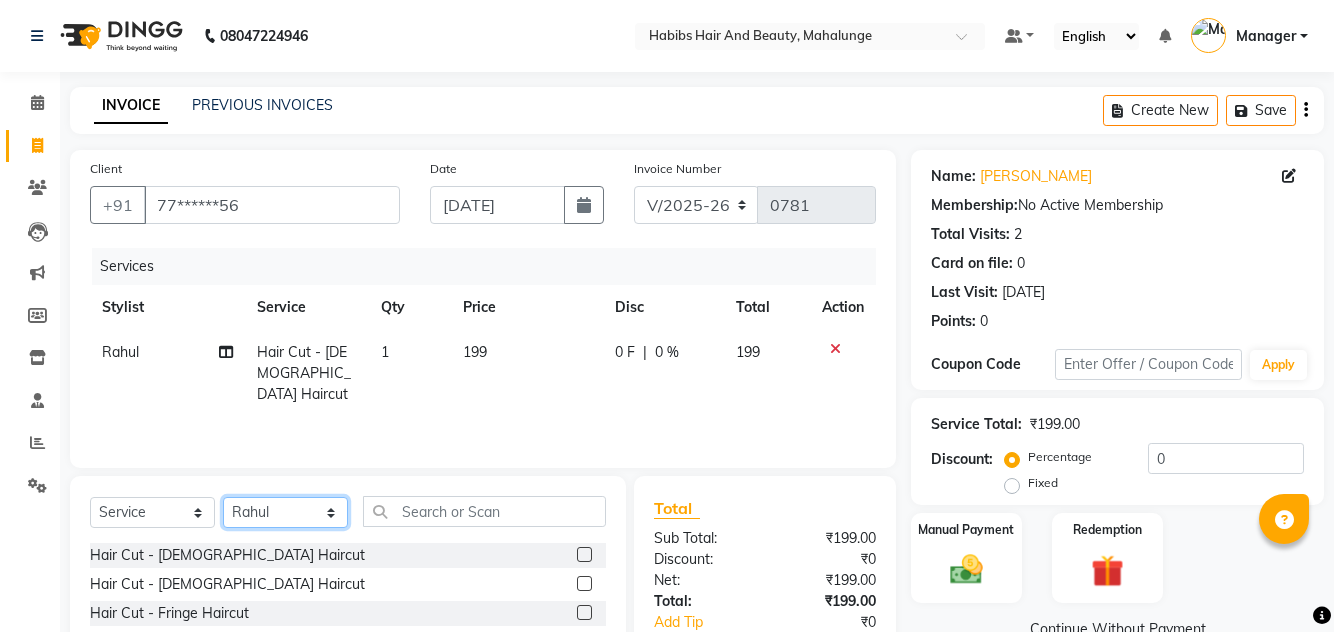 click on "Select Stylist [PERSON_NAME] [PERSON_NAME] [PERSON_NAME] [PERSON_NAME] [PERSON_NAME] mahi  Manager [PERSON_NAME] [PERSON_NAME] Mane [PERSON_NAME] [PERSON_NAME] [PERSON_NAME] sumit [PERSON_NAME]" 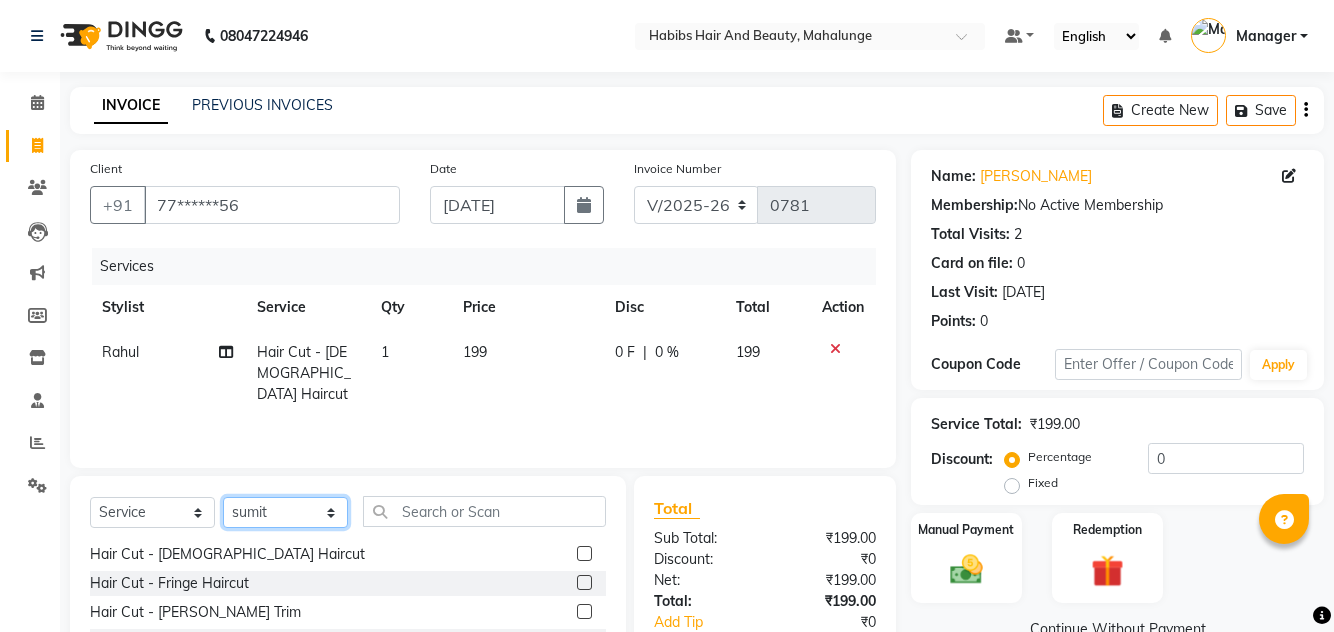 scroll, scrollTop: 0, scrollLeft: 0, axis: both 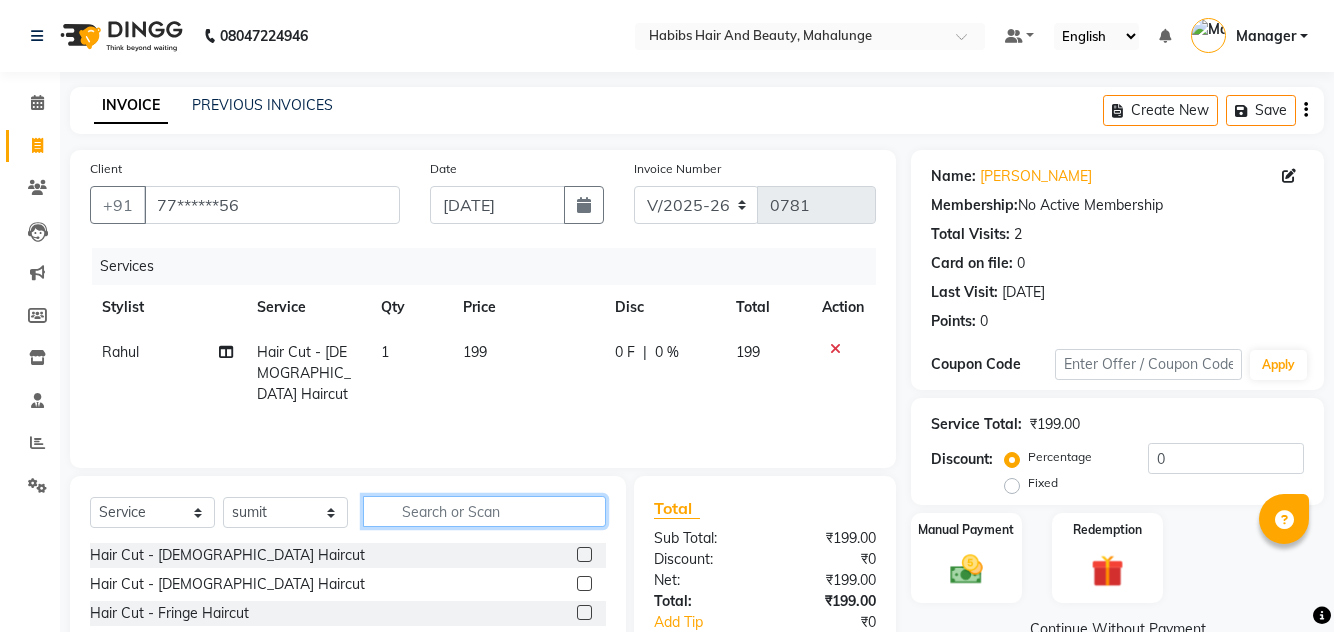 click 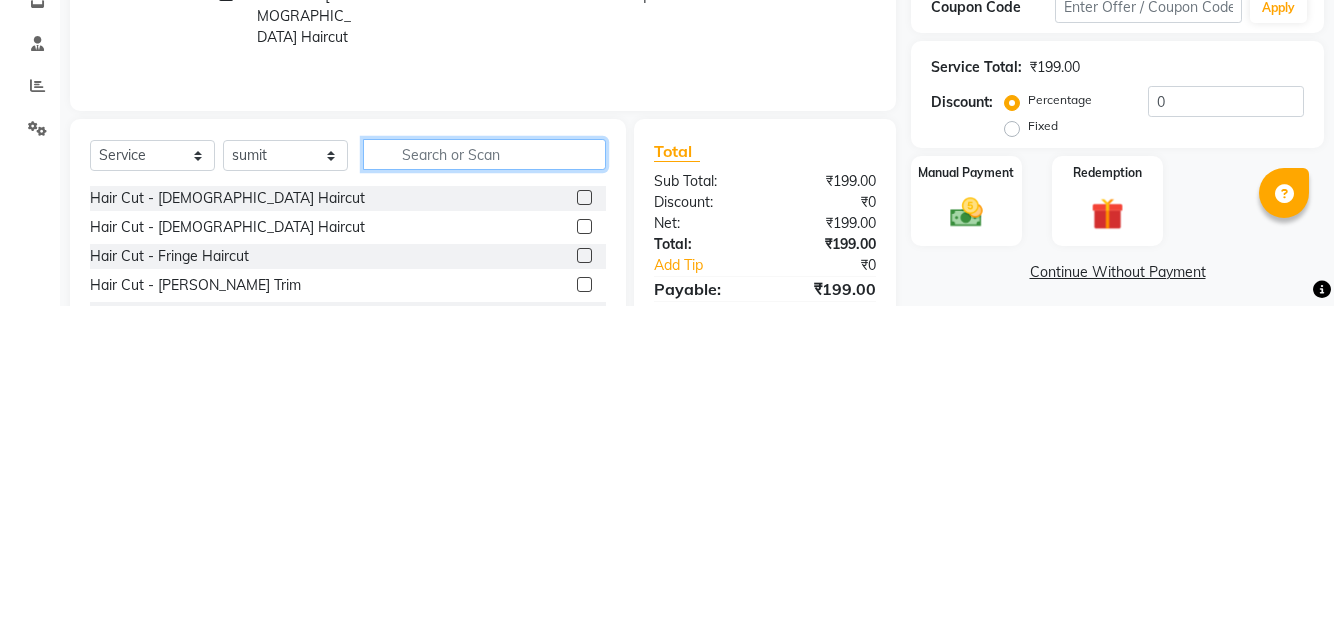 scroll, scrollTop: 31, scrollLeft: 0, axis: vertical 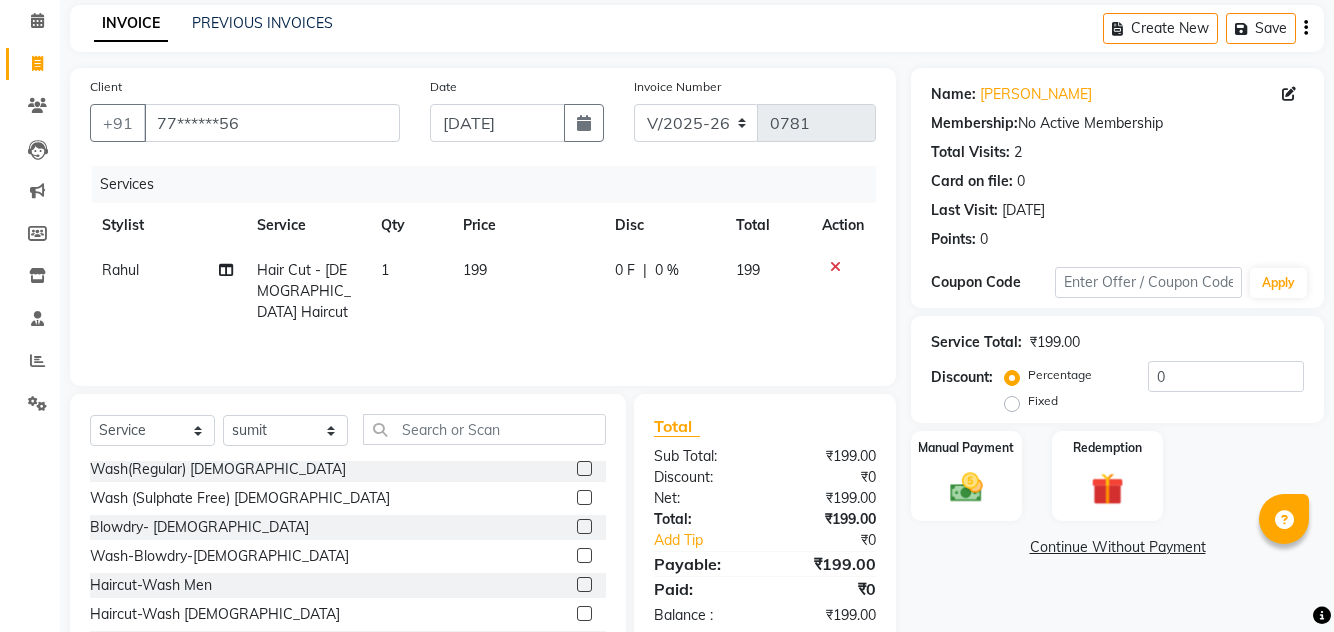 click 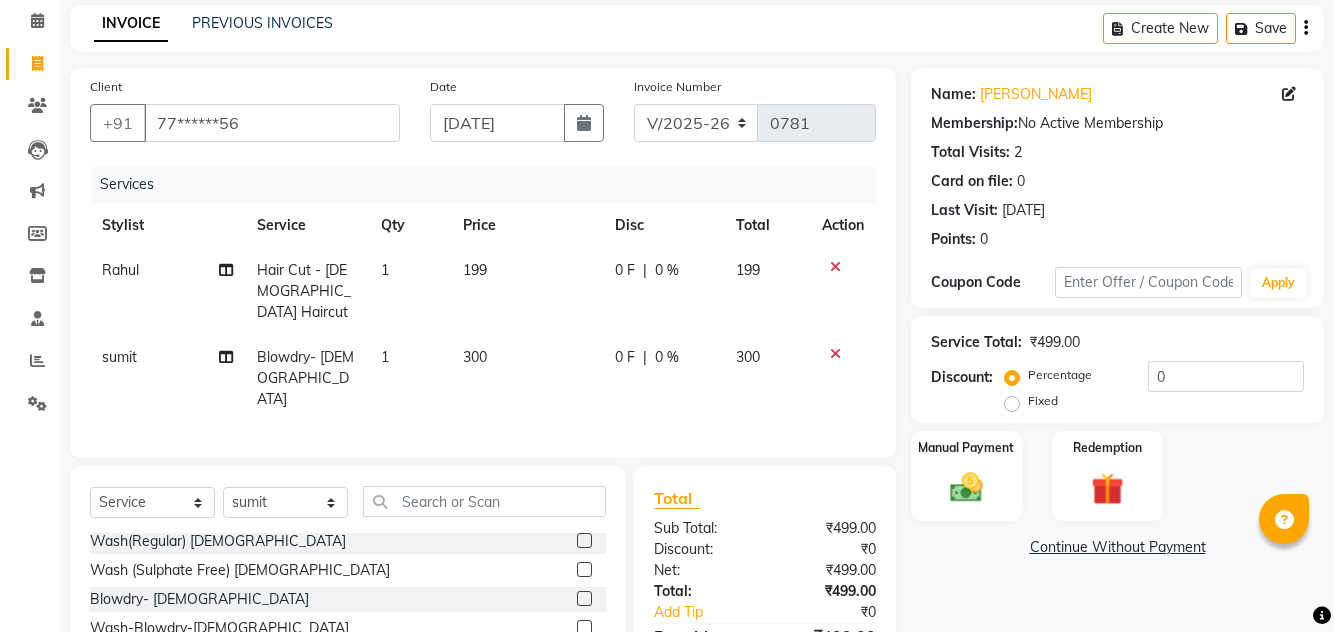 click on "300" 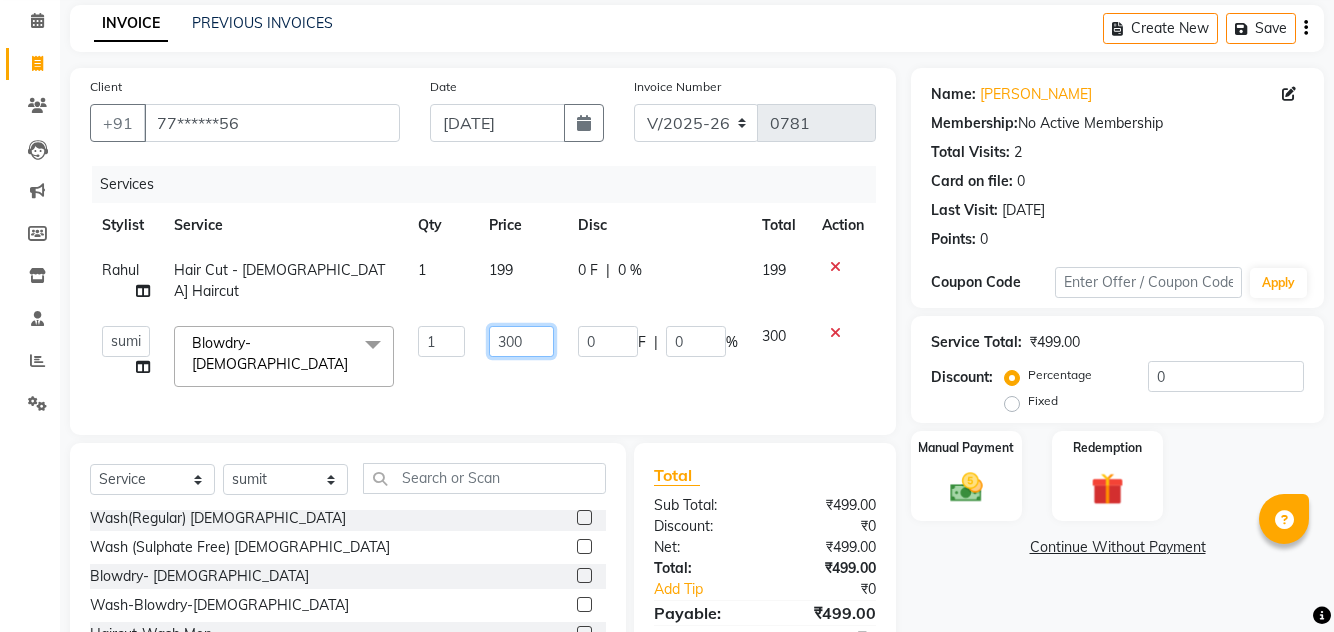 click on "300" 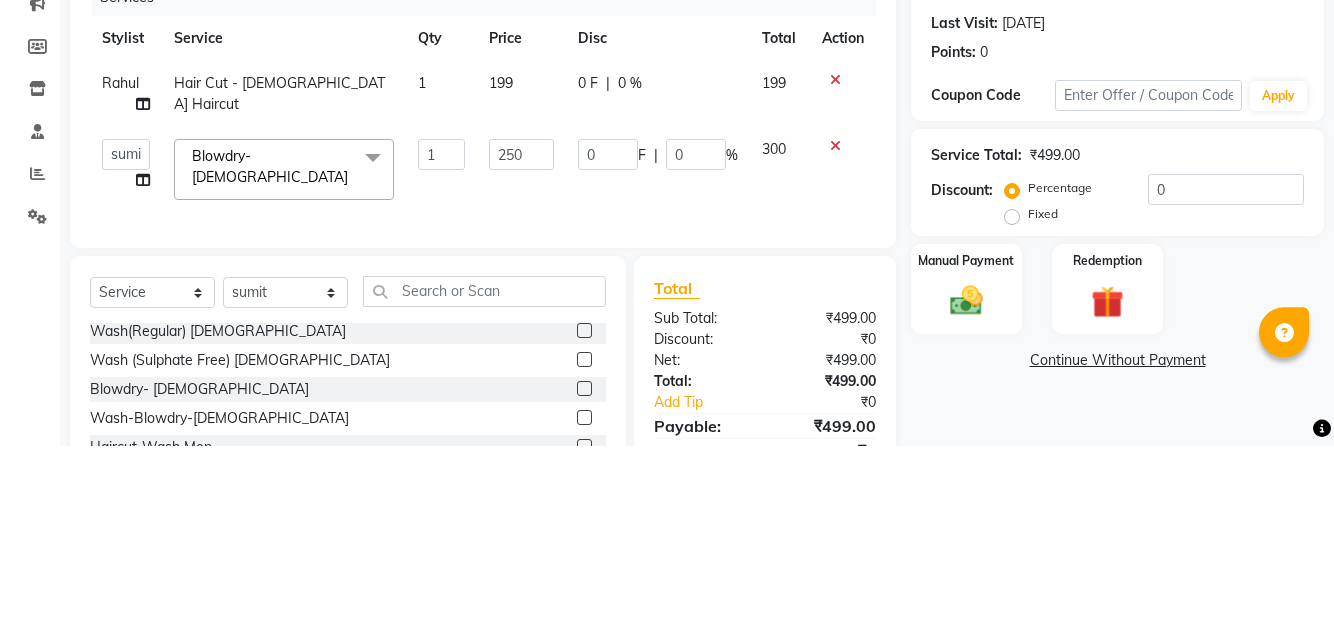 scroll, scrollTop: 82, scrollLeft: 0, axis: vertical 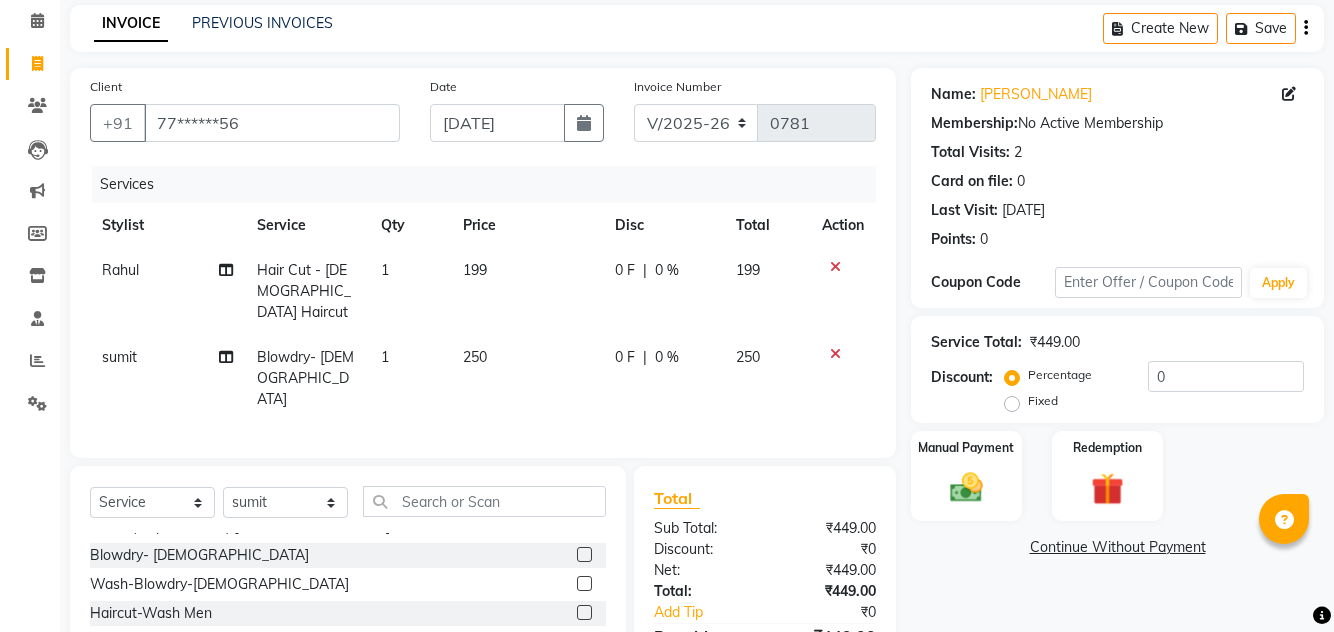 click on "199" 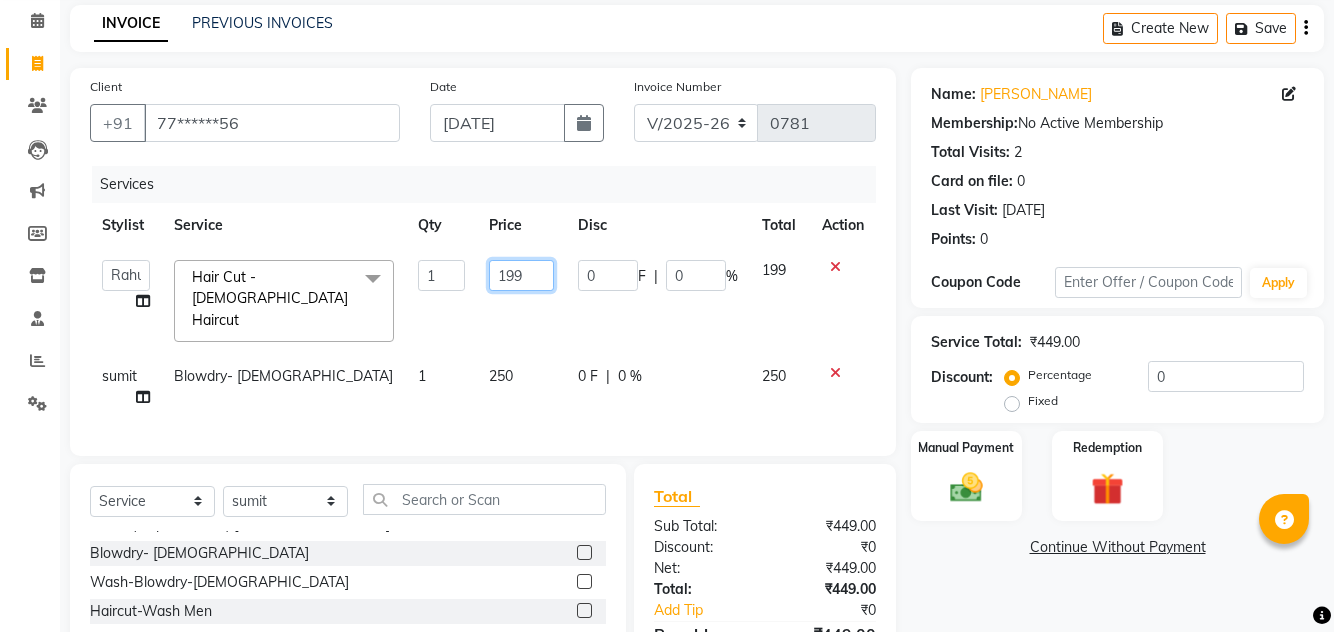 click on "199" 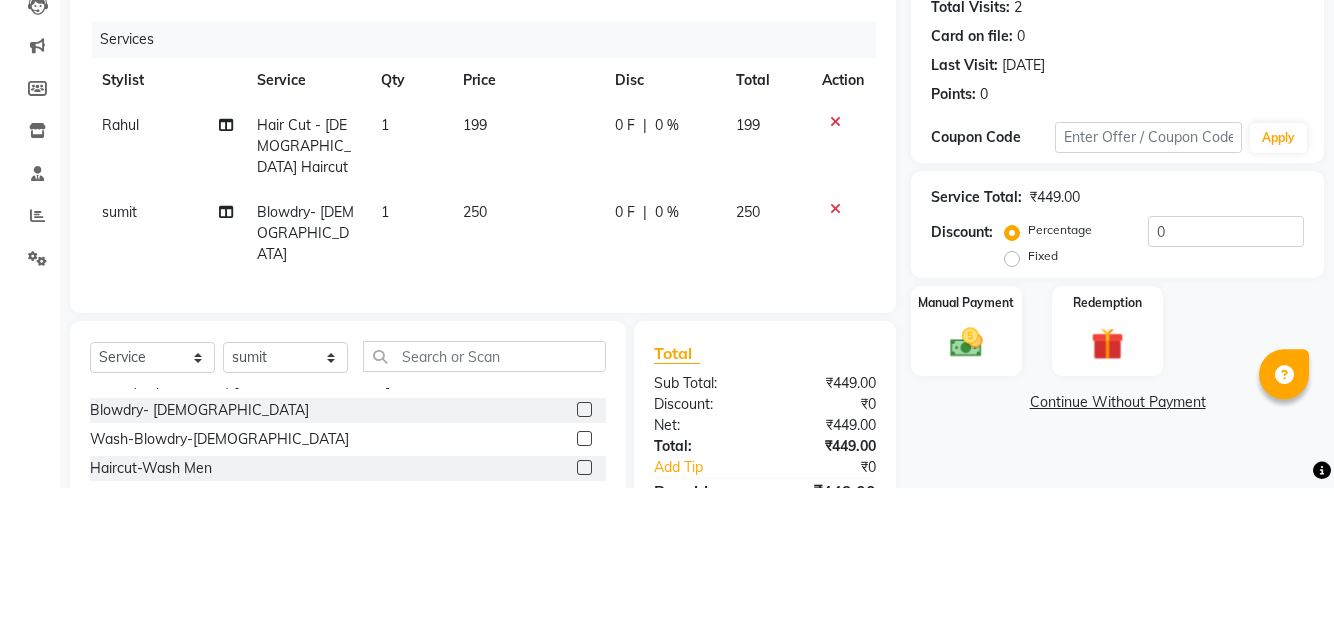 scroll, scrollTop: 82, scrollLeft: 0, axis: vertical 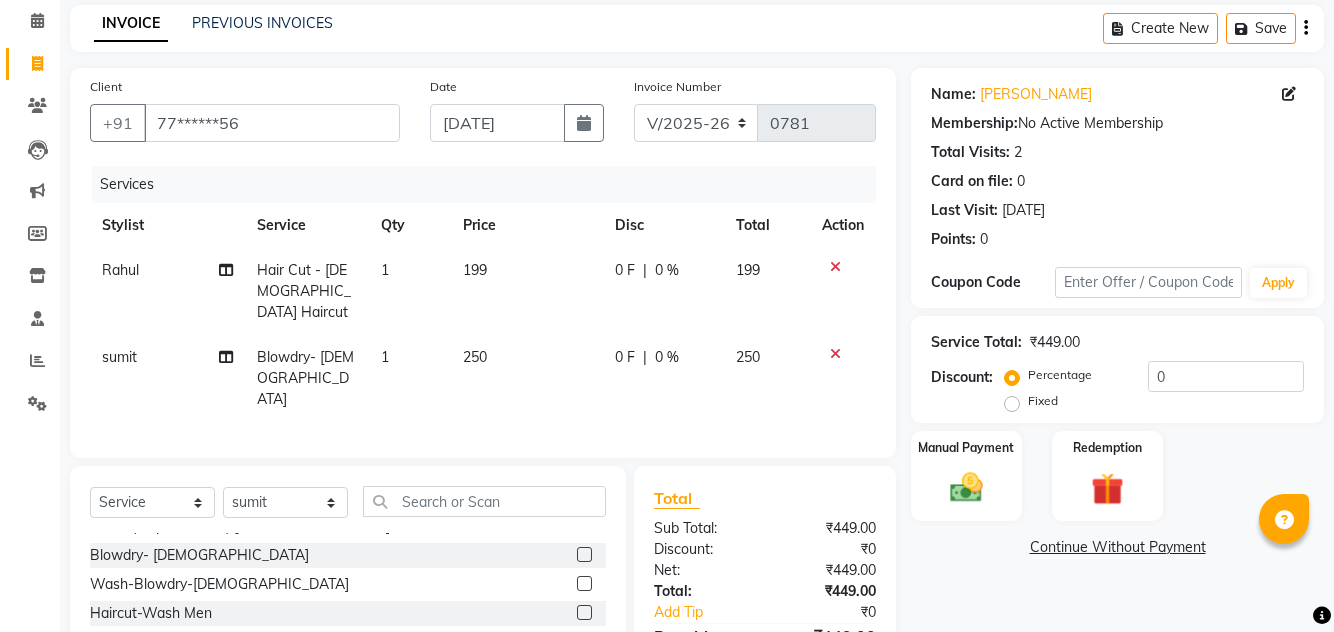 click on "199" 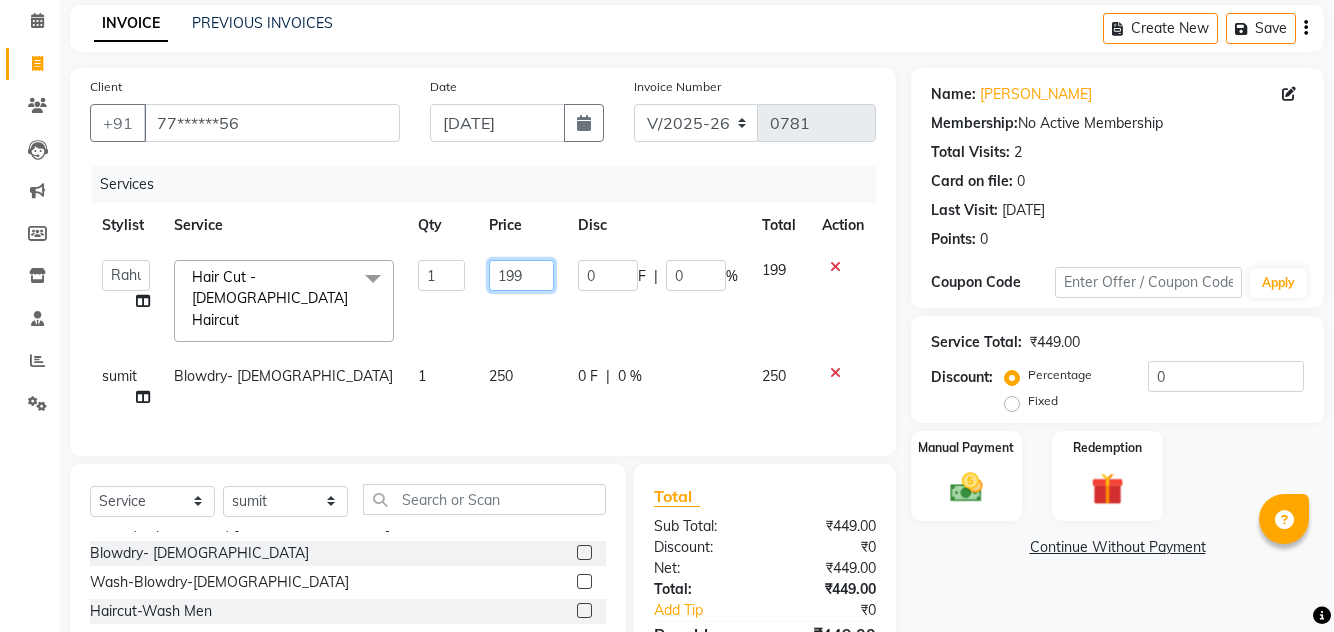 click on "199" 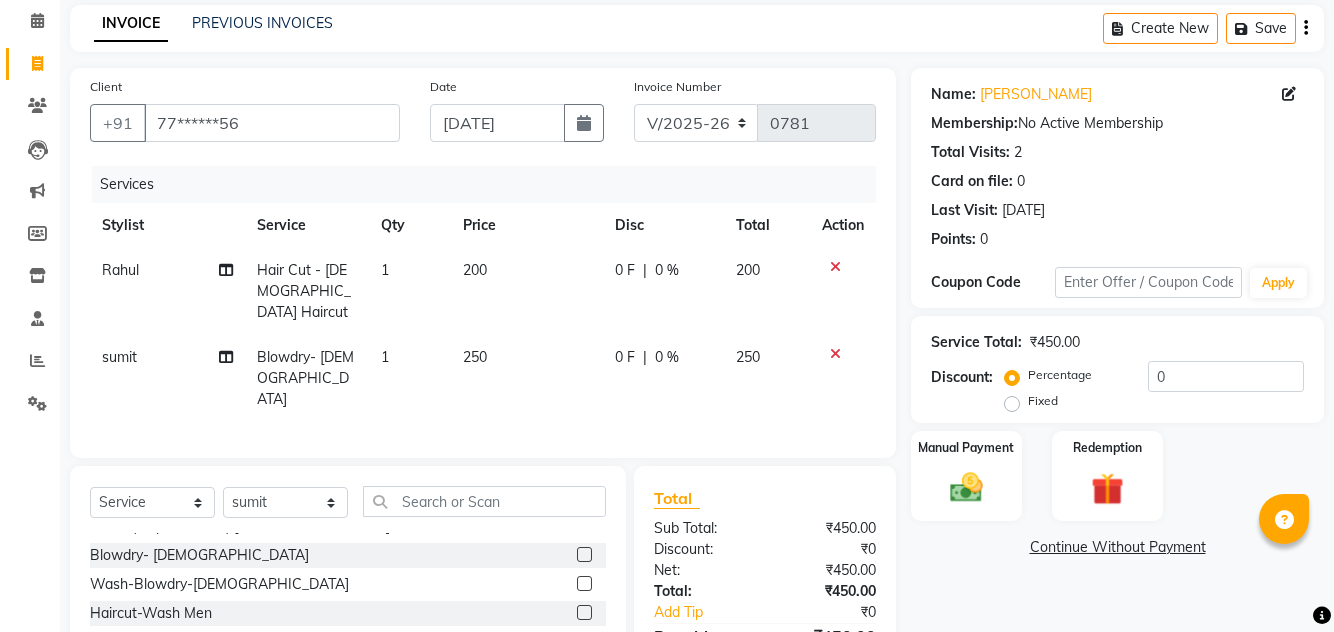 scroll, scrollTop: 102, scrollLeft: 0, axis: vertical 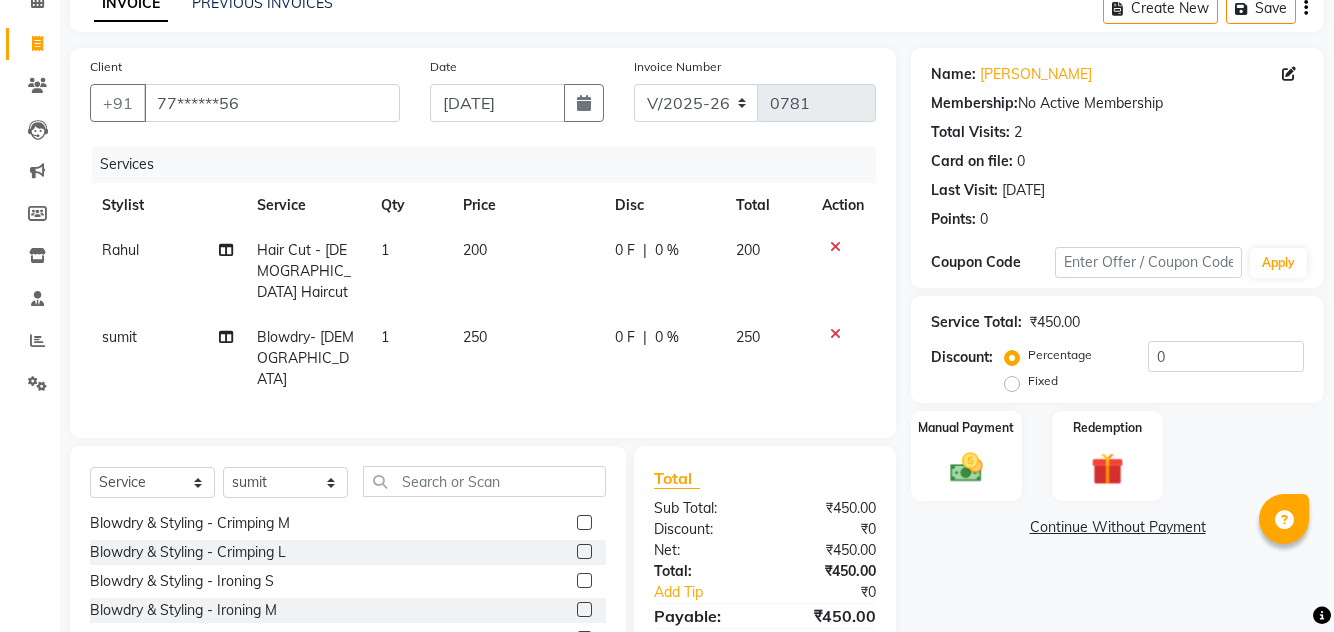 click 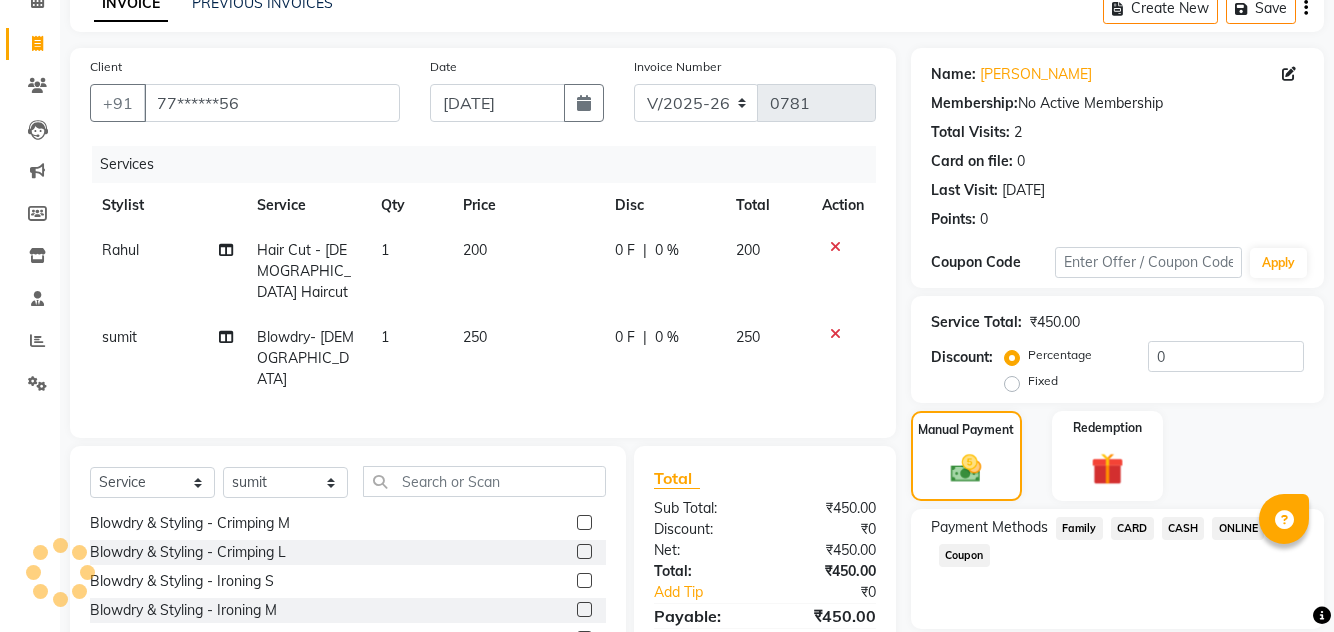 click on "ONLINE" 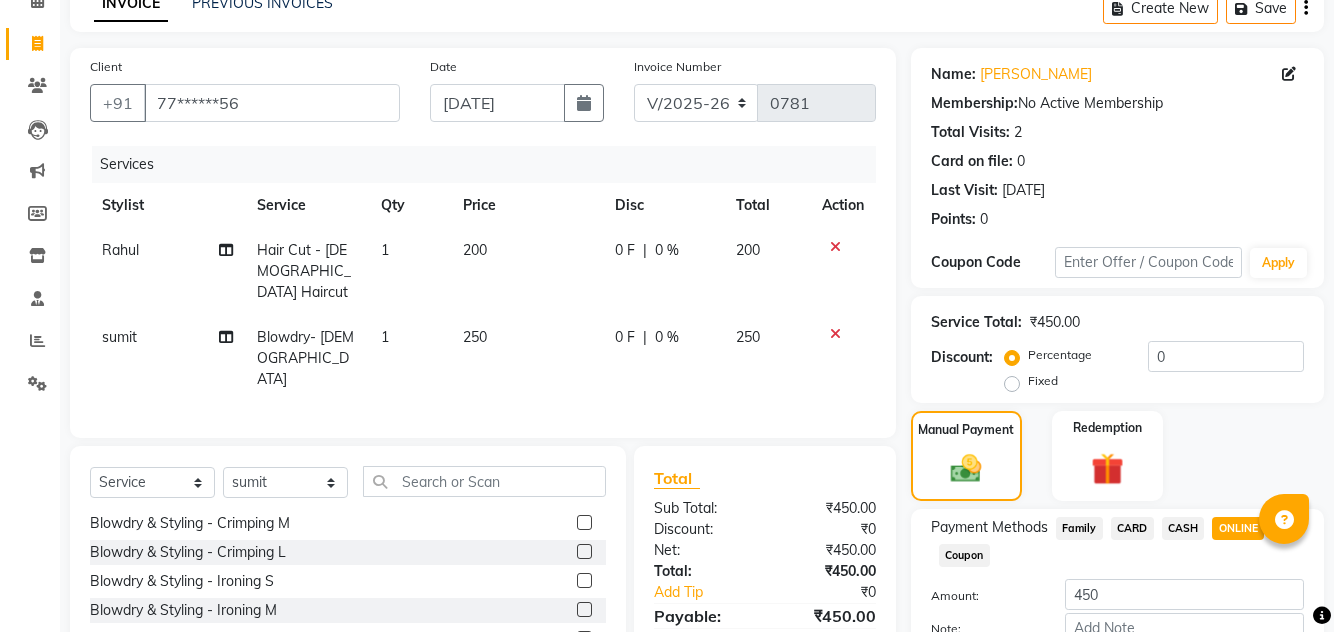 click on "Add Payment" 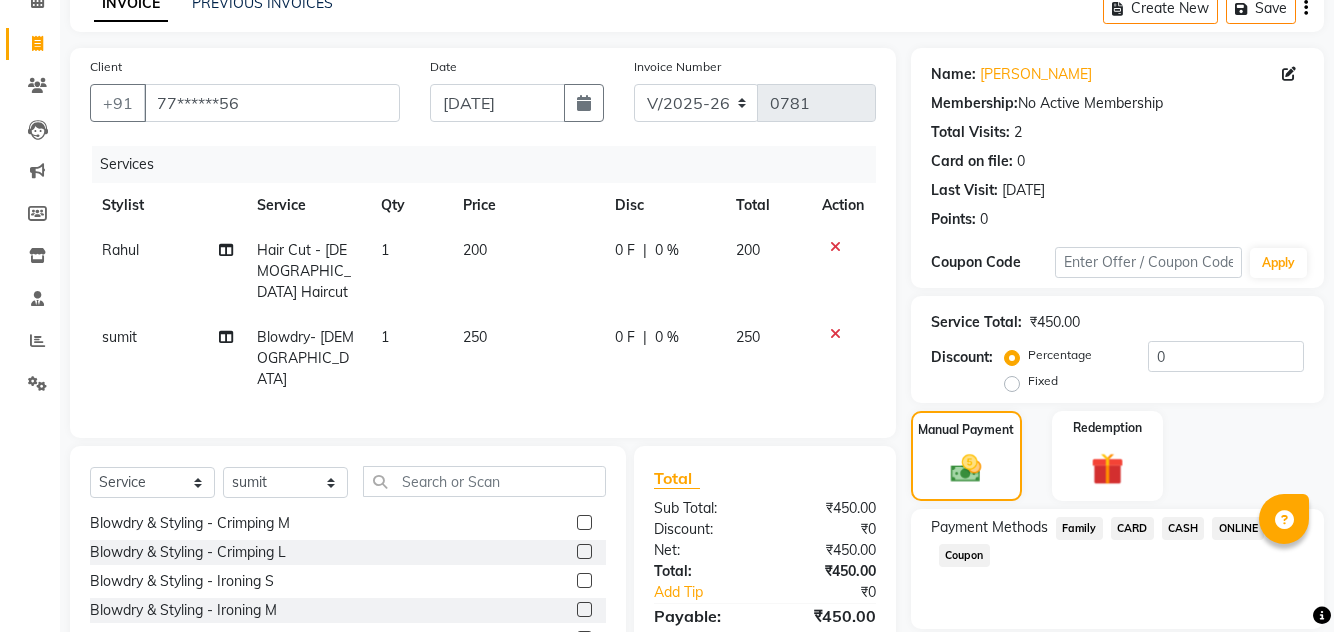 scroll, scrollTop: 186, scrollLeft: 0, axis: vertical 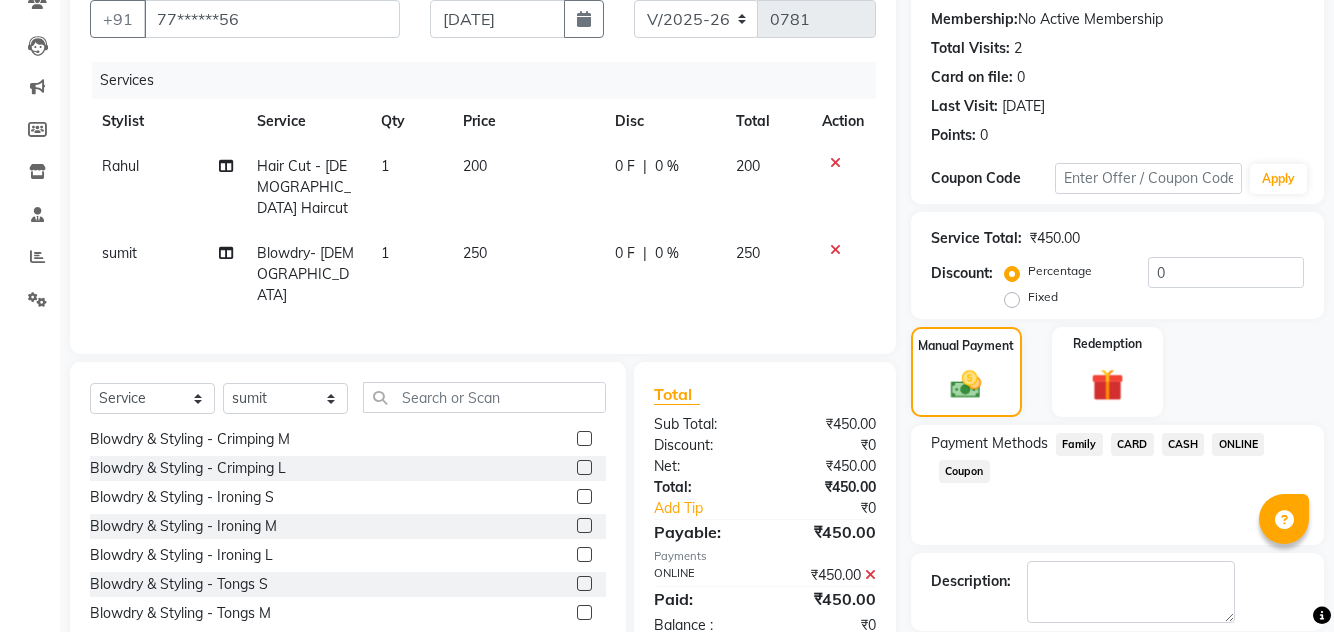 click 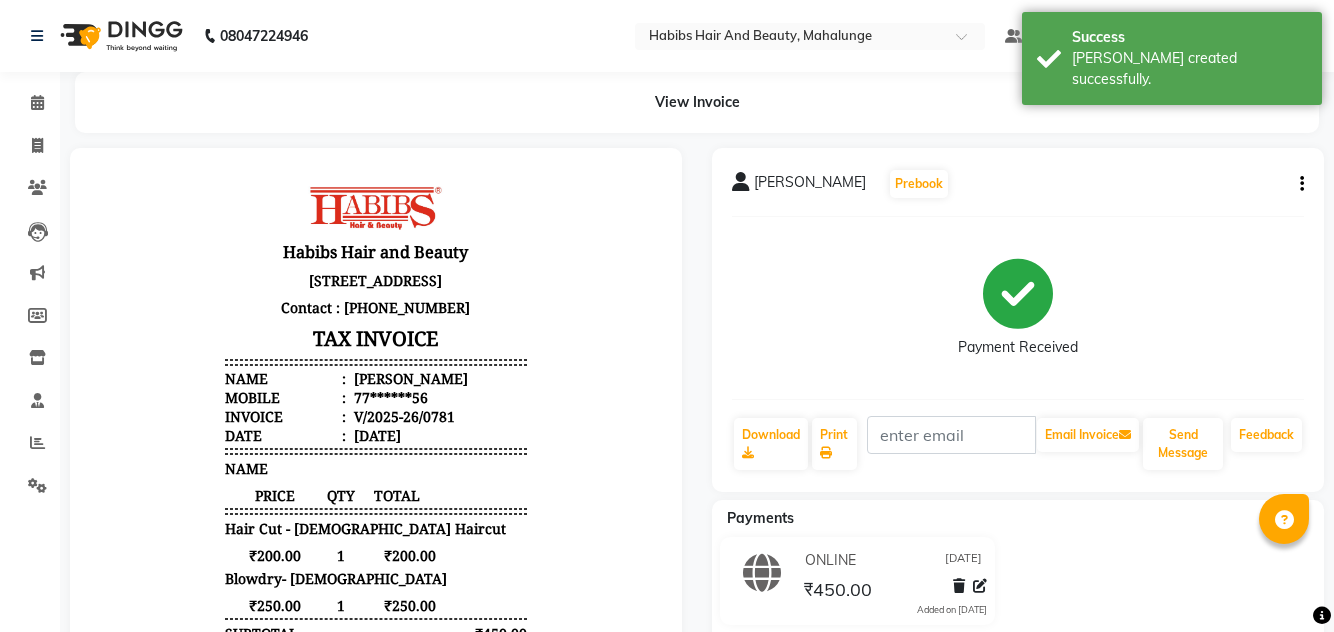 scroll, scrollTop: 0, scrollLeft: 0, axis: both 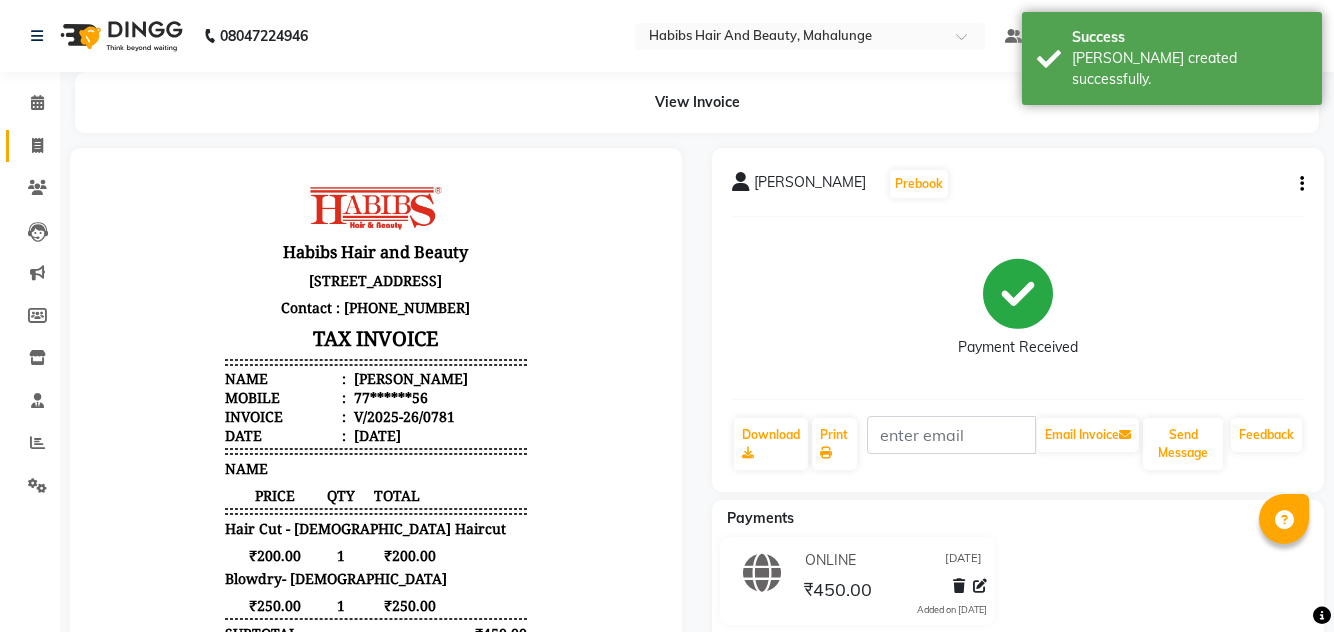 click 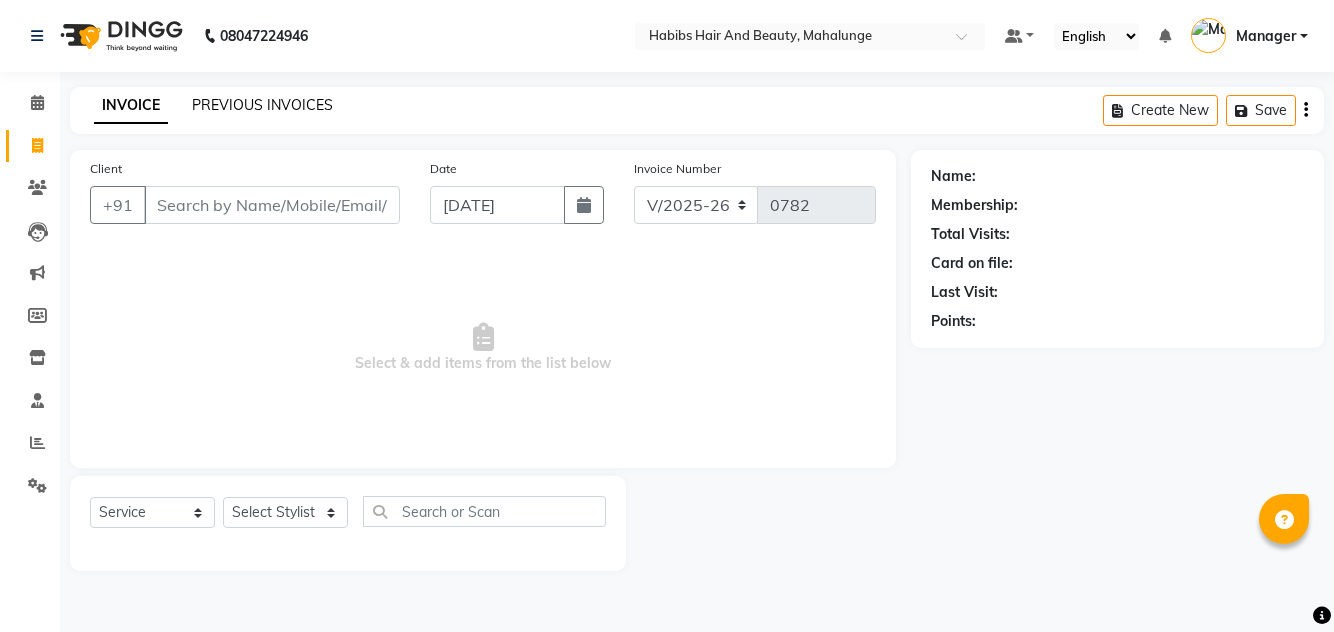 click on "PREVIOUS INVOICES" 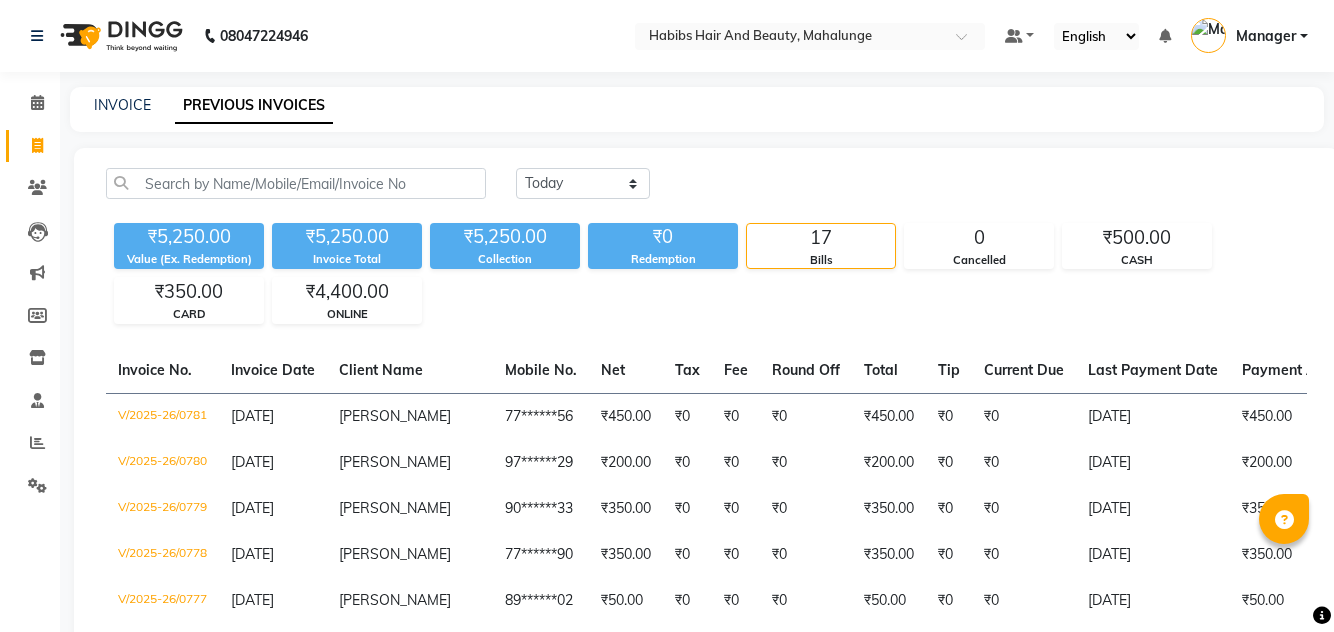 click on "Invoice" 